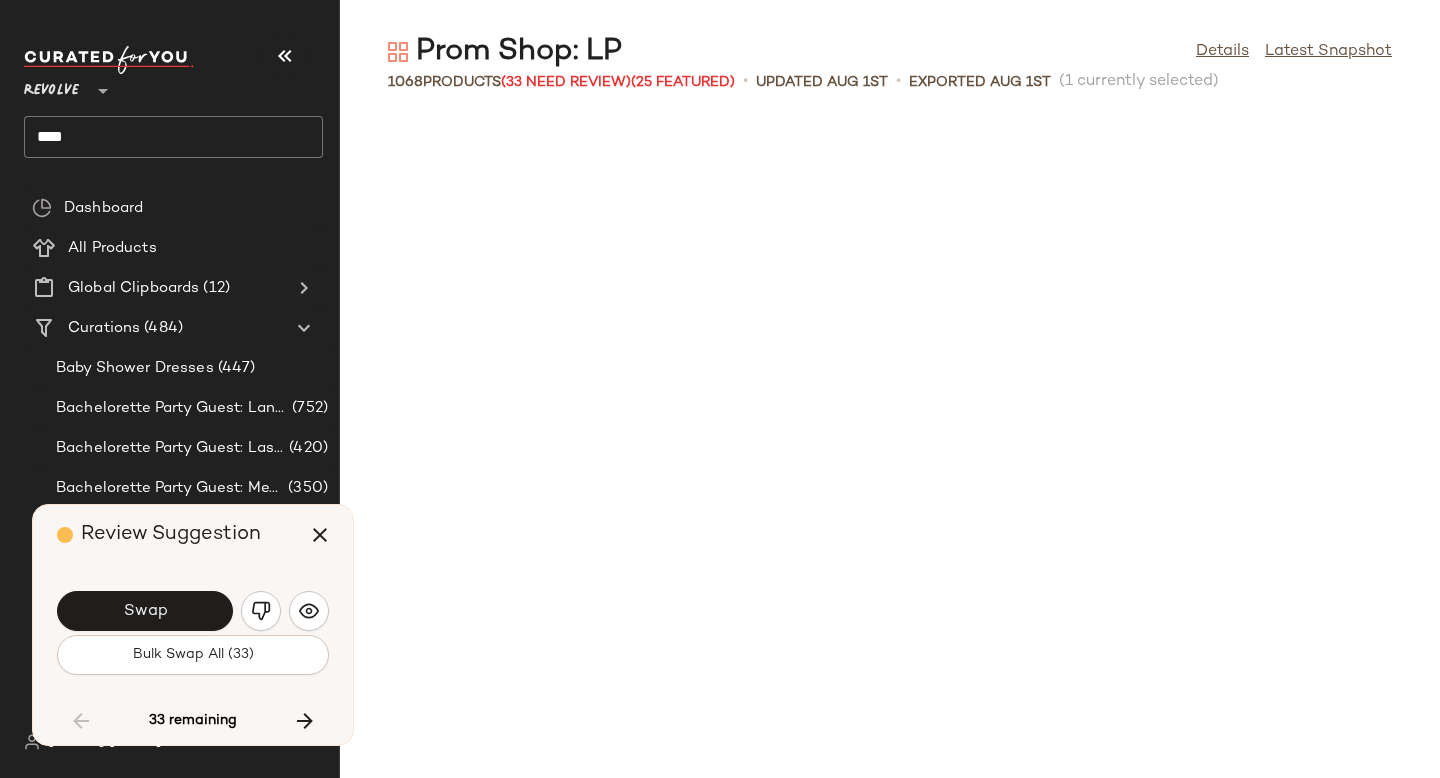 scroll, scrollTop: 0, scrollLeft: 0, axis: both 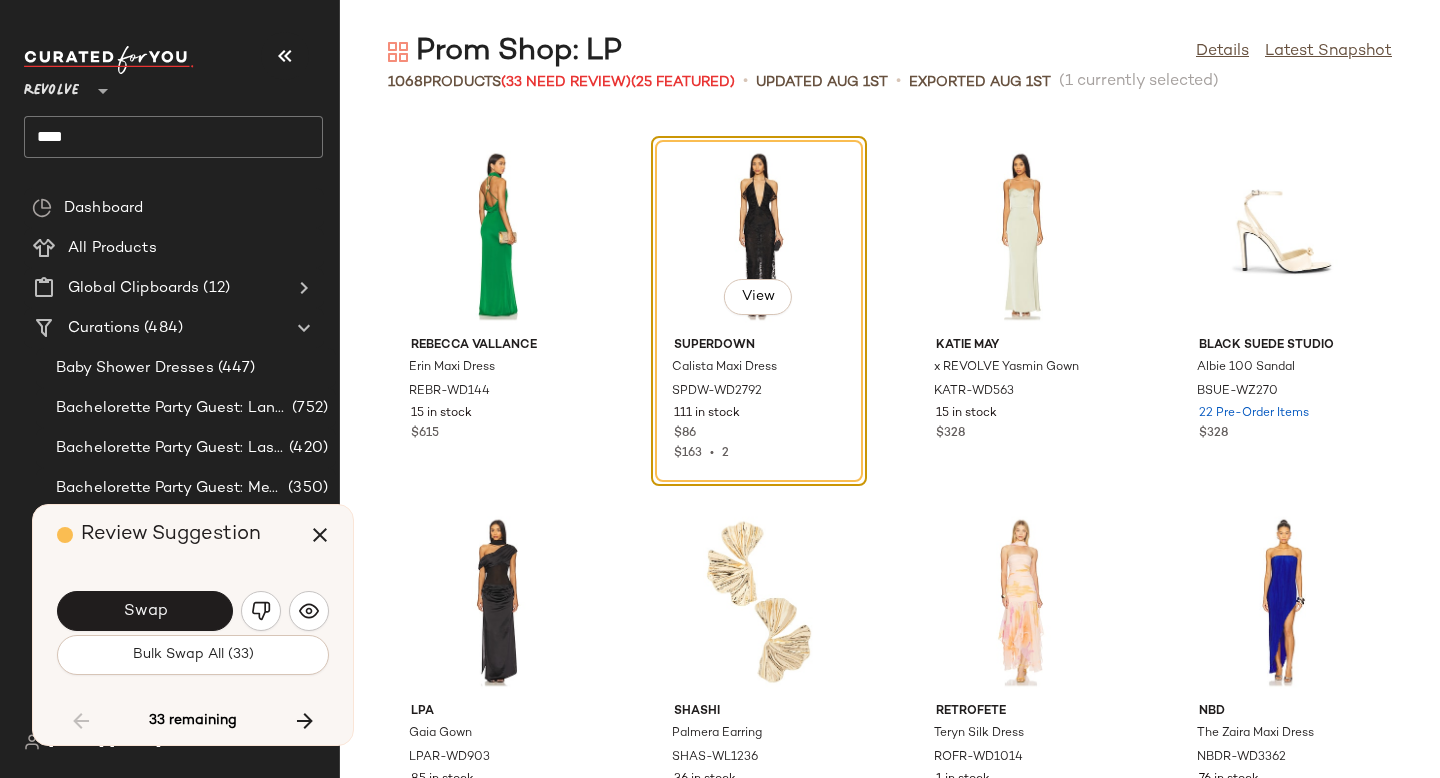 click on "[BRAND] Erin Maxi Dress REBR-WD144 15 in stock $615  View  [BRAND] Calista Maxi Dress SPDW-WD2792 111 in stock $86 $163  •  2 [BRAND] x REVOLVE Yasmin Gown KATR-WD563 15 in stock $328 BLACK SUEDE STUDIO Albie 100 Sandal BSUE-WZ270 22 Pre-Order Items $328 LPA Gaia Gown LPAR-WD903 85 in stock $299 SHASHI Palmera Earring SHAS-WL1236 36 in stock $96 retrofete Teryn Silk Dress ROFR-WD1014 1 in stock $898 NBD The Zaira Maxi Dress NBDR-WD3362 76 in stock $268 $777  •  3 House of Harlow 1960 x REVOLVE Mandy Gown HOOF-WD1114 37 in stock $289 $1.16K  •  4 CIN CIN Hera Maxi Dress CCIN-WD41 22 in stock $340 $340  •  1 MORE TO COME Marleen Maxi Dress MOTO-WD436 101 in stock $98 $676  •  7 Cult Gaia Zozina Shoulder Bag CULG-WY354 2 in stock $358 RAYE Tova Heel RAYE-WZ2900 72 in stock $169 Shona Joy La Lune Ruched Halter Maxi Dress SHON-WD553 37 in stock $360 For Love & Lemons Adriana Gown FORL-WD1428 3 in stock $729 Katie May Ryder Gown KATR-WD556 16 in stock $298 $298  •  1" 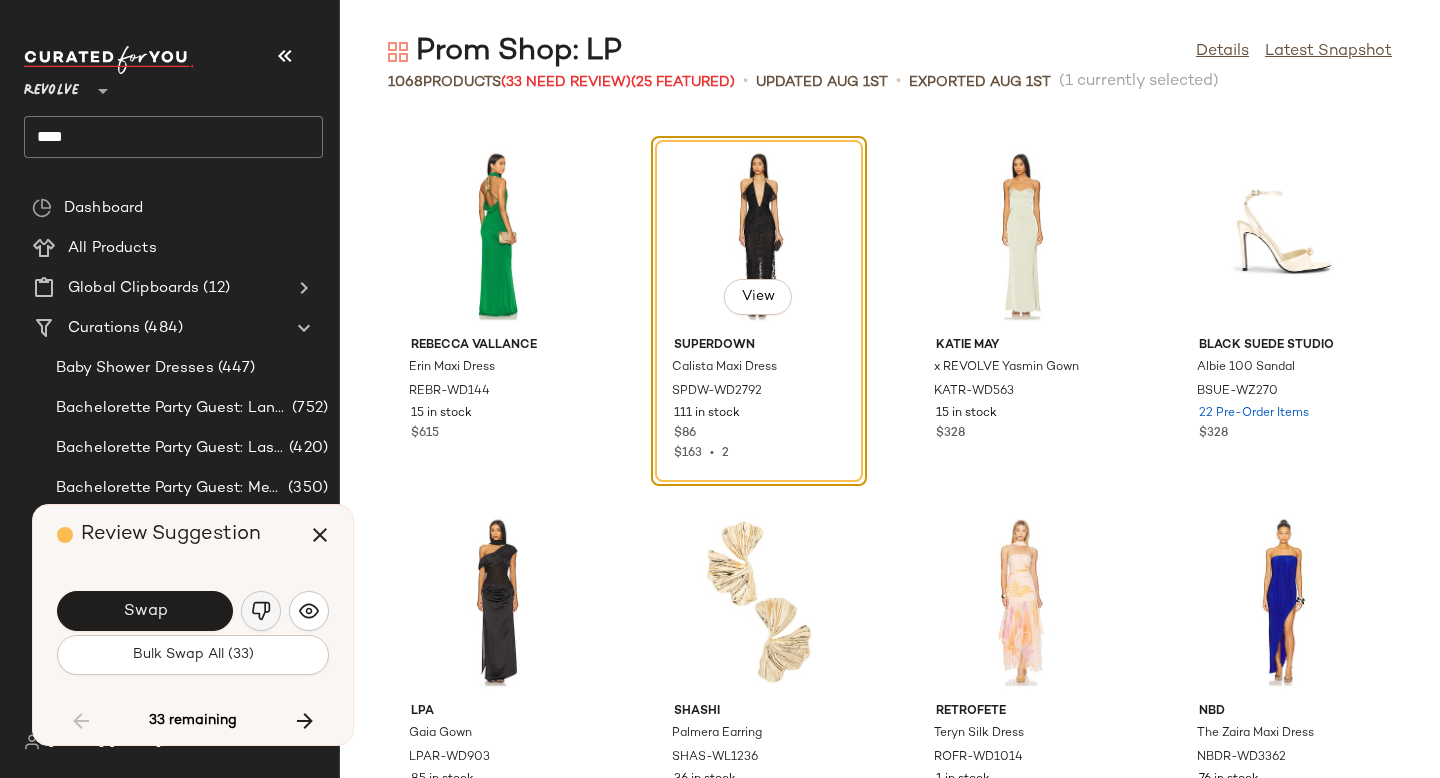 click 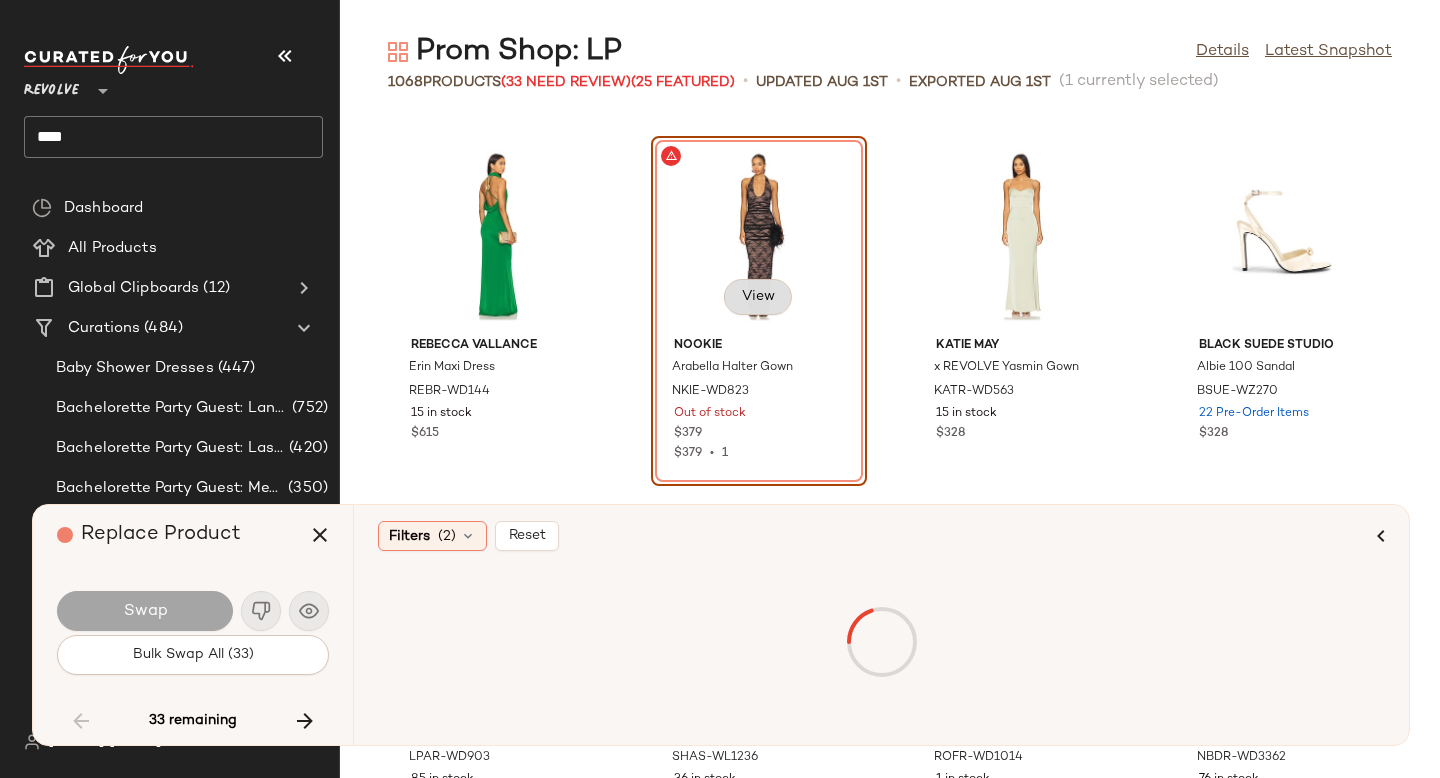 click on "View" 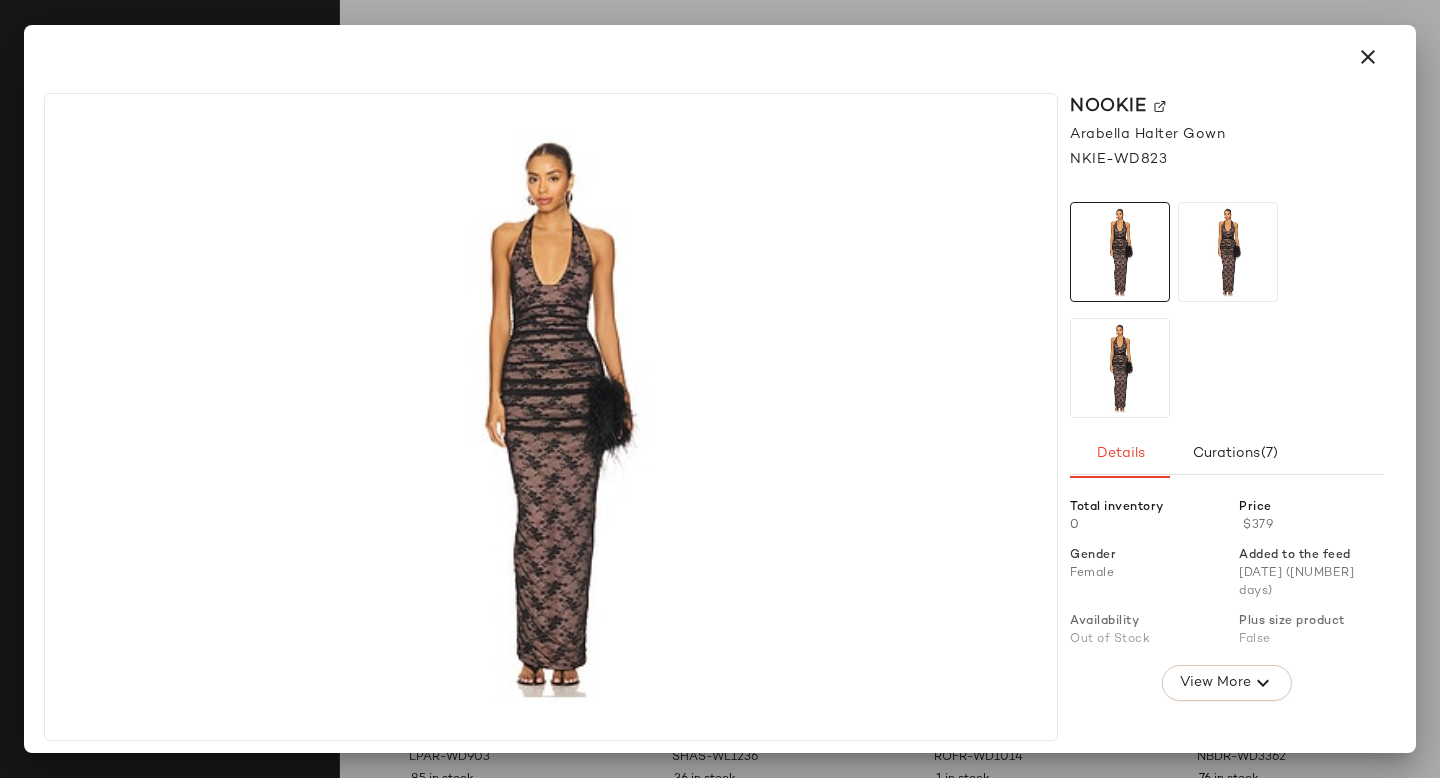 click 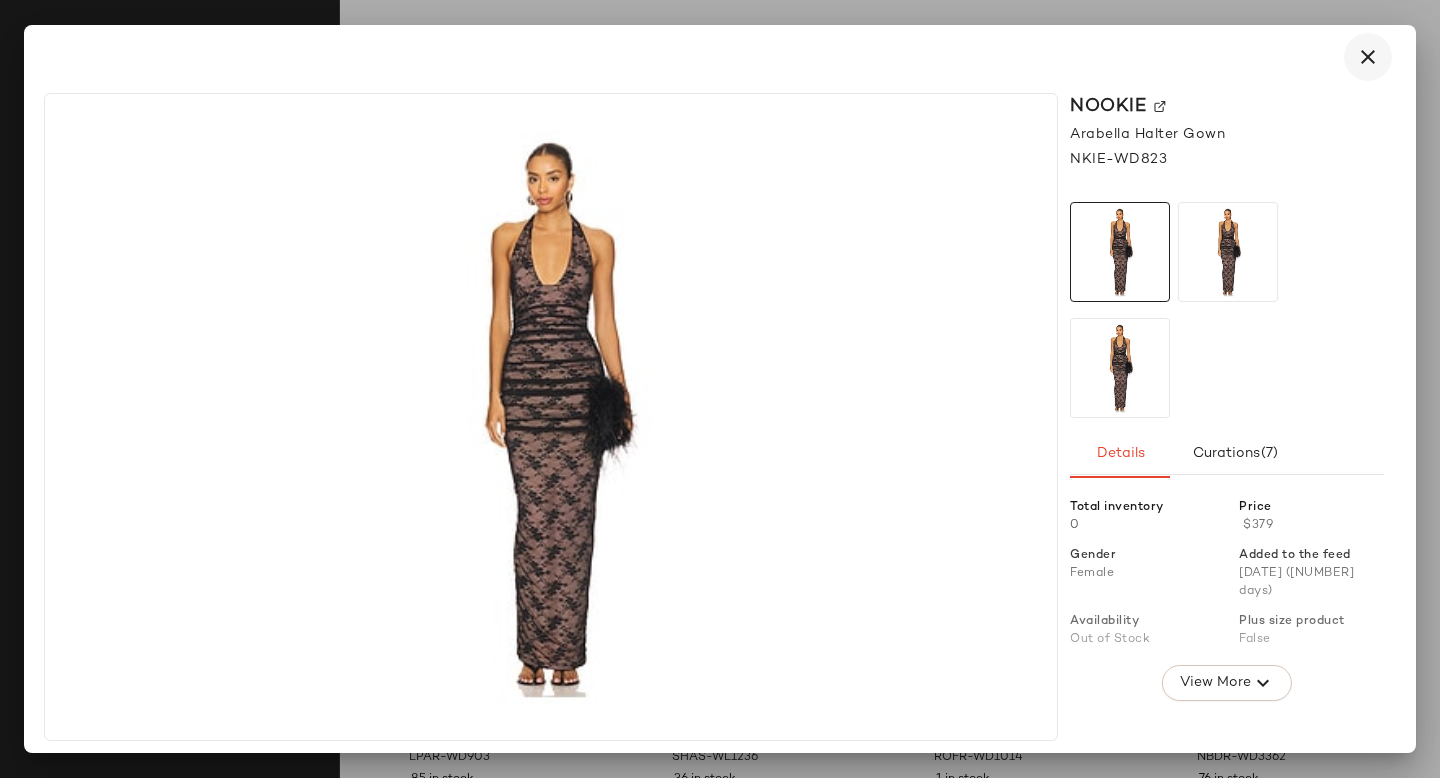 click at bounding box center (1368, 57) 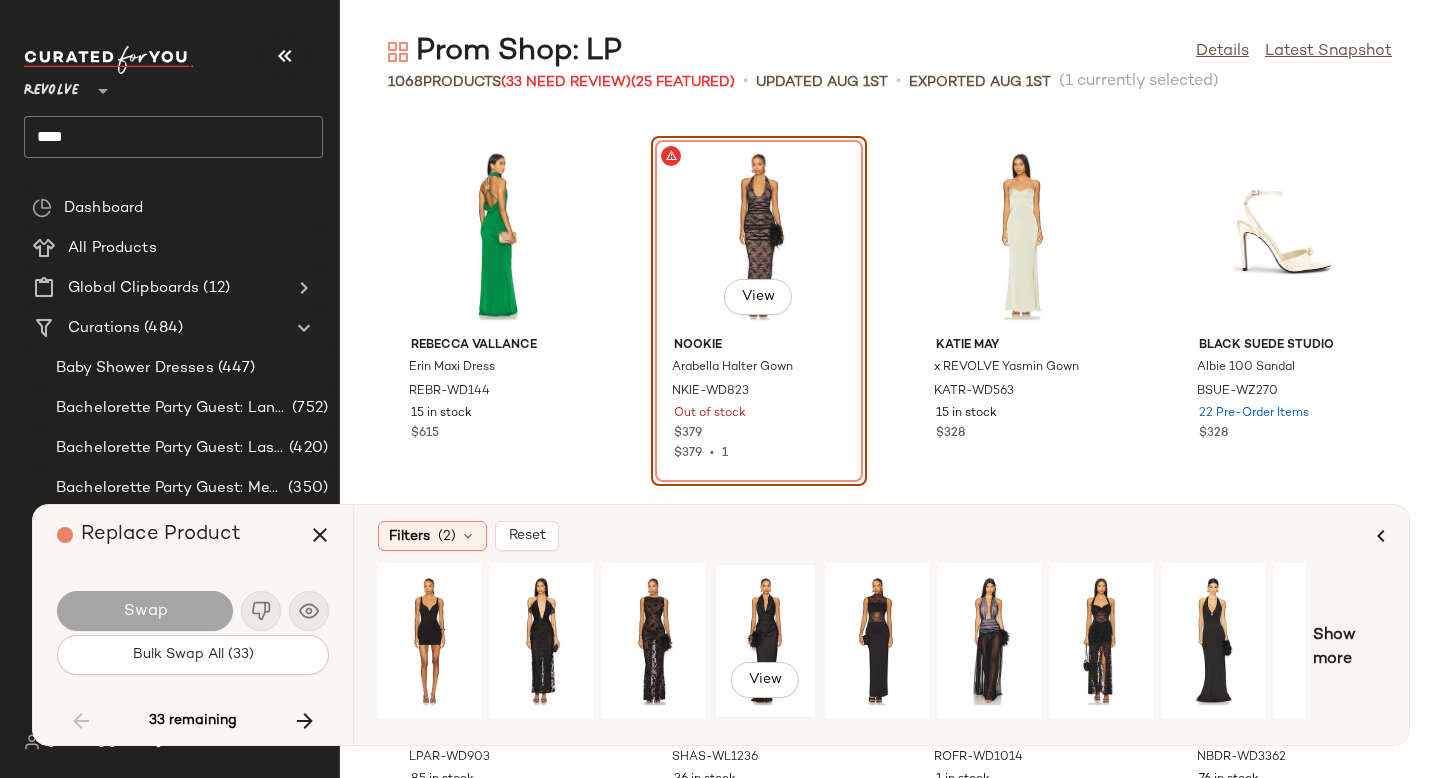 click on "View" 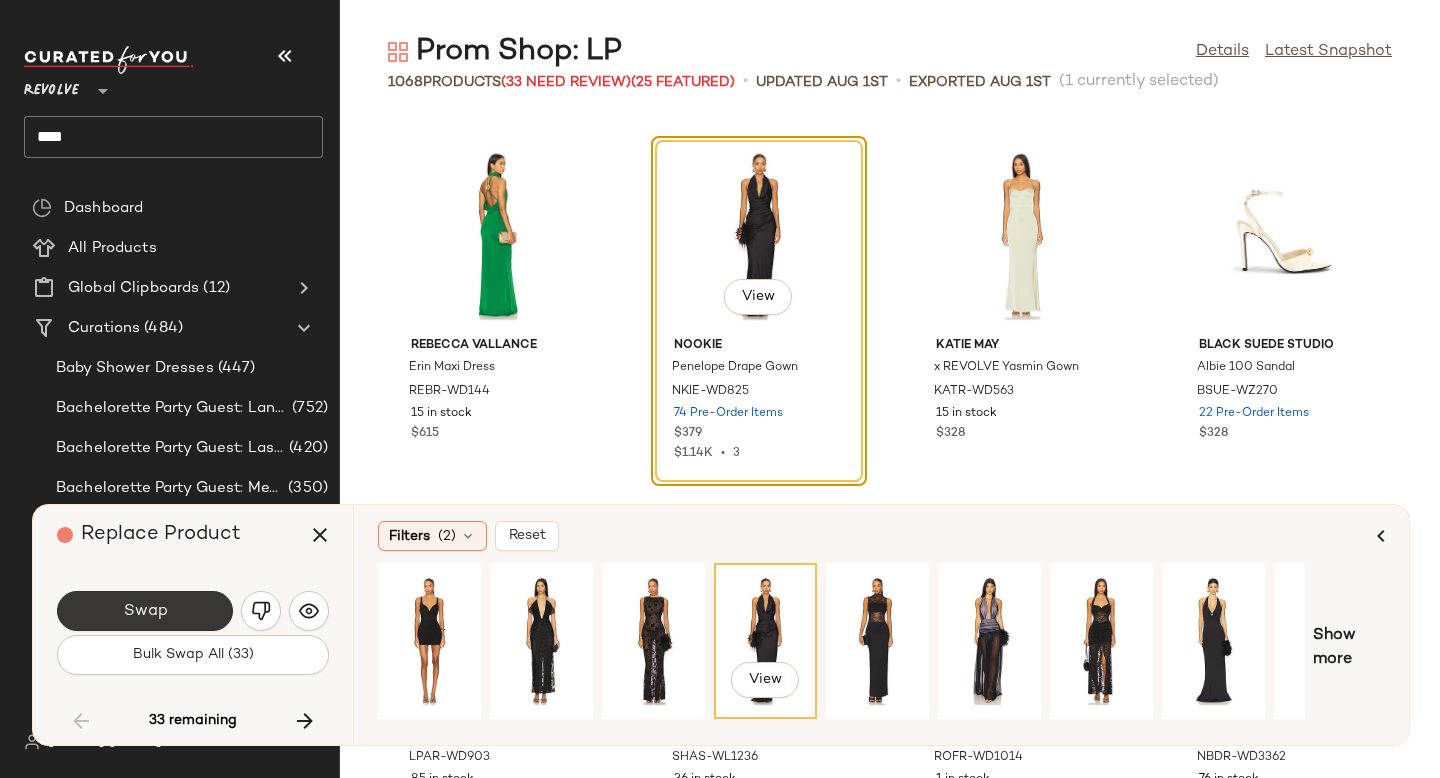 click on "Swap" at bounding box center [145, 611] 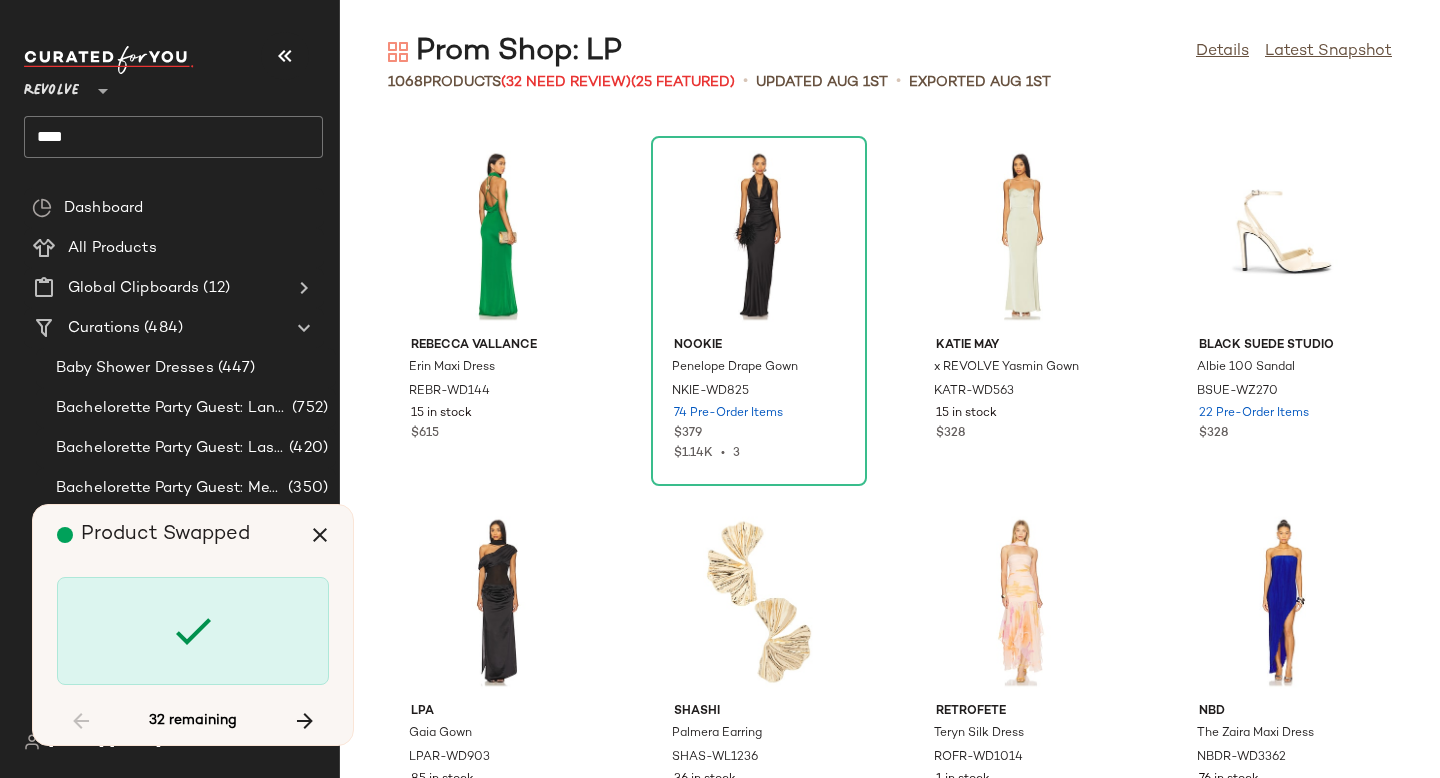 scroll, scrollTop: 15372, scrollLeft: 0, axis: vertical 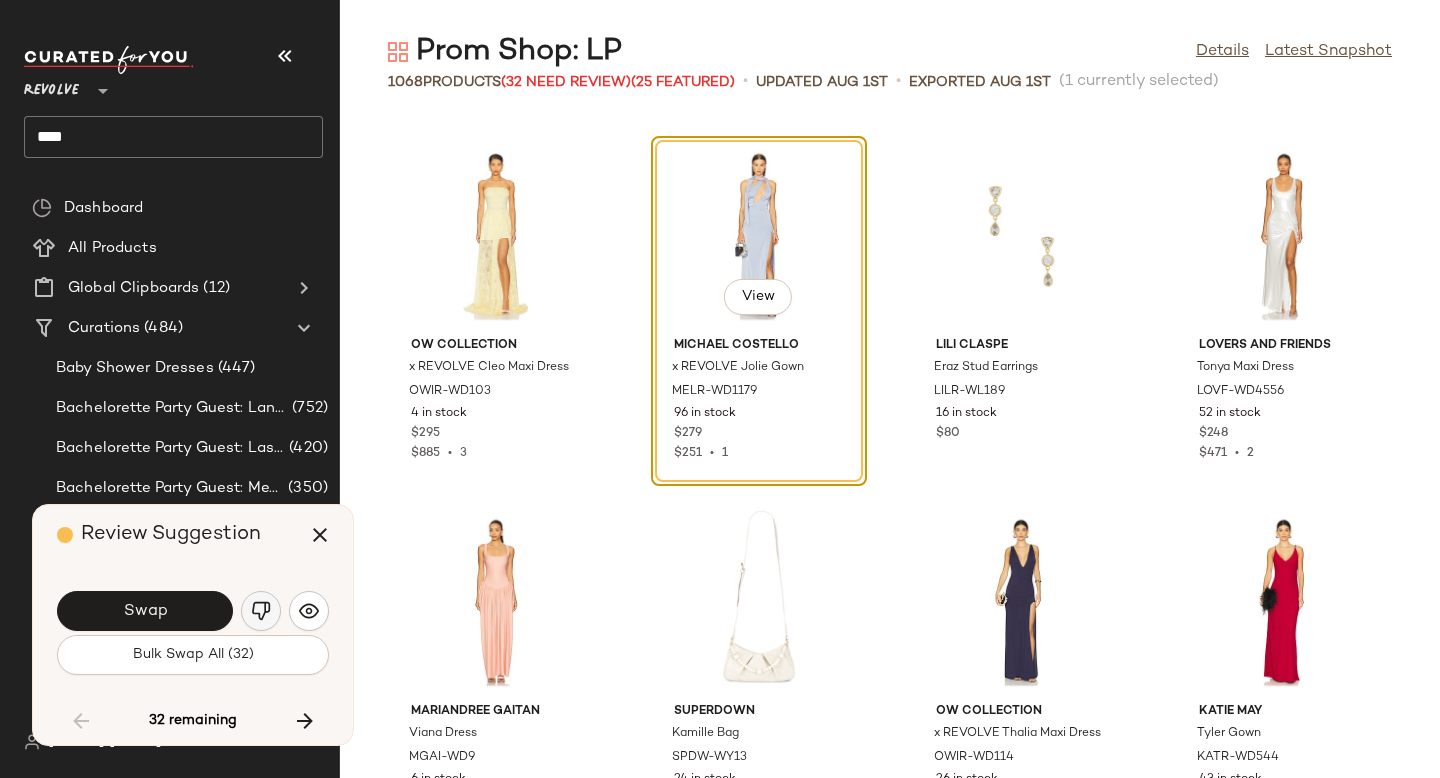 click 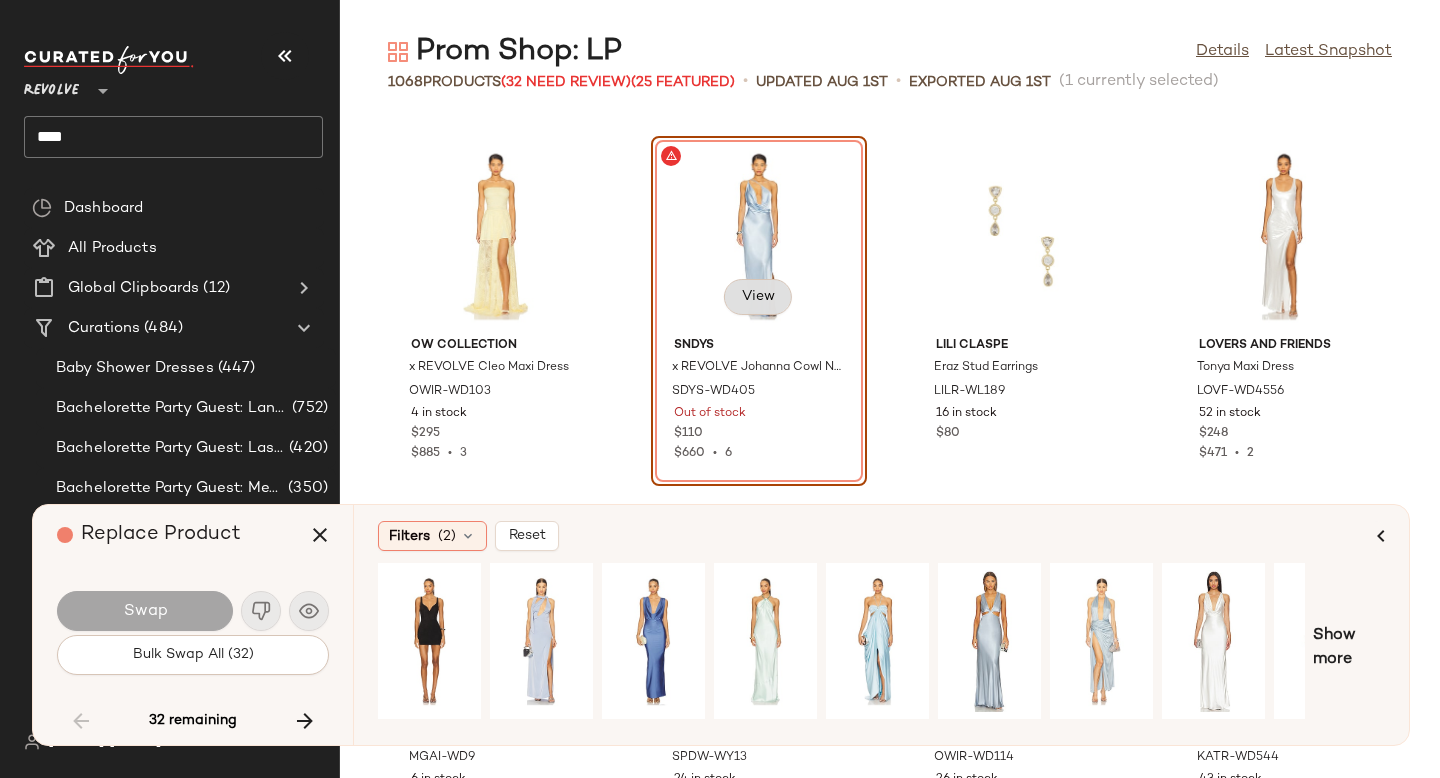 click on "View" 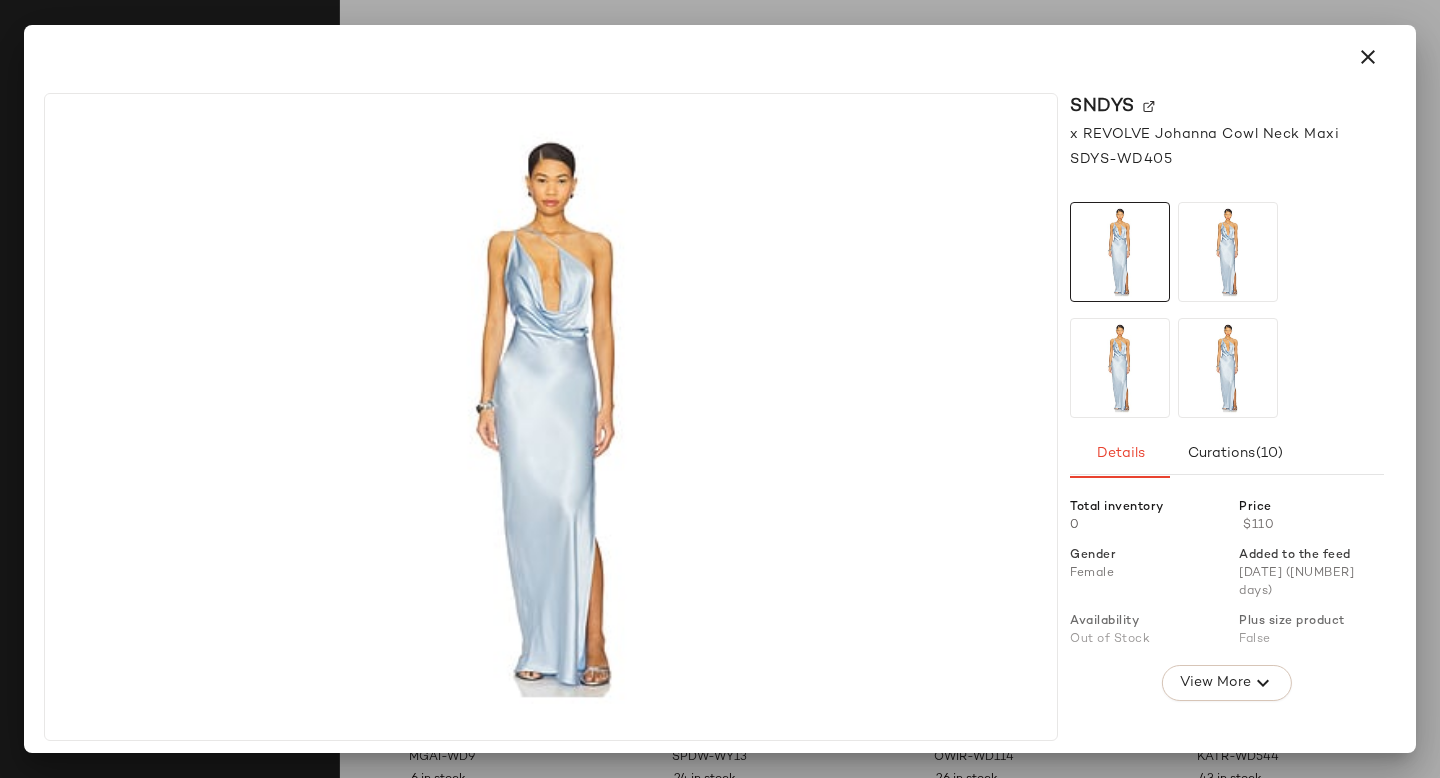 click 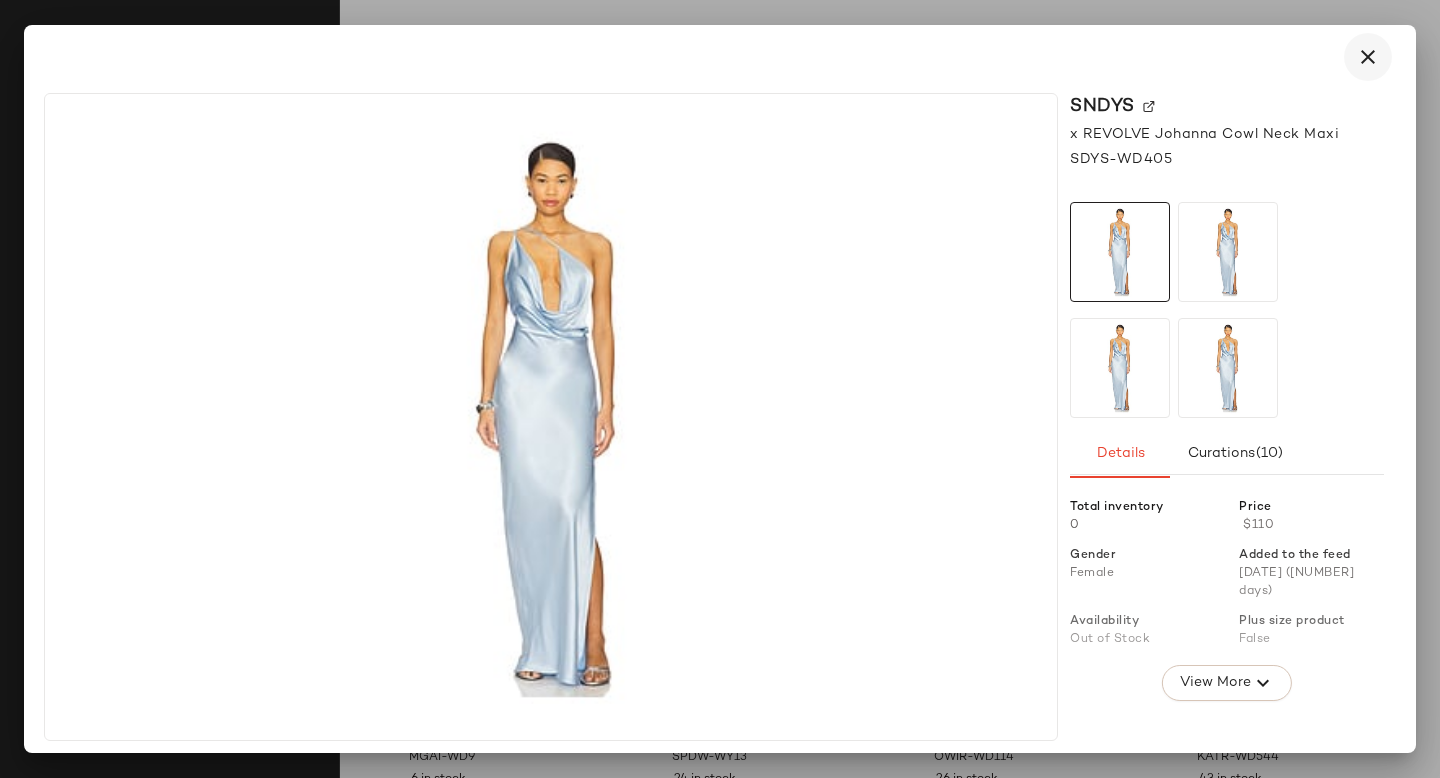 click at bounding box center (1368, 57) 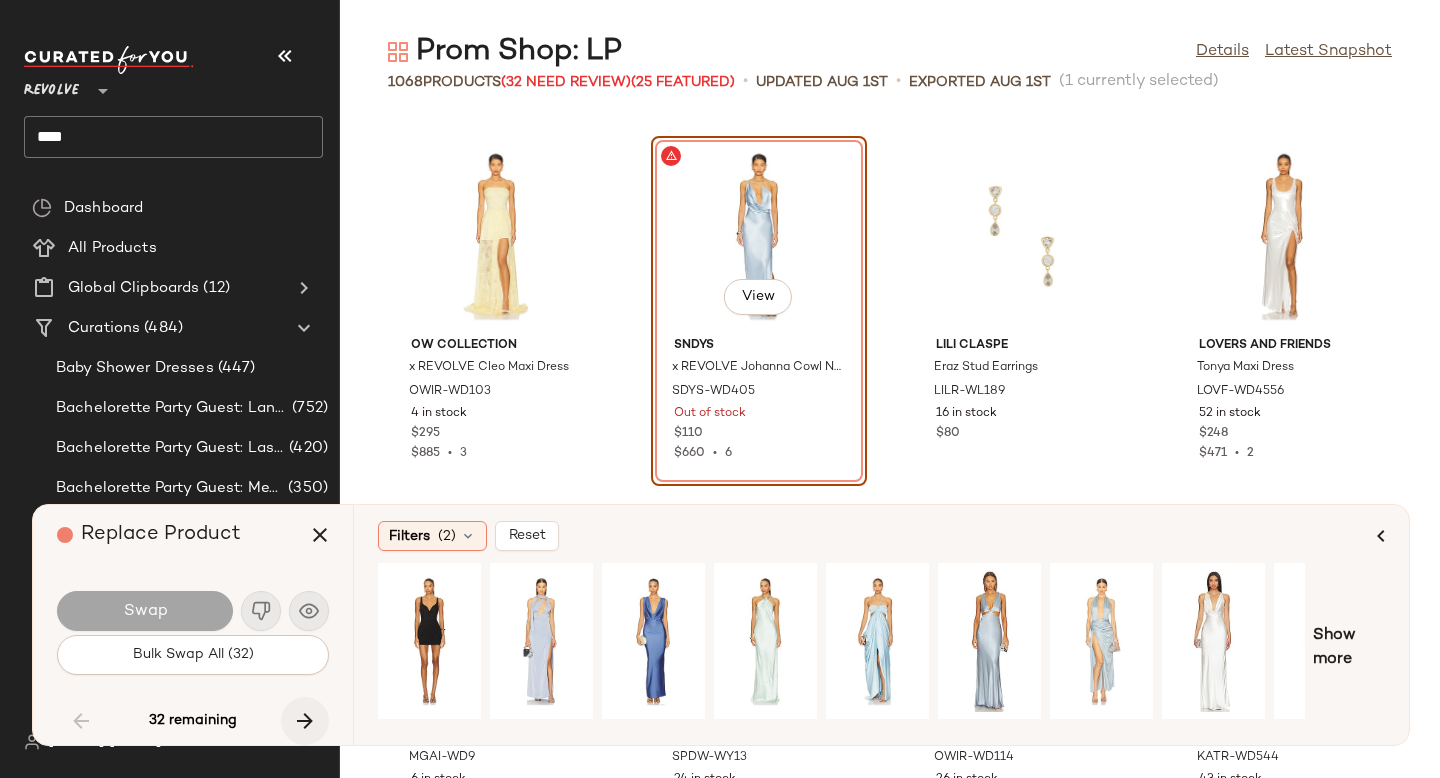 click at bounding box center [305, 721] 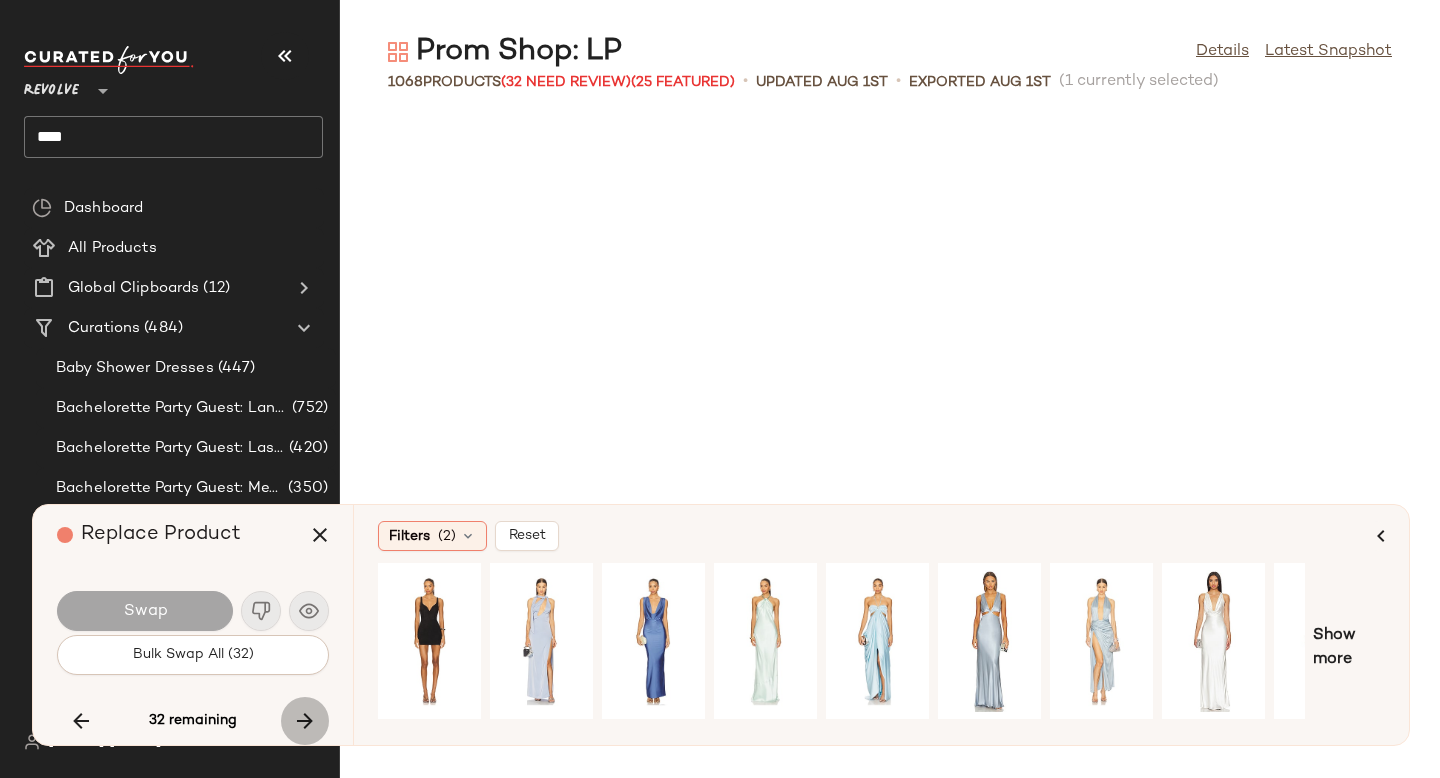 scroll, scrollTop: 17202, scrollLeft: 0, axis: vertical 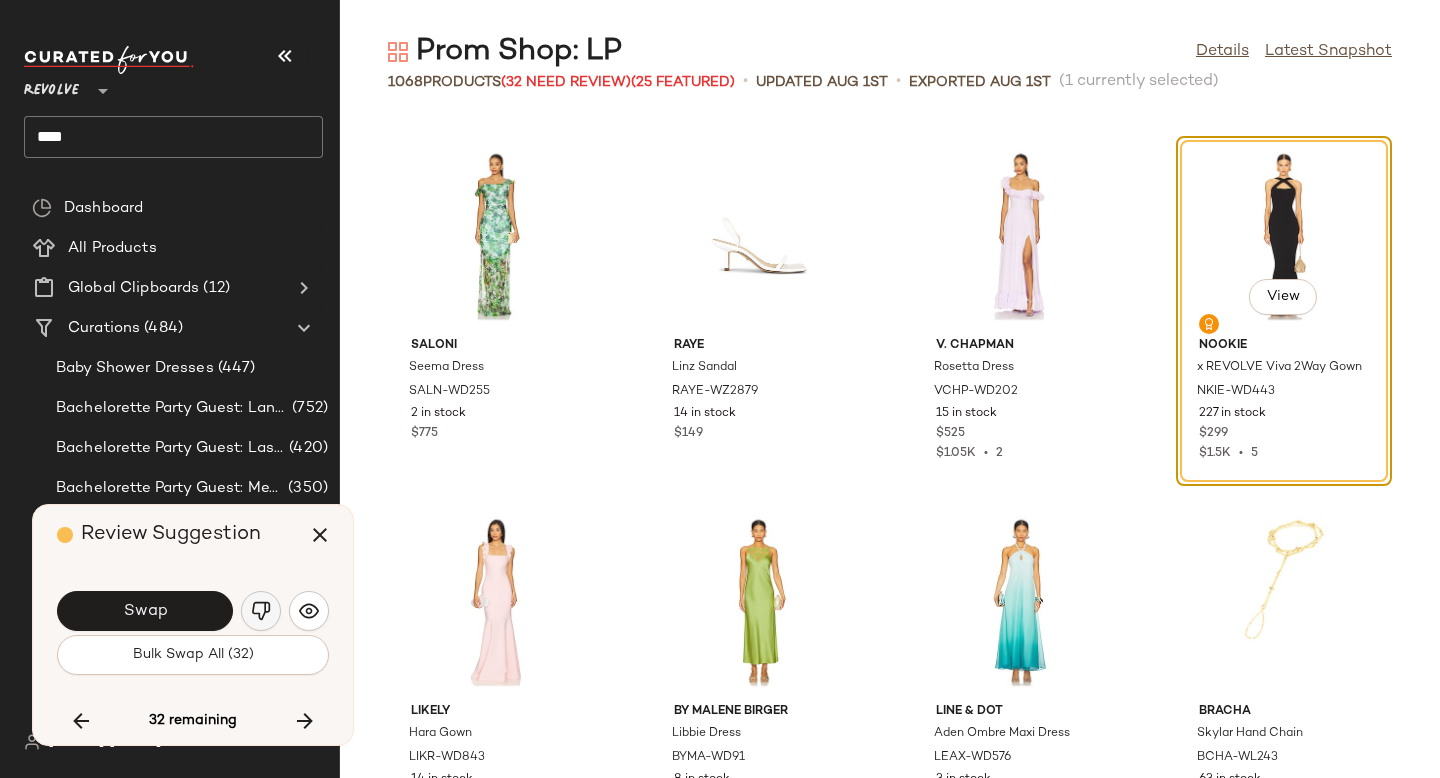 click 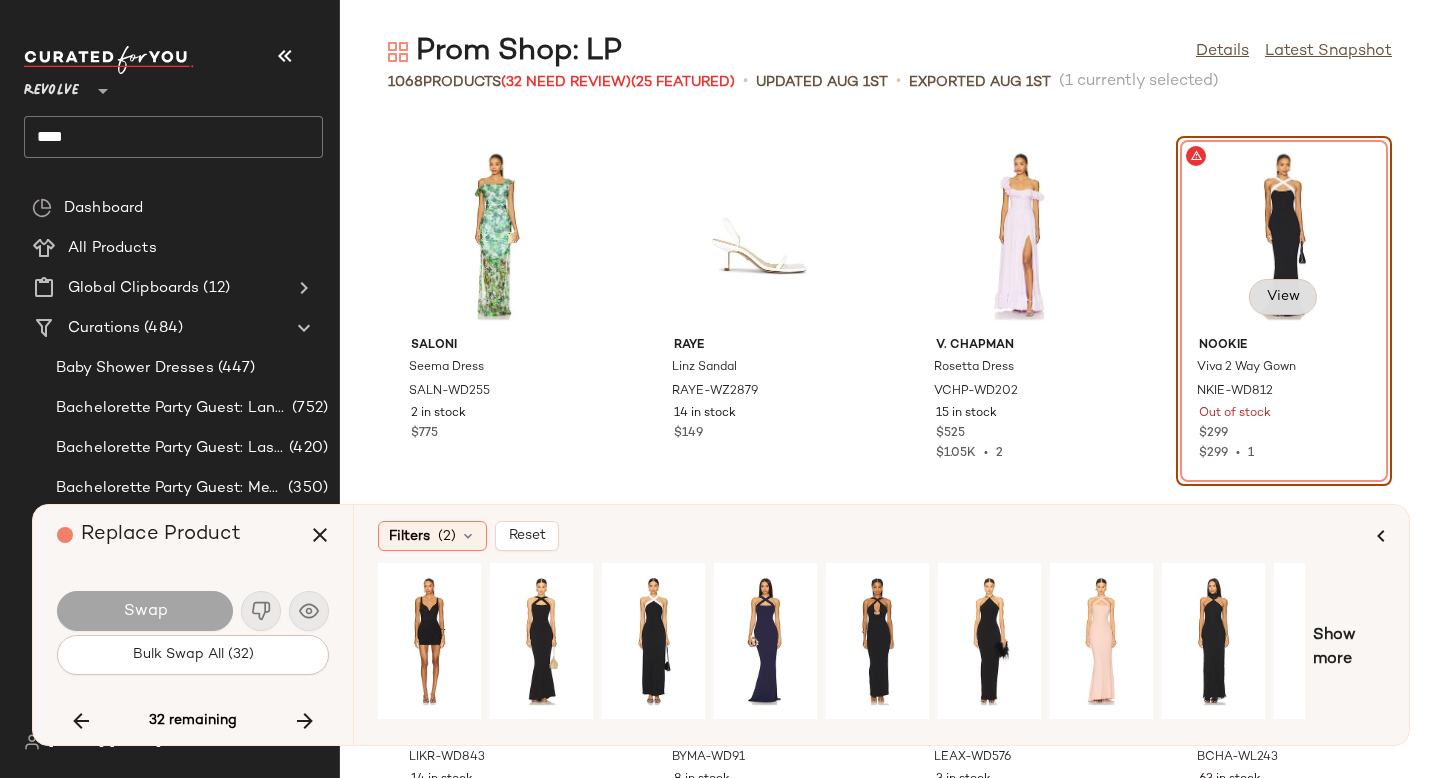 click on "View" at bounding box center [1283, 297] 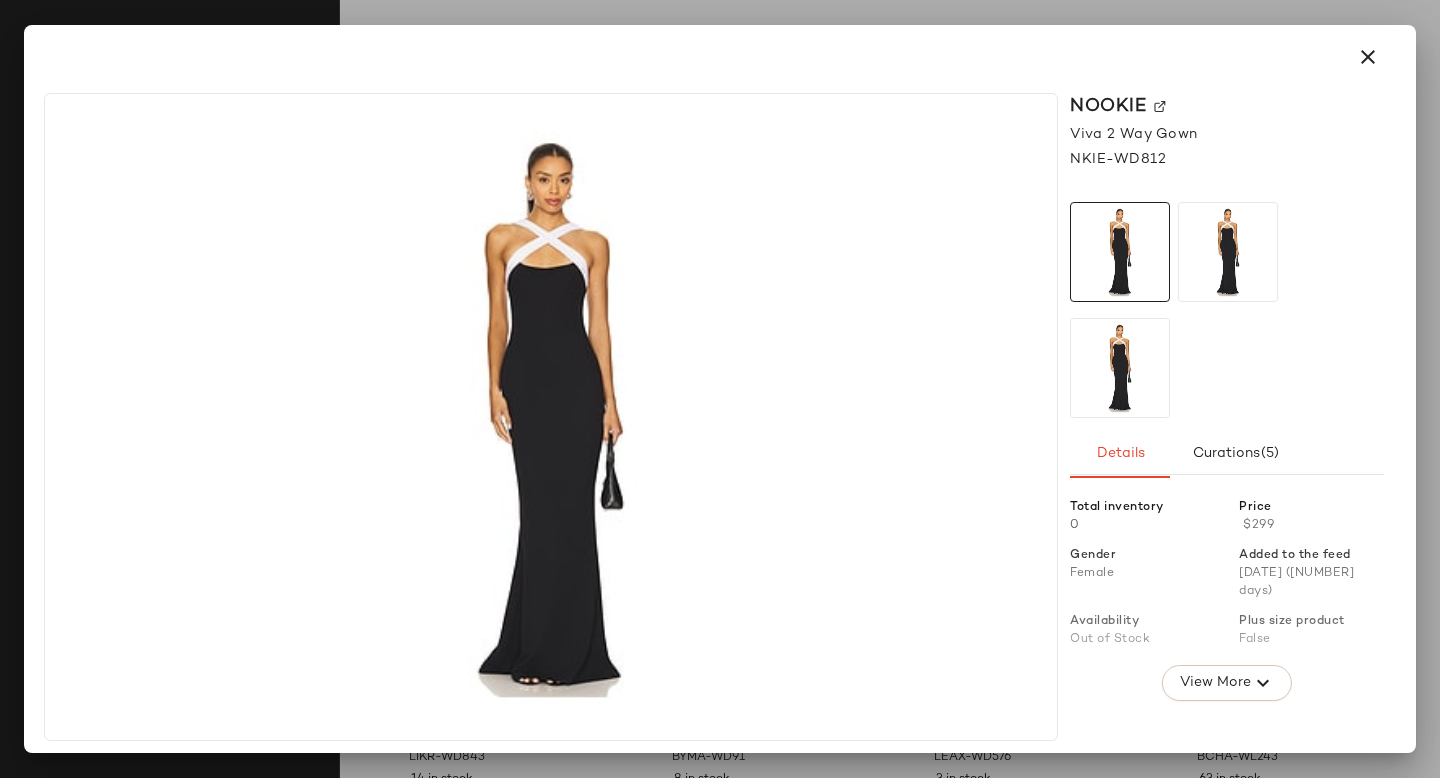 click 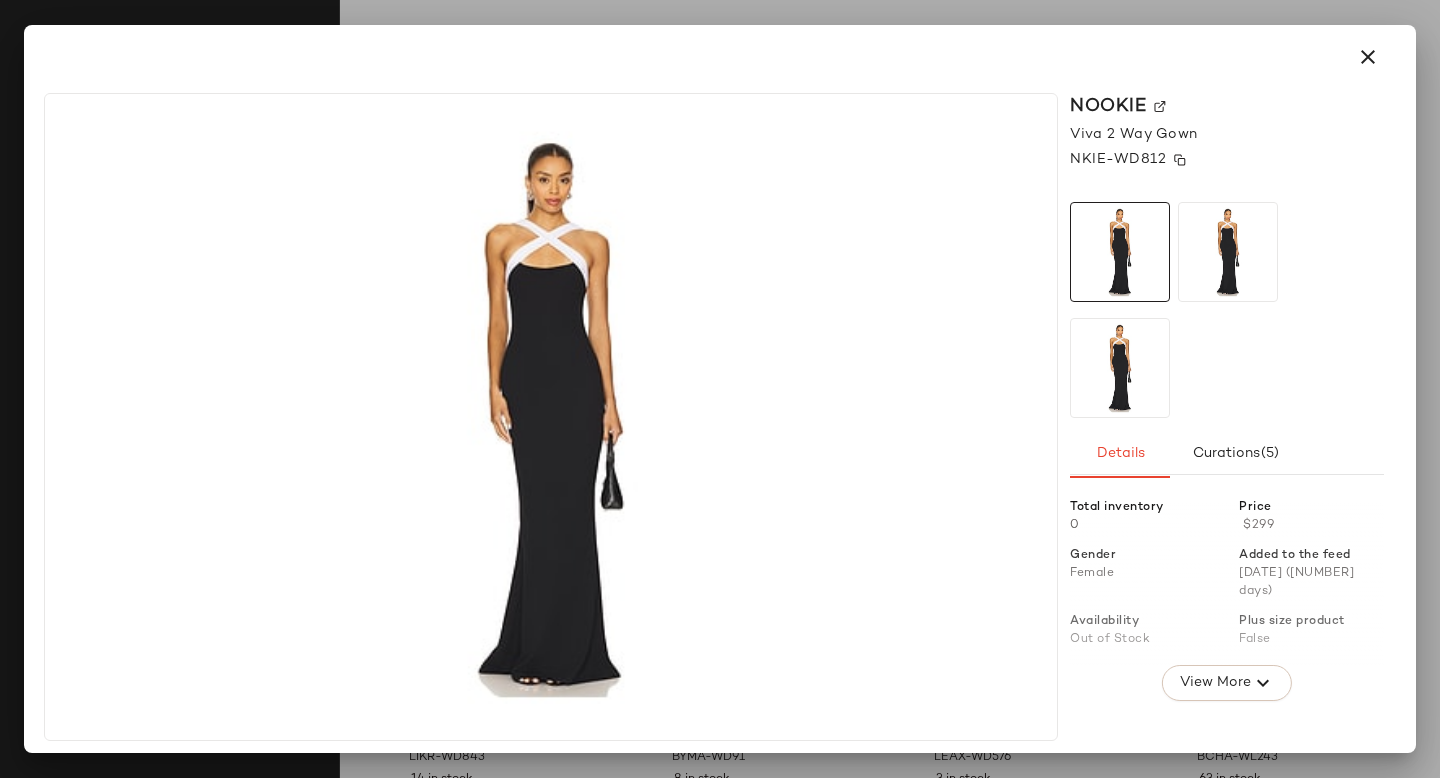 click on "NKIE-WD812" at bounding box center (1118, 159) 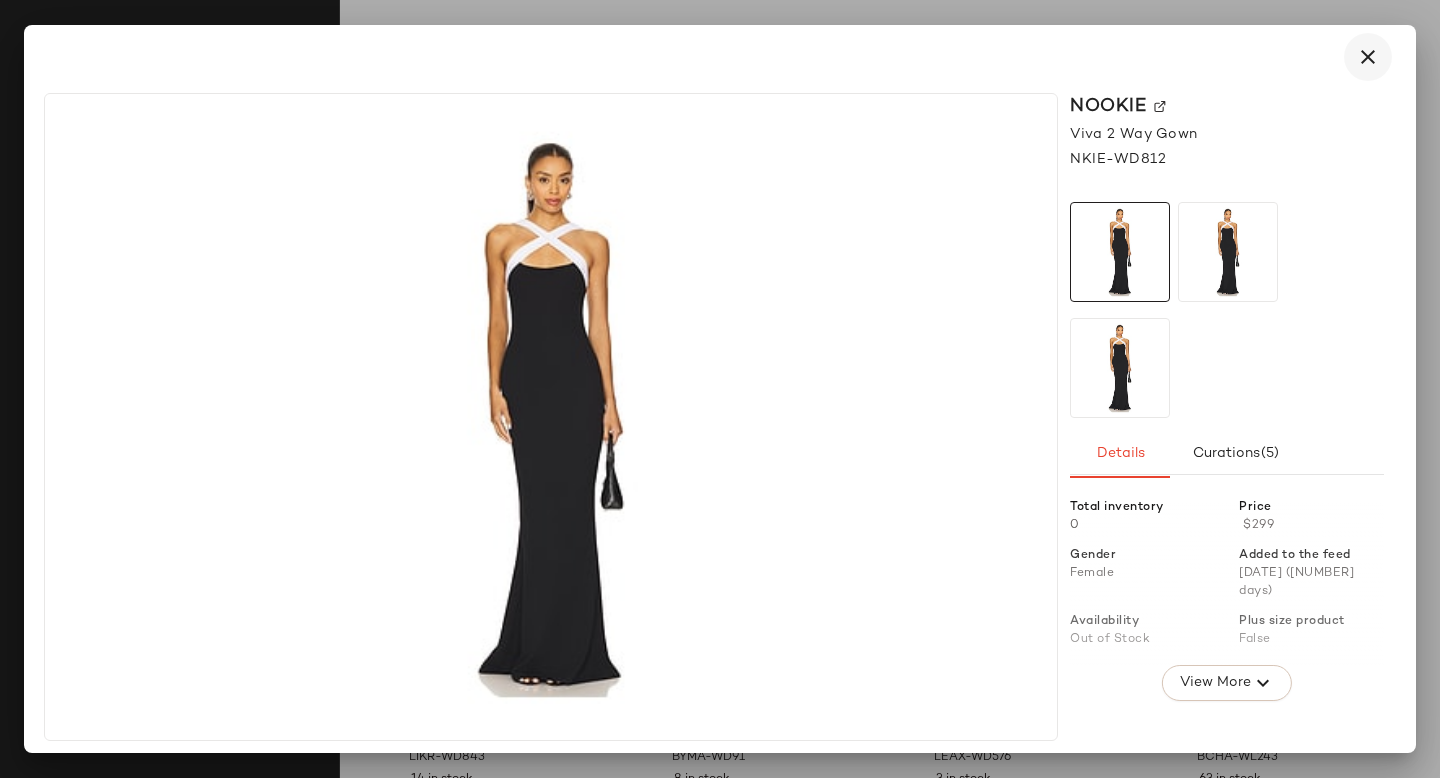 click at bounding box center (1368, 57) 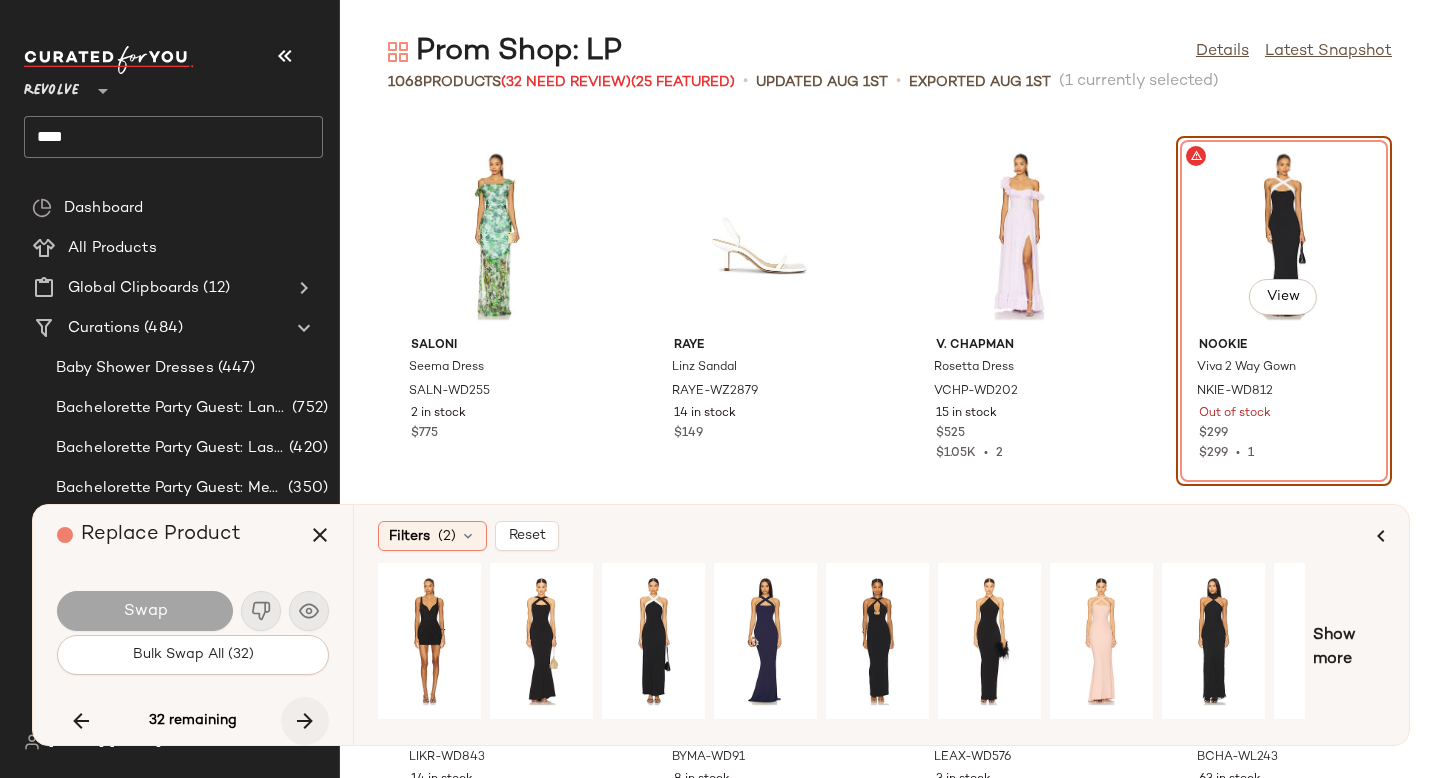 click at bounding box center [305, 721] 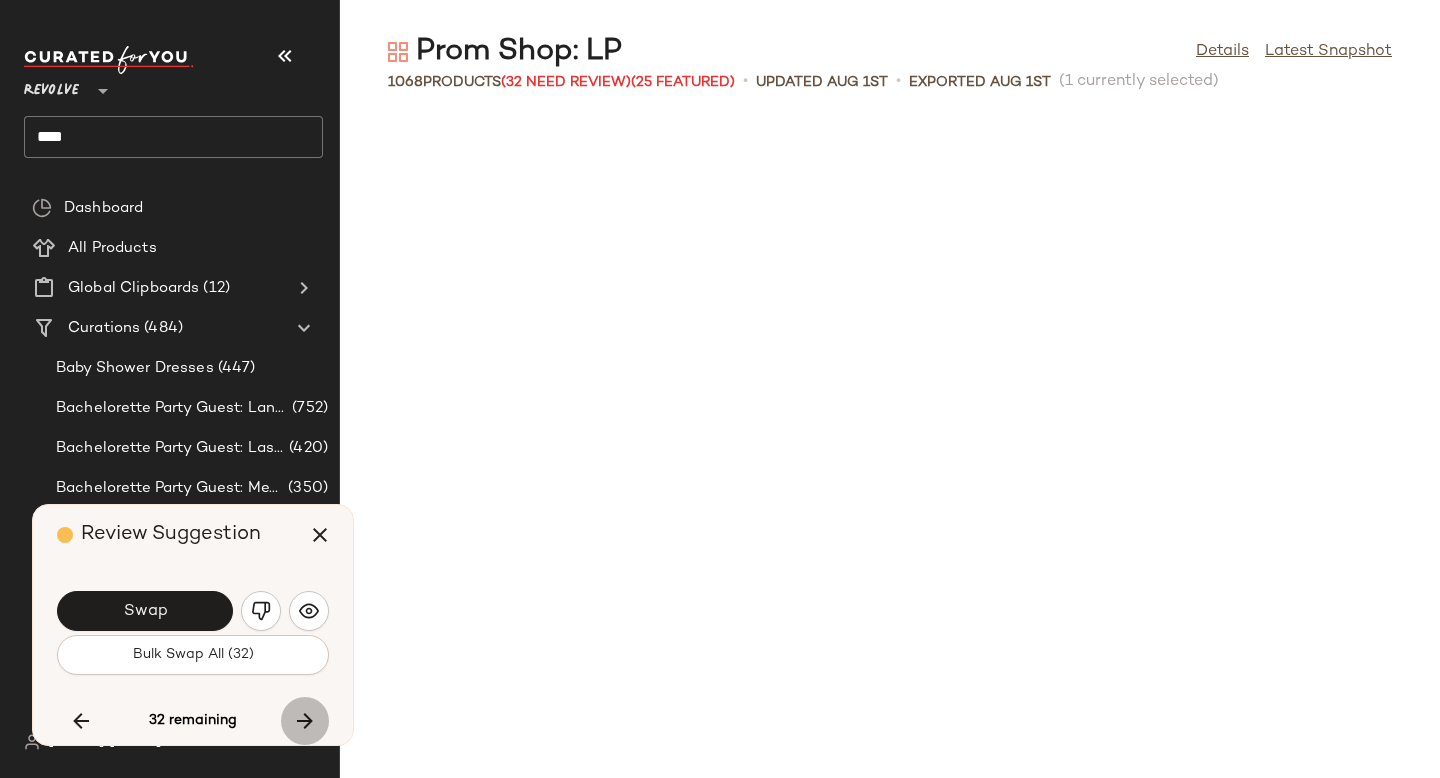 scroll, scrollTop: 17934, scrollLeft: 0, axis: vertical 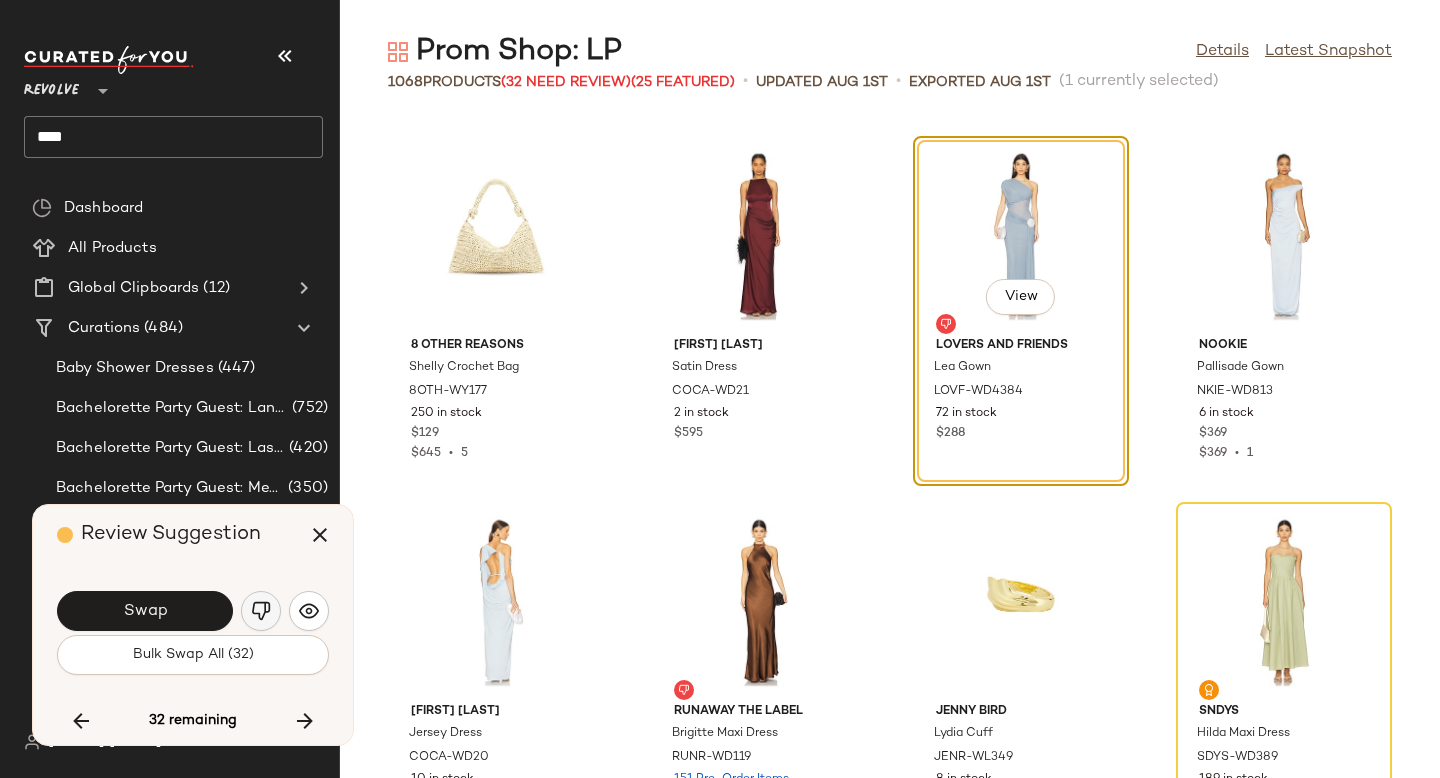 click 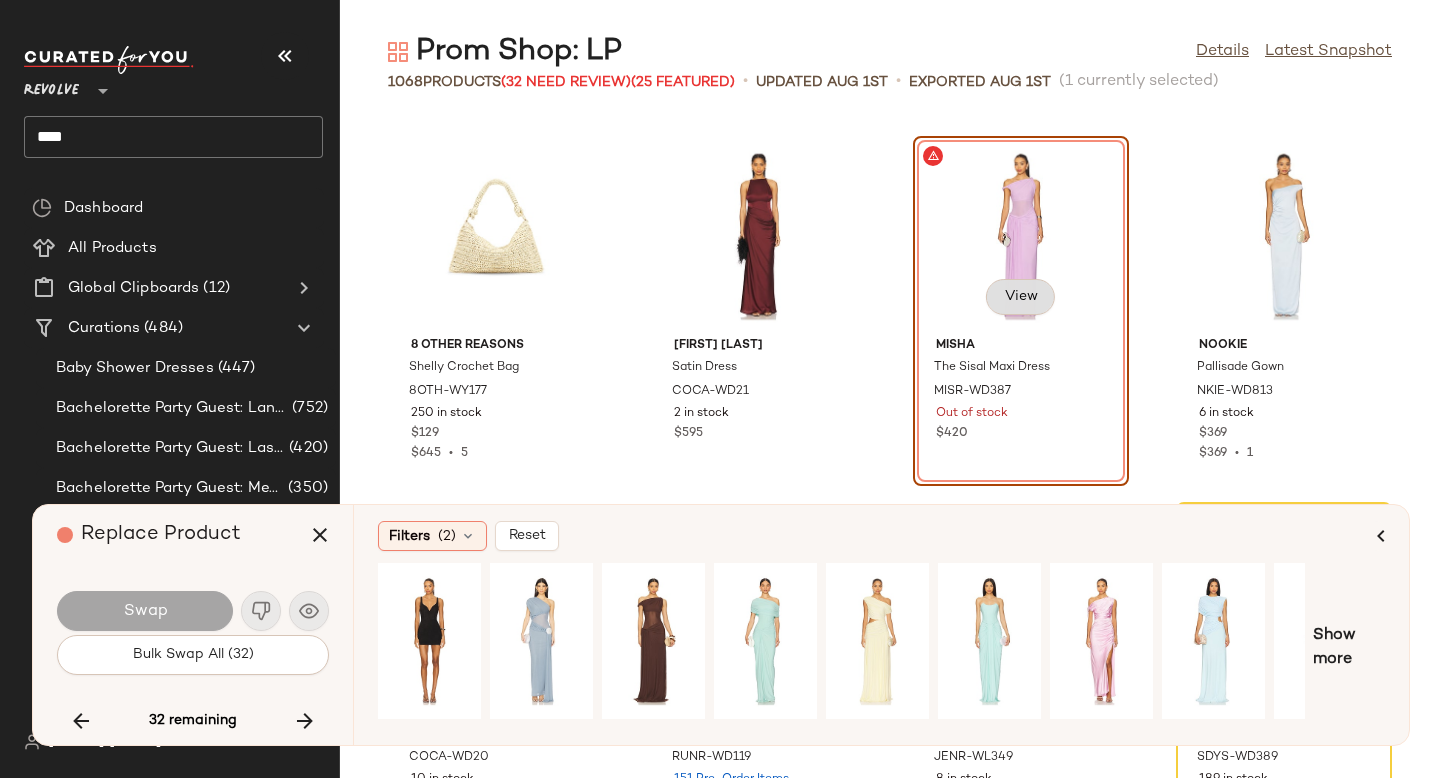 click on "View" 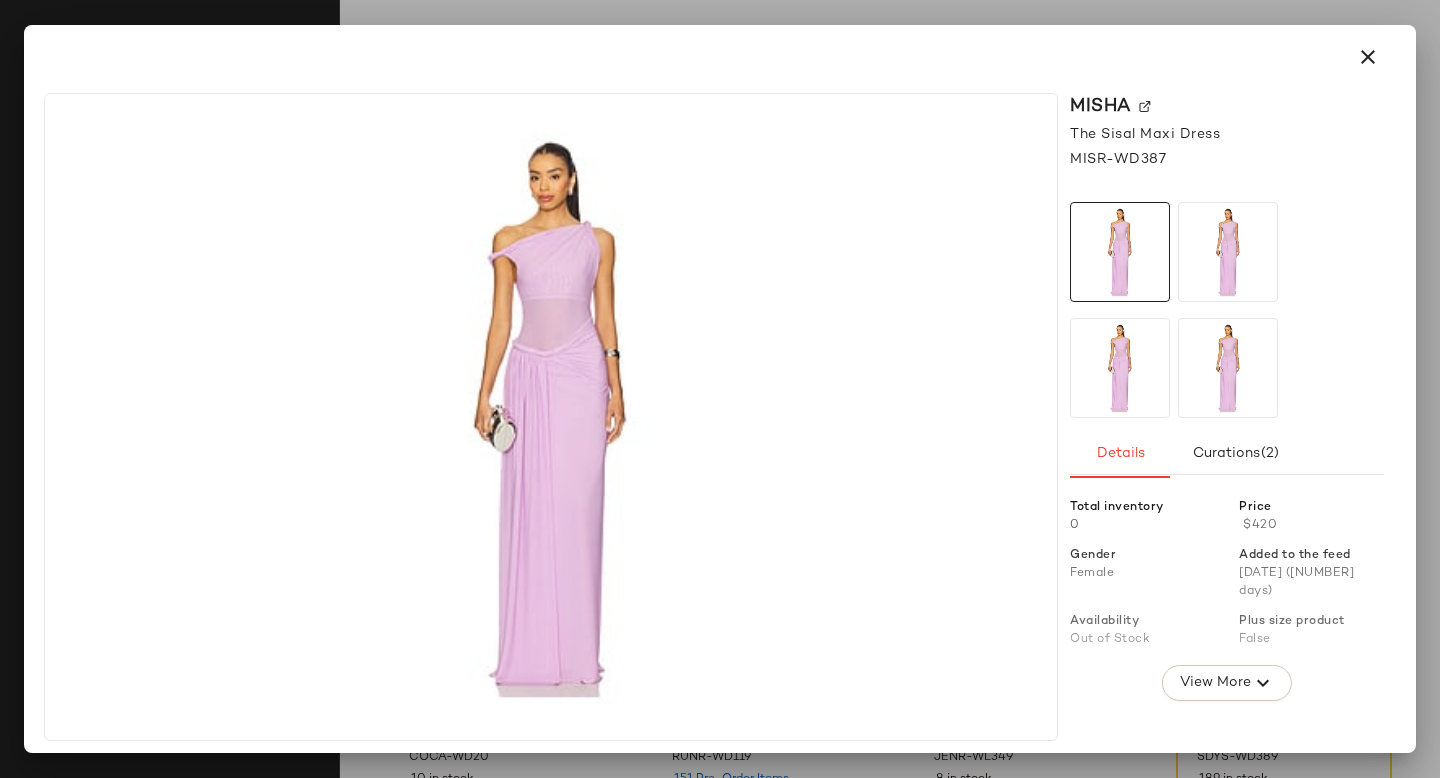 click 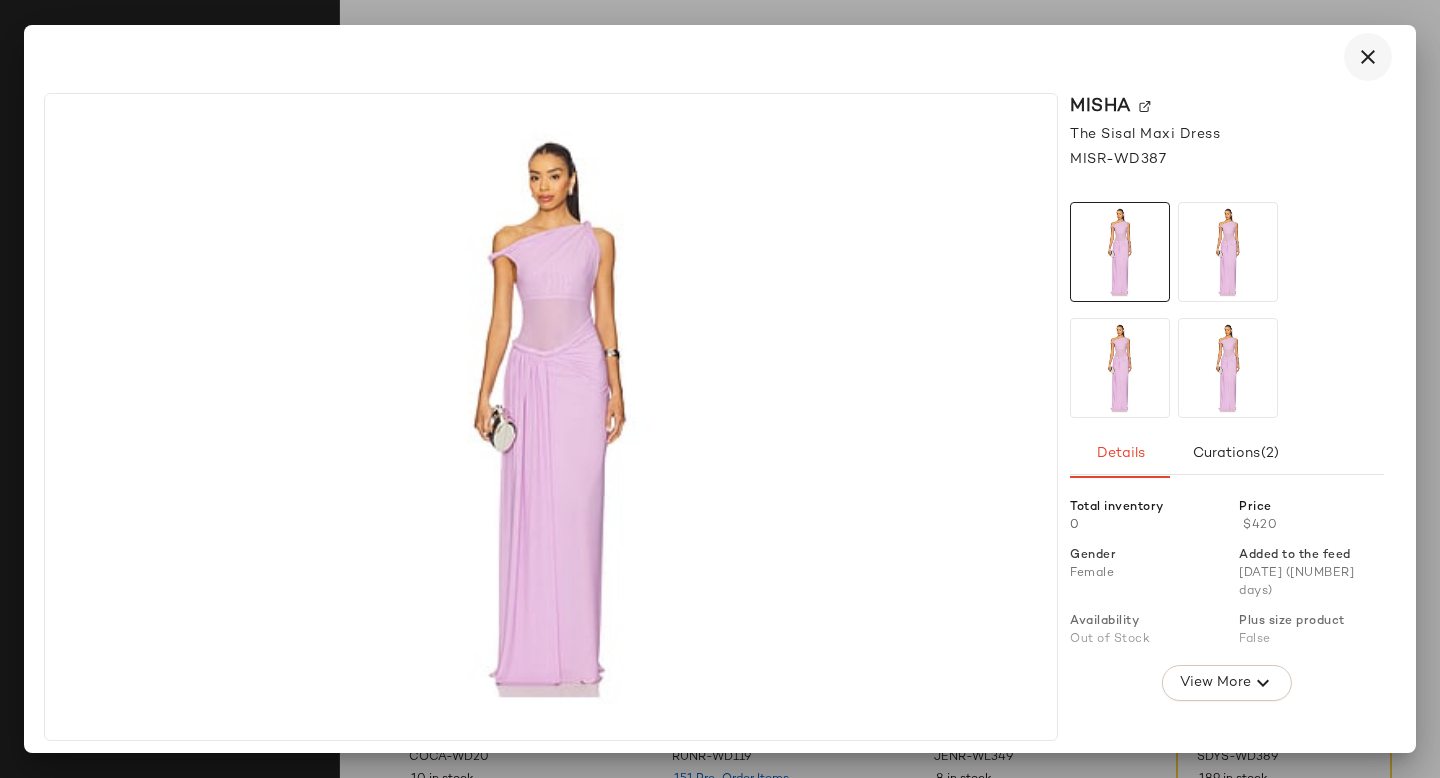 click at bounding box center [1368, 57] 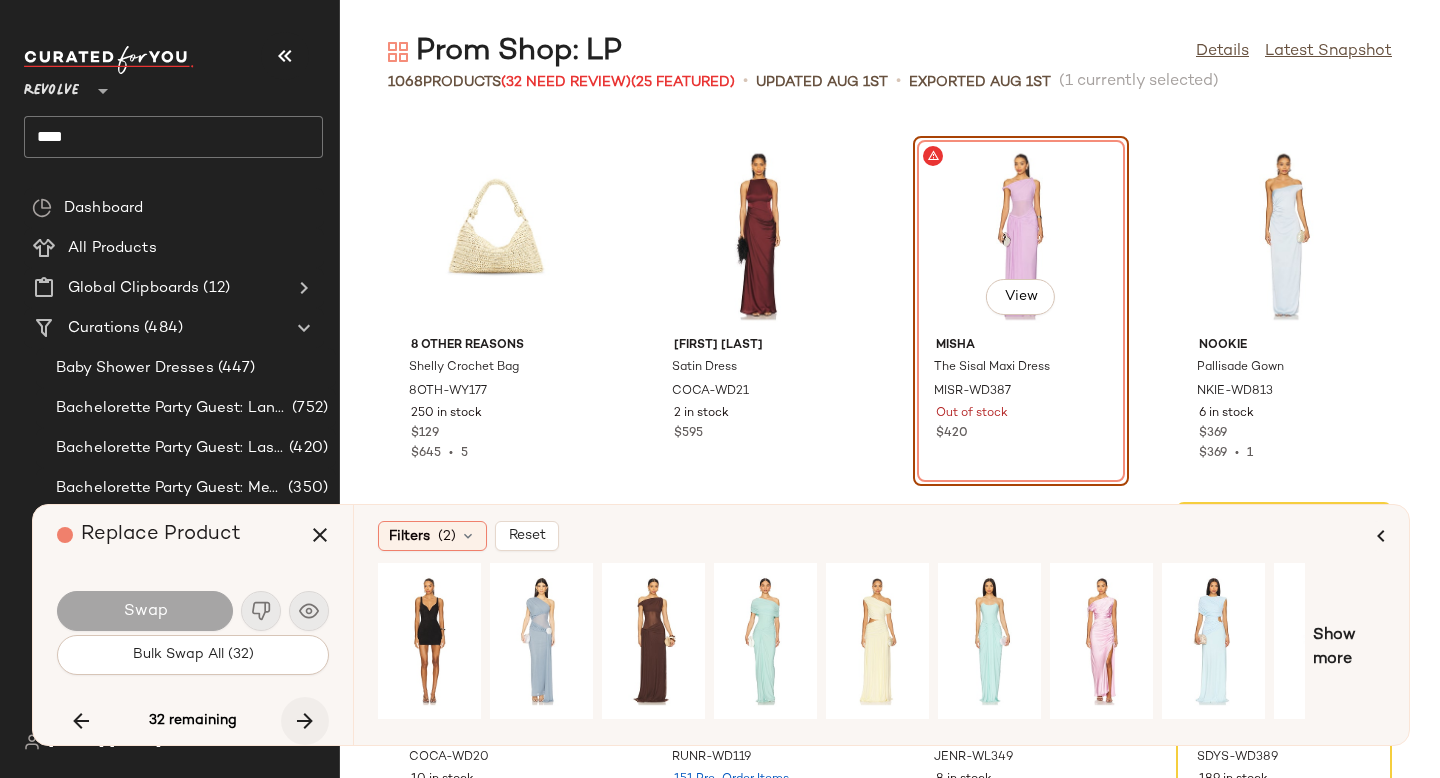 click at bounding box center (305, 721) 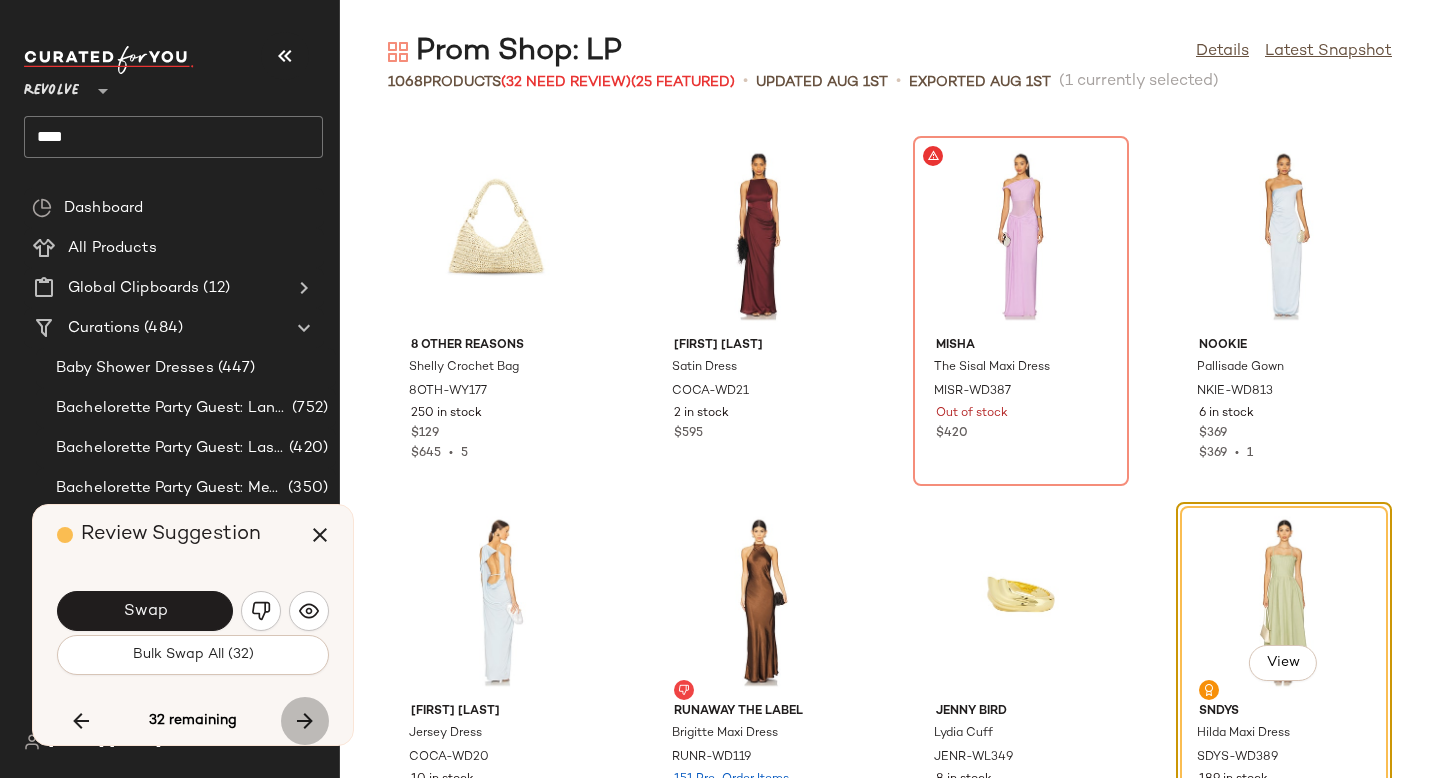scroll, scrollTop: 18300, scrollLeft: 0, axis: vertical 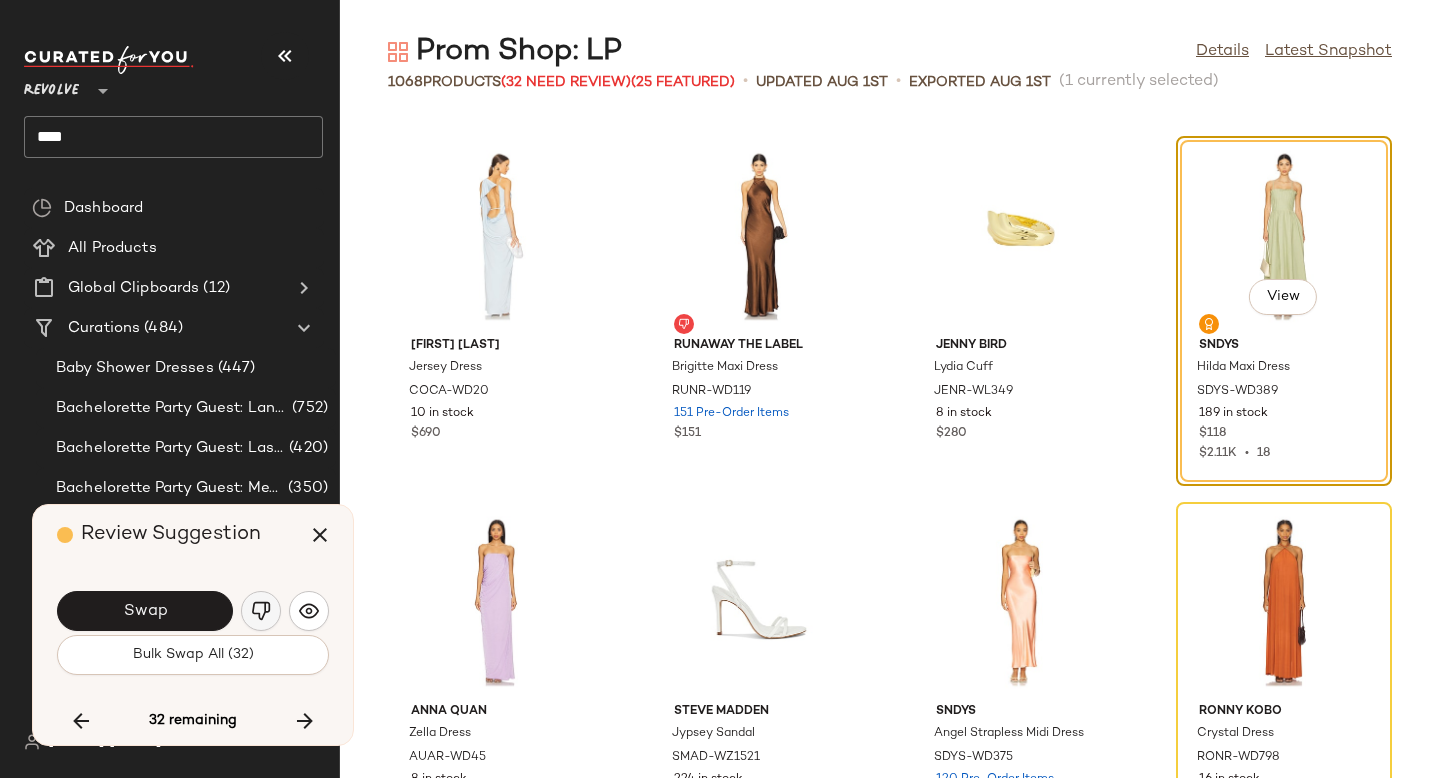 click 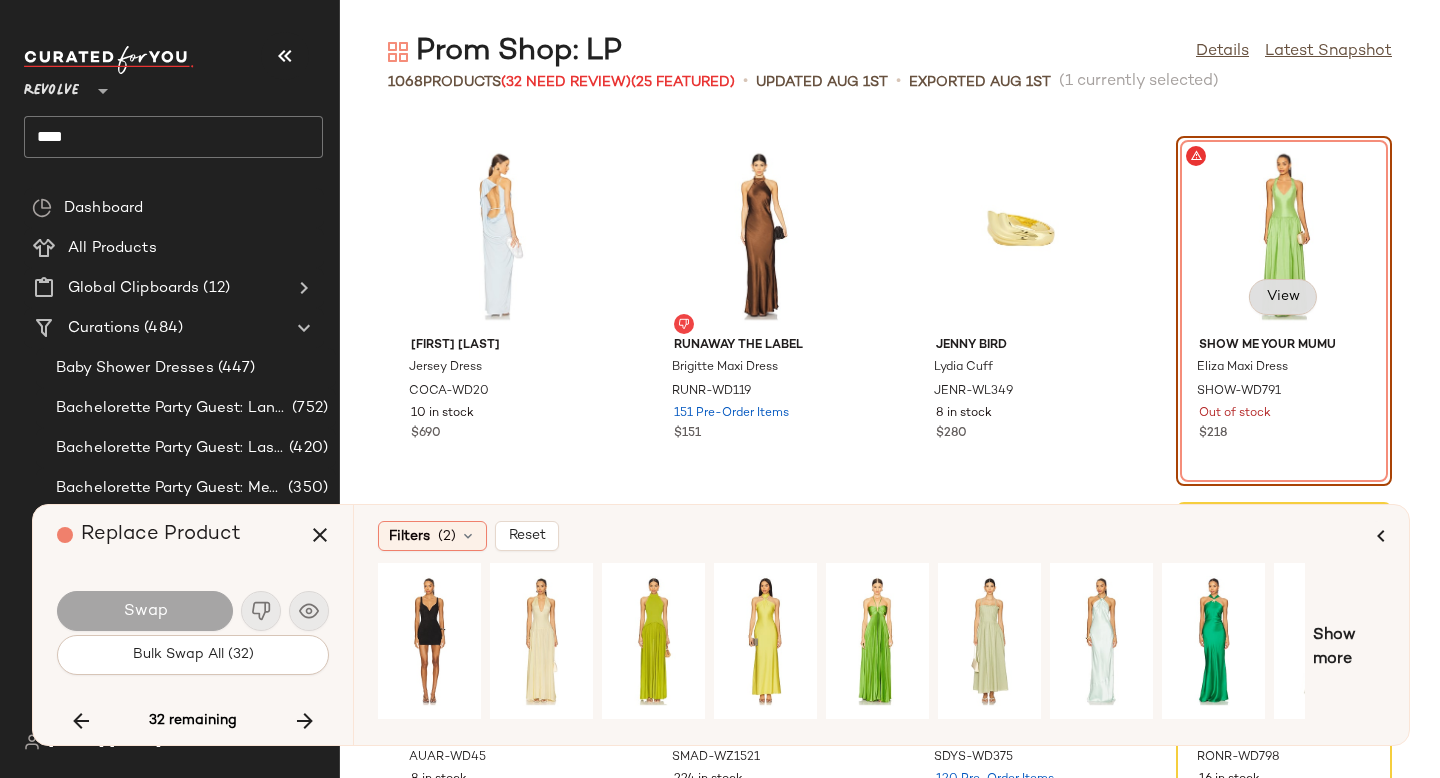 click on "View" at bounding box center [1283, 297] 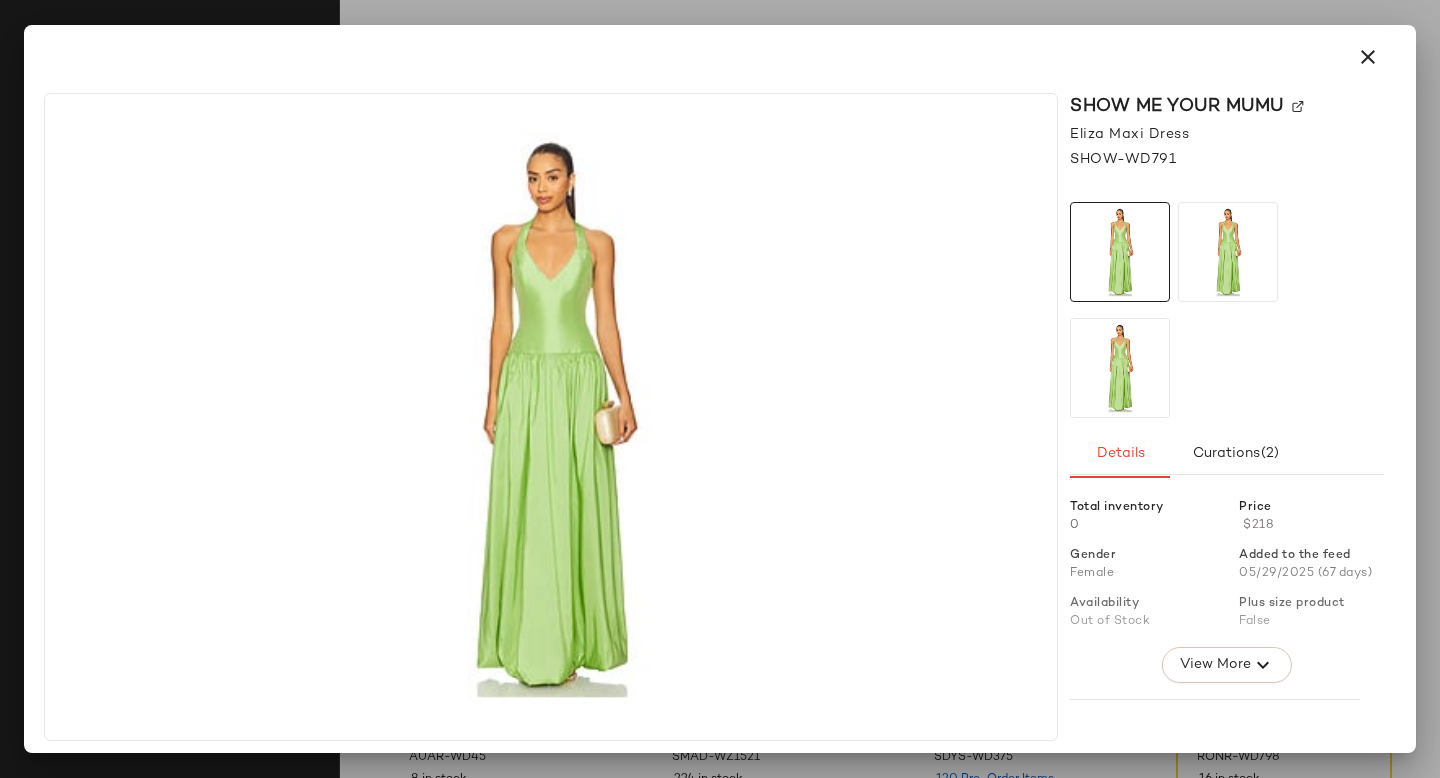 click 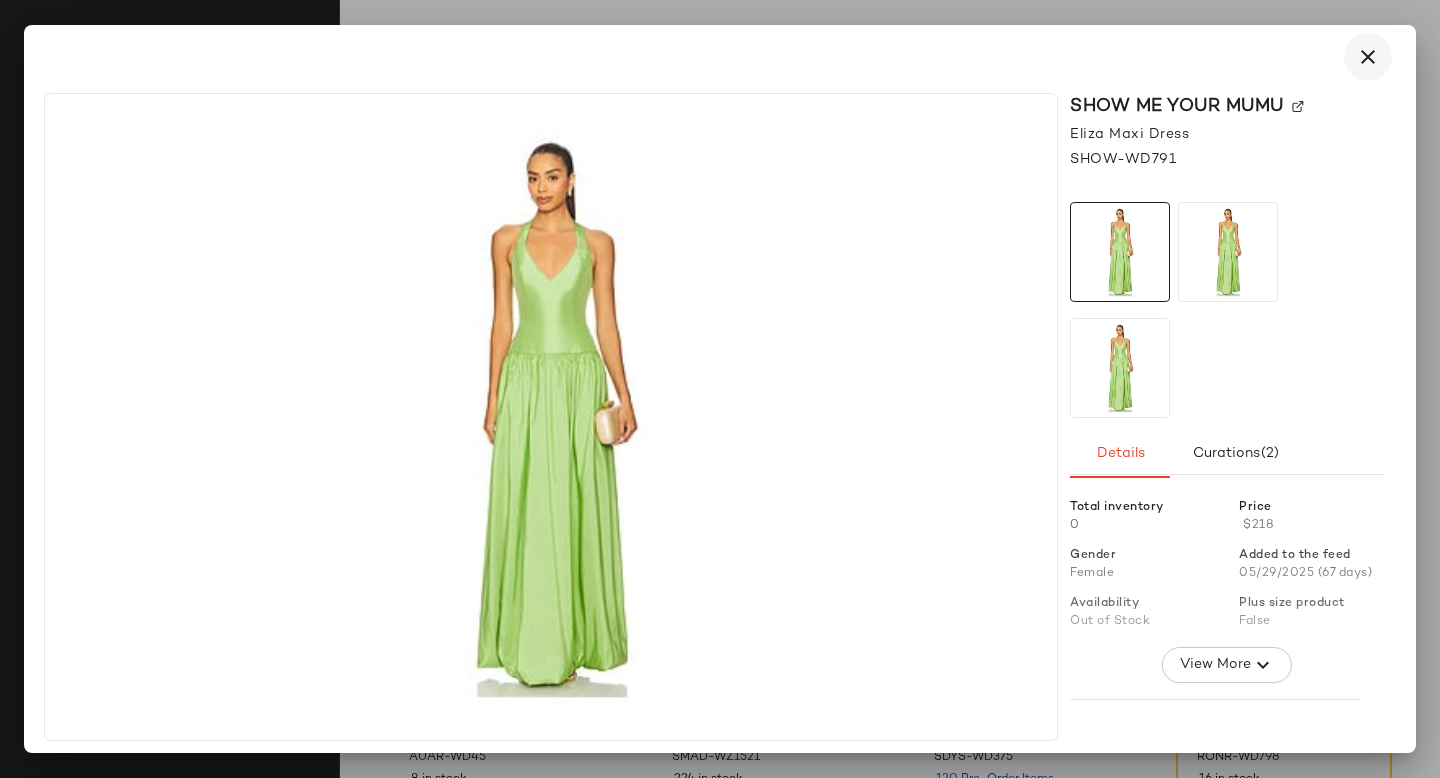 click at bounding box center [1368, 57] 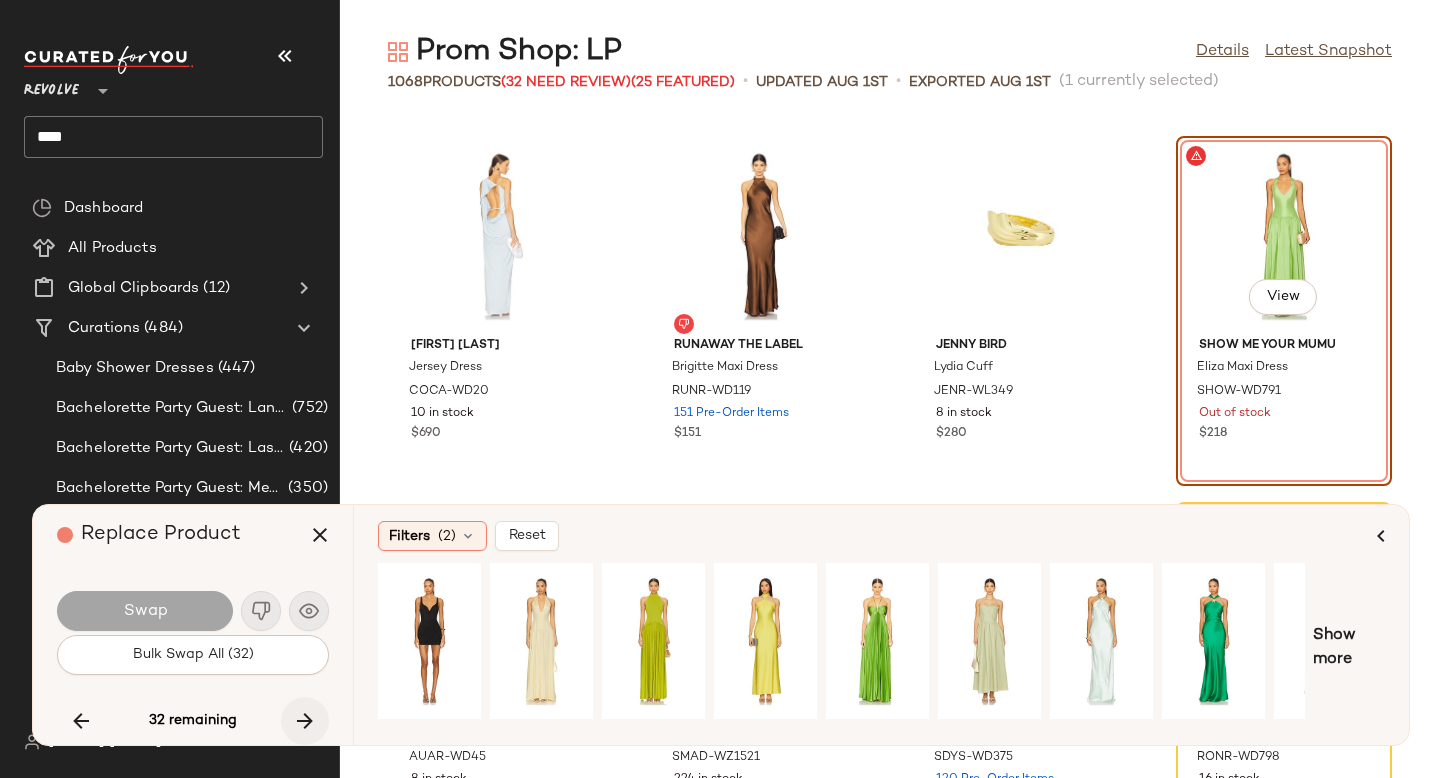 click at bounding box center (305, 721) 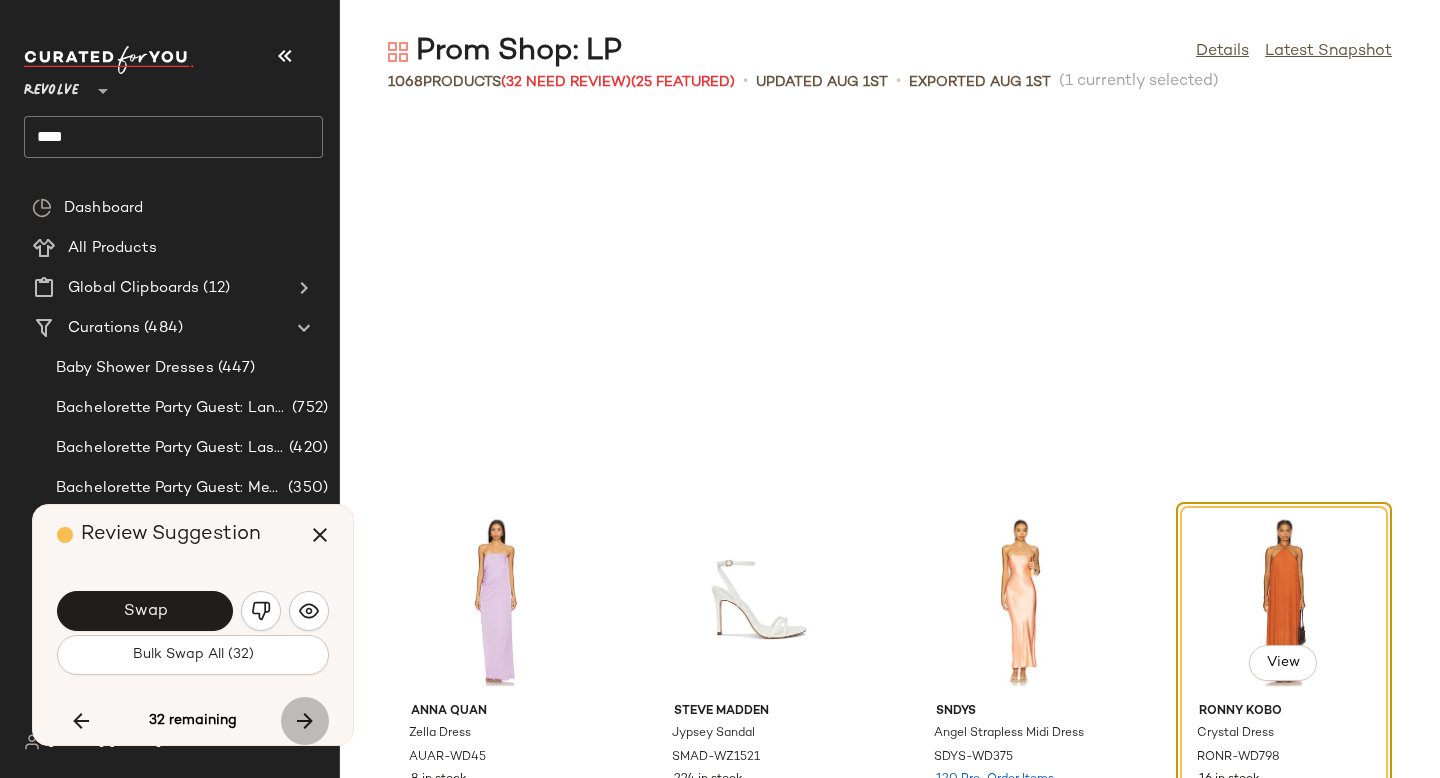 scroll, scrollTop: 18666, scrollLeft: 0, axis: vertical 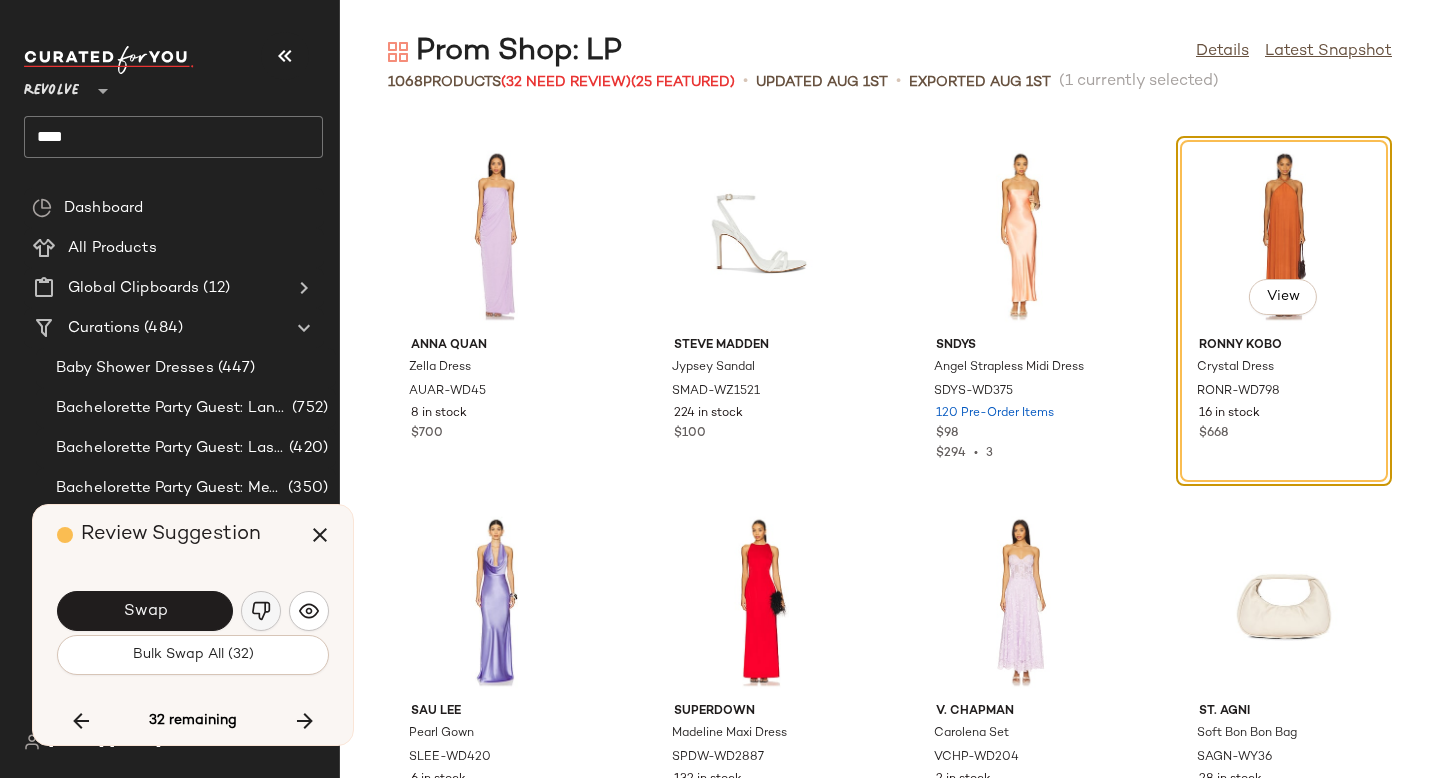 click at bounding box center [261, 611] 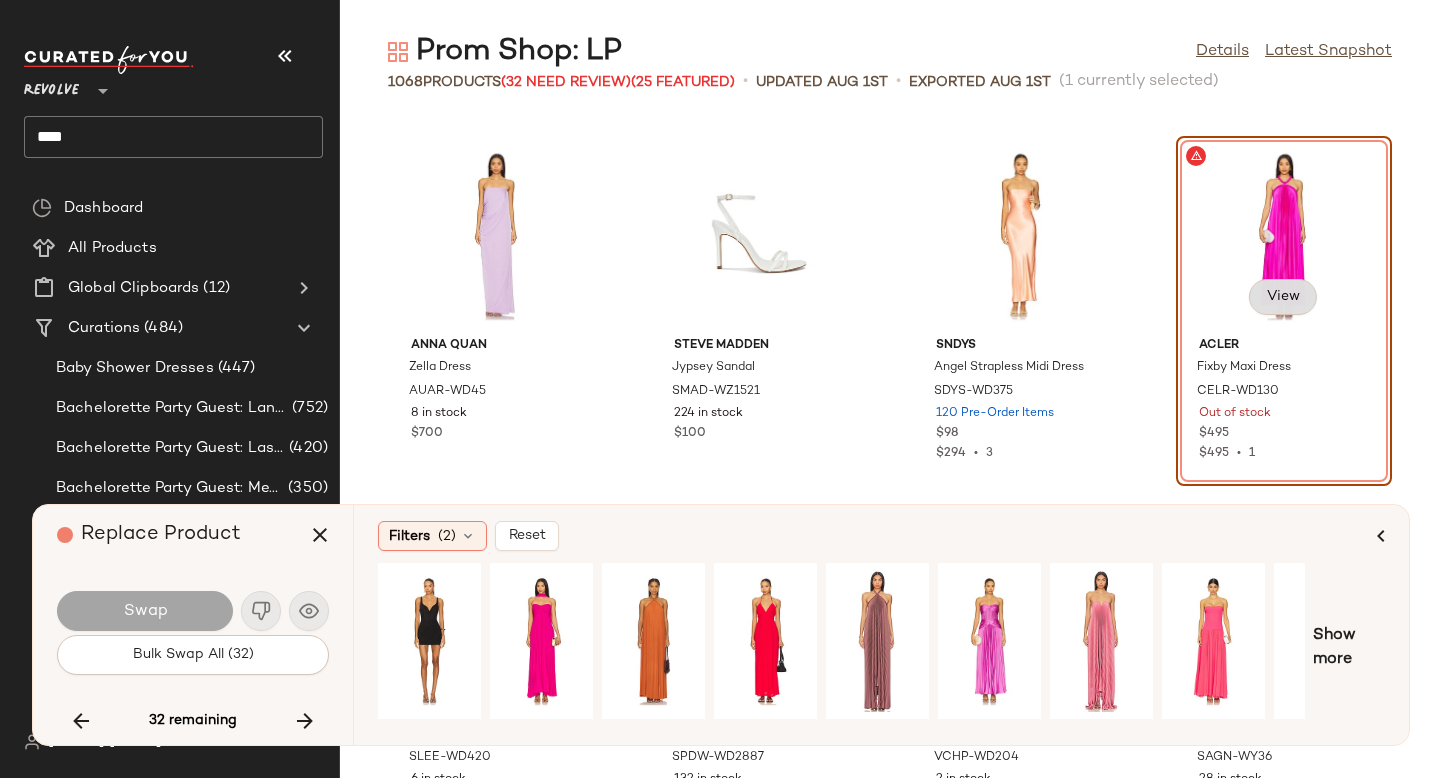 click on "View" at bounding box center [1283, 297] 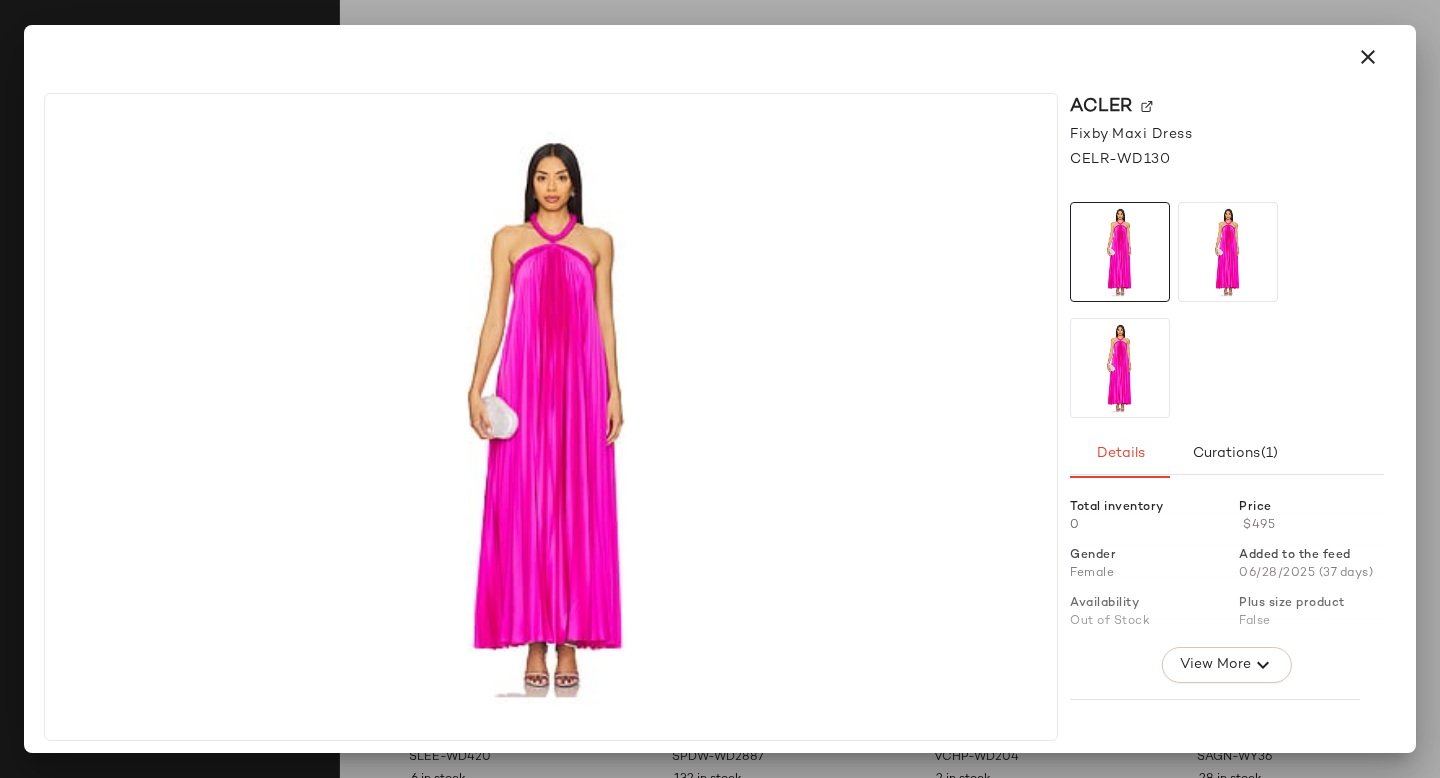 click 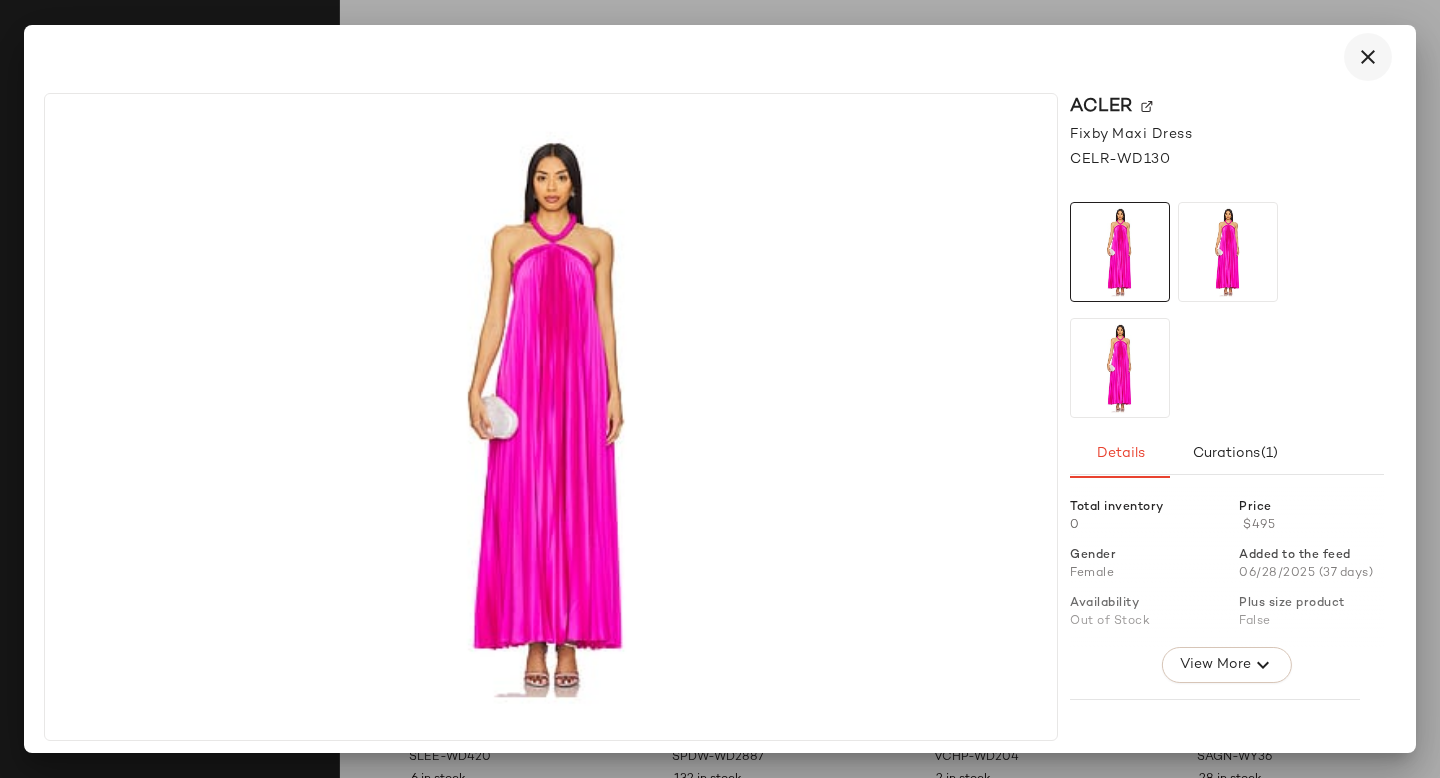click at bounding box center (1368, 57) 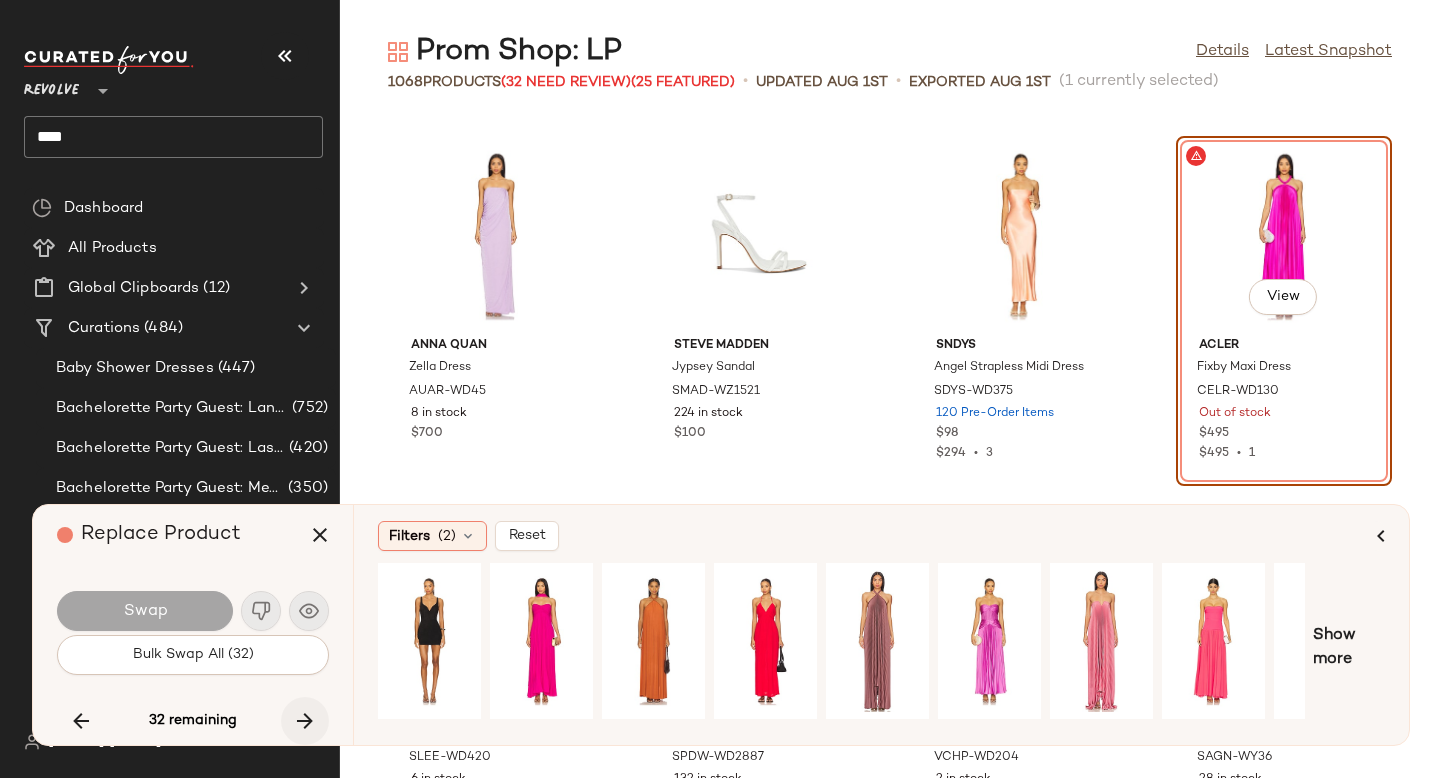 click at bounding box center (305, 721) 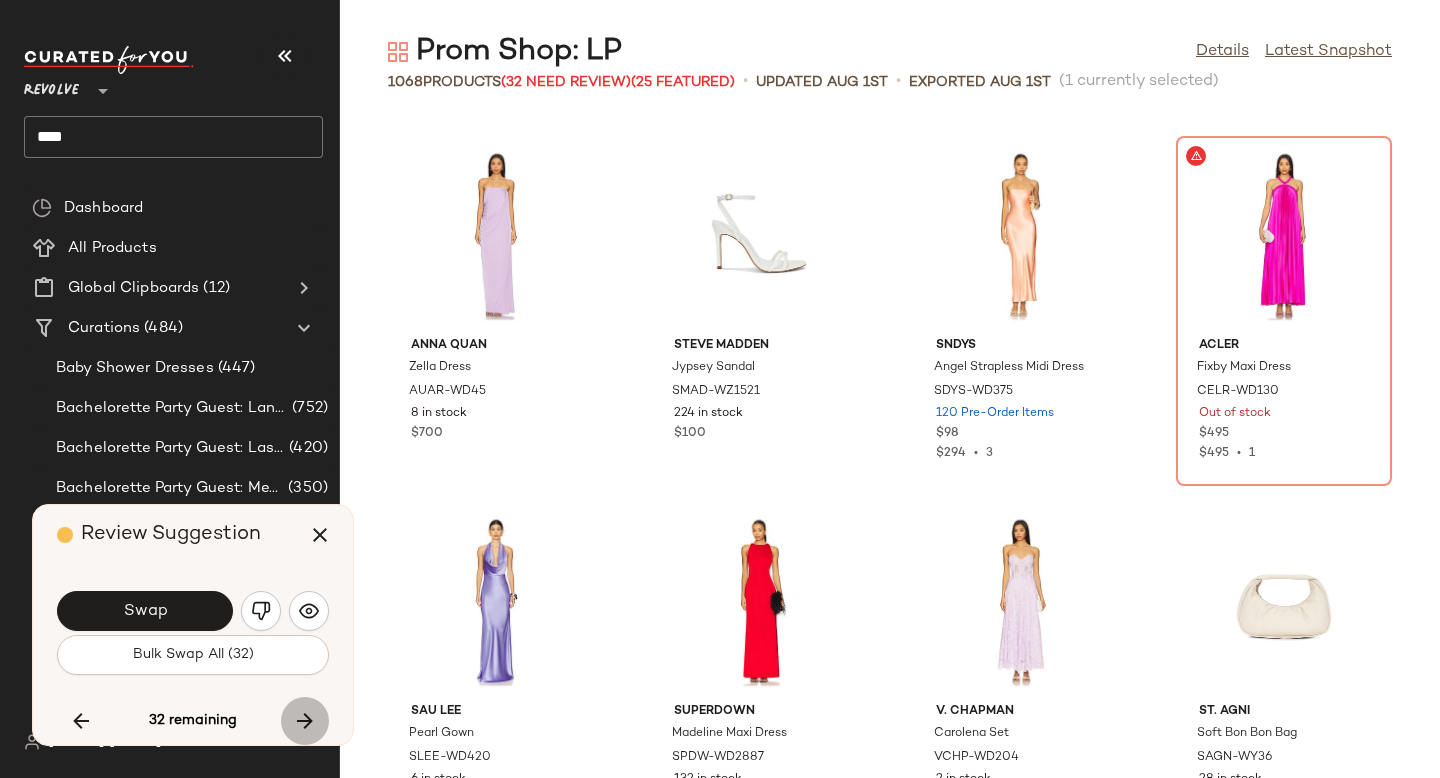 scroll, scrollTop: 19398, scrollLeft: 0, axis: vertical 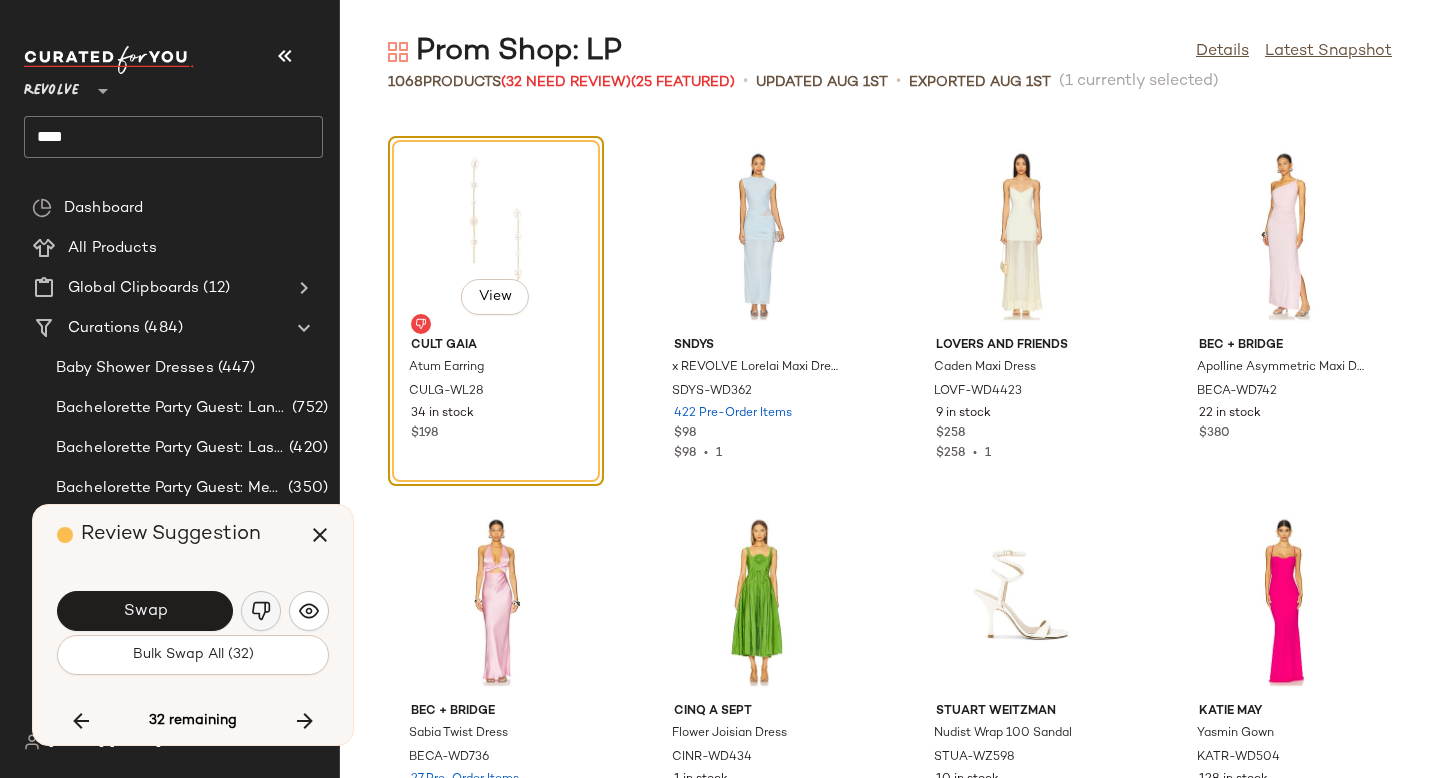 click 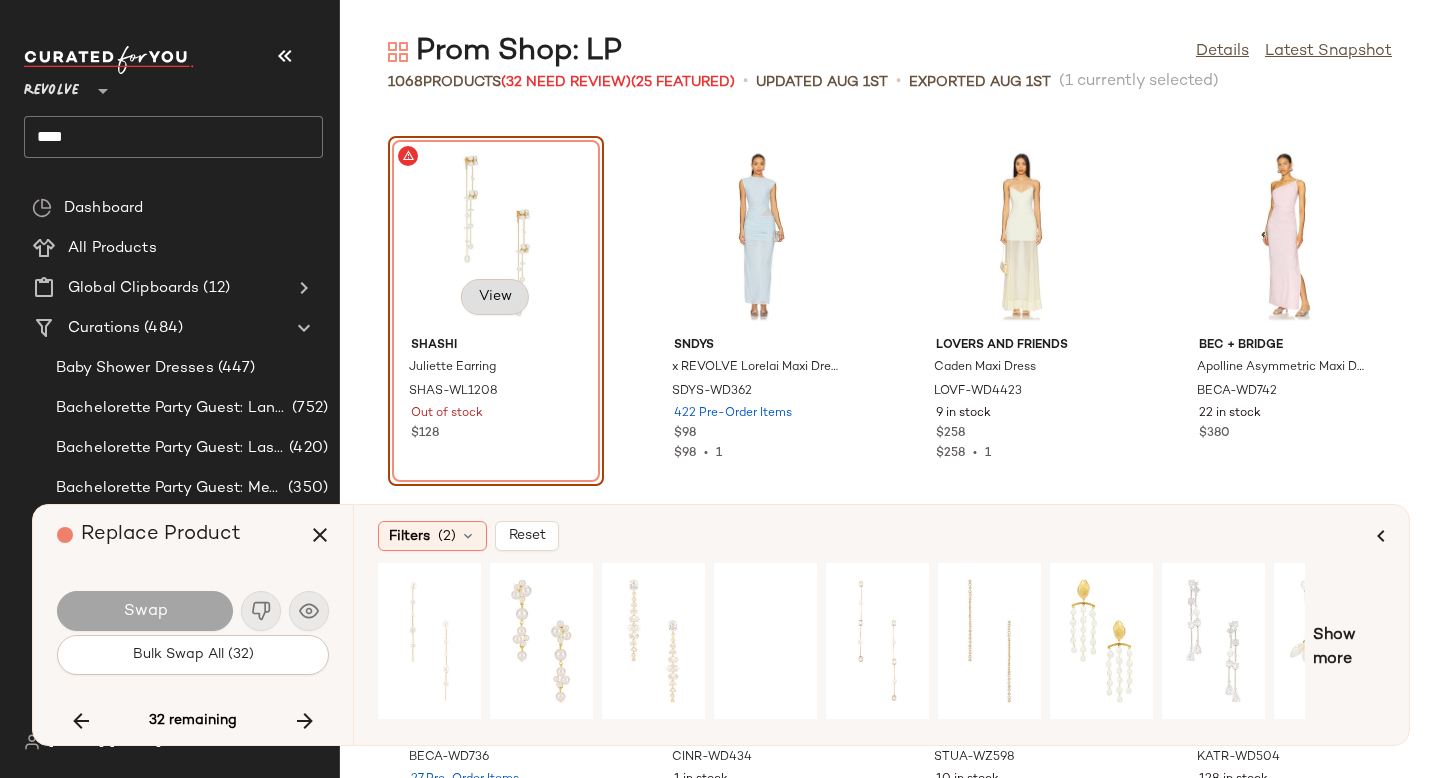 click on "View" 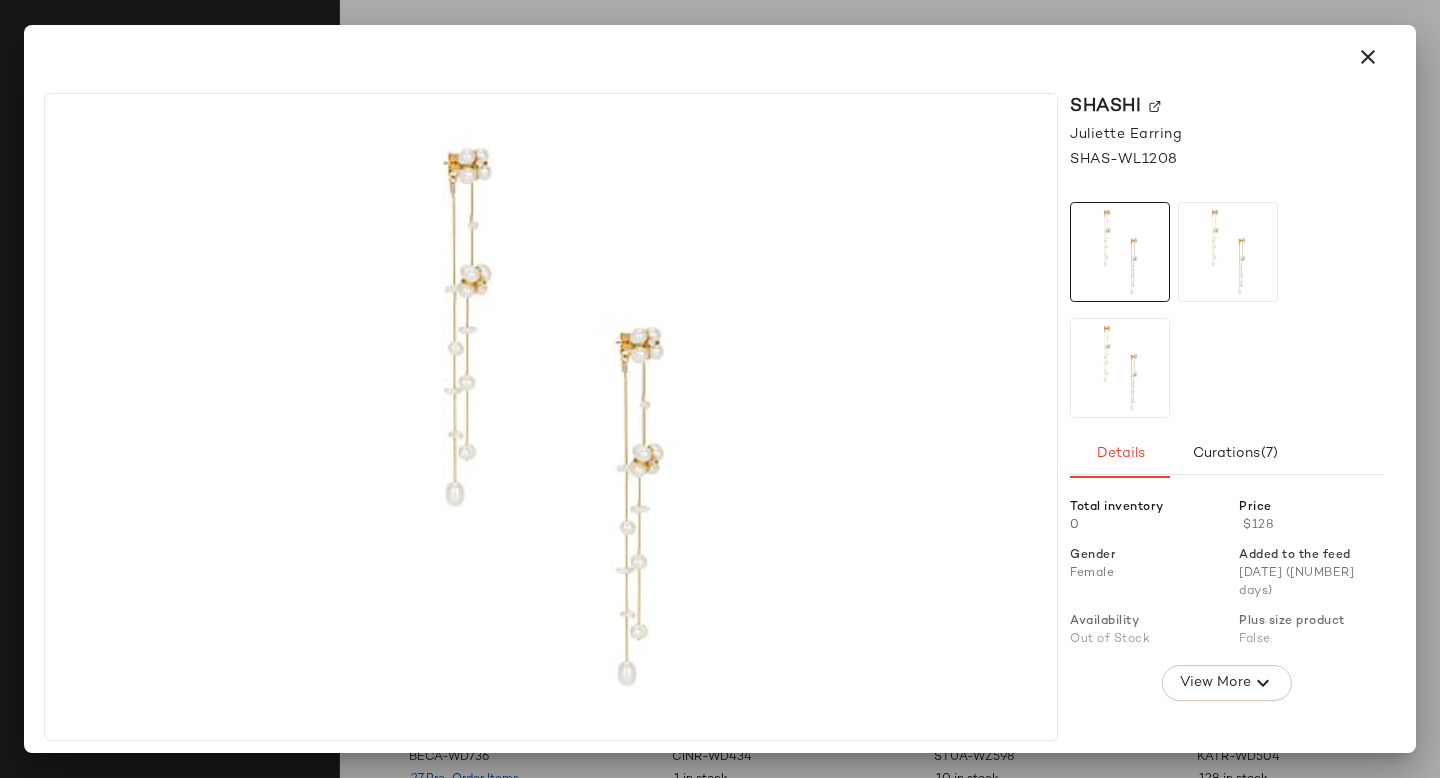 click 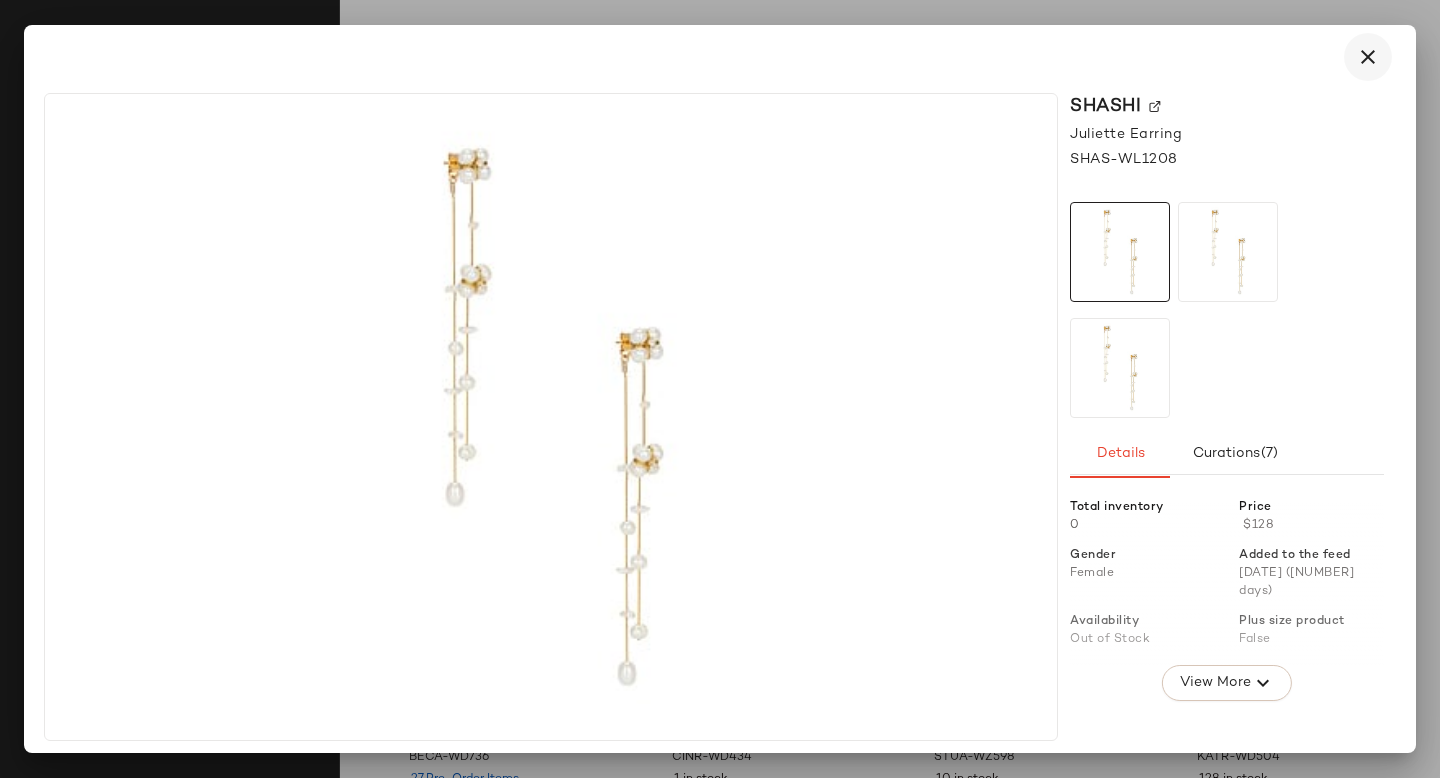 click at bounding box center (1368, 57) 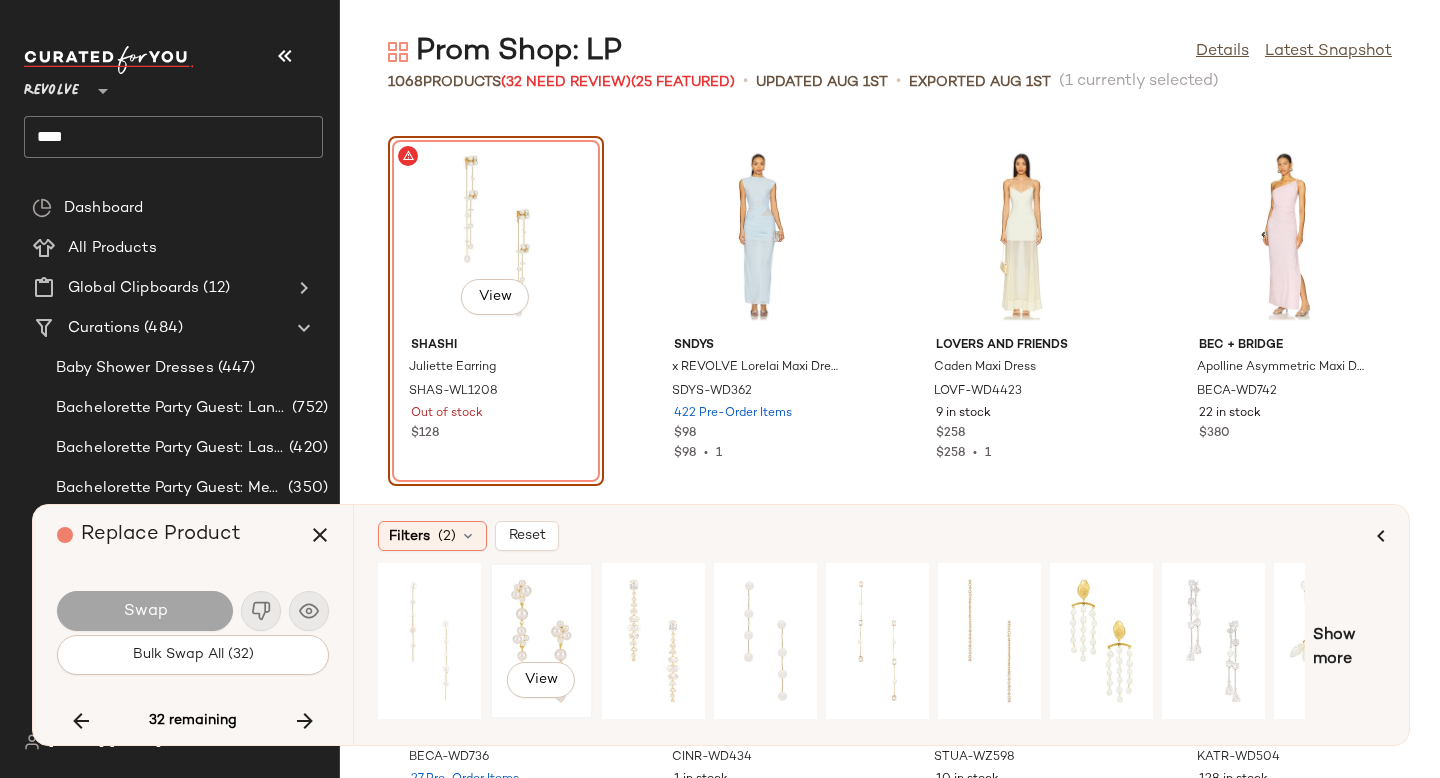 click on "View" 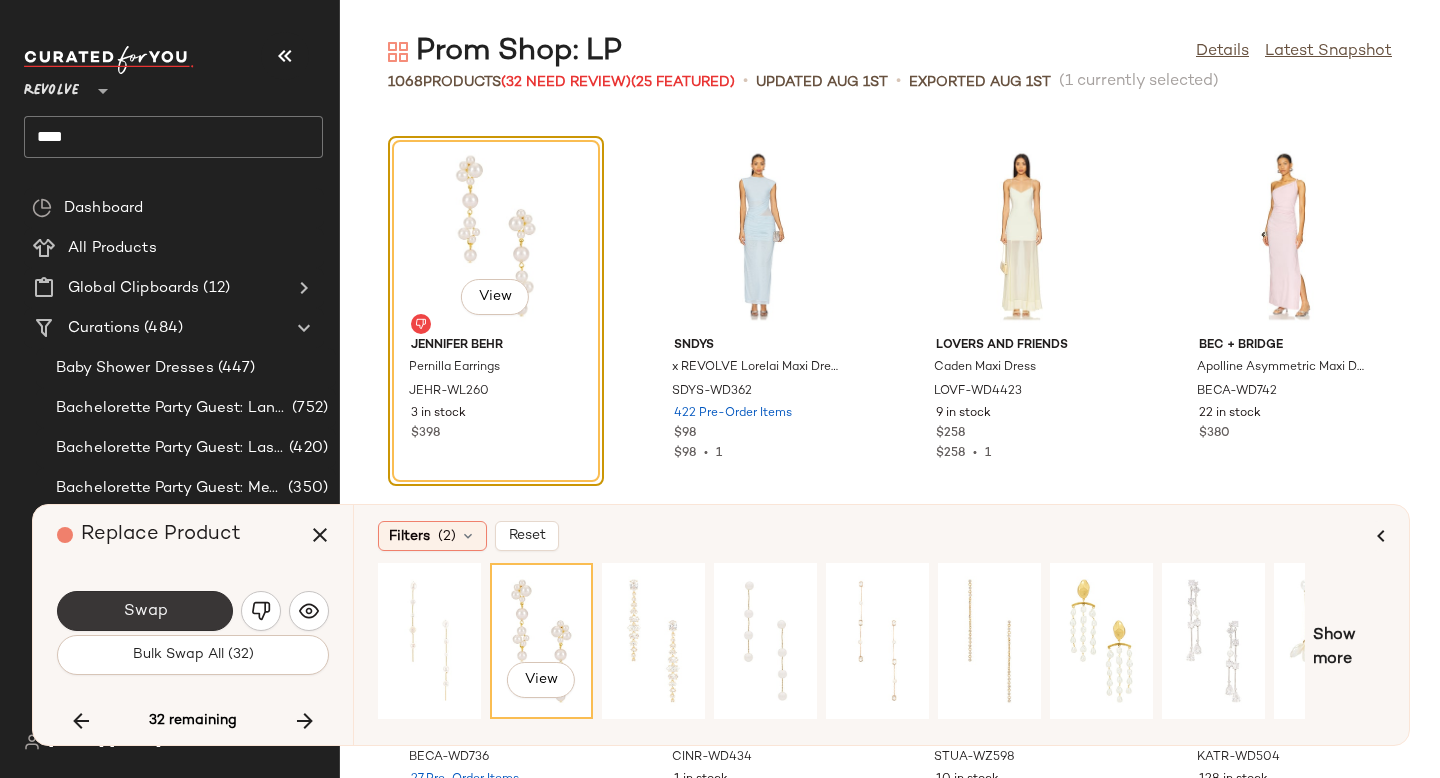 click on "Swap" at bounding box center [145, 611] 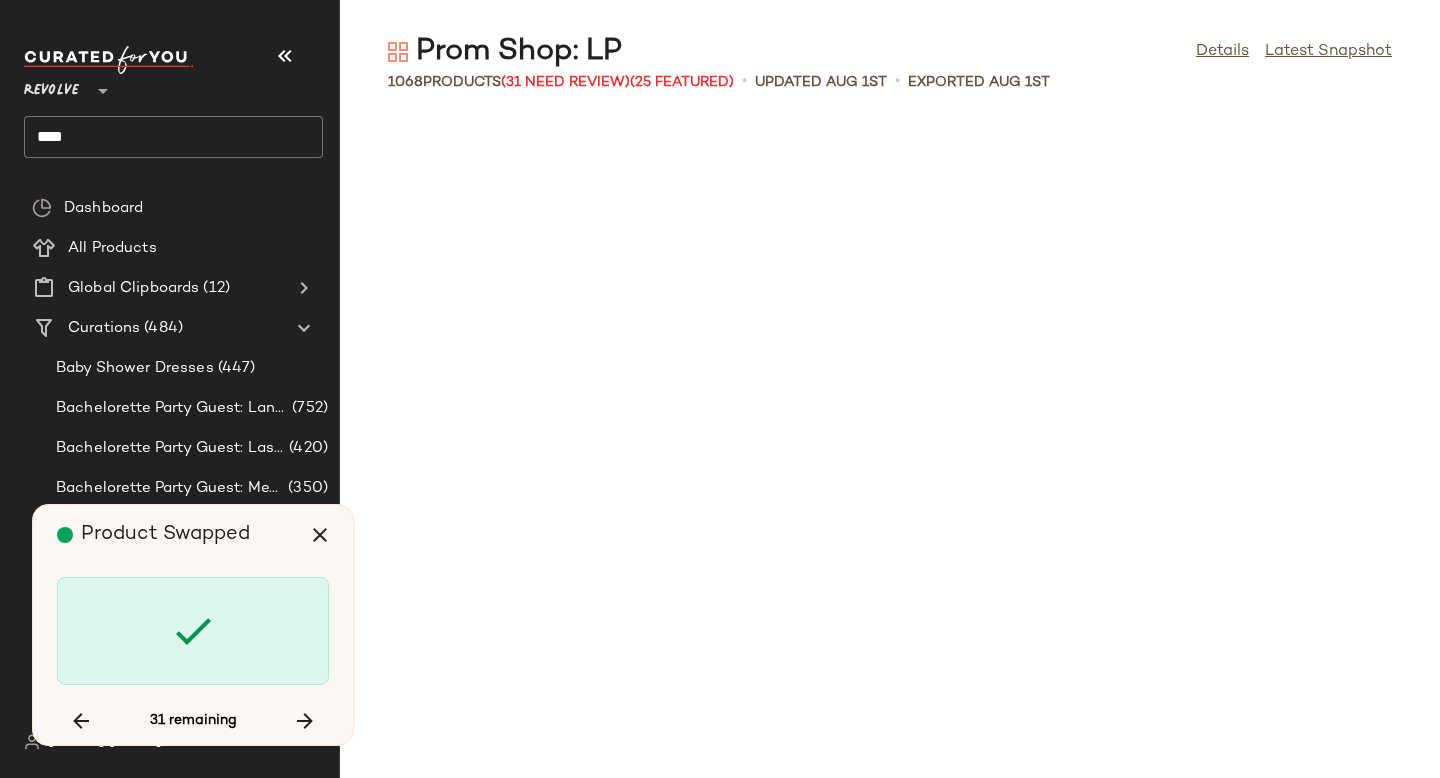 scroll, scrollTop: 21594, scrollLeft: 0, axis: vertical 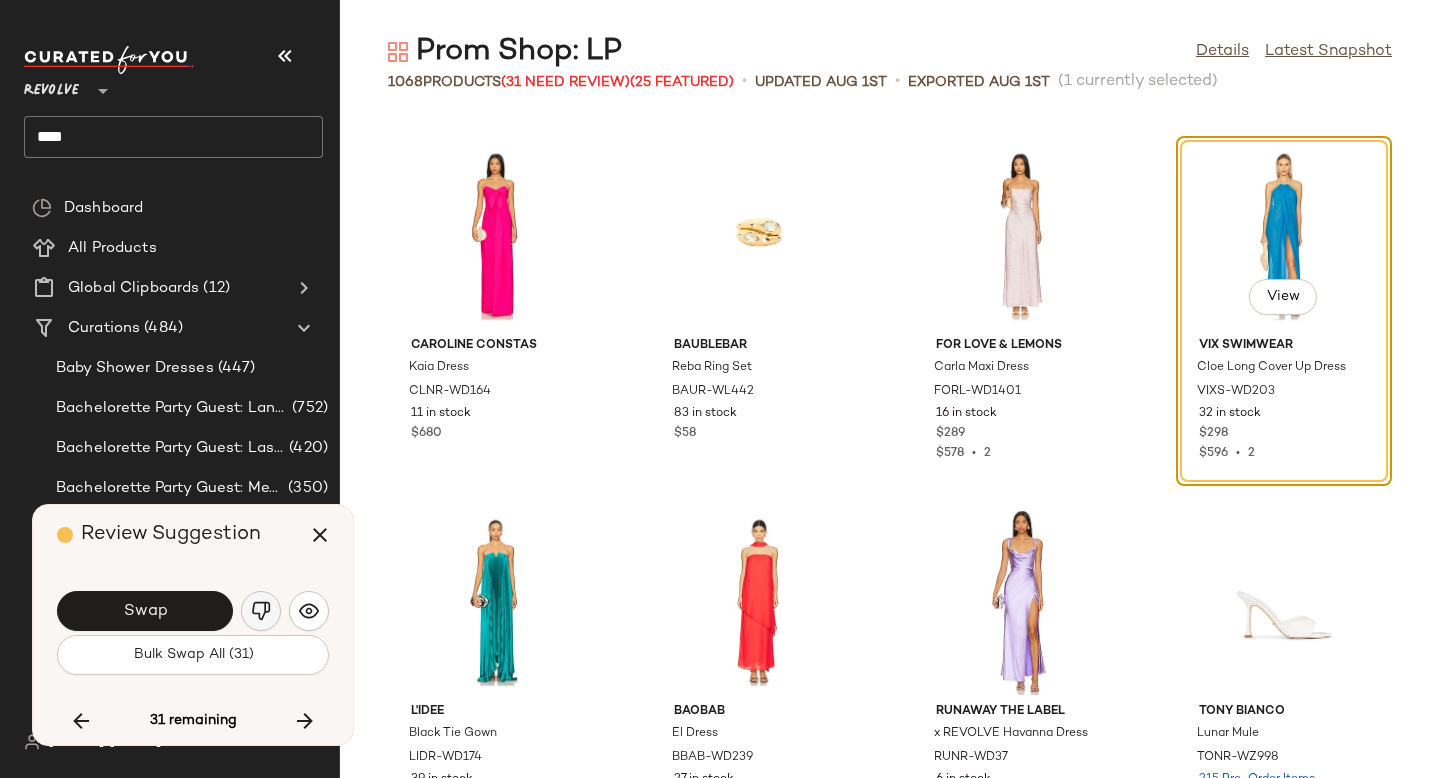 click 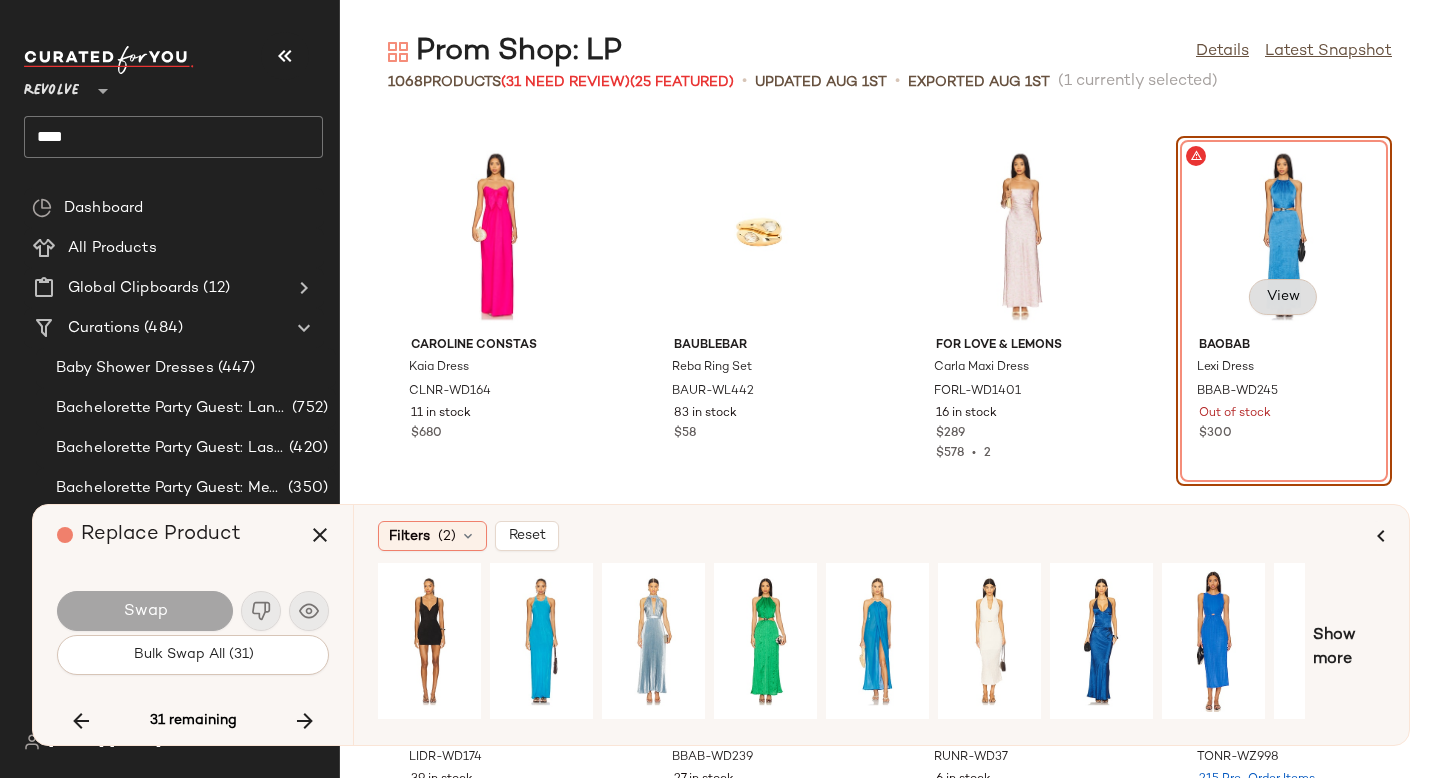 click on "View" 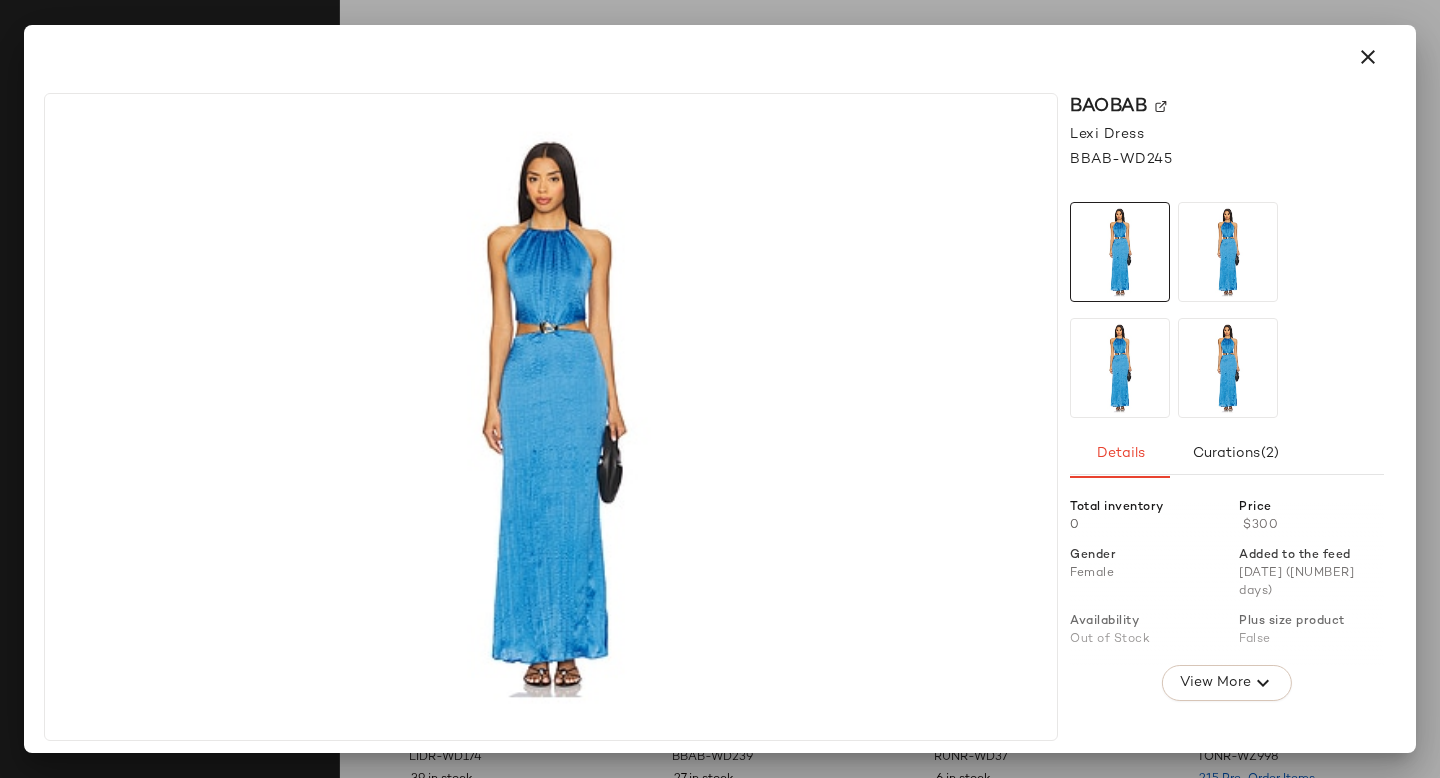 click 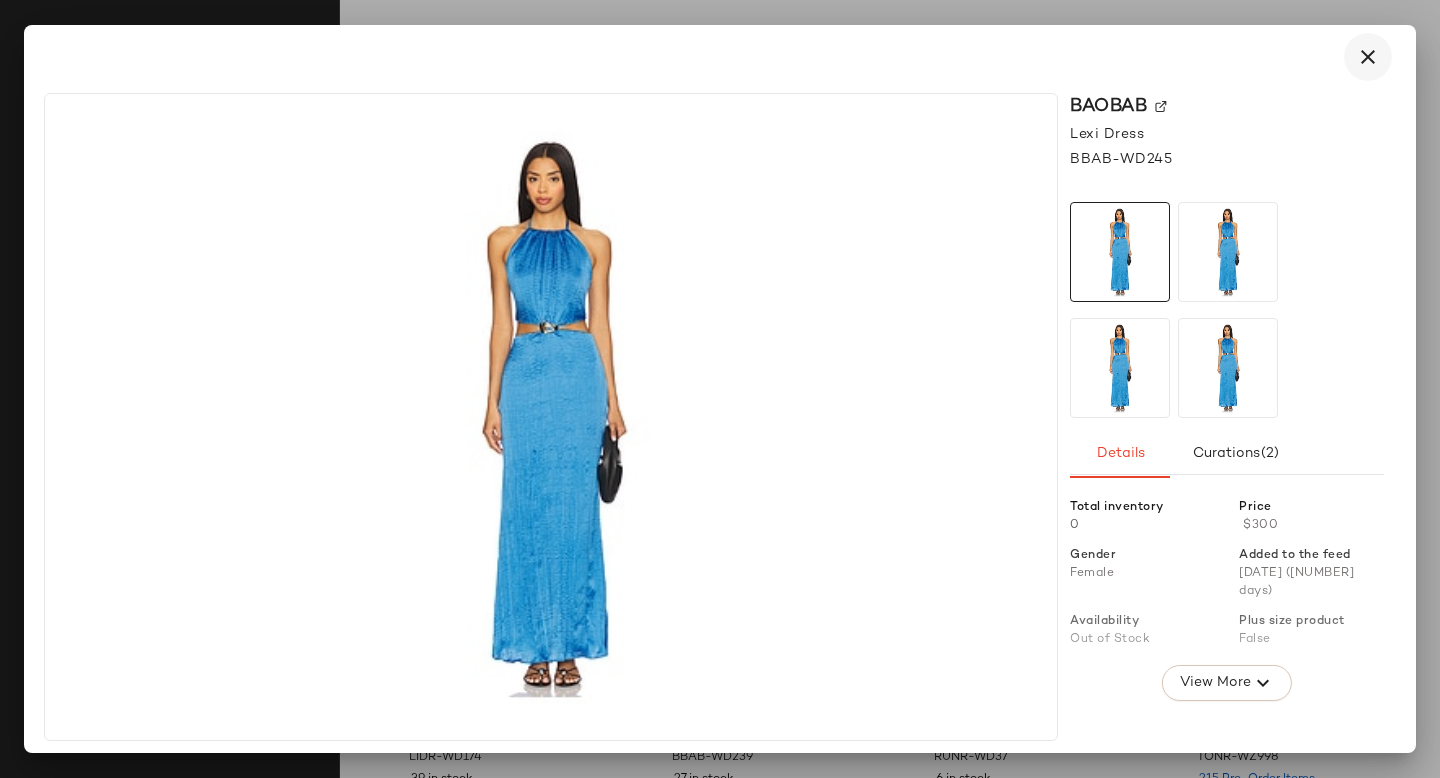 click at bounding box center [1368, 57] 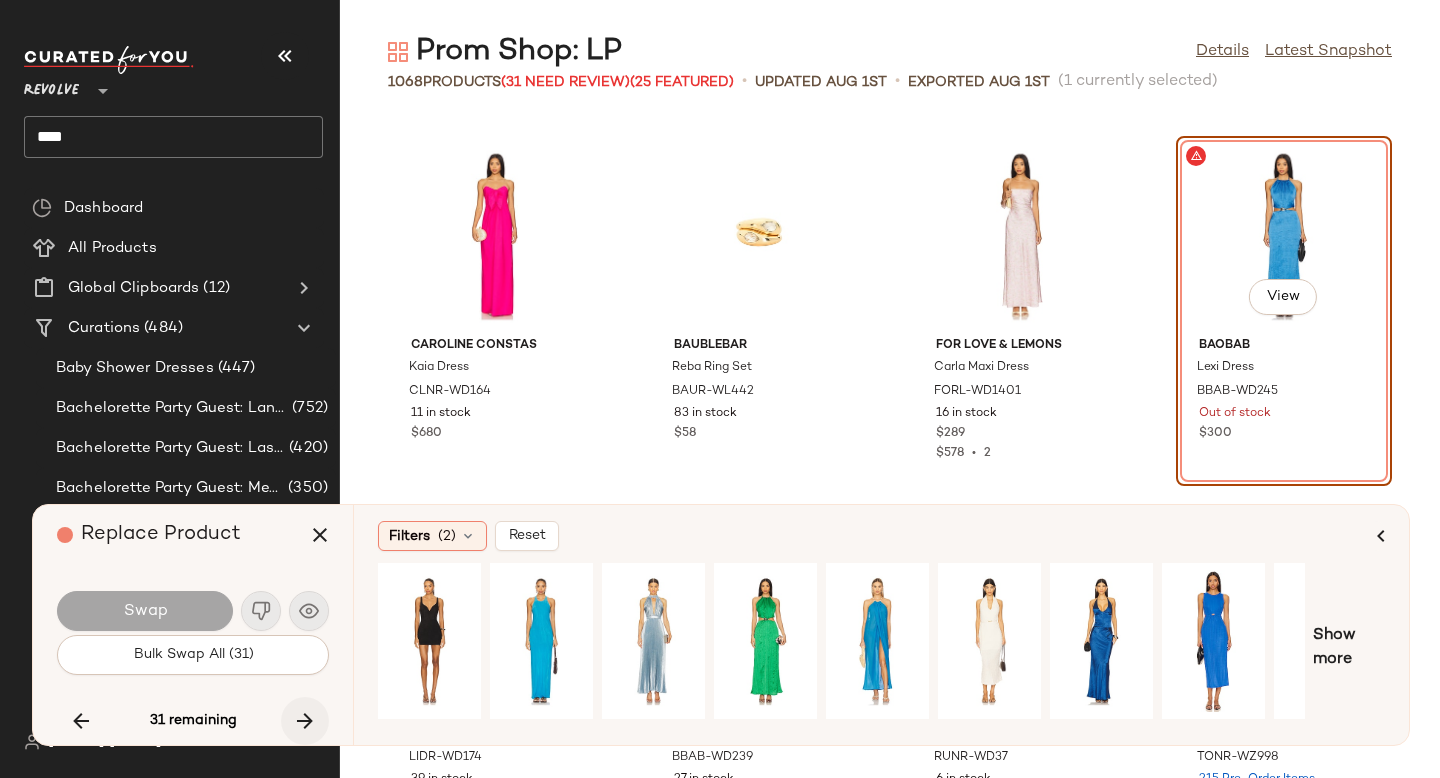 click at bounding box center [305, 721] 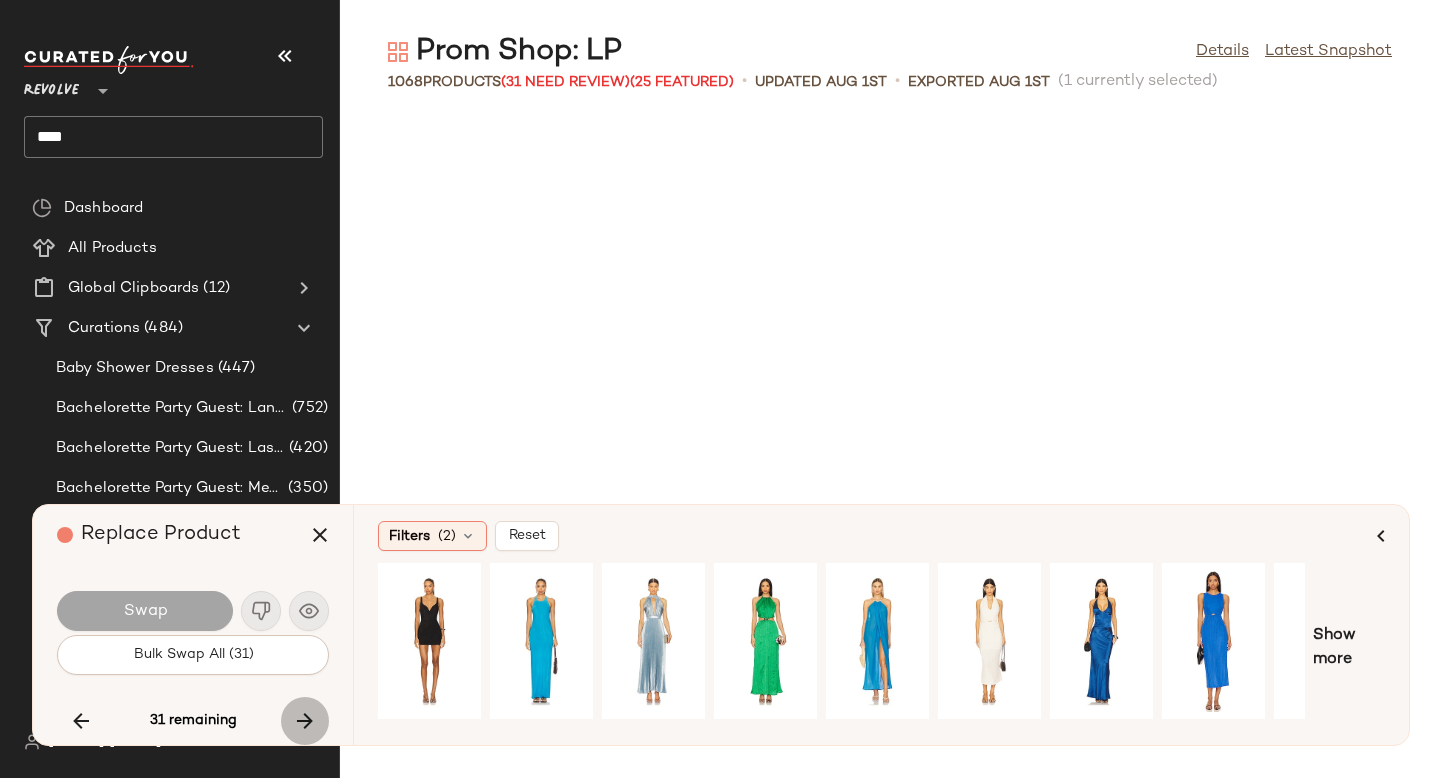 scroll, scrollTop: 25254, scrollLeft: 0, axis: vertical 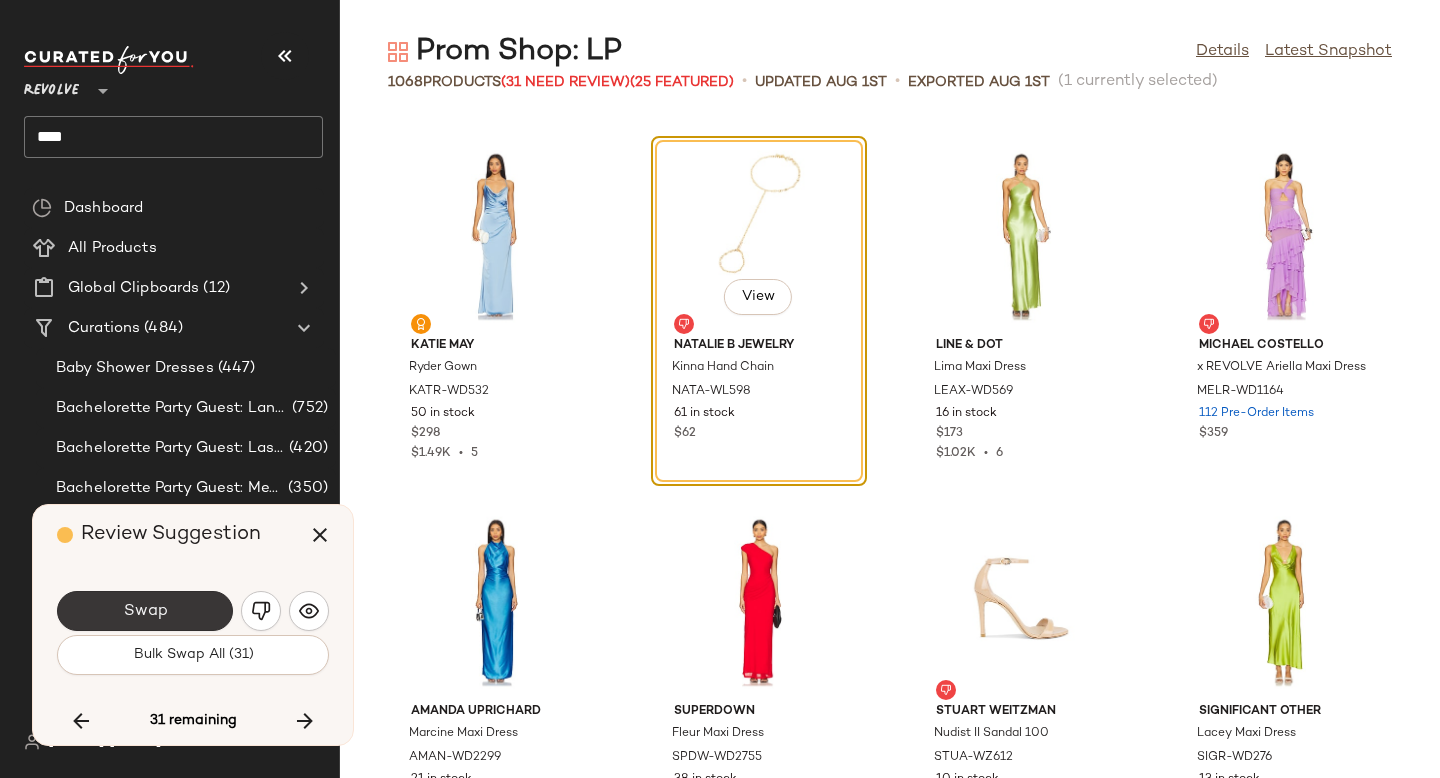 click on "Swap" at bounding box center [145, 611] 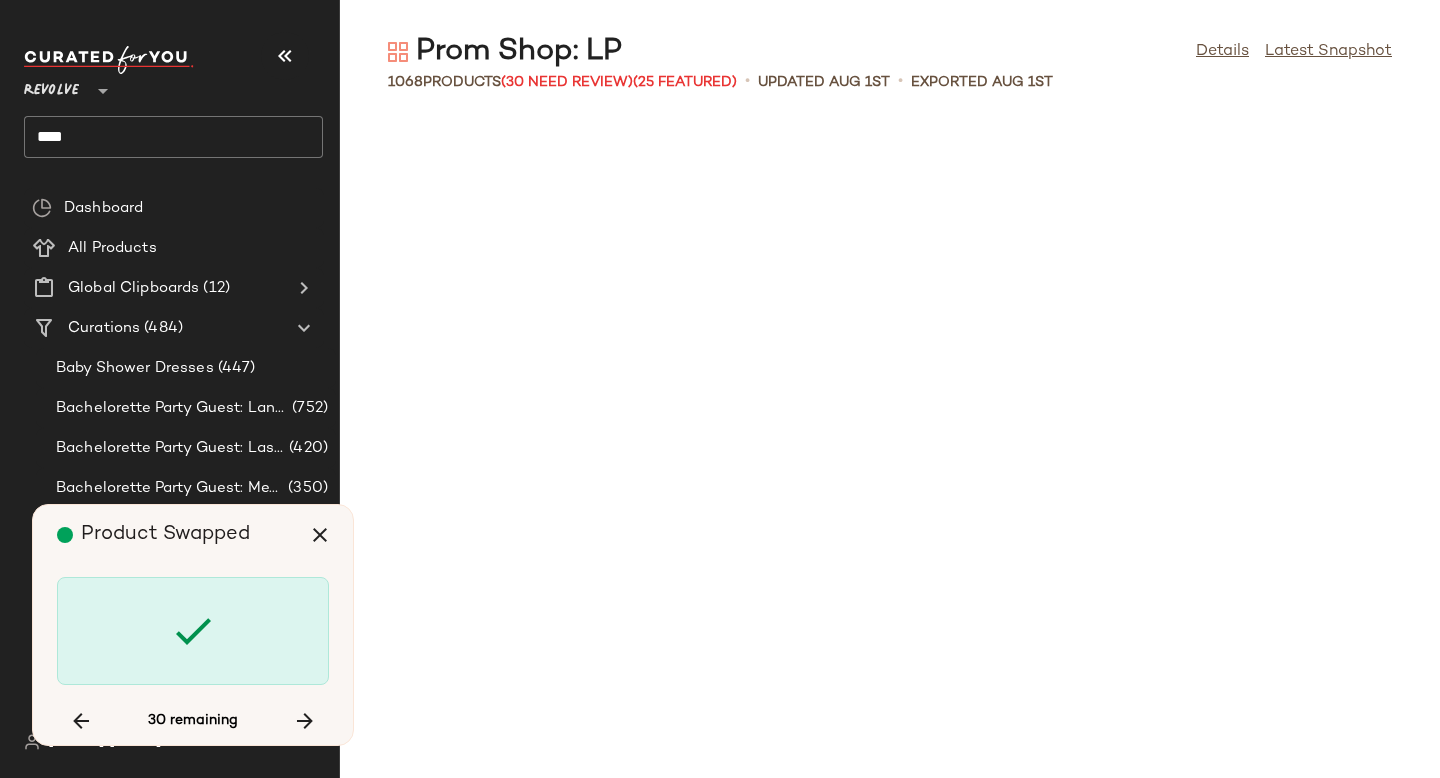 scroll, scrollTop: 30378, scrollLeft: 0, axis: vertical 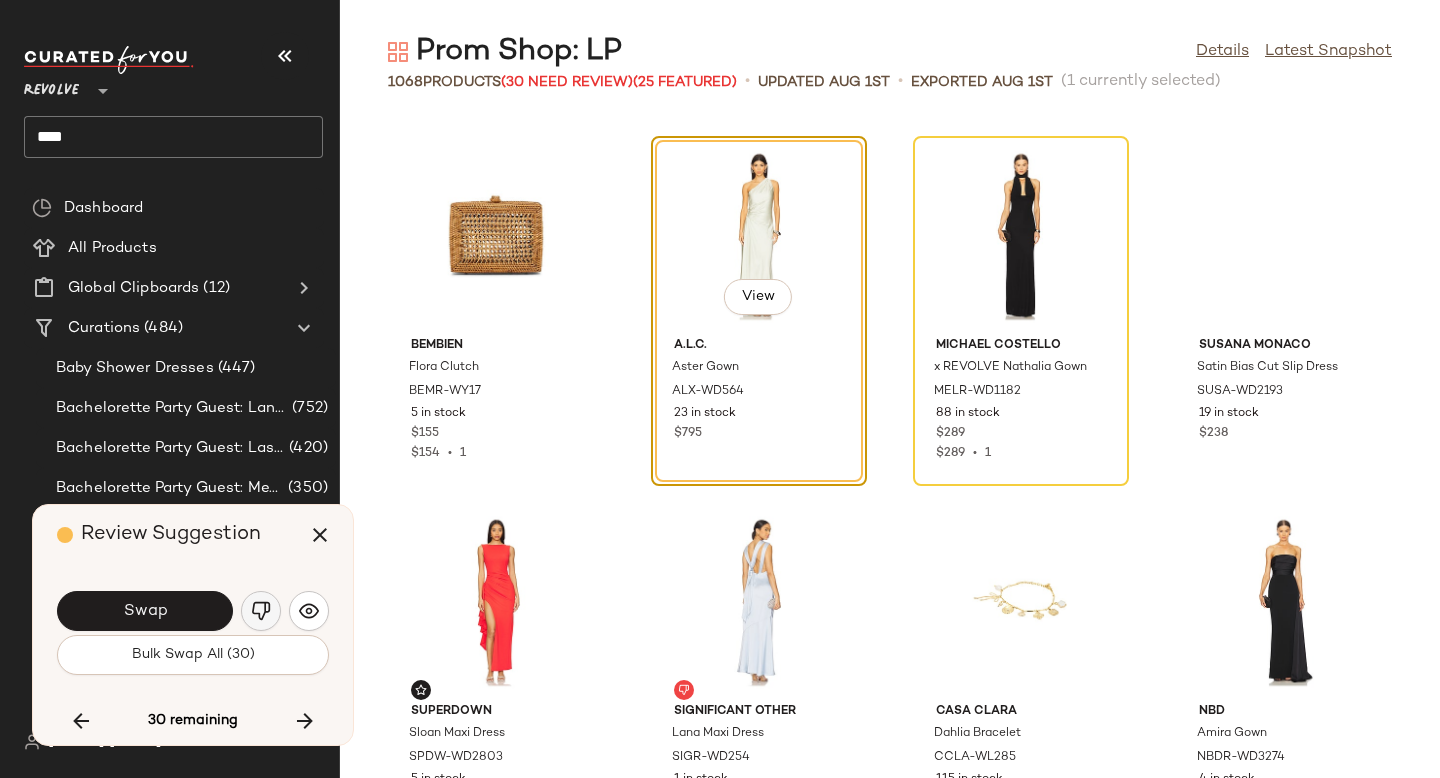 click at bounding box center [261, 611] 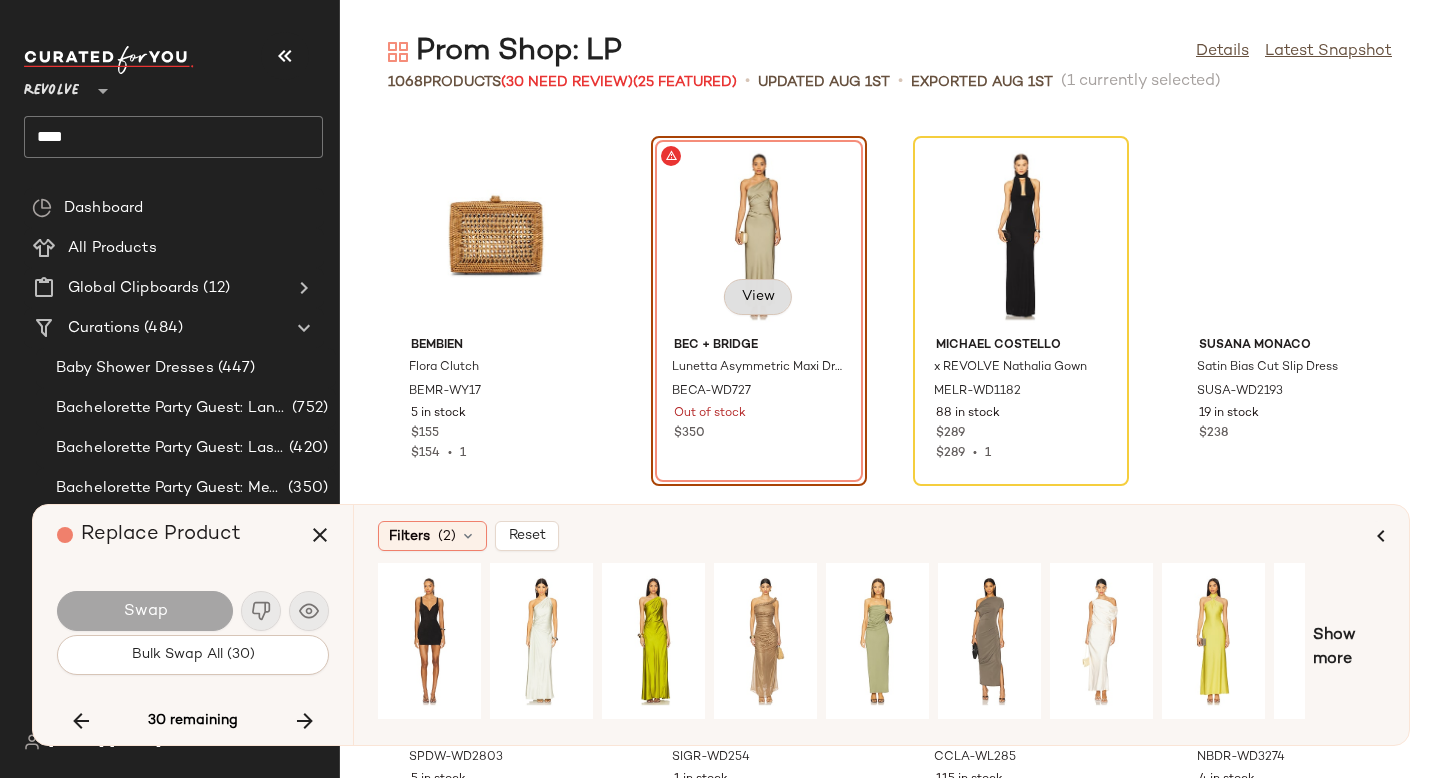 click on "View" at bounding box center [758, 297] 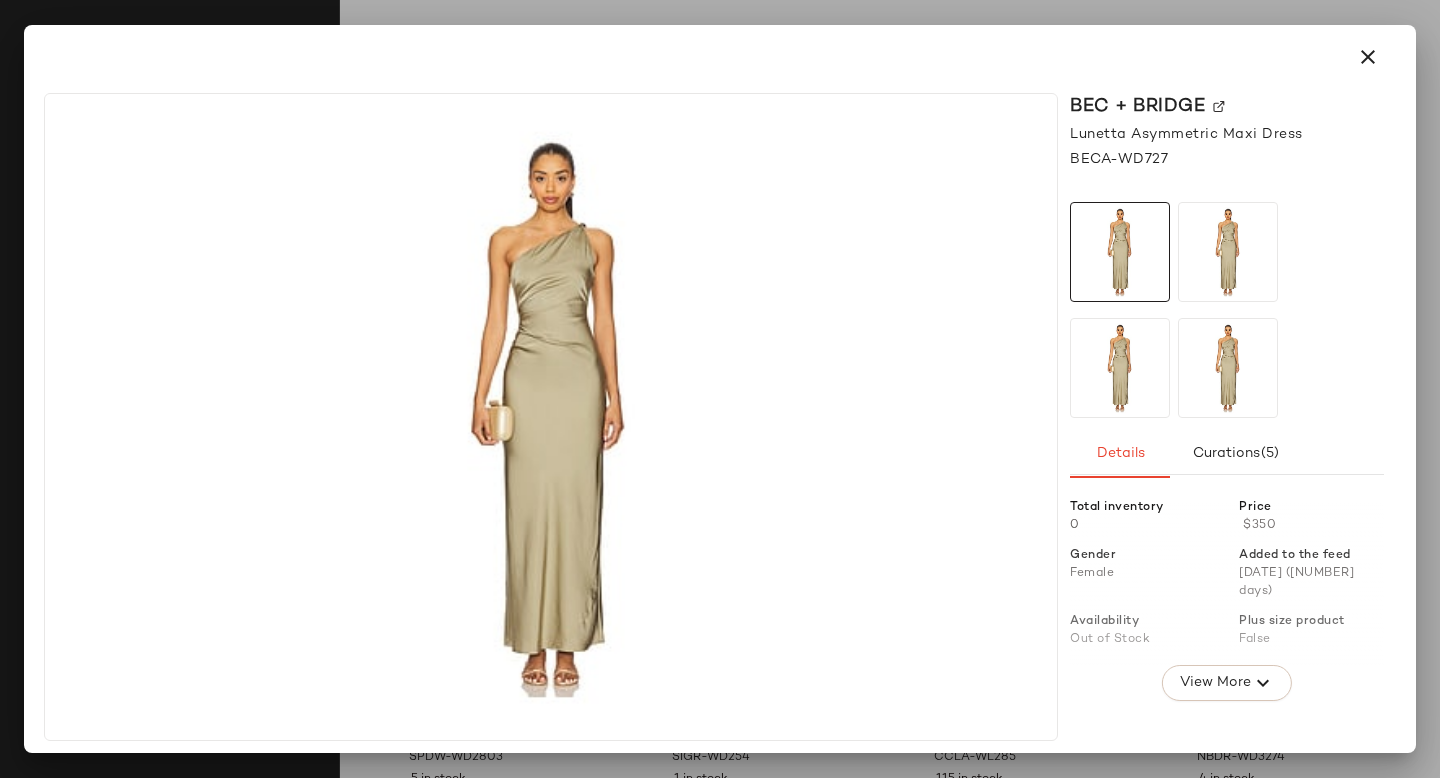 click 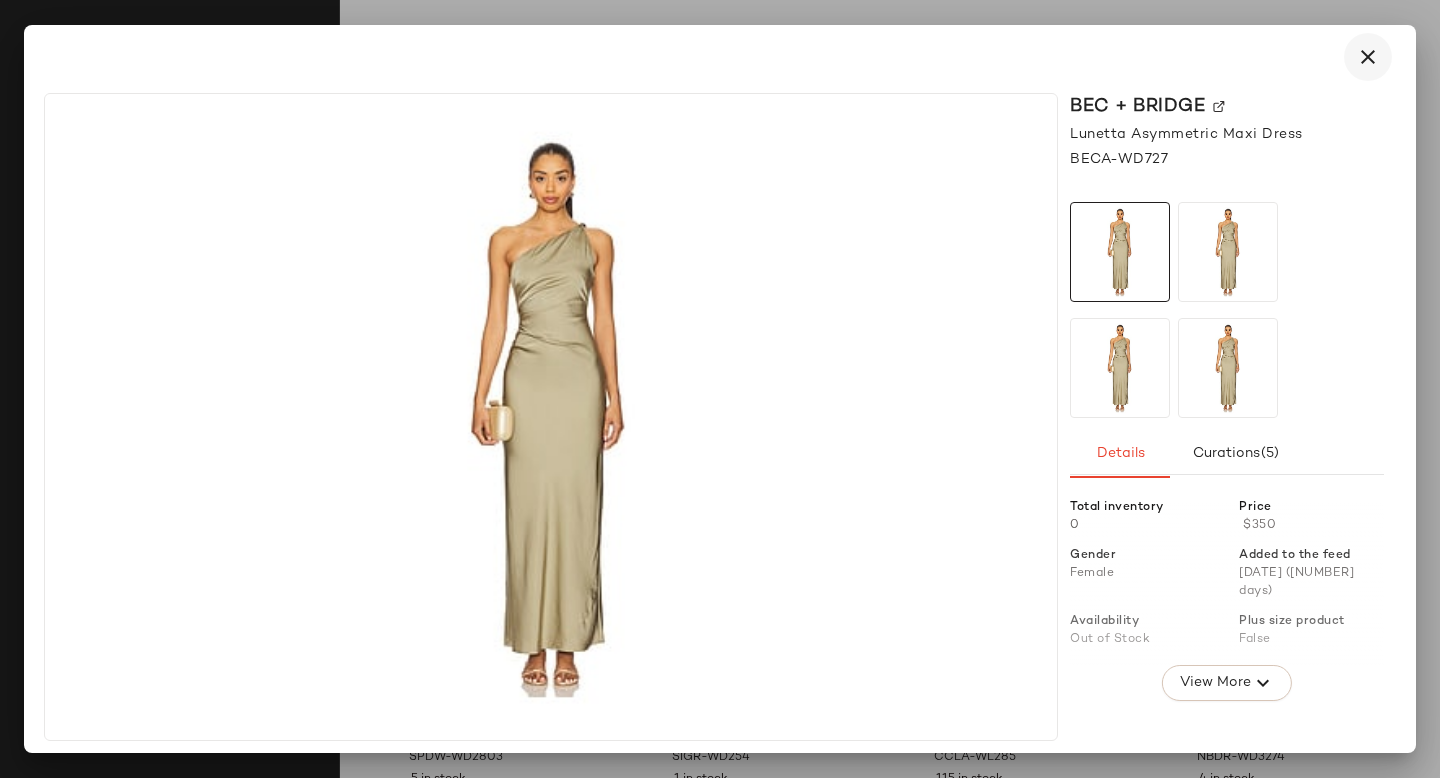 click at bounding box center (1368, 57) 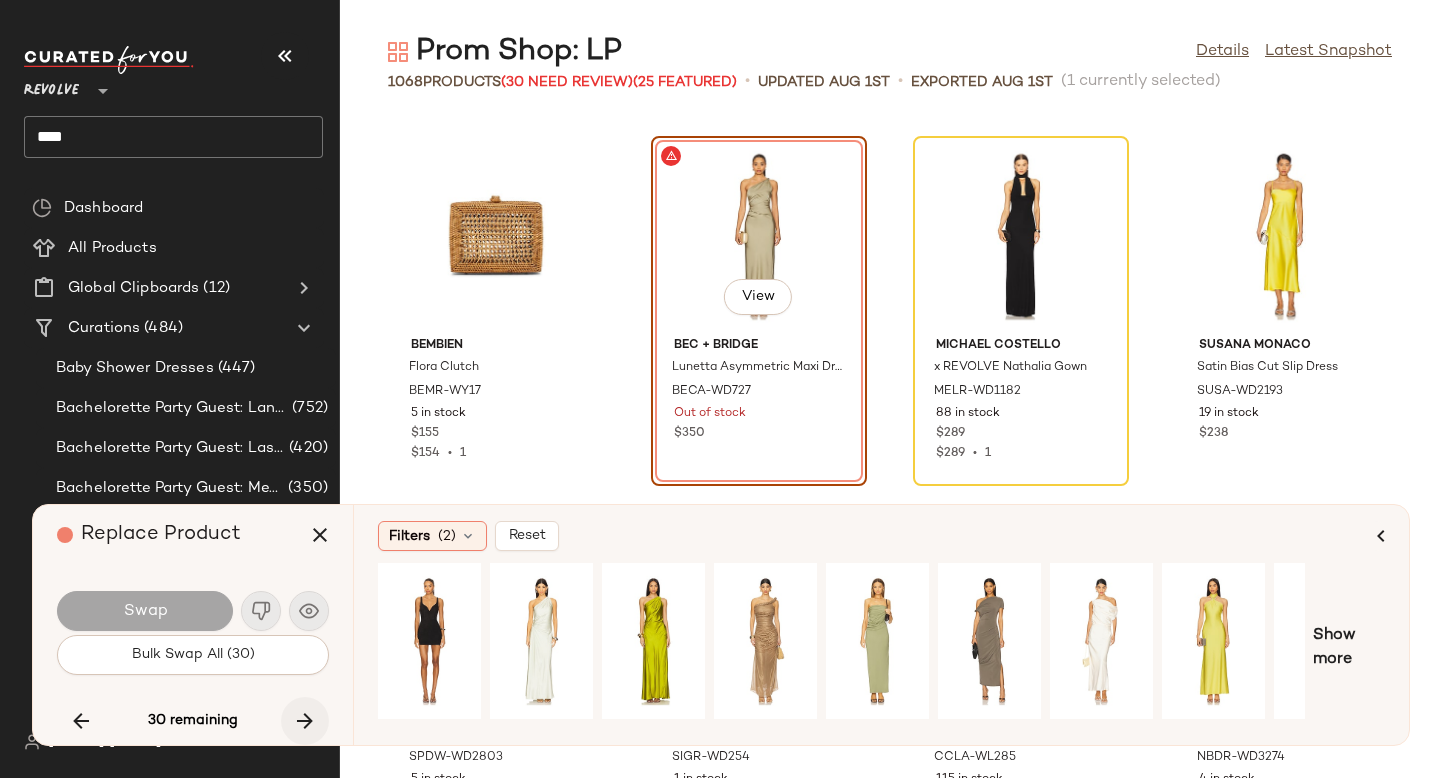 click at bounding box center [305, 721] 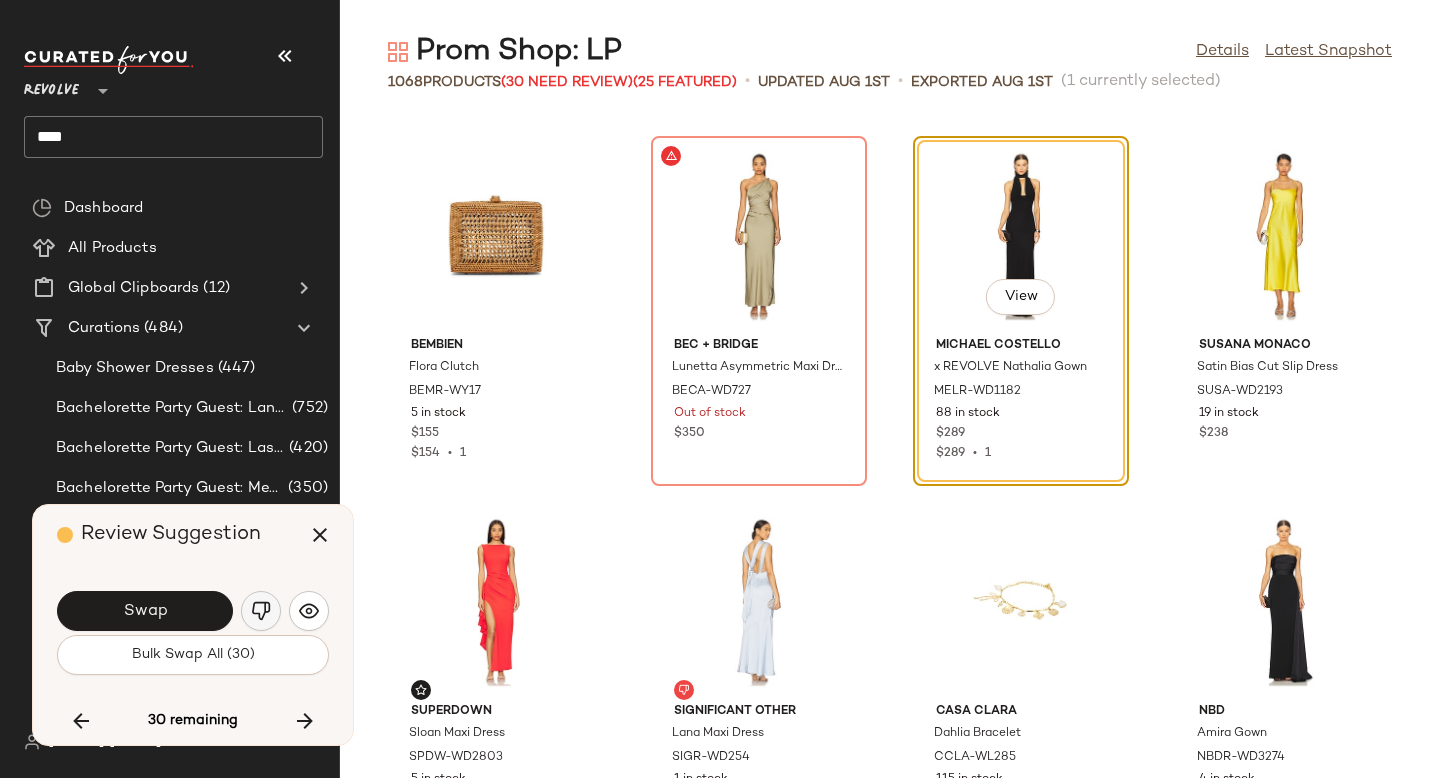click at bounding box center (261, 611) 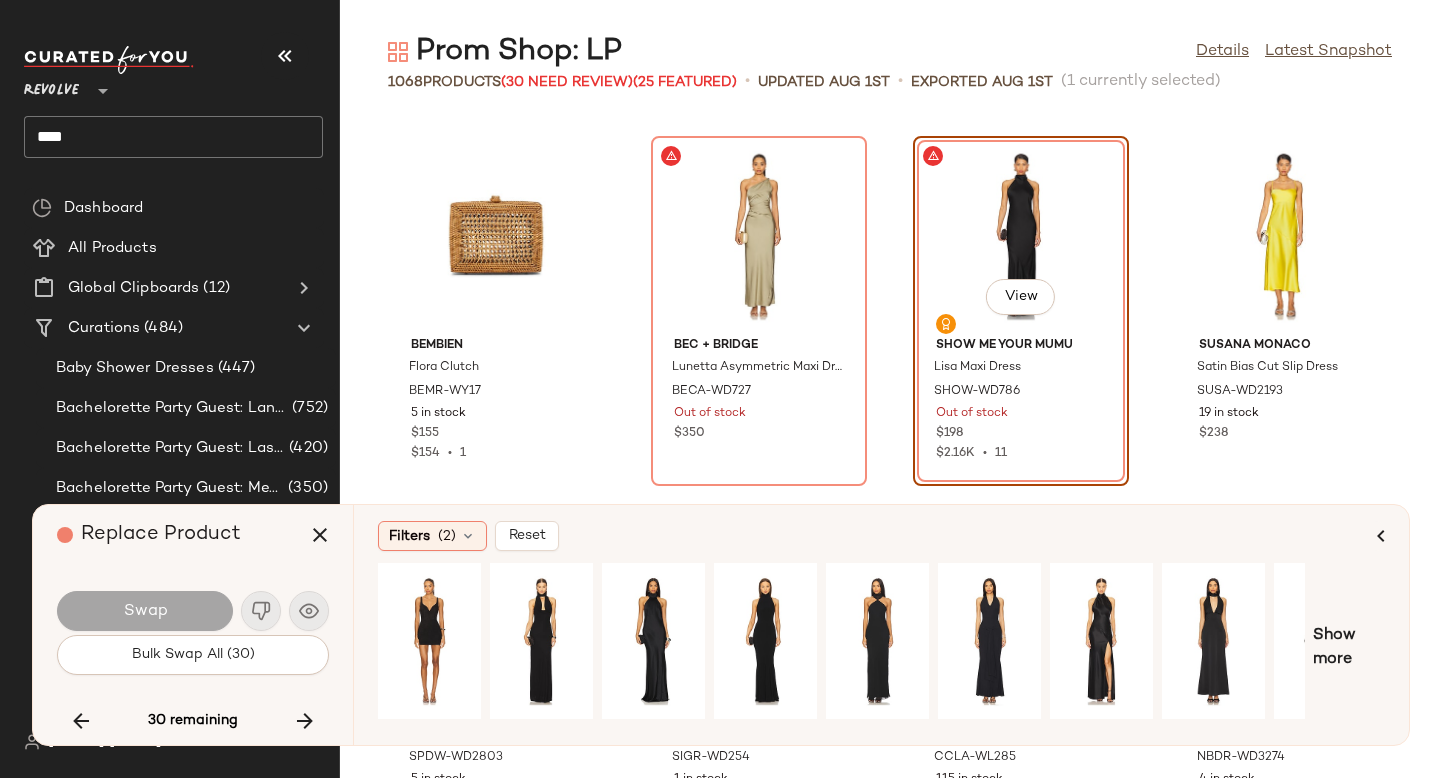 click on "View" 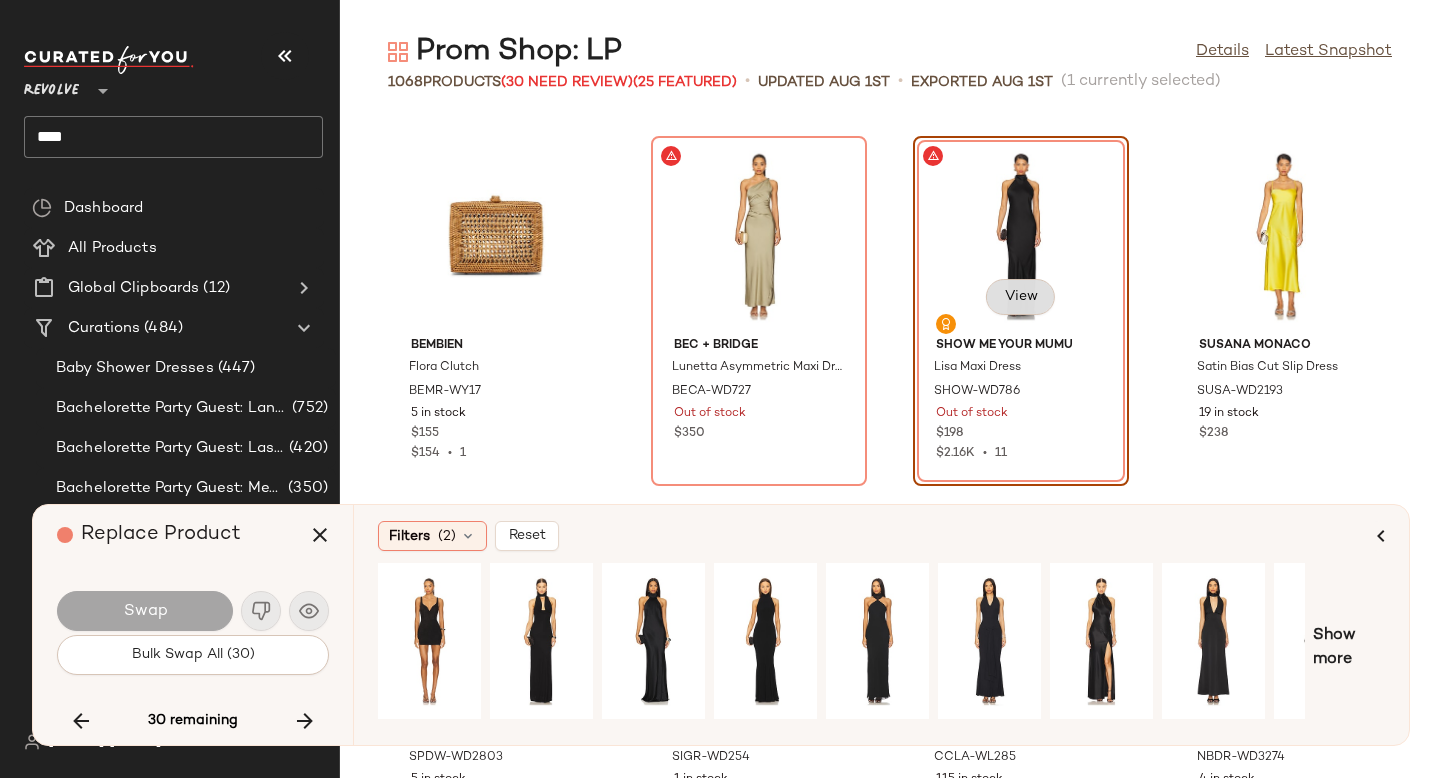 click on "View" 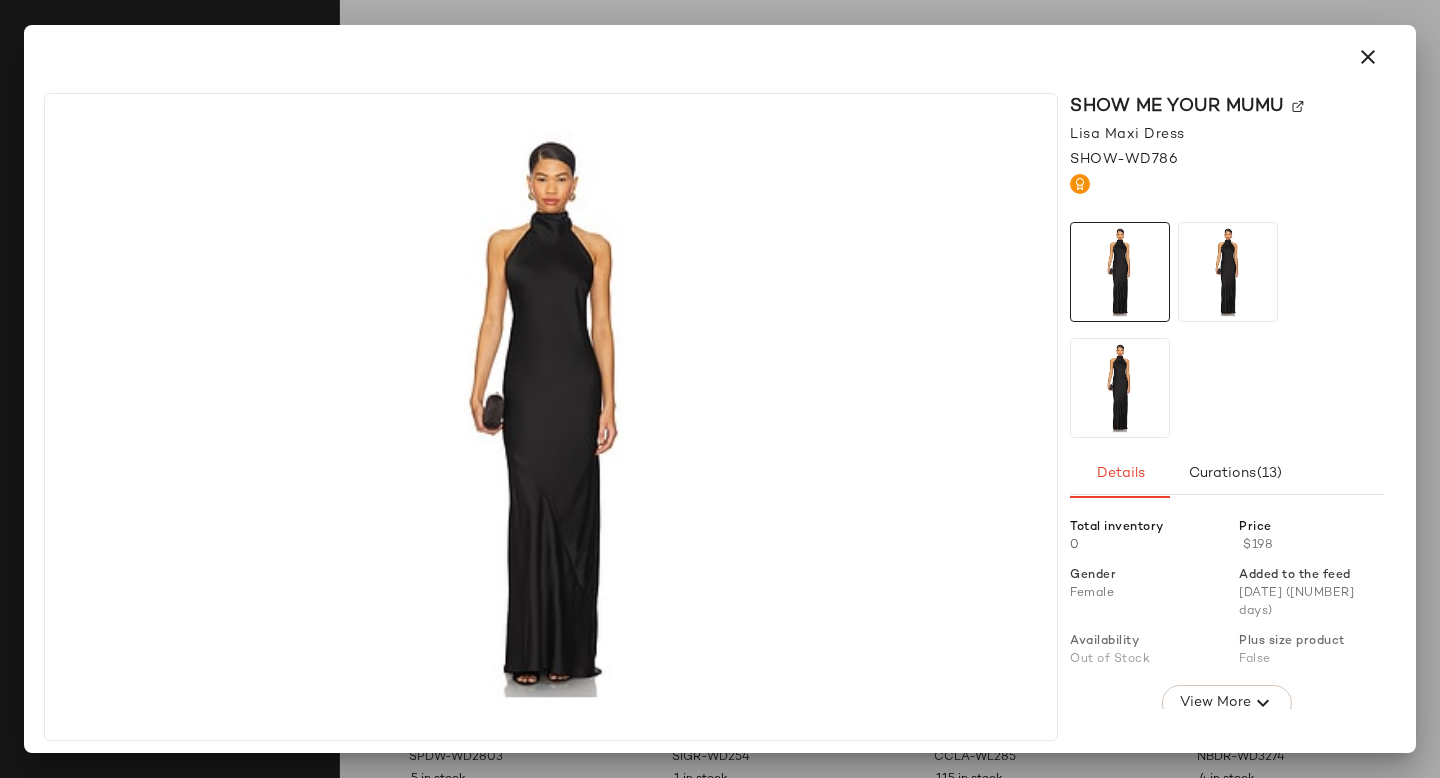 click 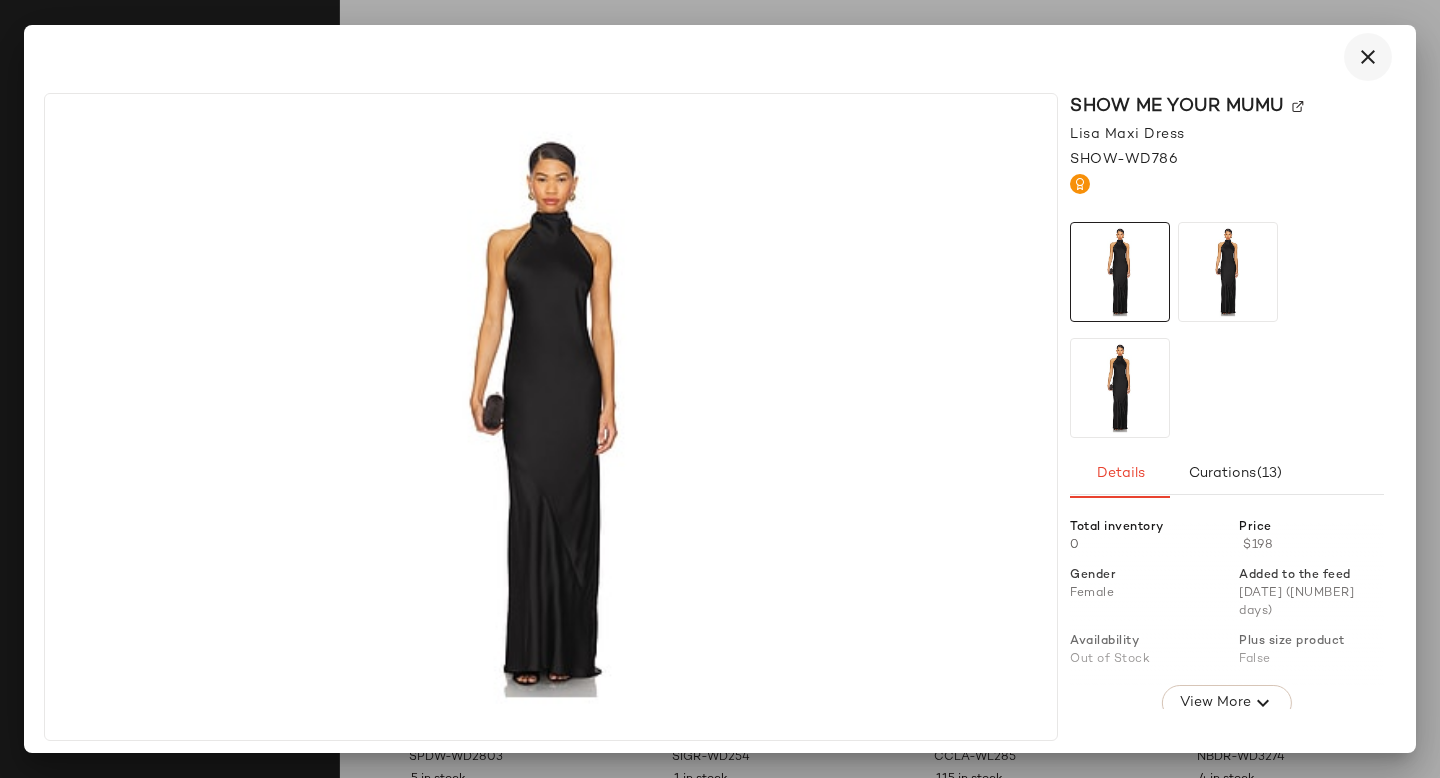 click at bounding box center (1368, 57) 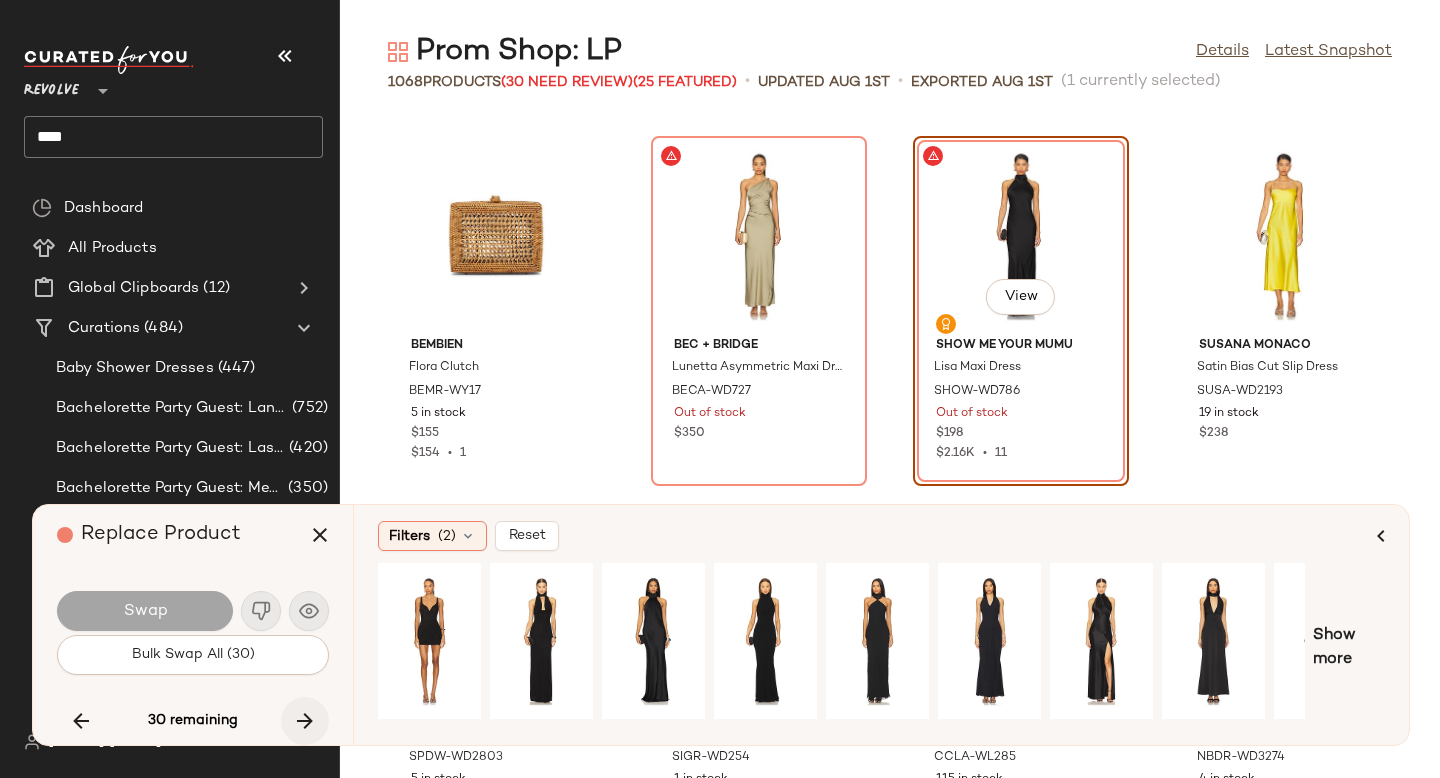 click at bounding box center (305, 721) 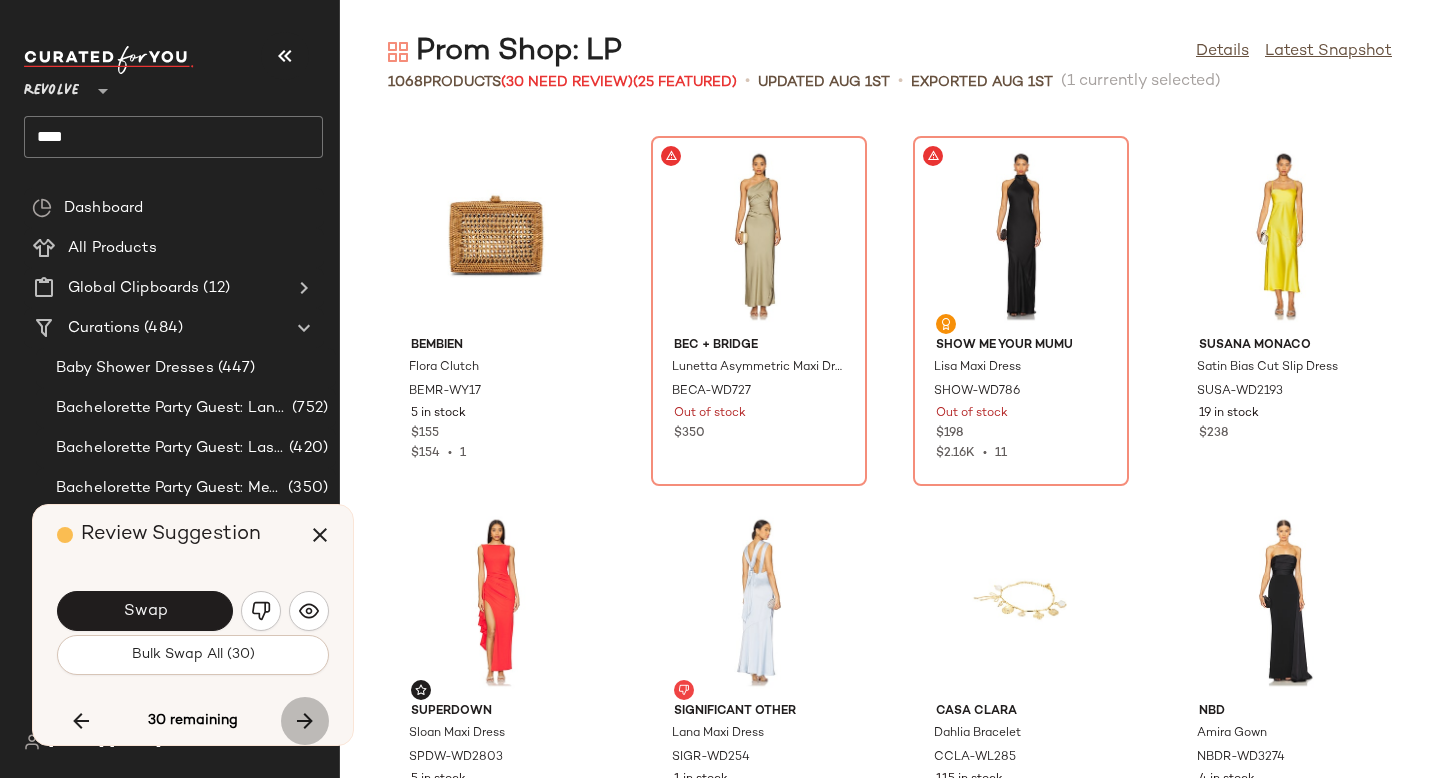 scroll, scrollTop: 31476, scrollLeft: 0, axis: vertical 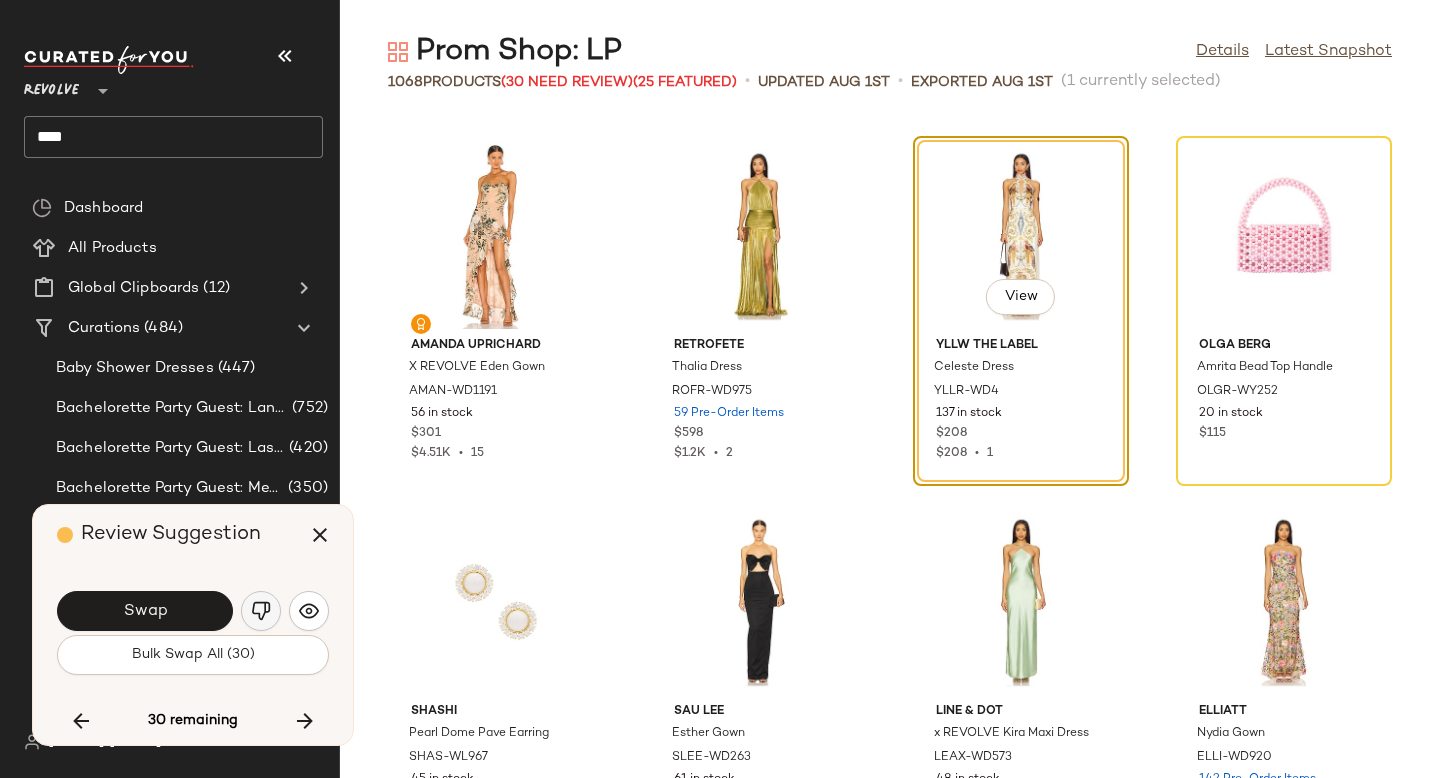 click 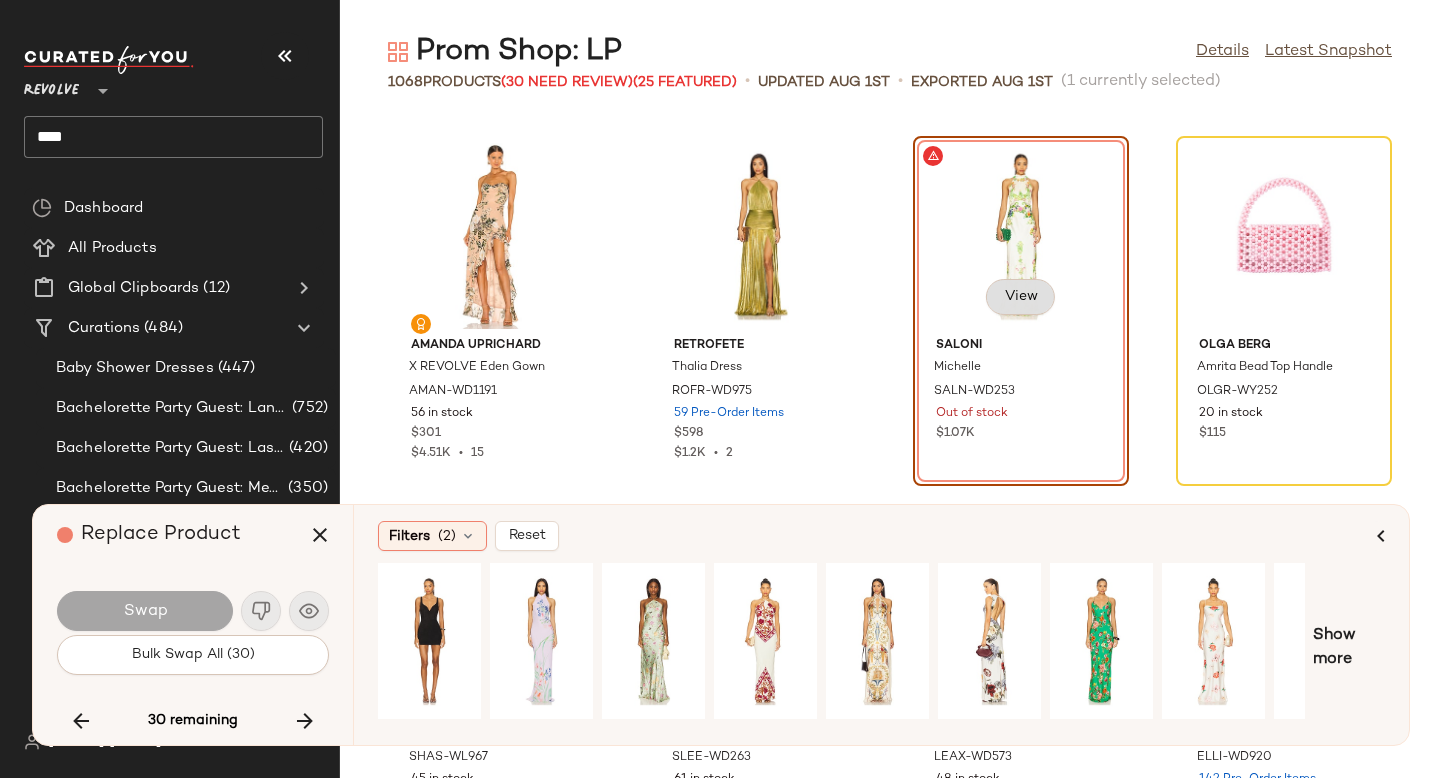 click on "View" at bounding box center [1020, 297] 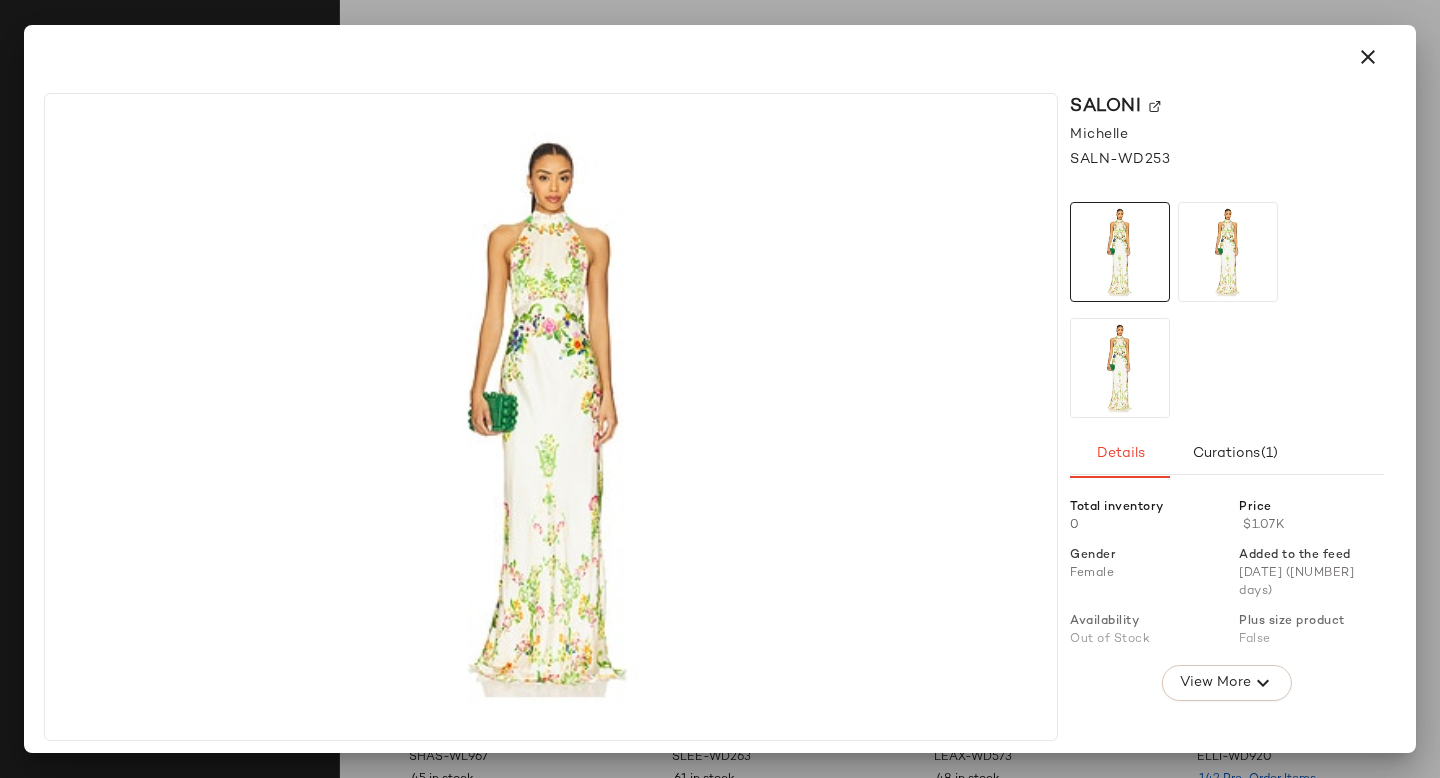 click on "SALONI" at bounding box center [1227, 106] 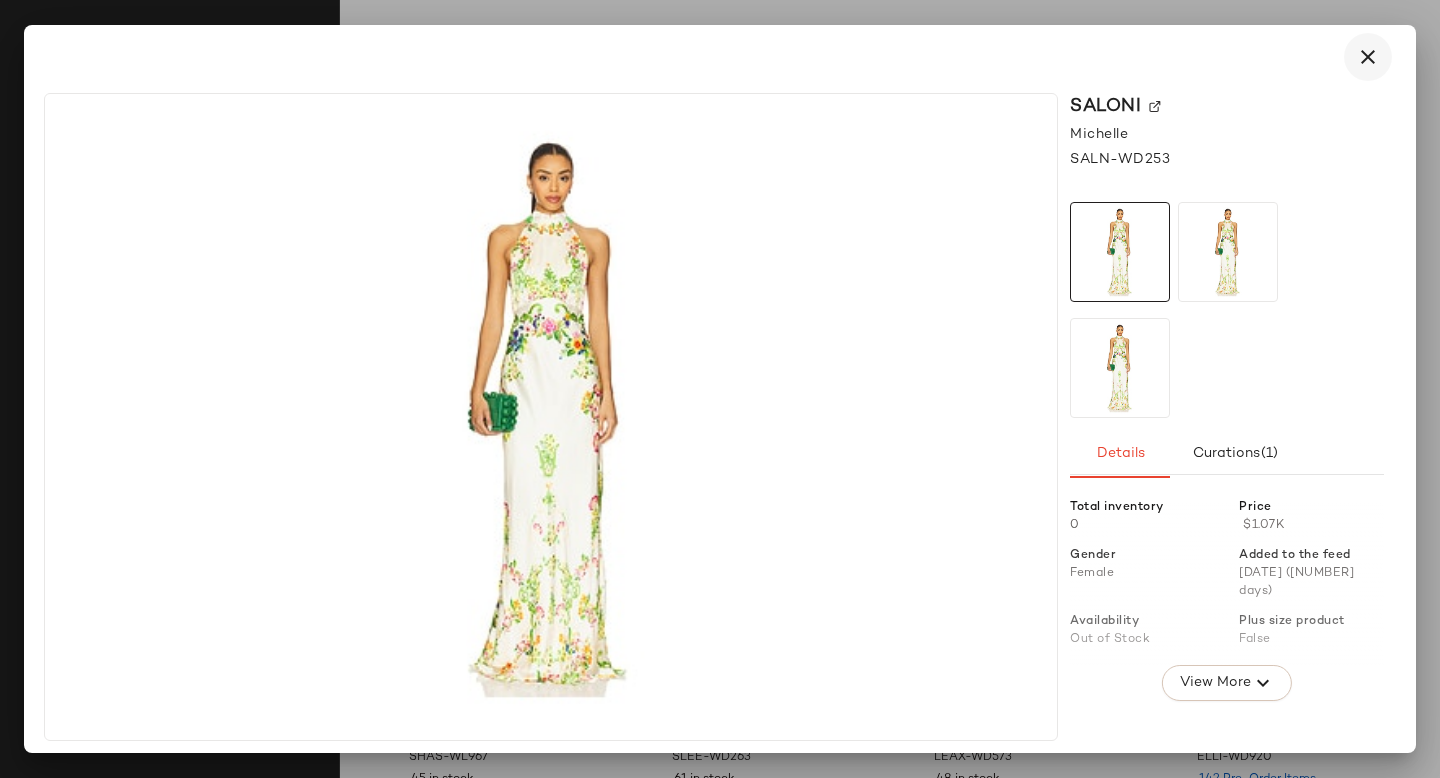 click at bounding box center (1368, 57) 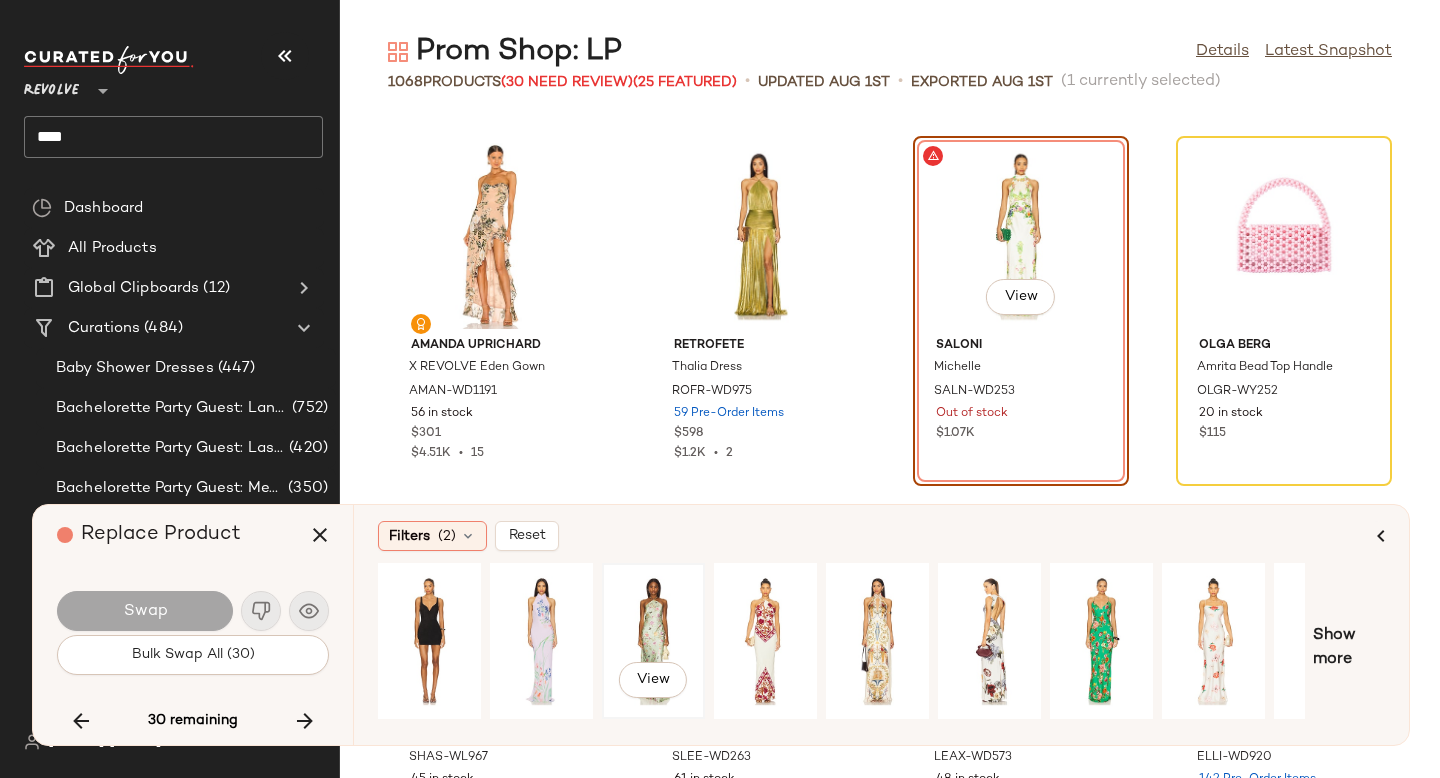 click on "View" 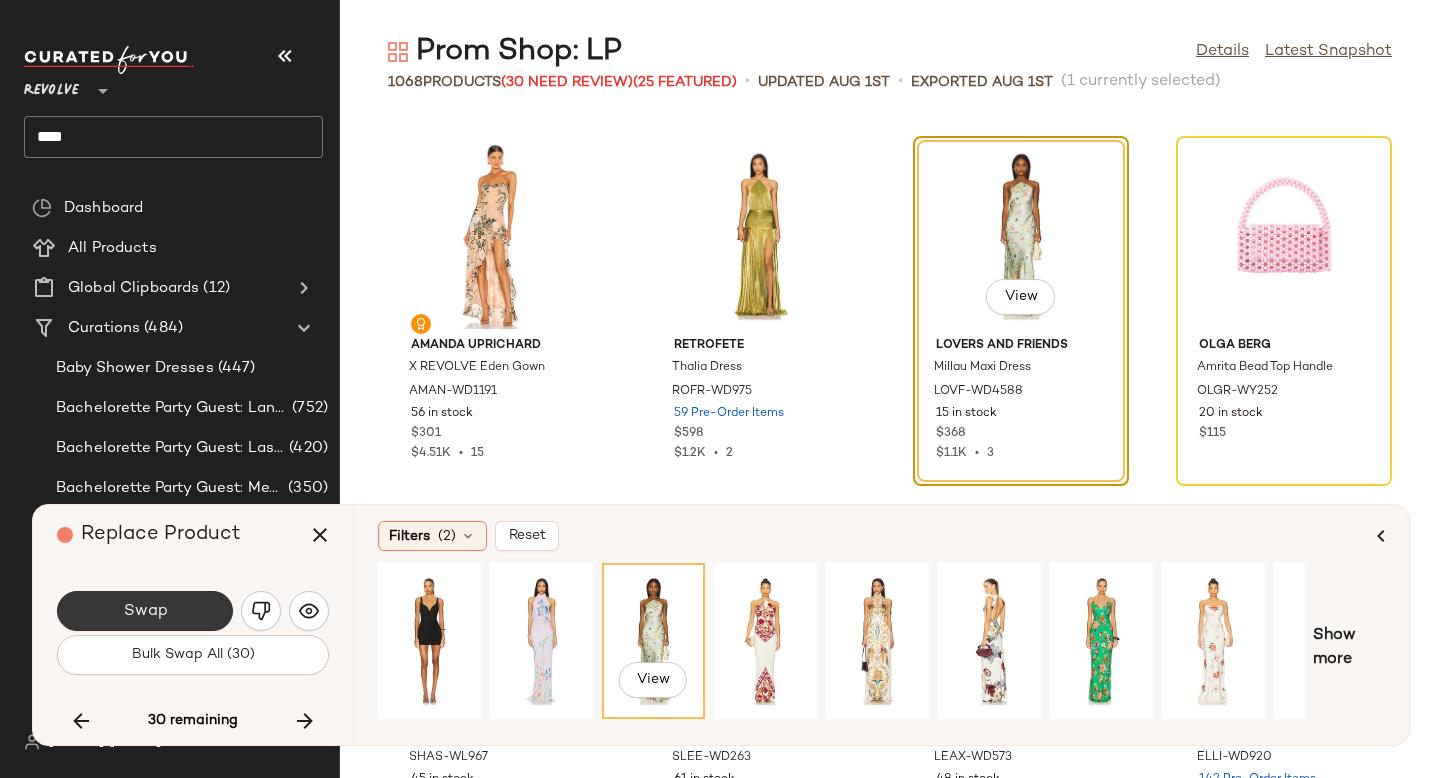 click on "Swap" 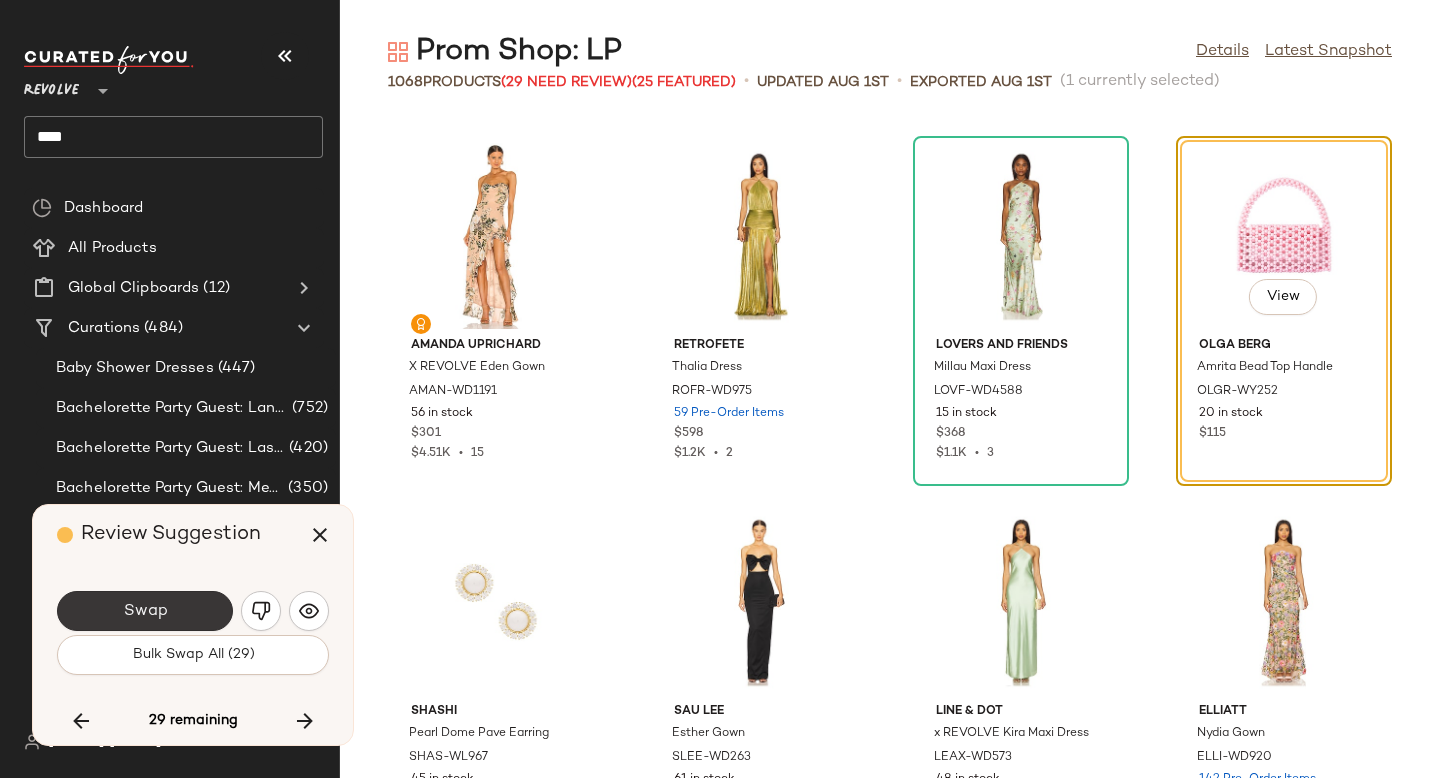 click on "Swap" at bounding box center [145, 611] 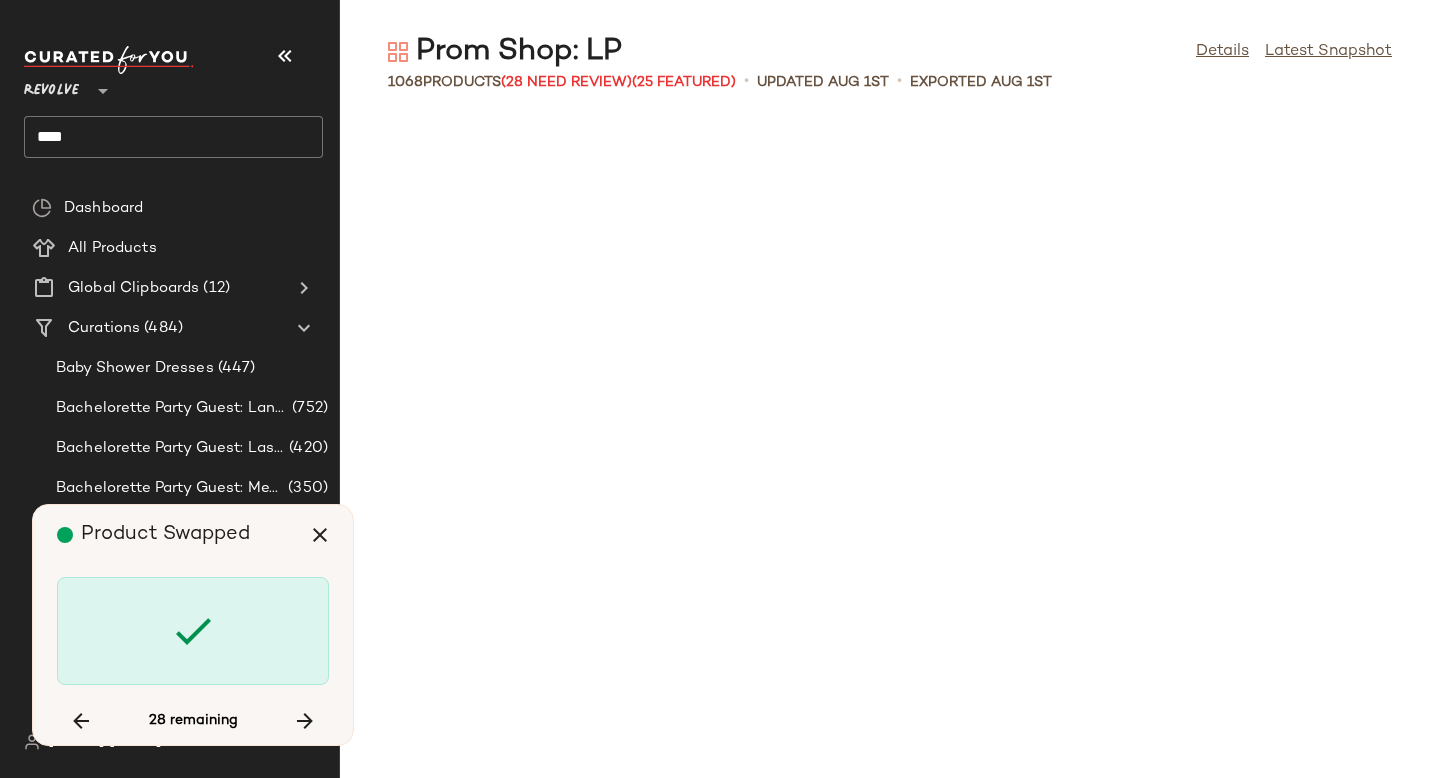 scroll, scrollTop: 39528, scrollLeft: 0, axis: vertical 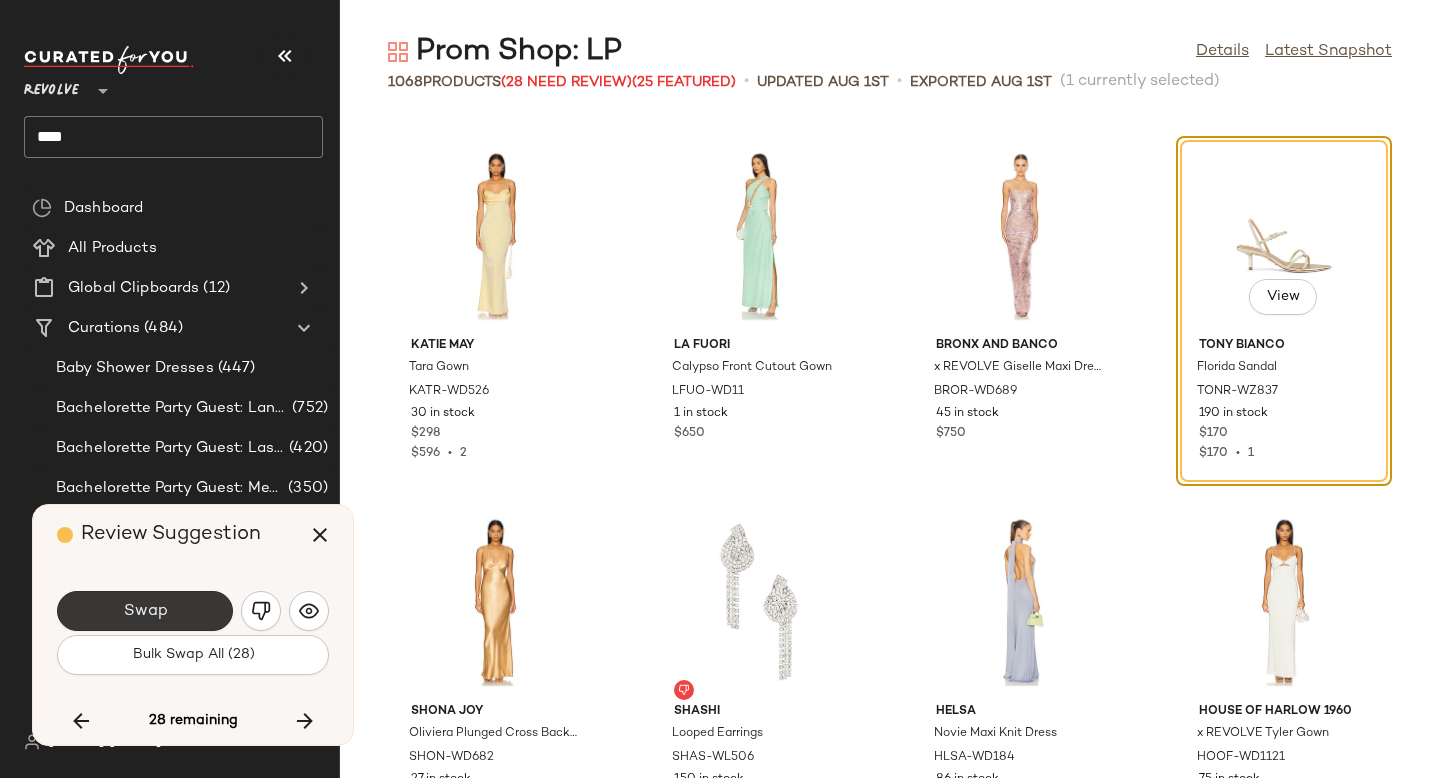 click on "Swap" at bounding box center (145, 611) 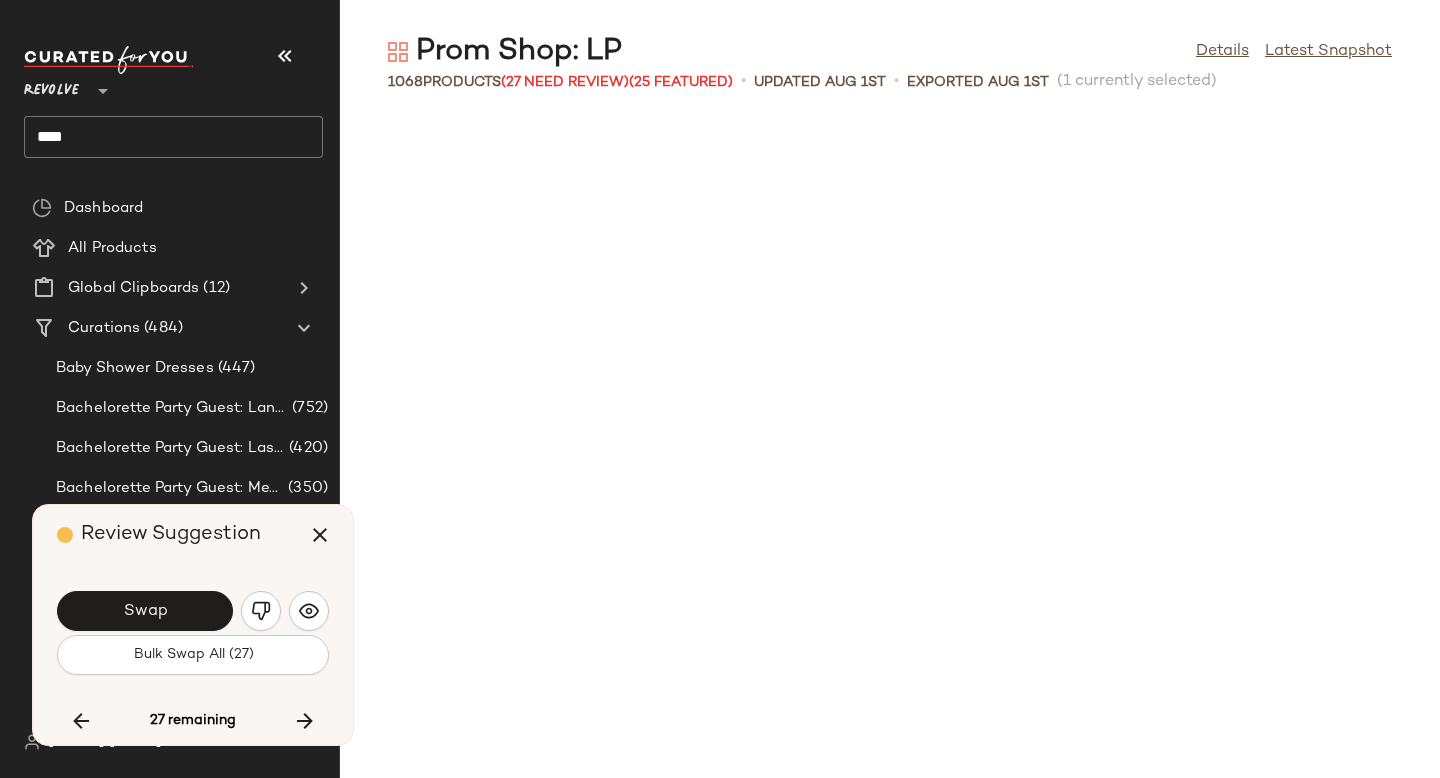 scroll, scrollTop: 40260, scrollLeft: 0, axis: vertical 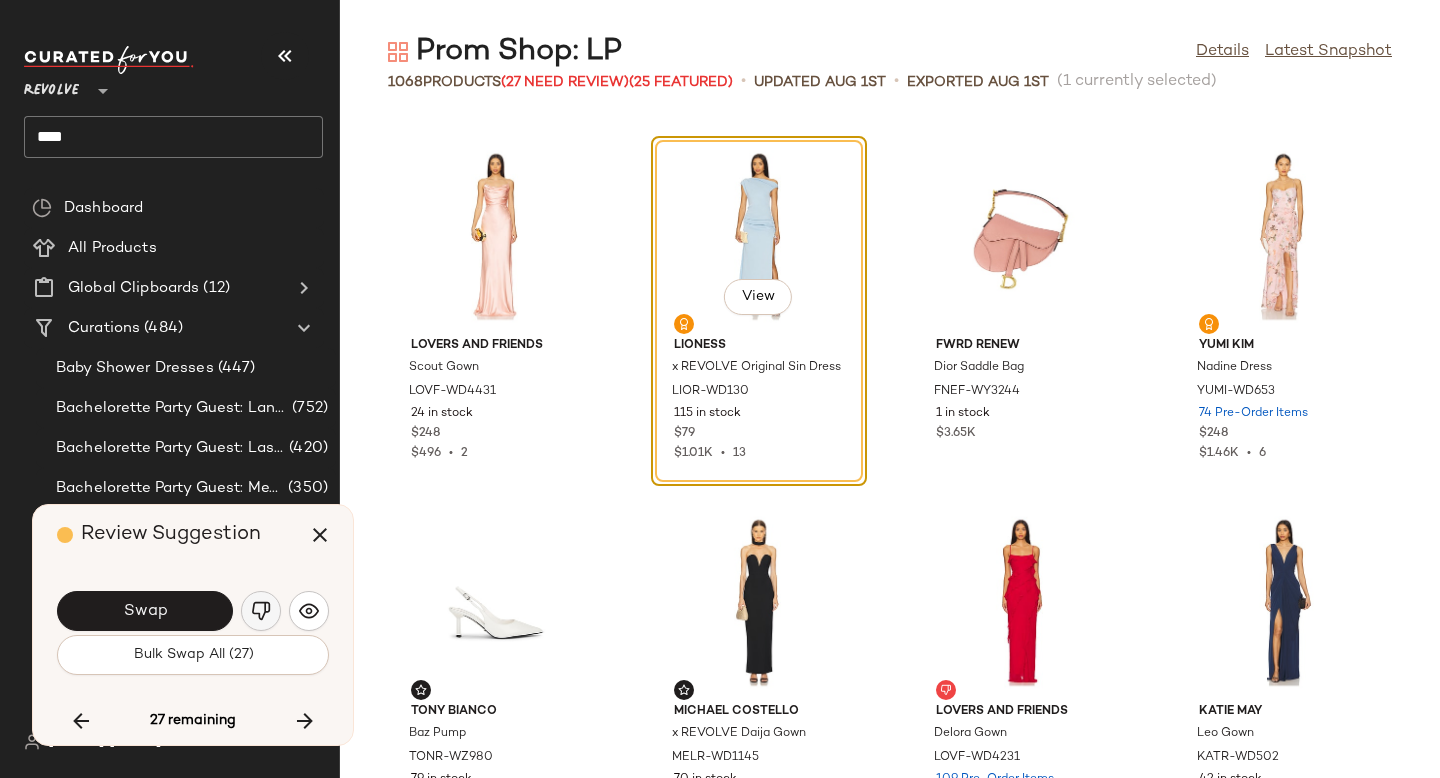 click at bounding box center [261, 611] 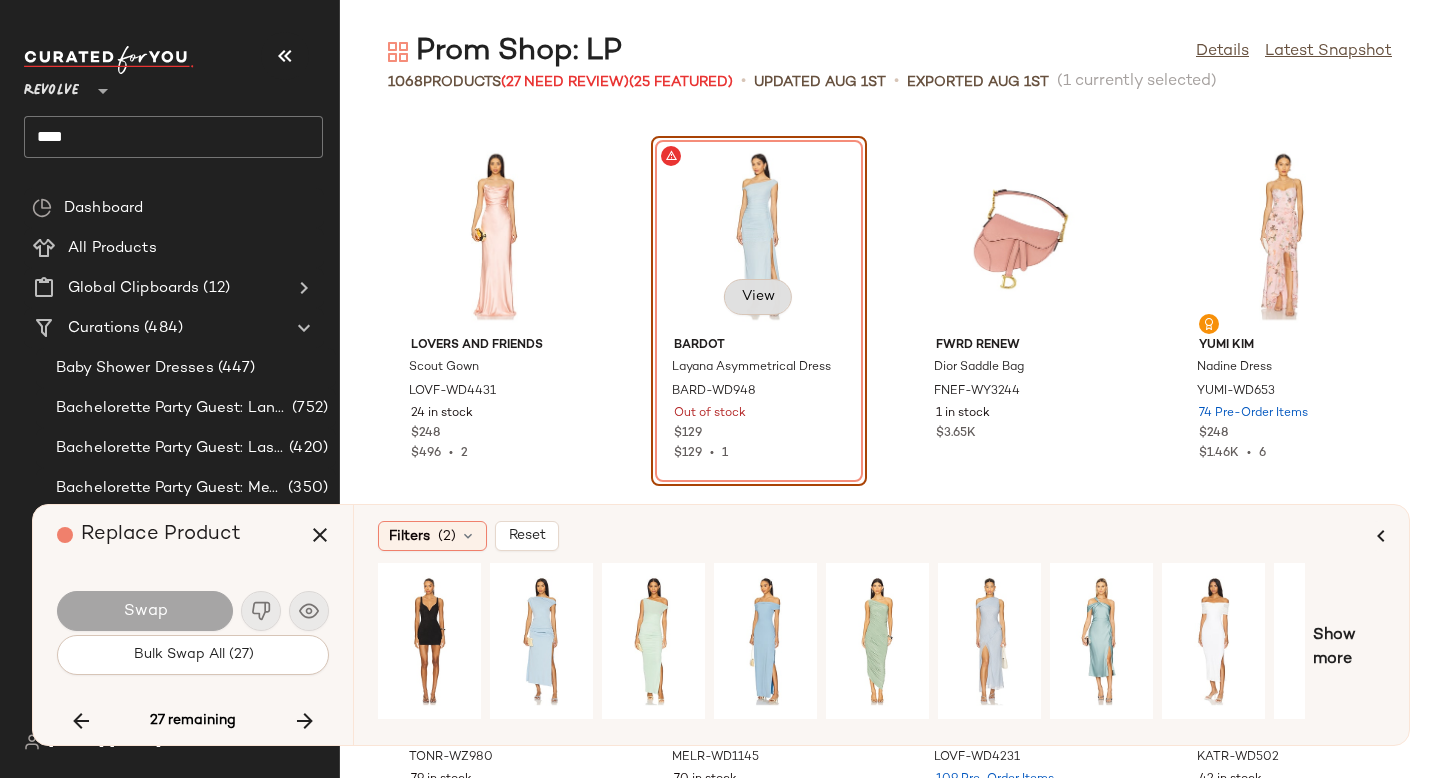 click on "View" 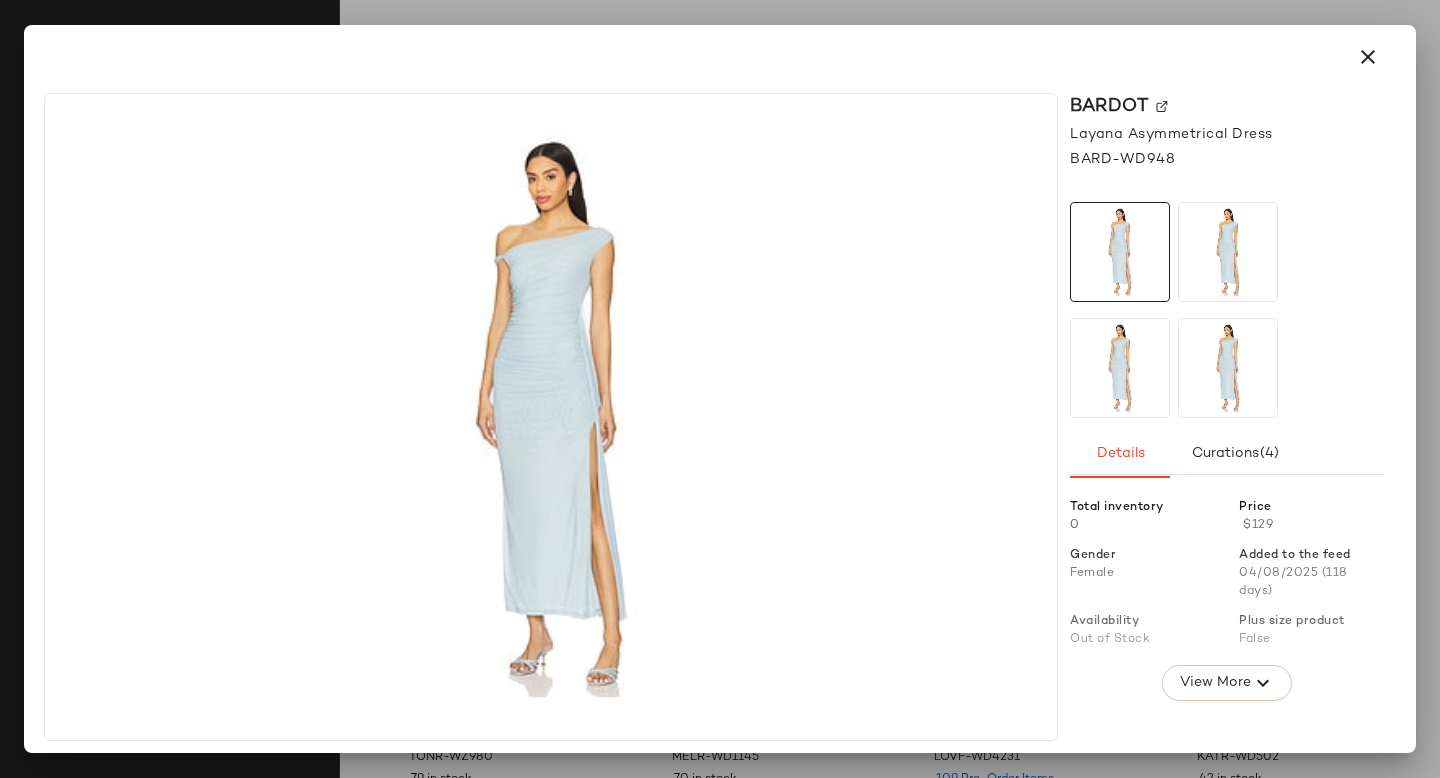 click 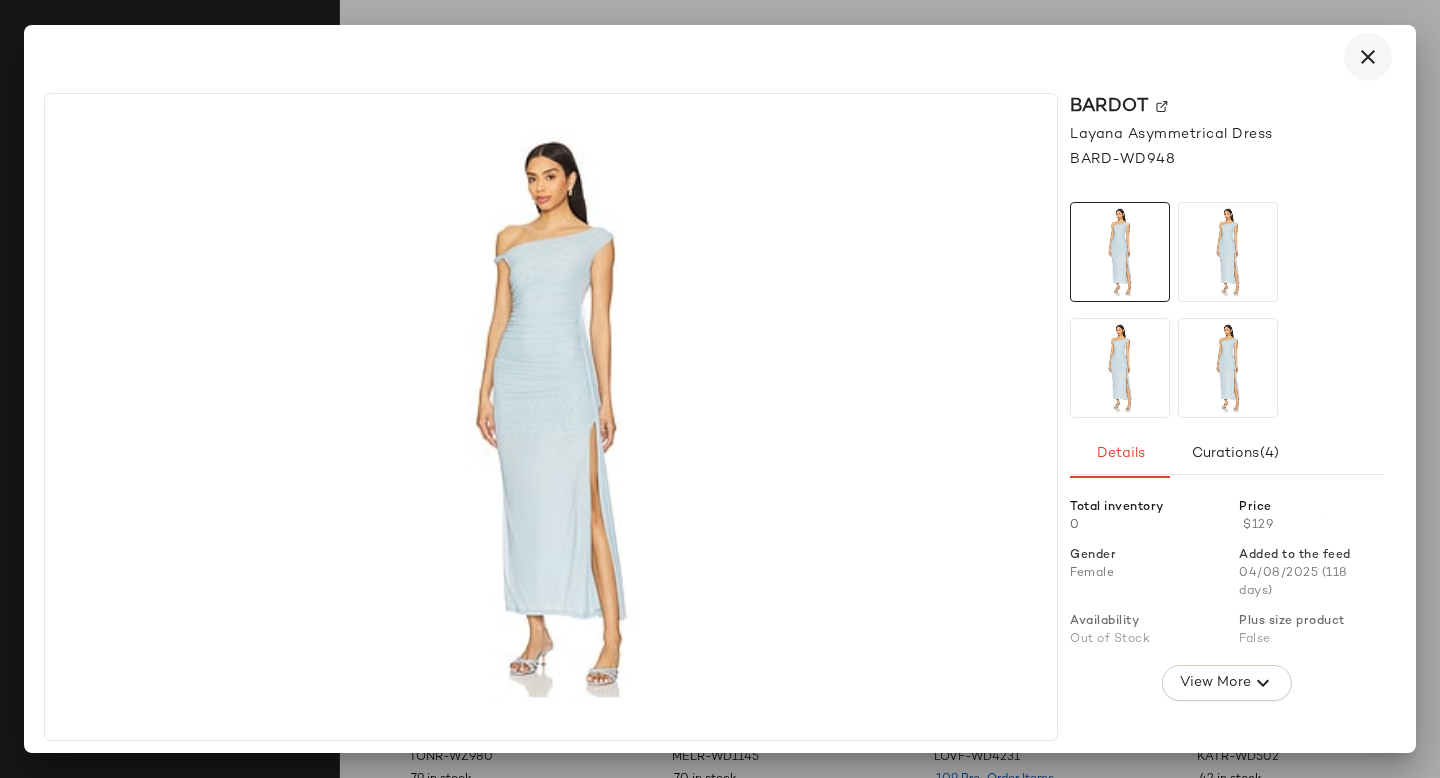 click at bounding box center (1368, 57) 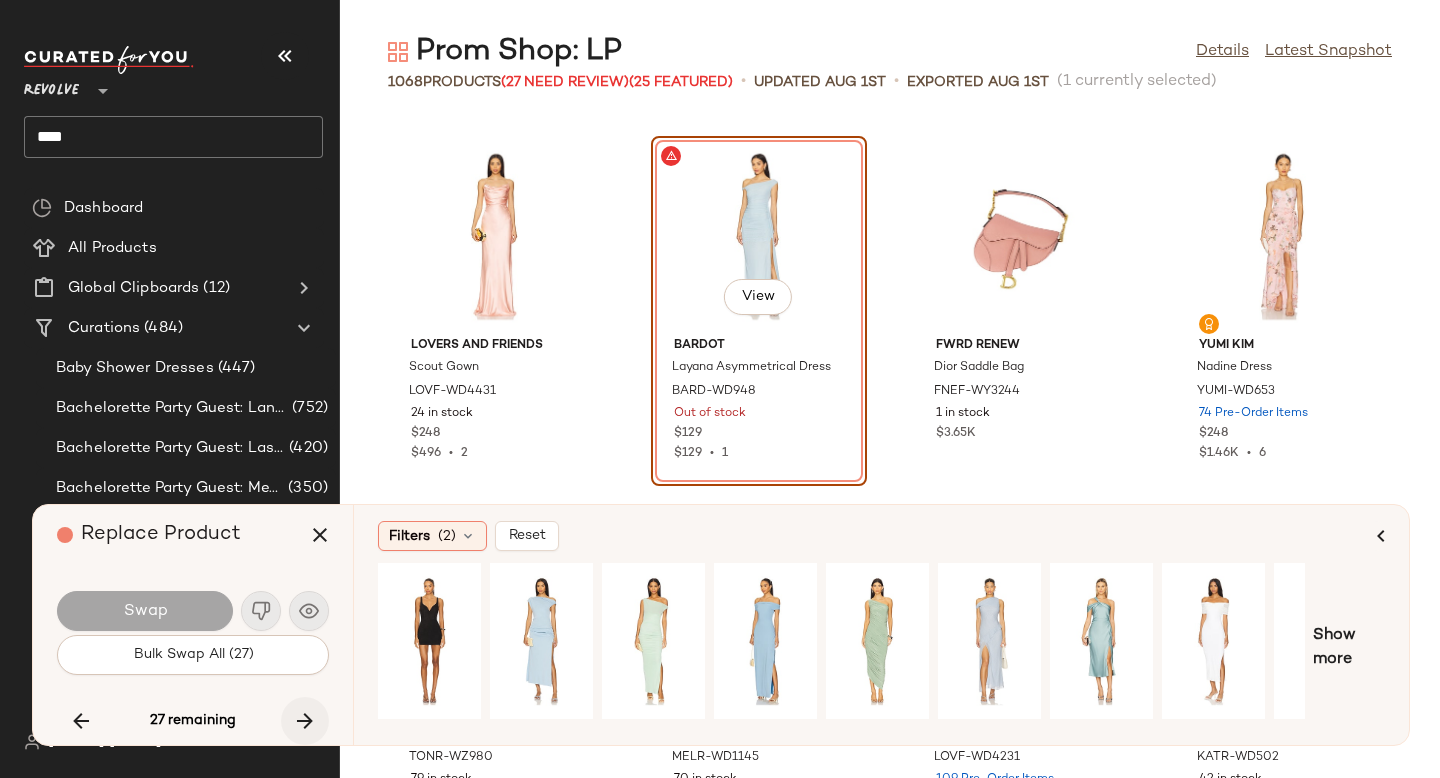 click at bounding box center [305, 721] 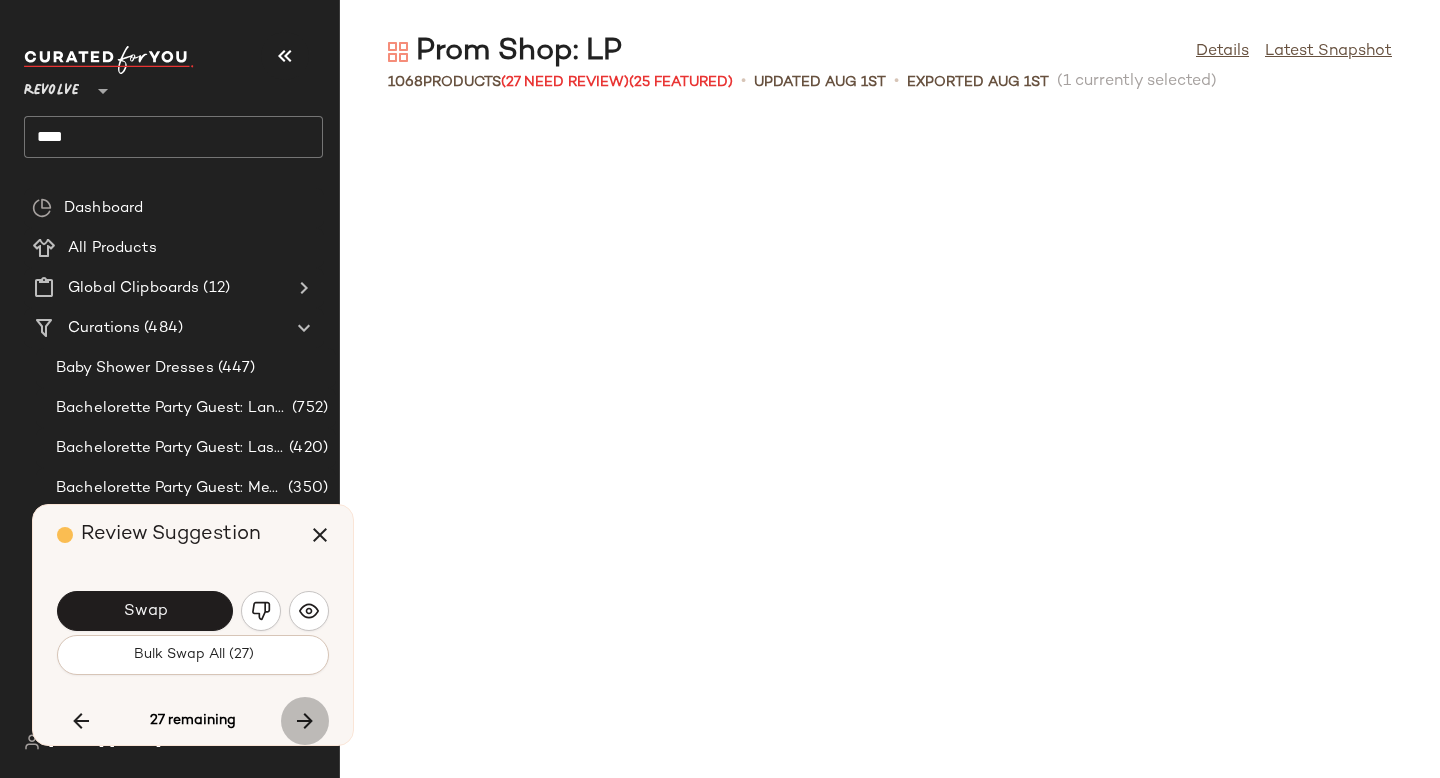scroll, scrollTop: 40992, scrollLeft: 0, axis: vertical 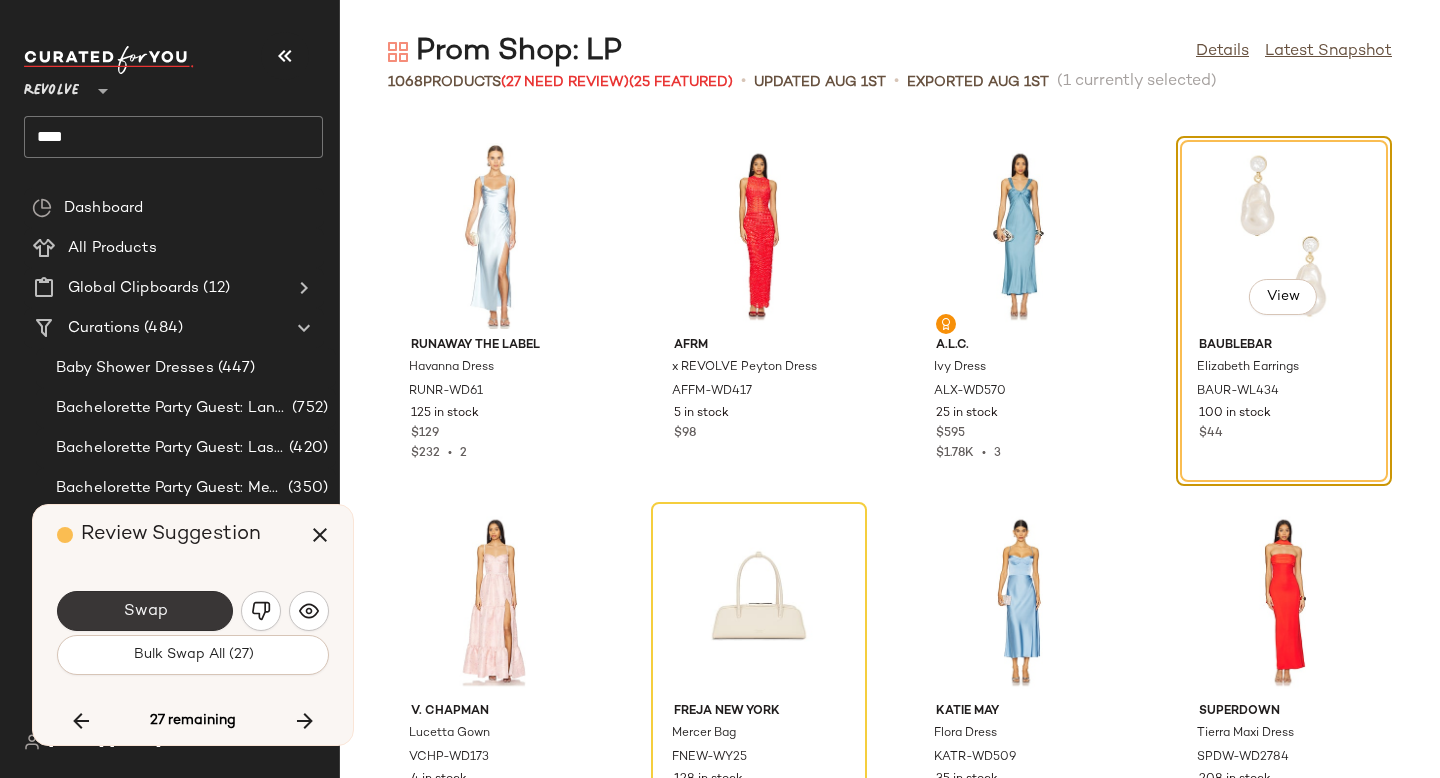 click on "Swap" at bounding box center [145, 611] 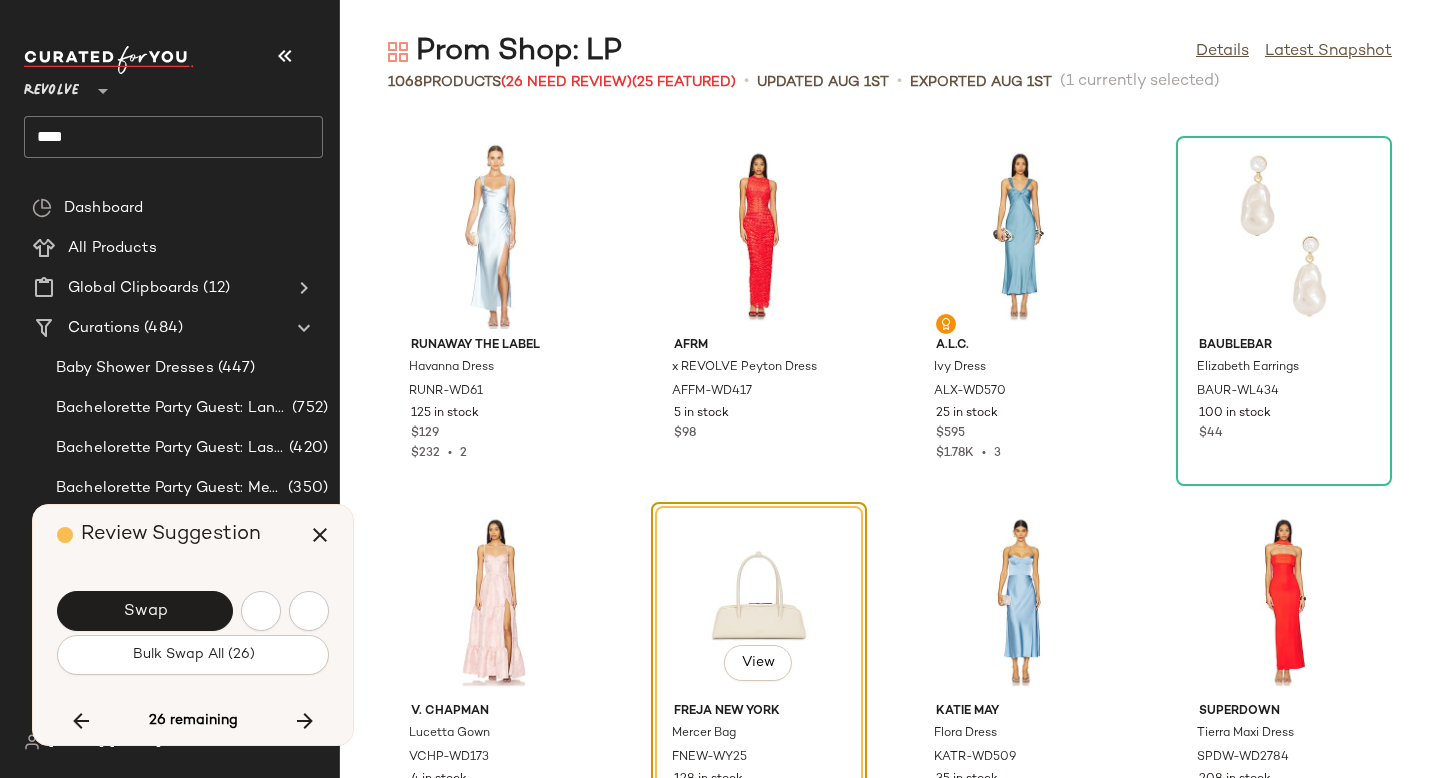 scroll, scrollTop: 41358, scrollLeft: 0, axis: vertical 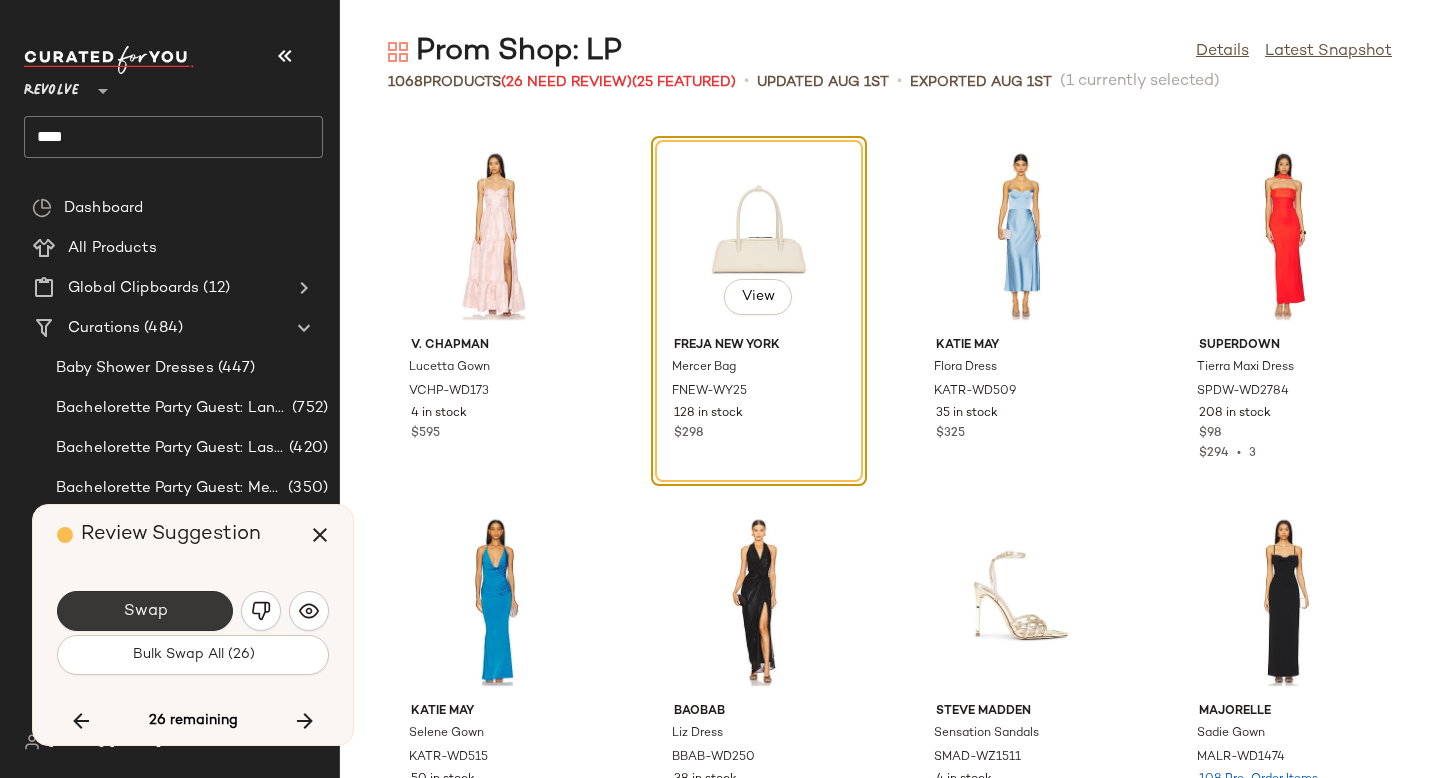 click on "Swap" 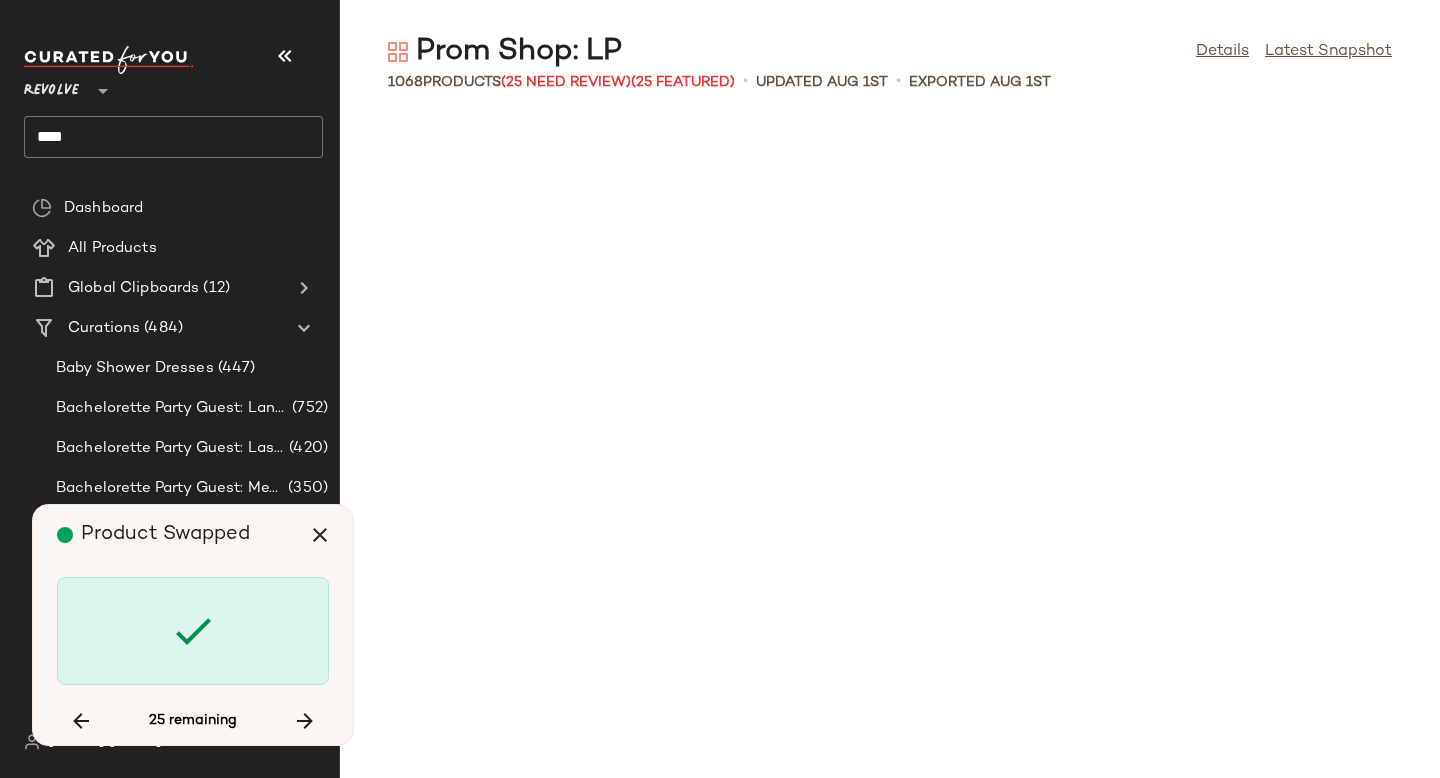 scroll, scrollTop: 42822, scrollLeft: 0, axis: vertical 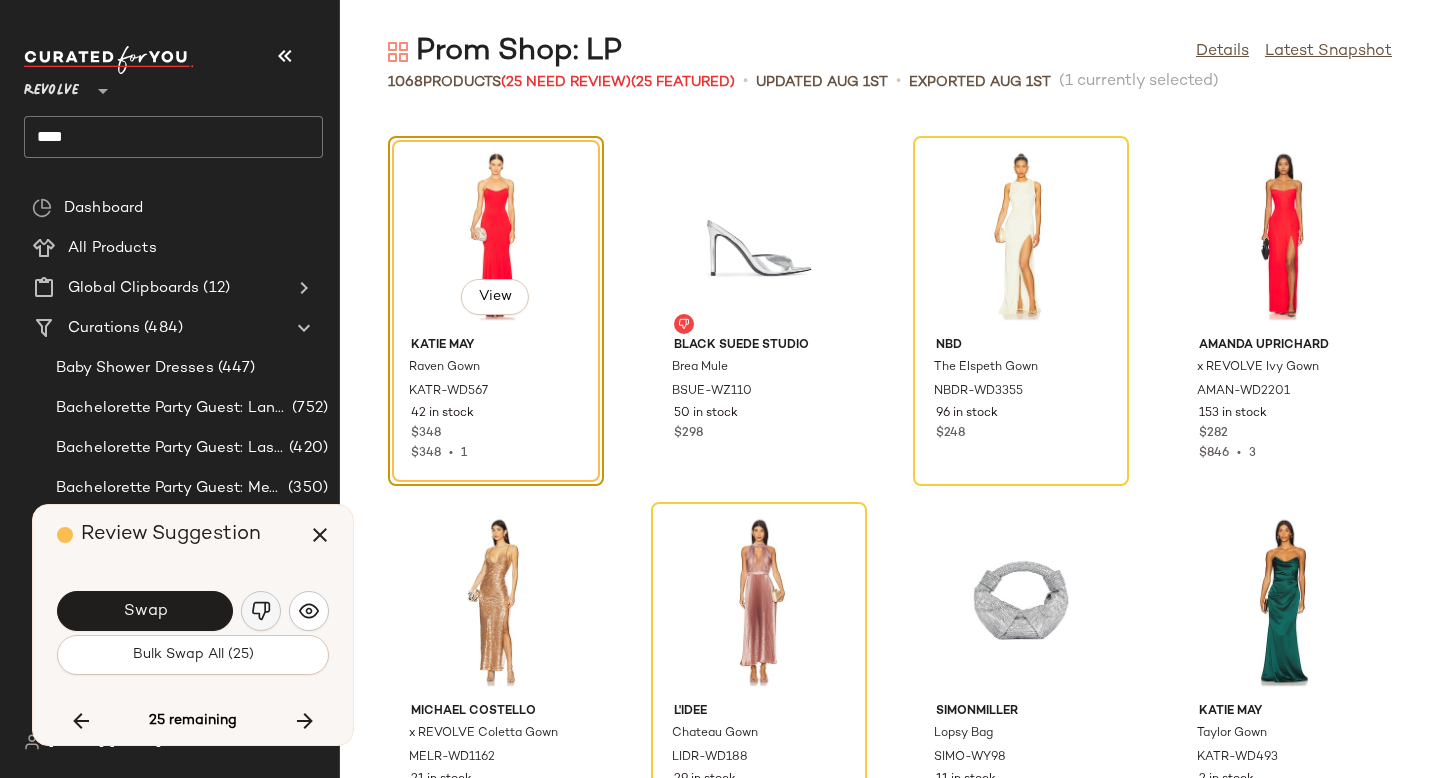 click 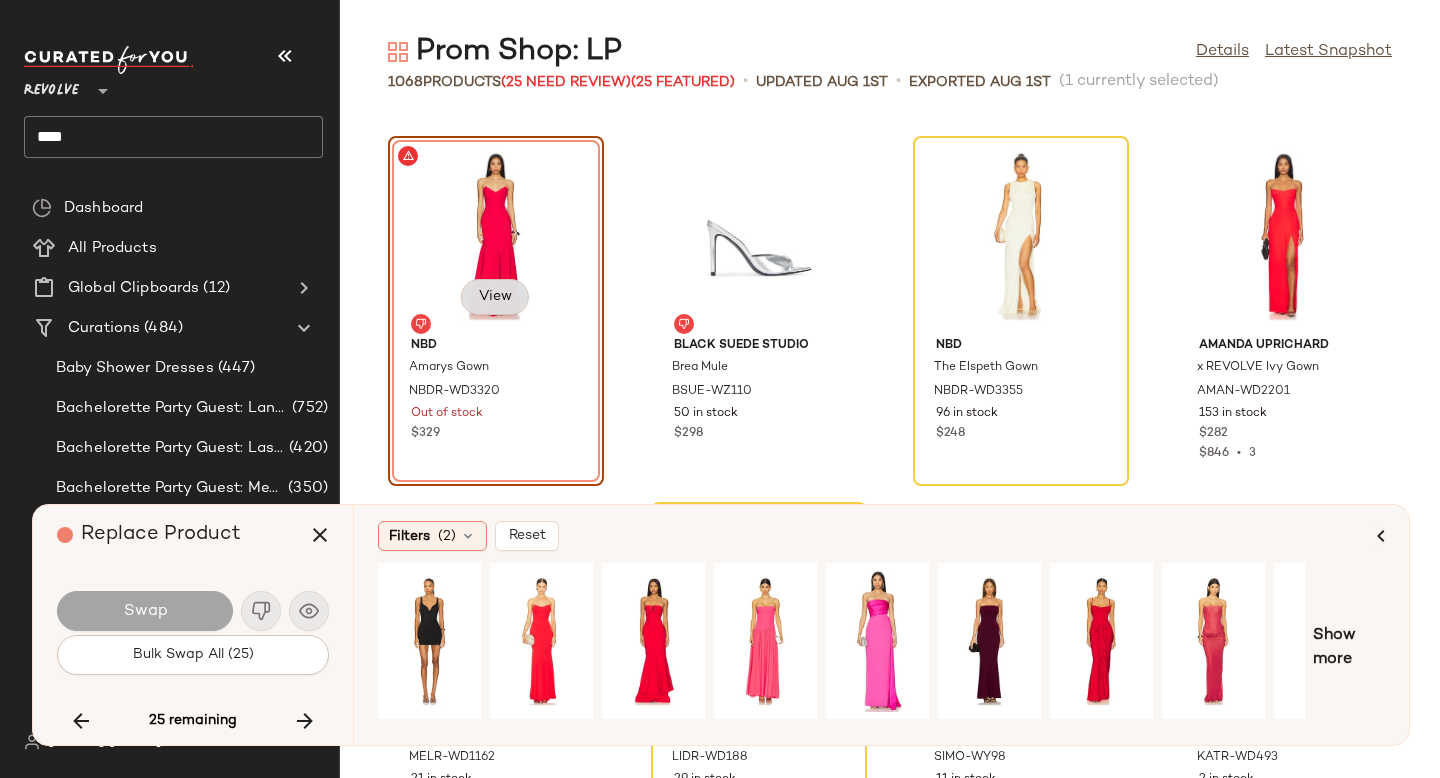 click on "View" at bounding box center (495, 297) 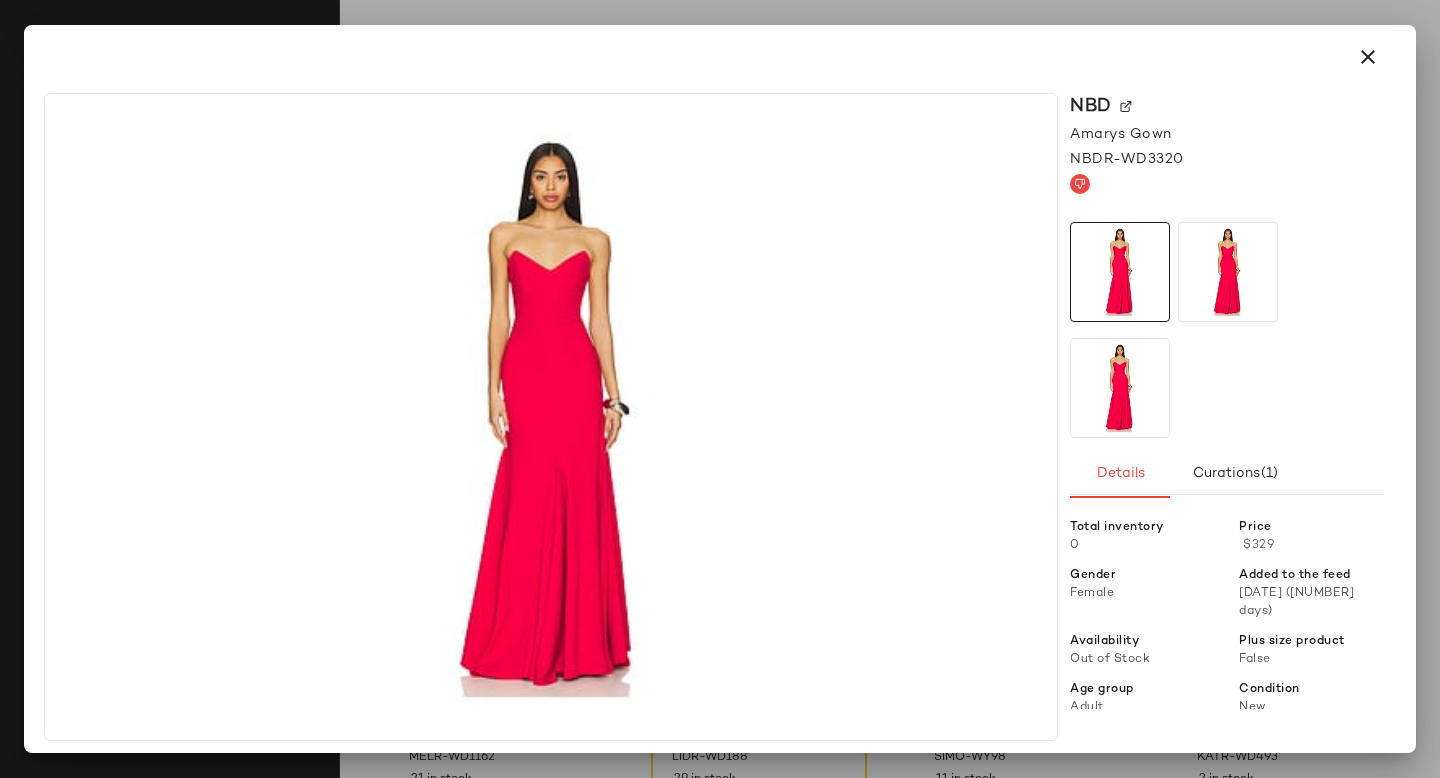 click 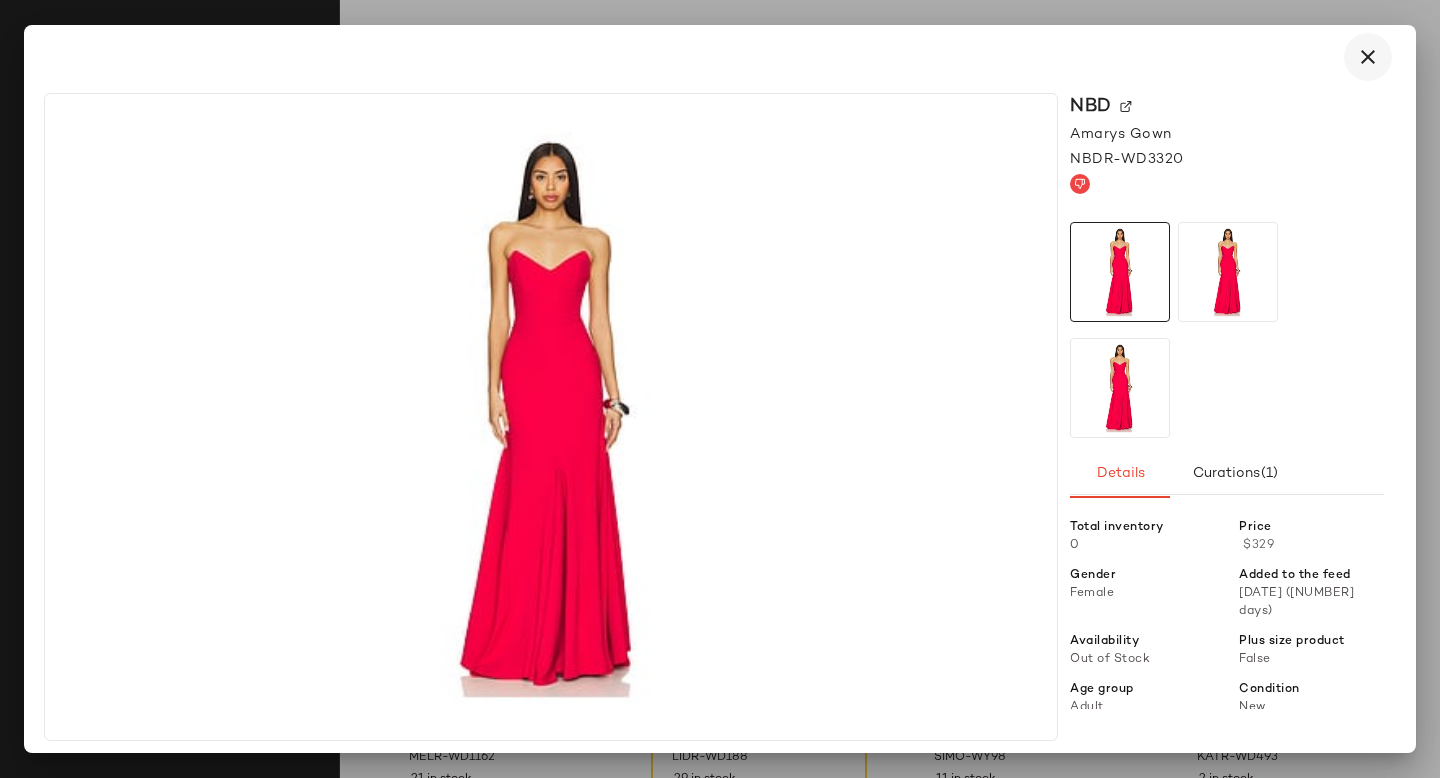 click at bounding box center [1368, 57] 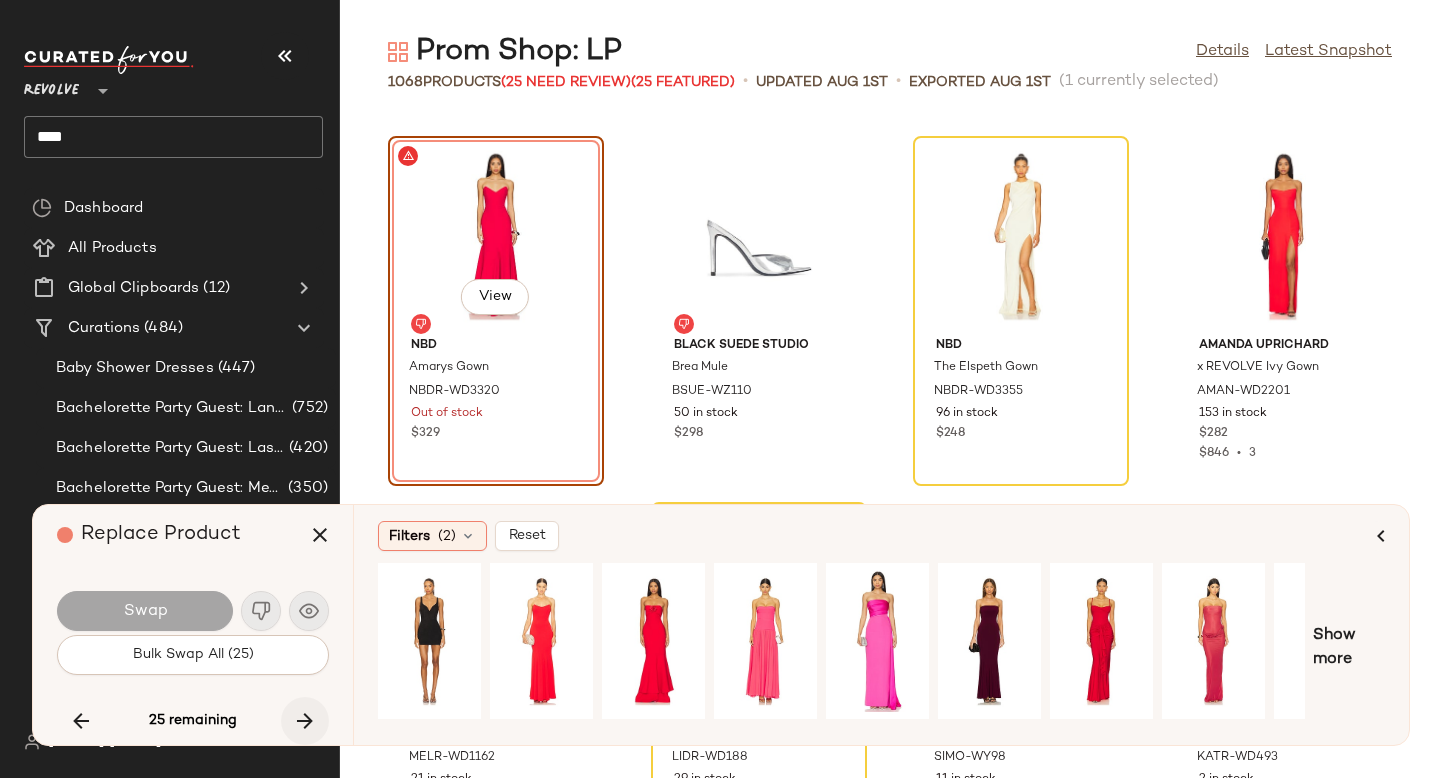 click at bounding box center (305, 721) 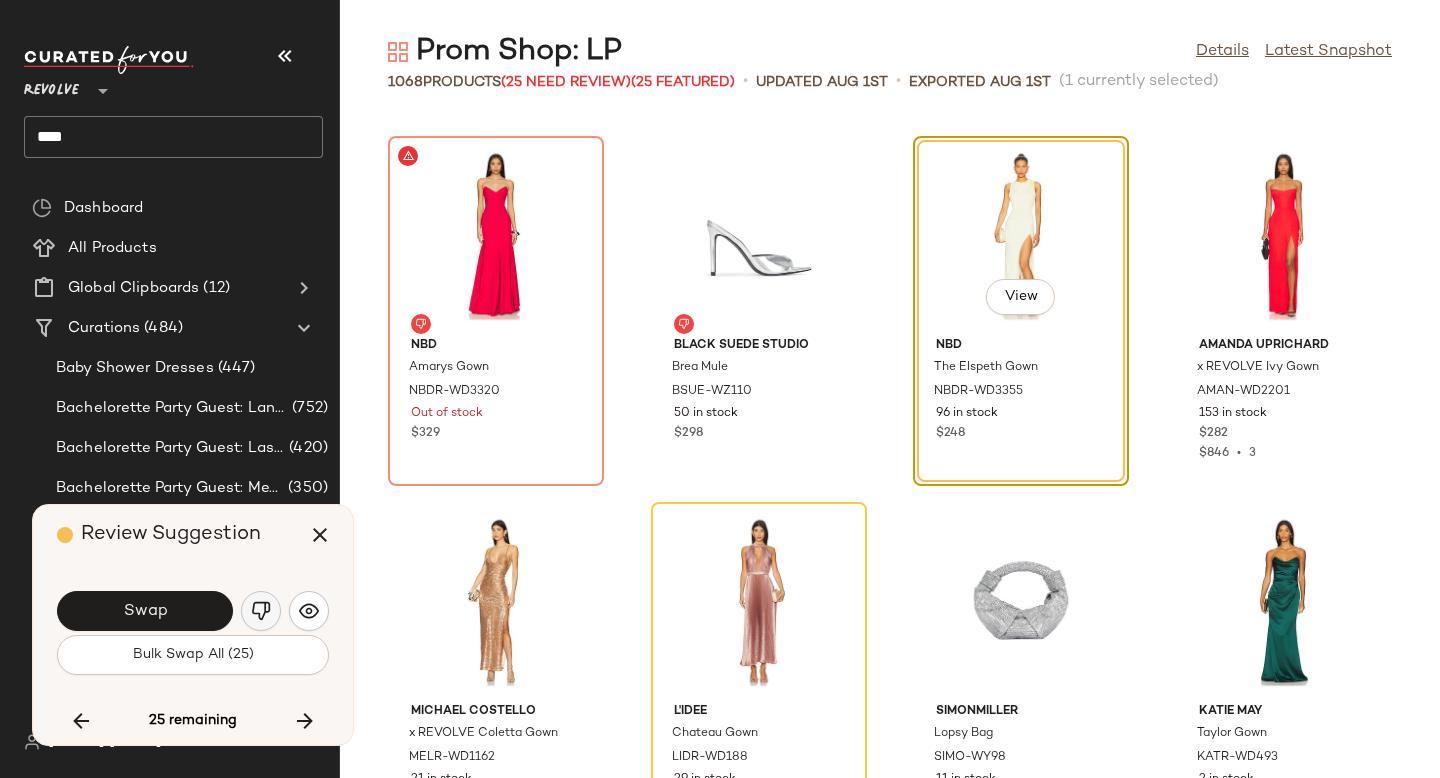 click 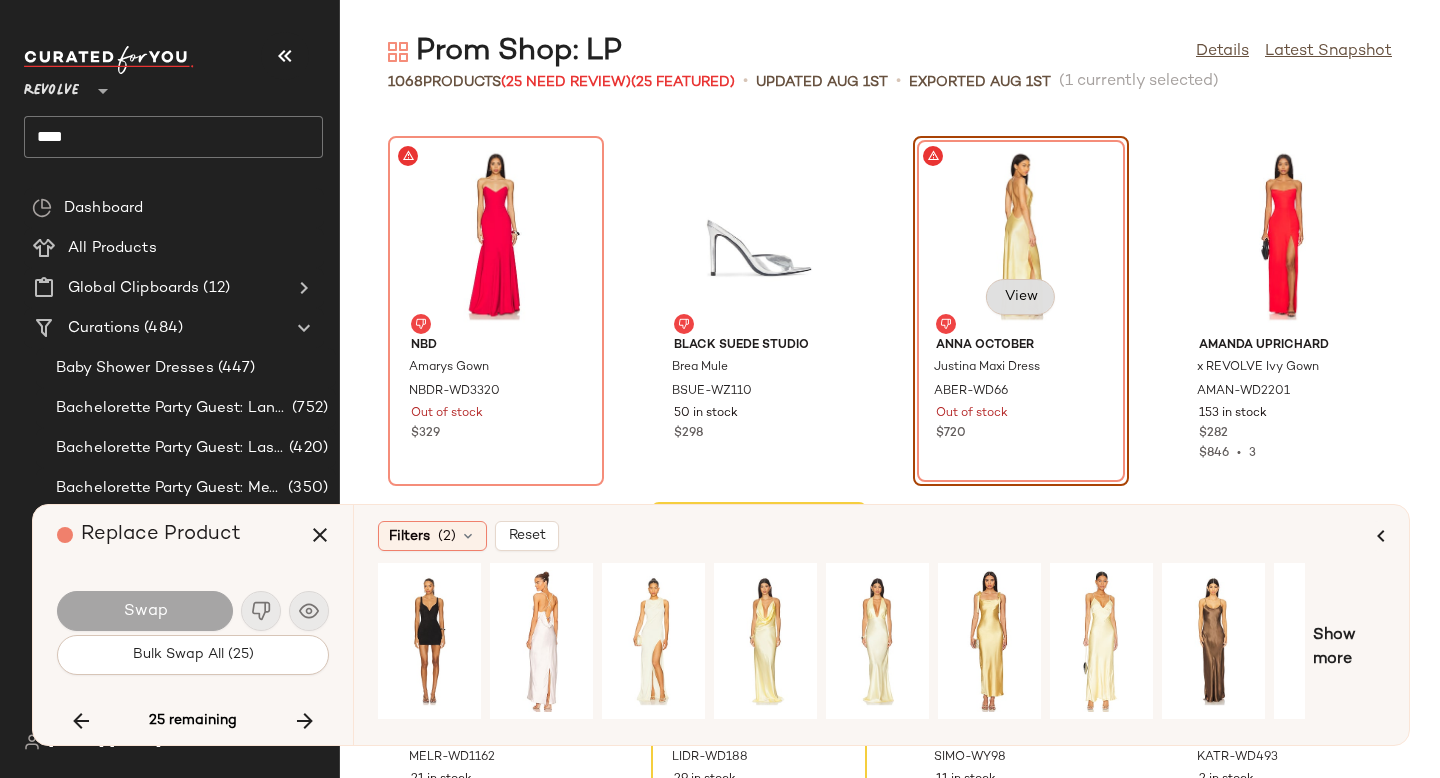 click on "View" at bounding box center [1020, 297] 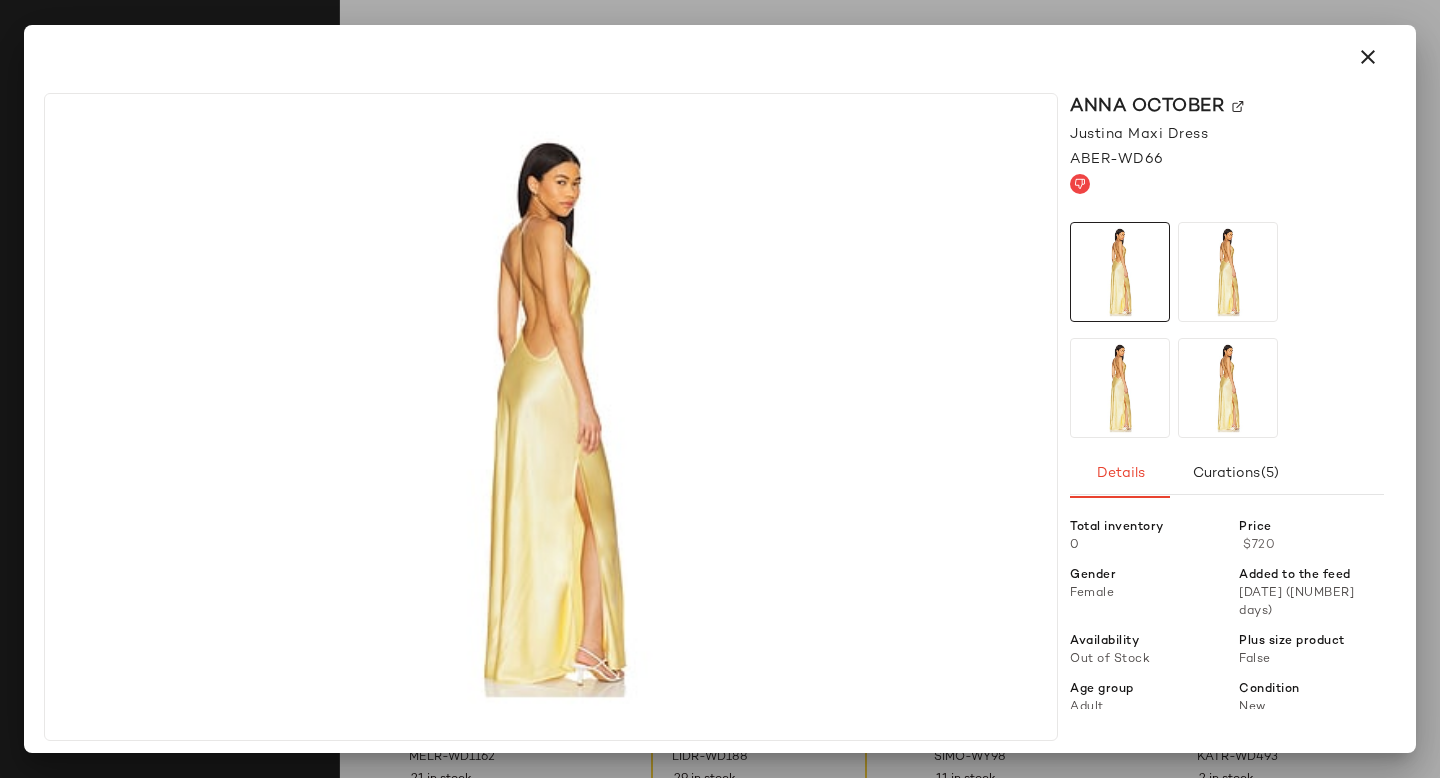 click 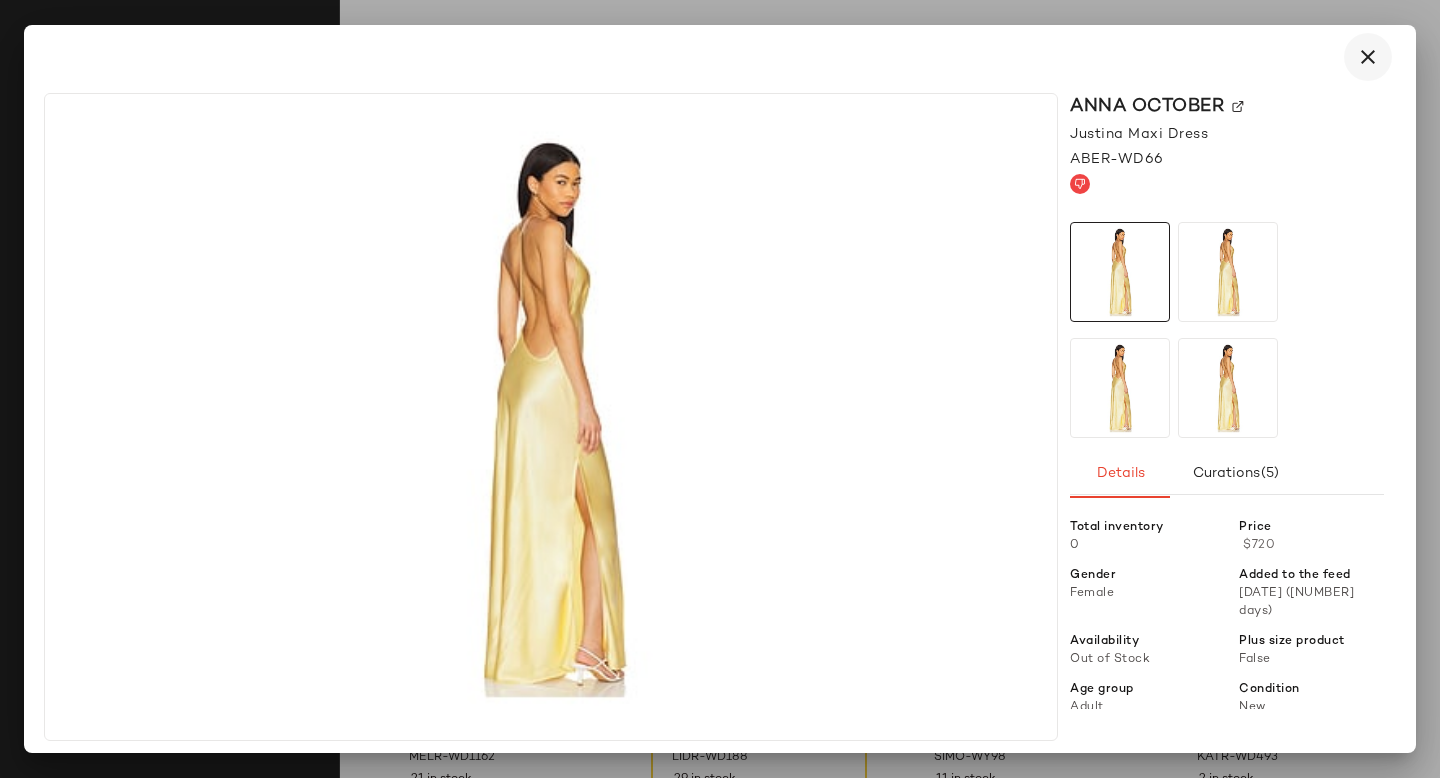 click at bounding box center [1368, 57] 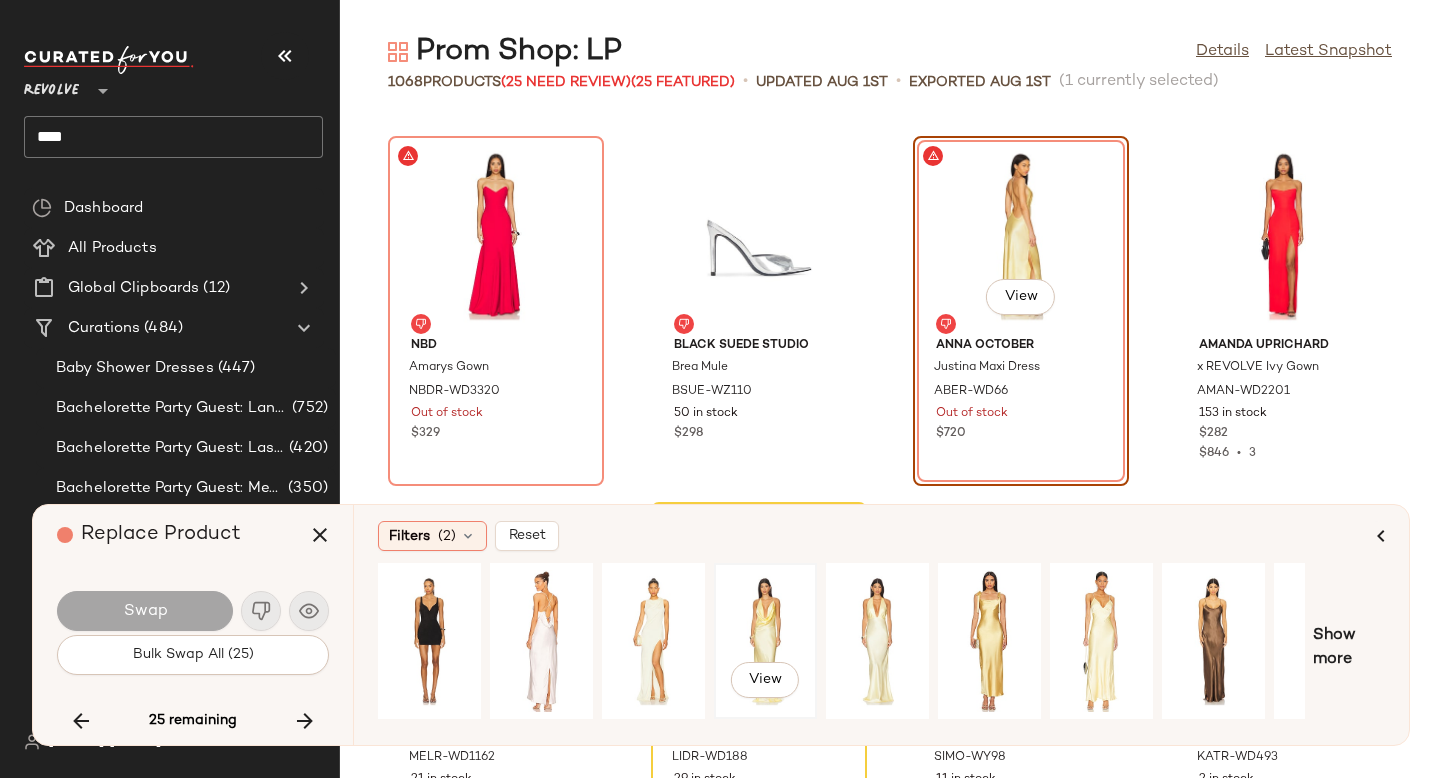 click on "View" 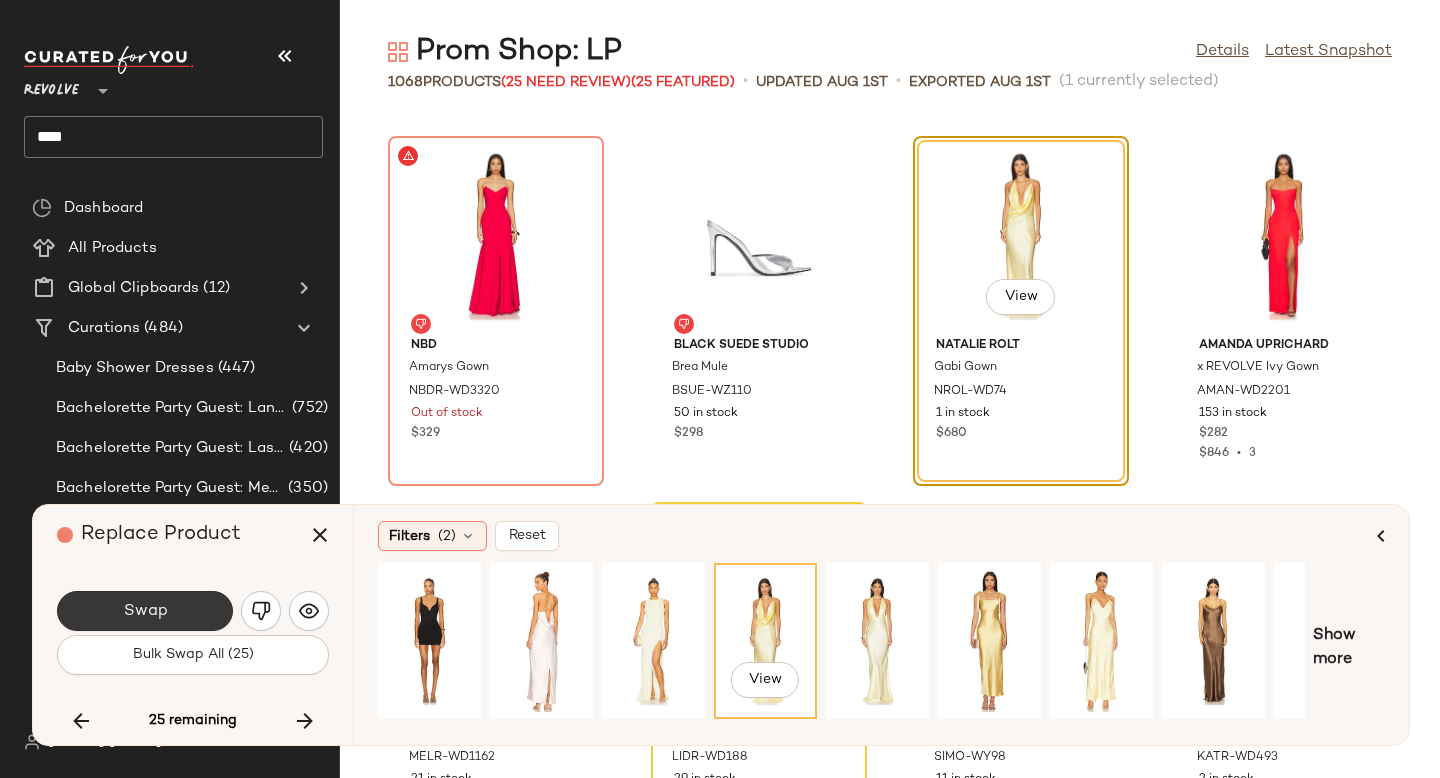 click on "Swap" at bounding box center (145, 611) 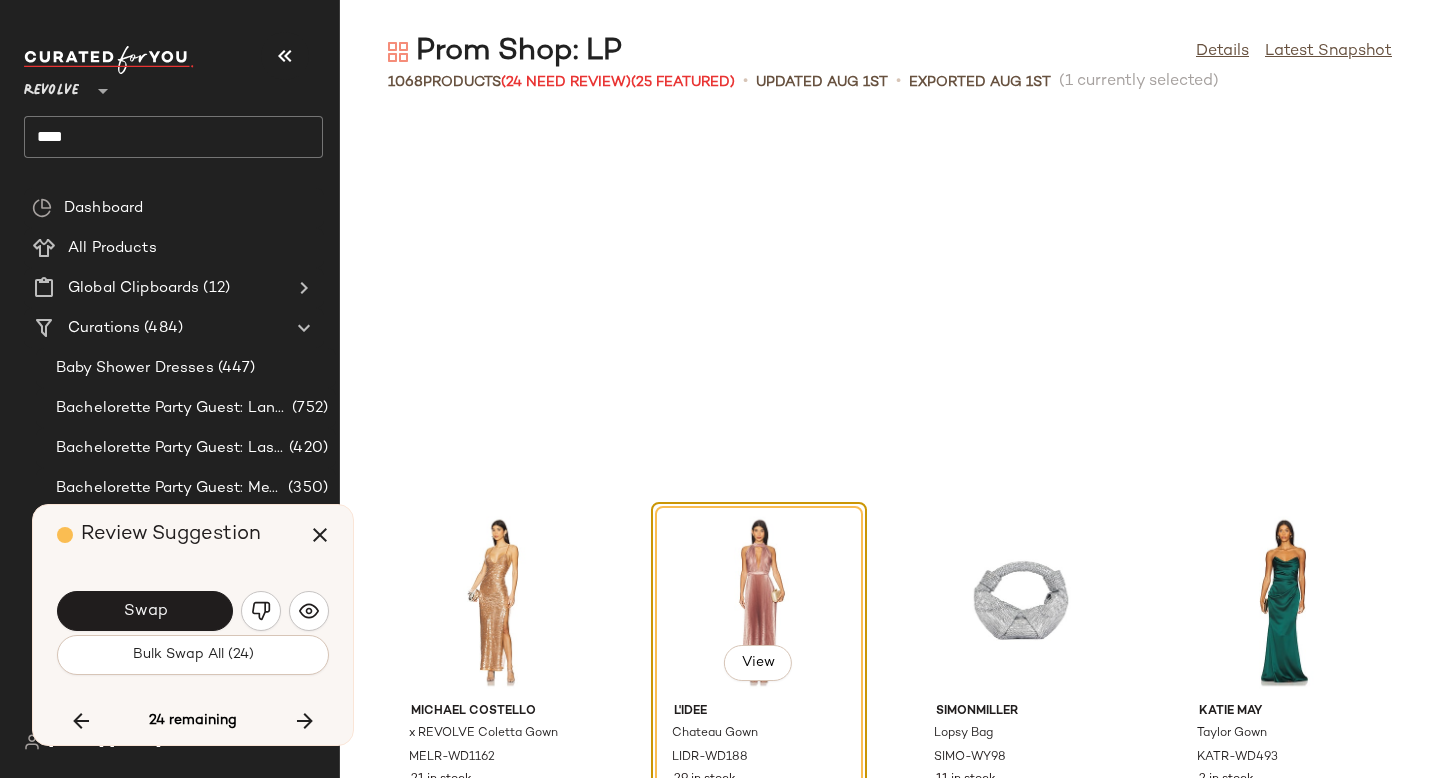 scroll, scrollTop: 43188, scrollLeft: 0, axis: vertical 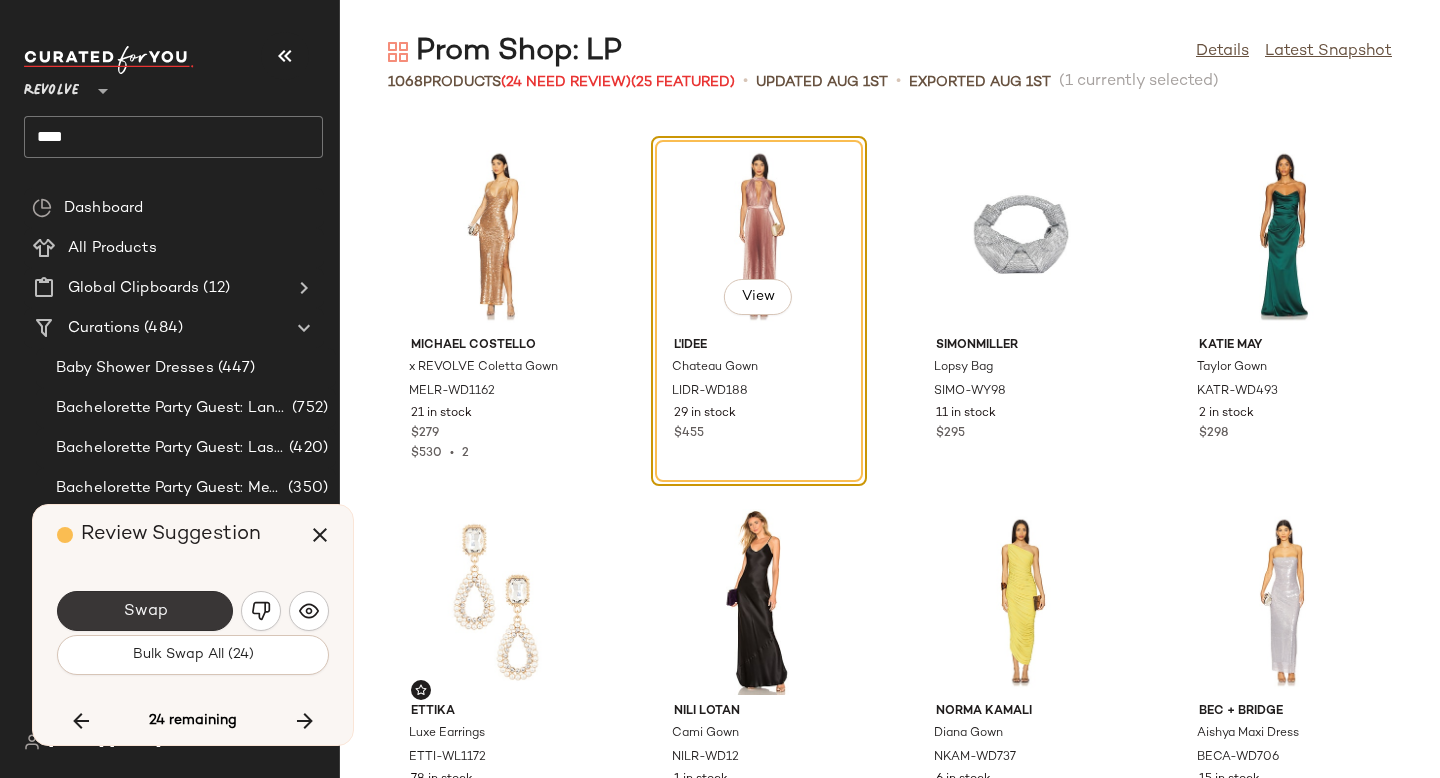 click on "Swap" 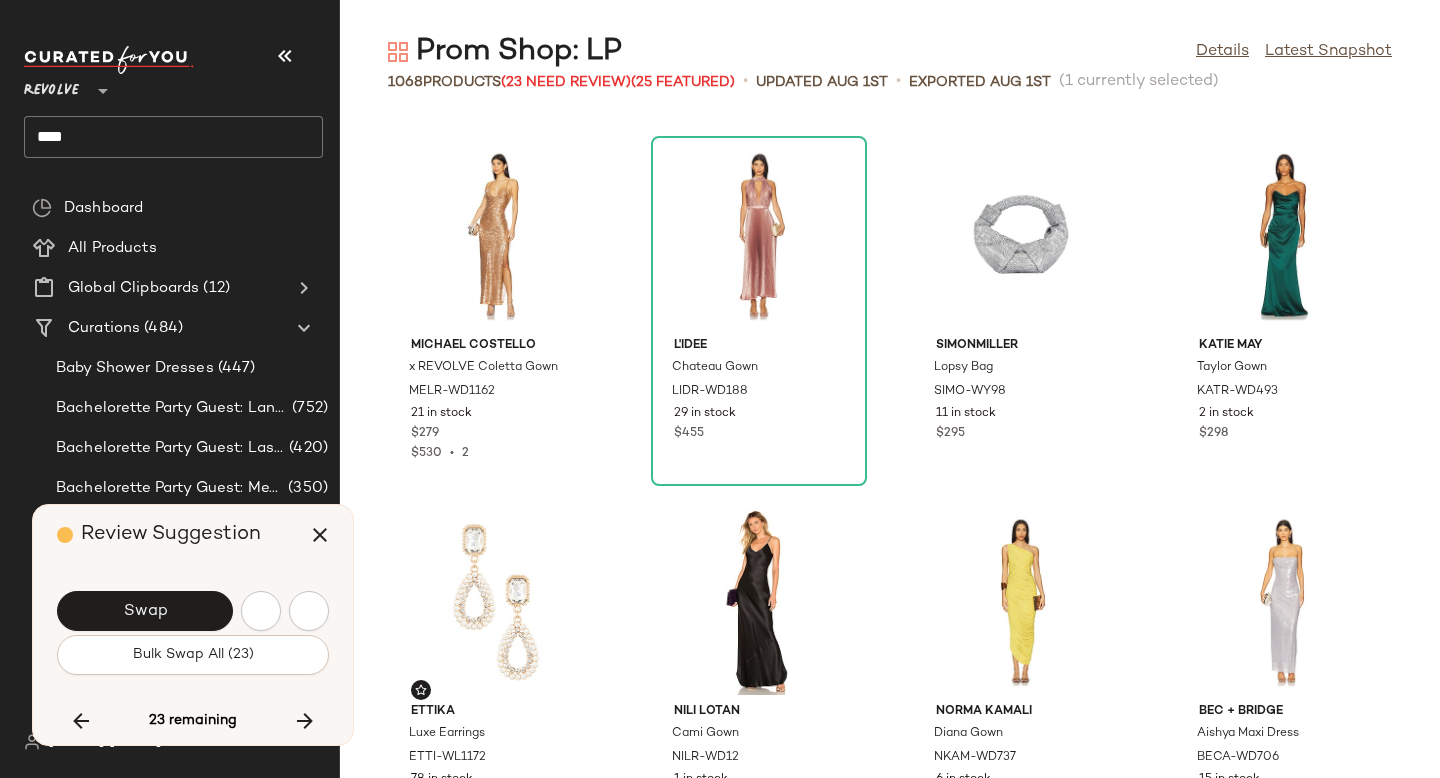 scroll, scrollTop: 44286, scrollLeft: 0, axis: vertical 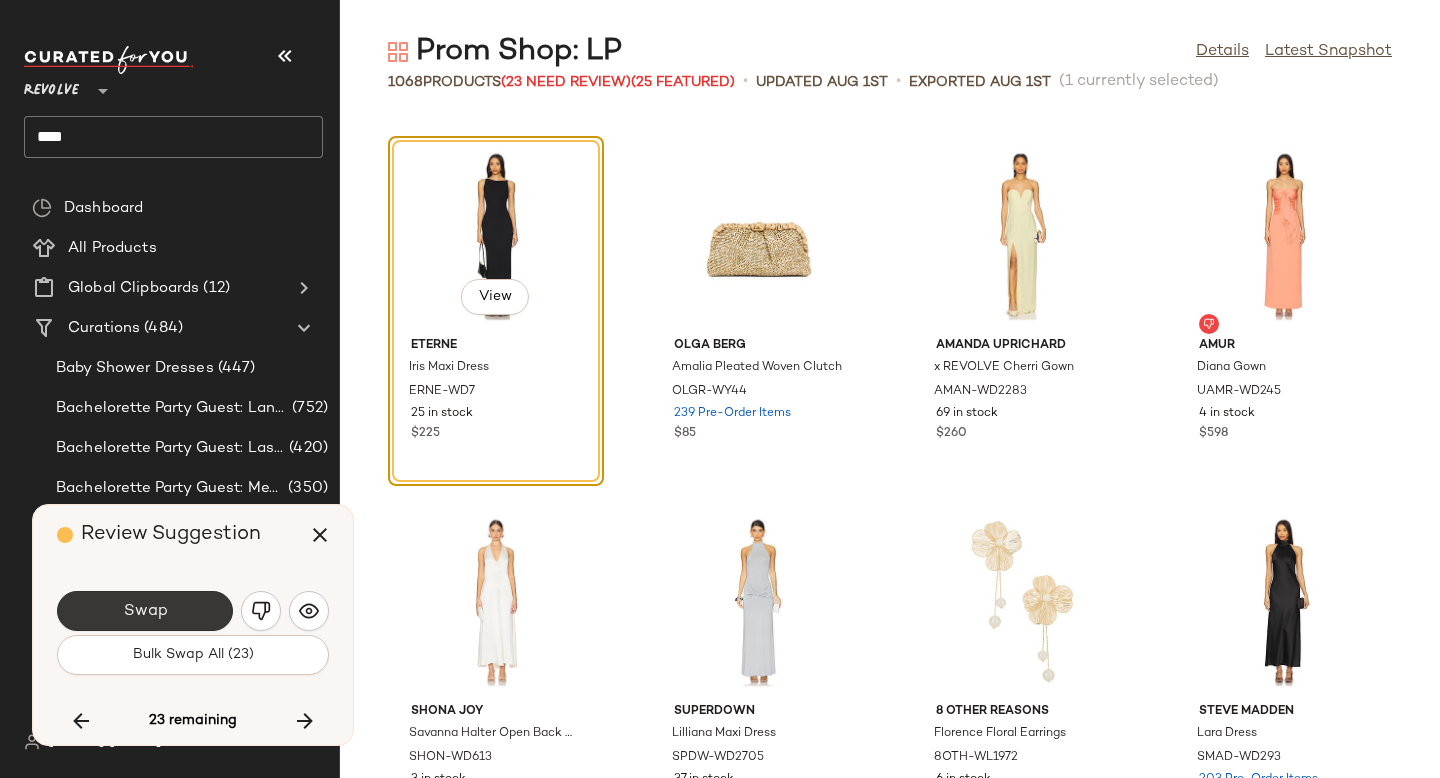click on "Swap" at bounding box center (145, 611) 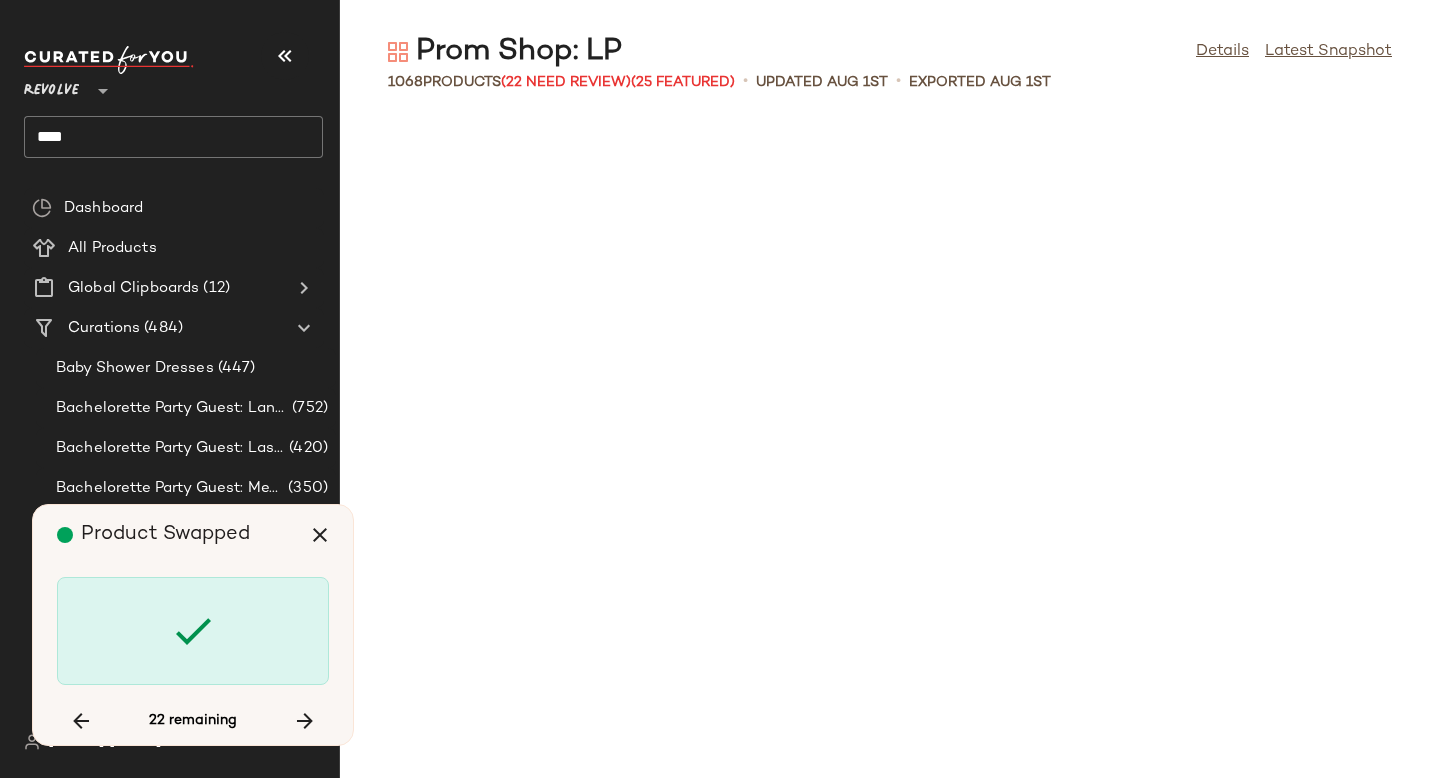 scroll, scrollTop: 46848, scrollLeft: 0, axis: vertical 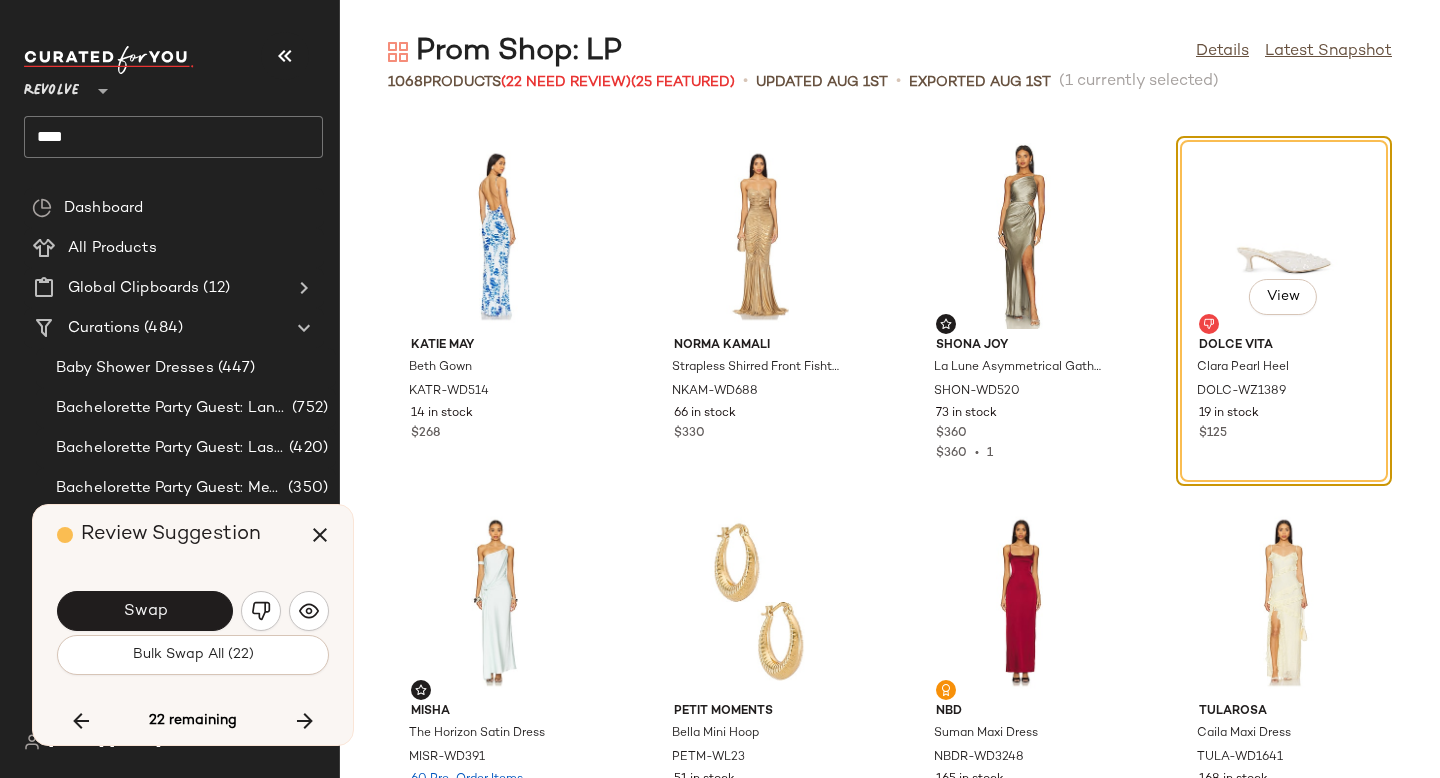 click on "Swap" at bounding box center [145, 611] 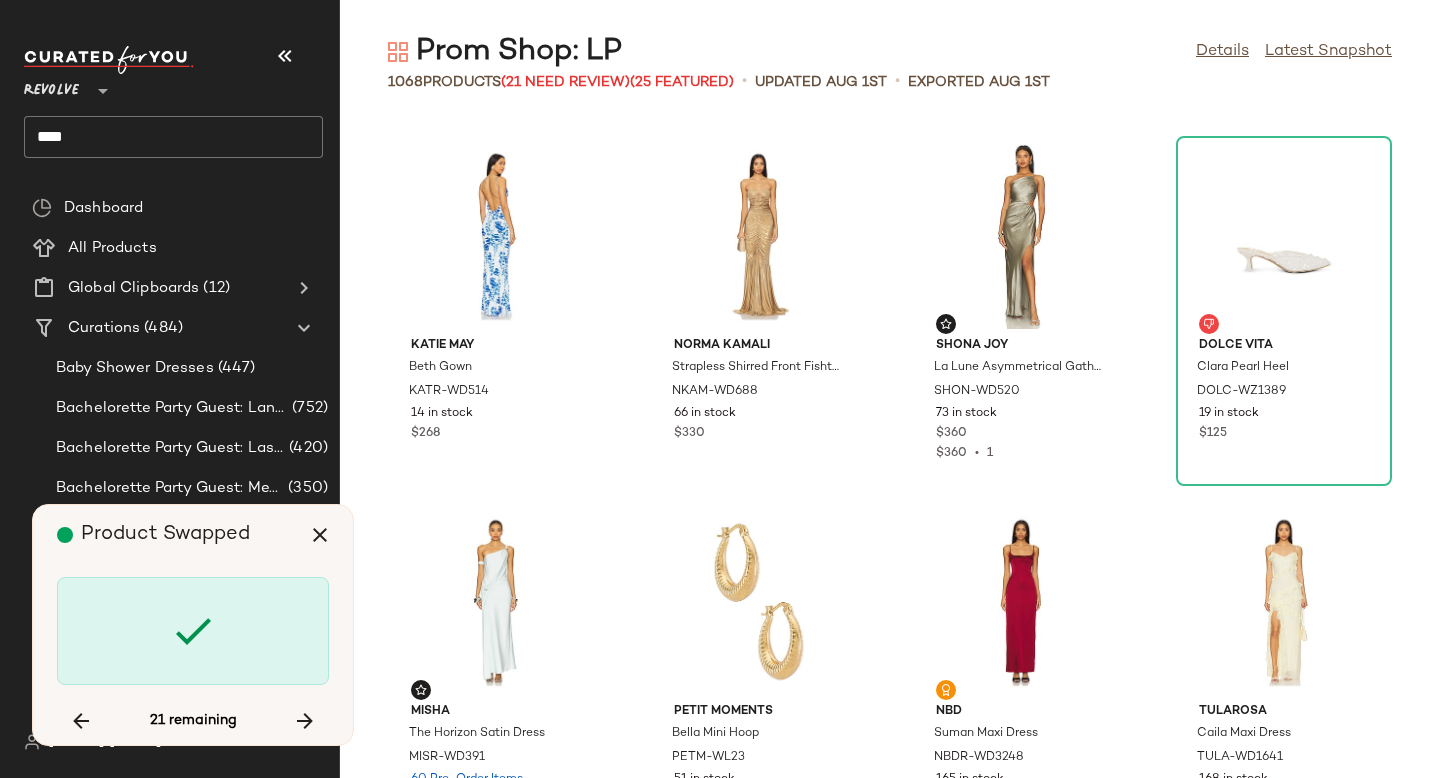 scroll, scrollTop: 48312, scrollLeft: 0, axis: vertical 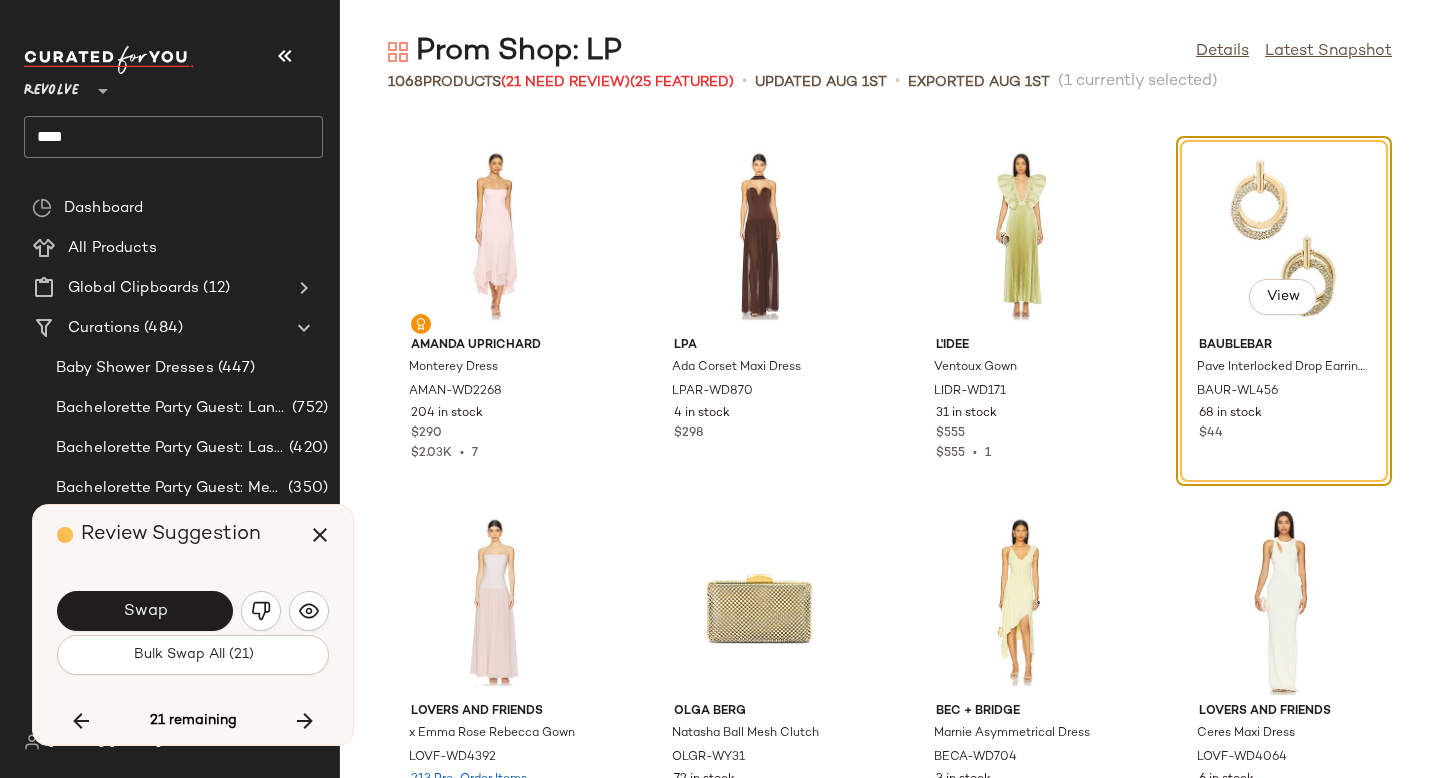 click on "Swap" at bounding box center [145, 611] 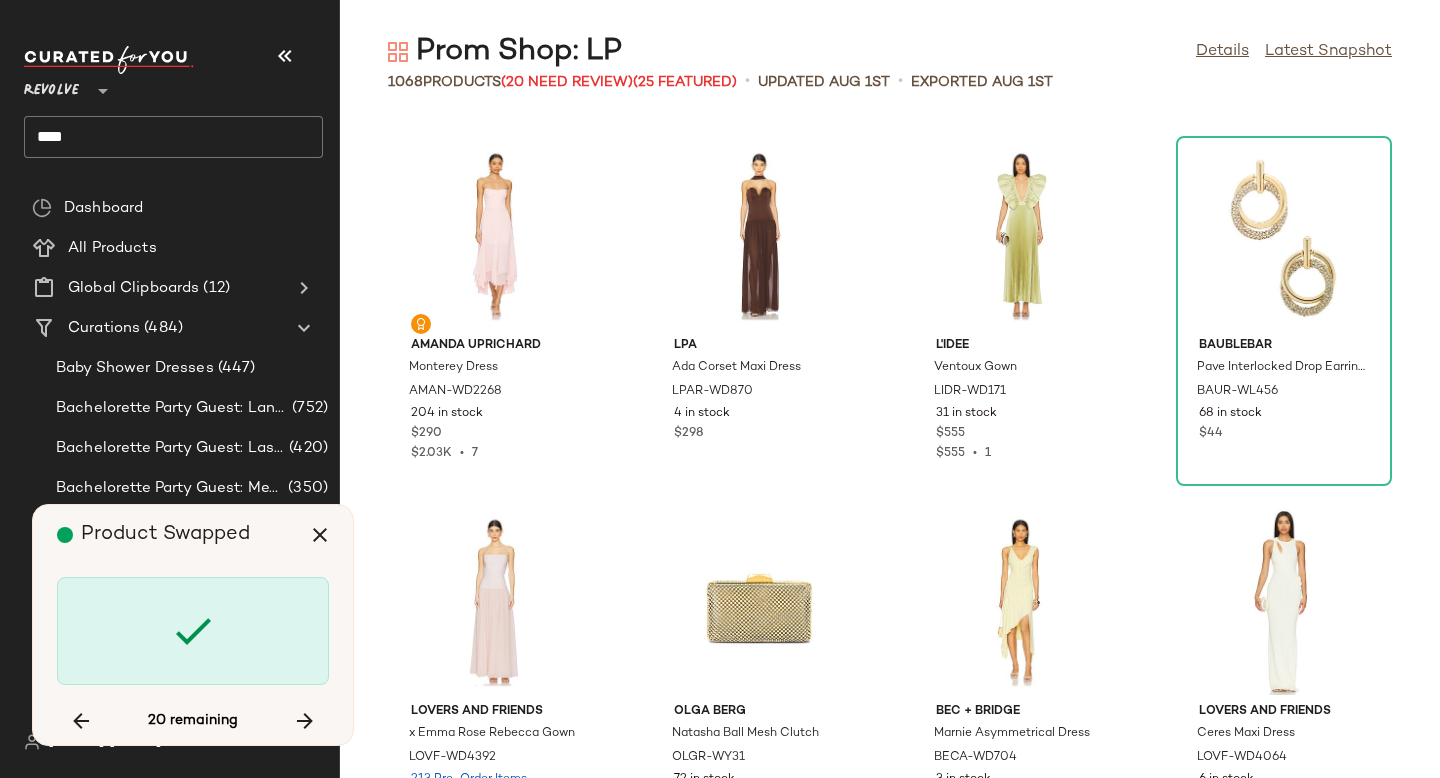 scroll, scrollTop: 50508, scrollLeft: 0, axis: vertical 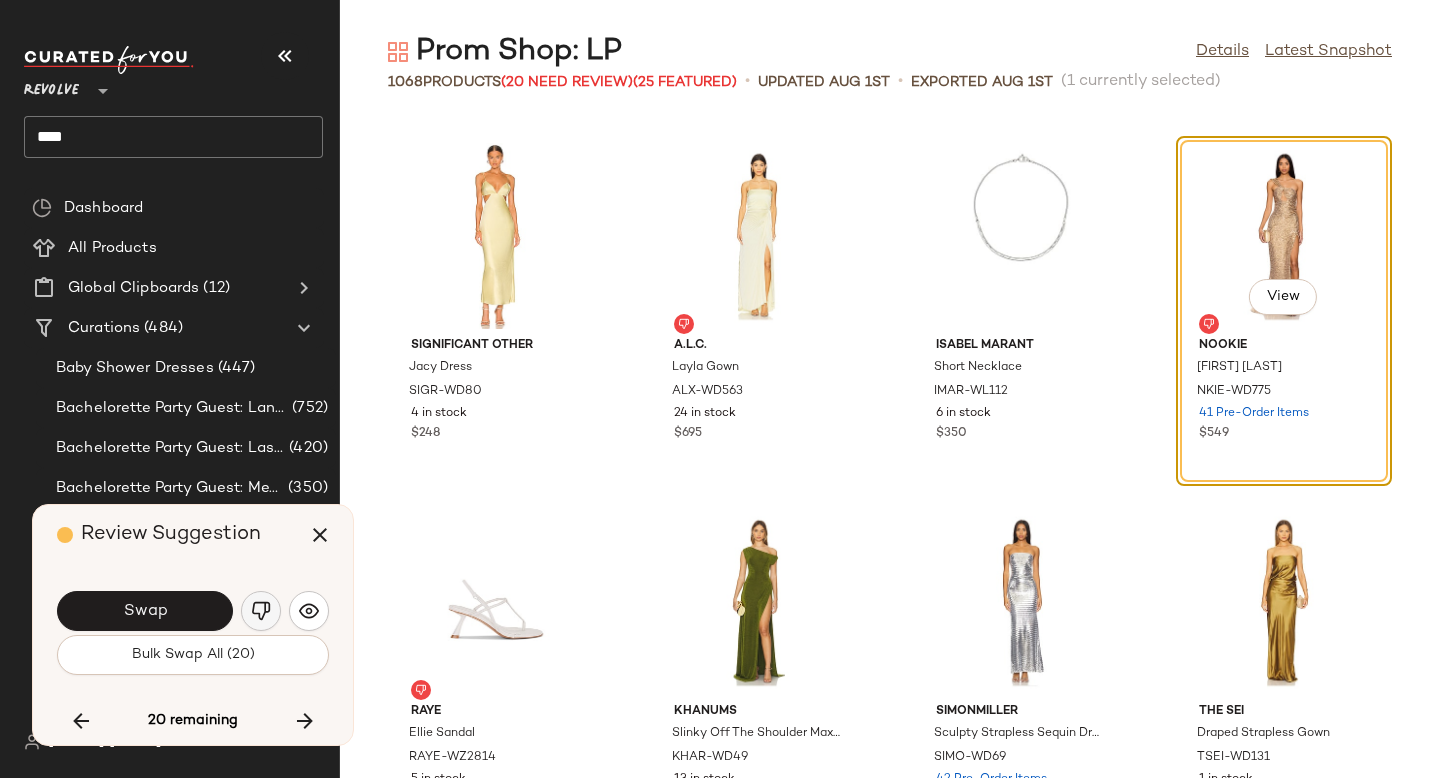click 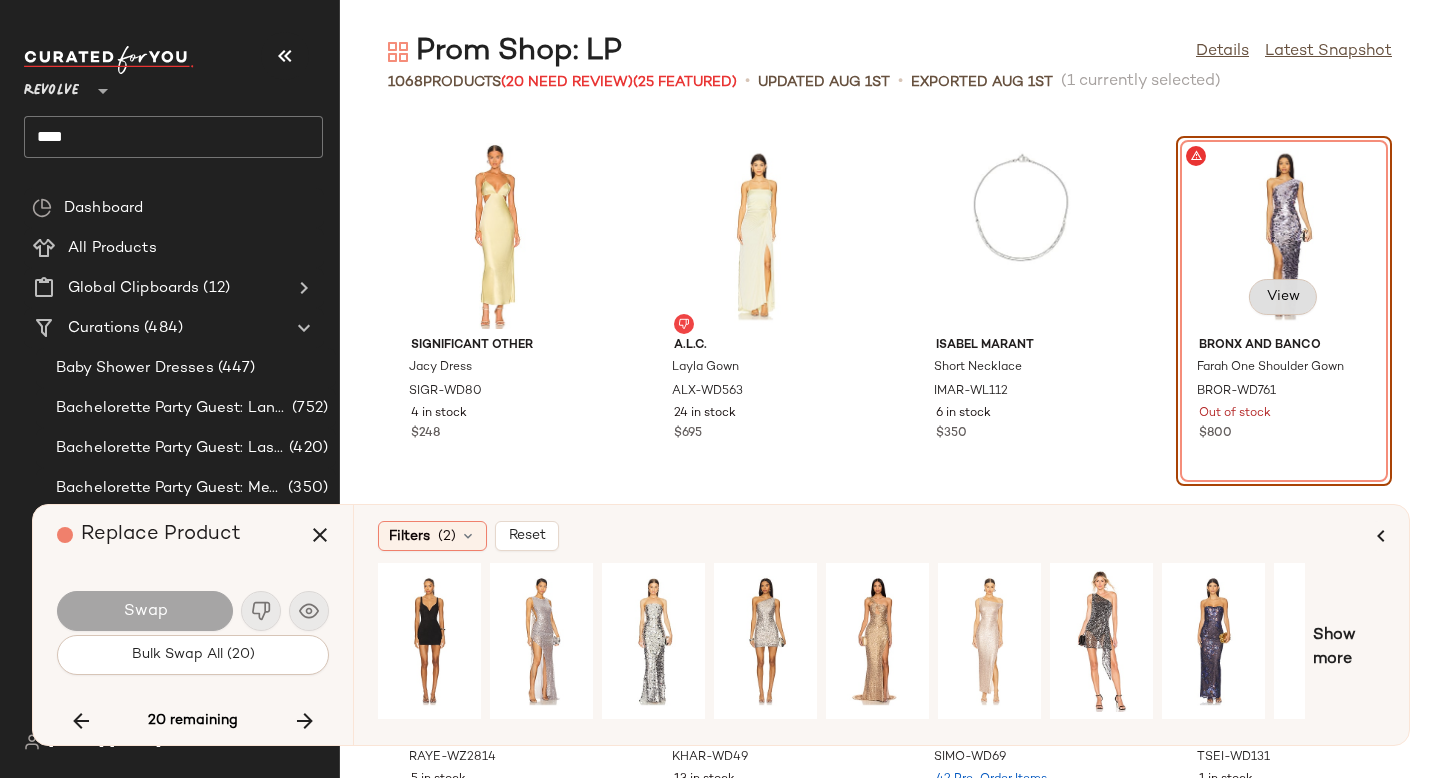 click on "View" at bounding box center [1283, 297] 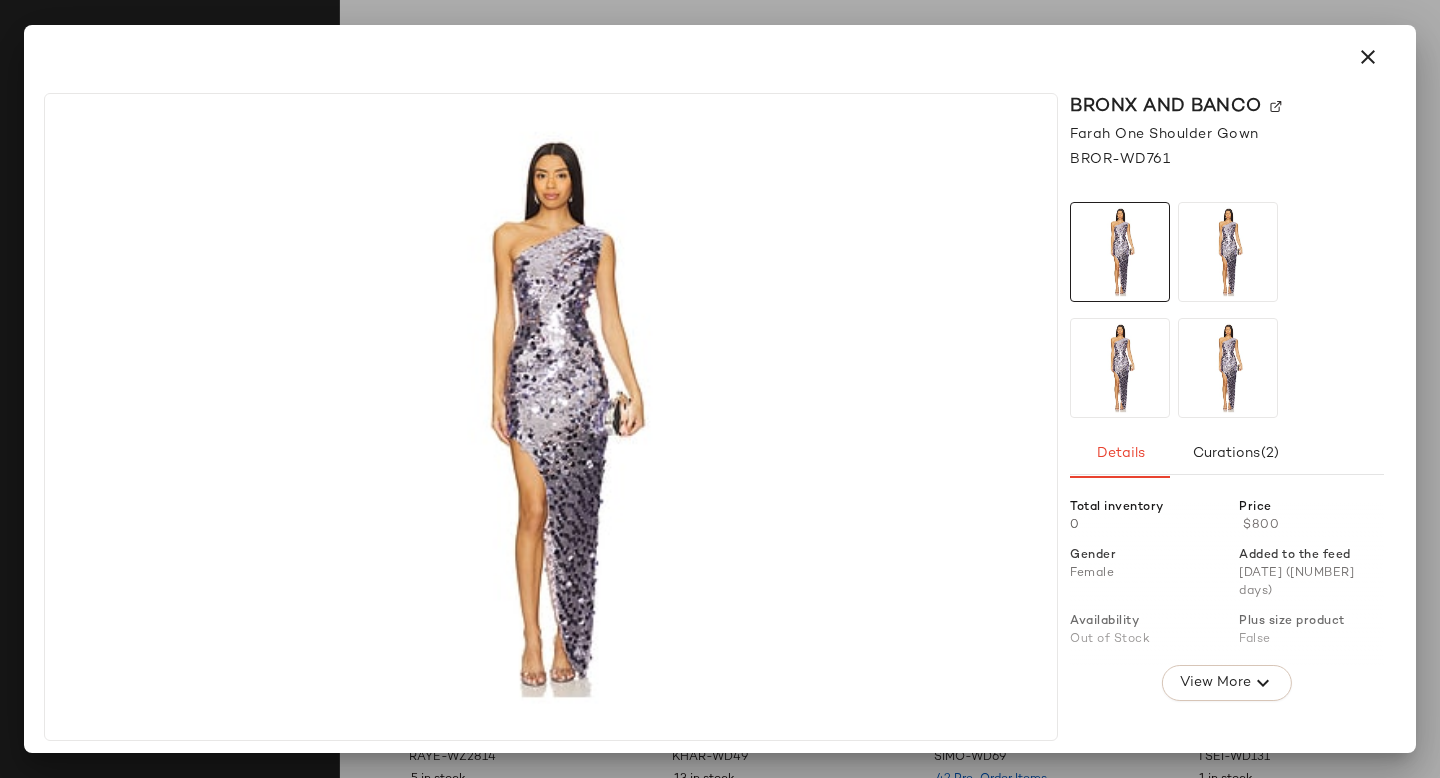click 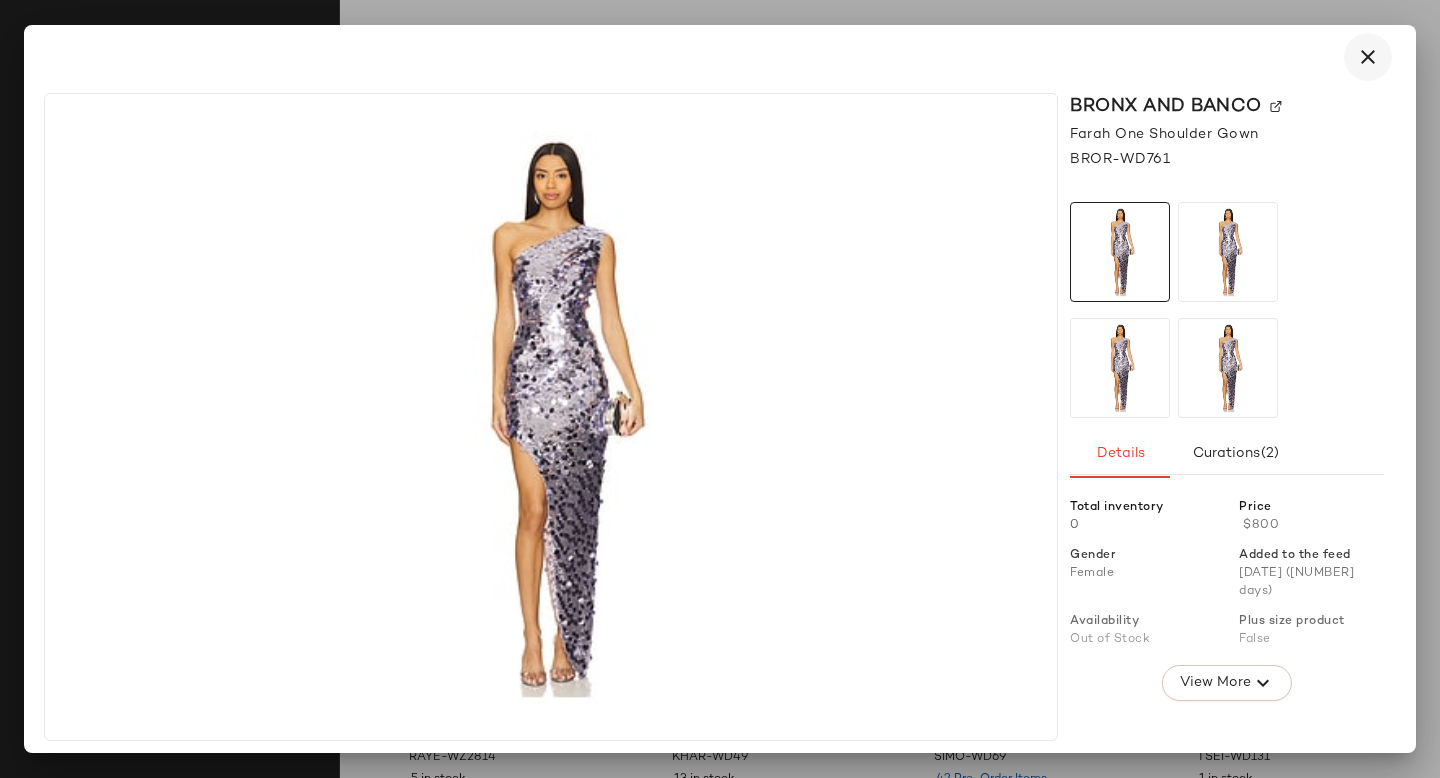 click at bounding box center (1368, 57) 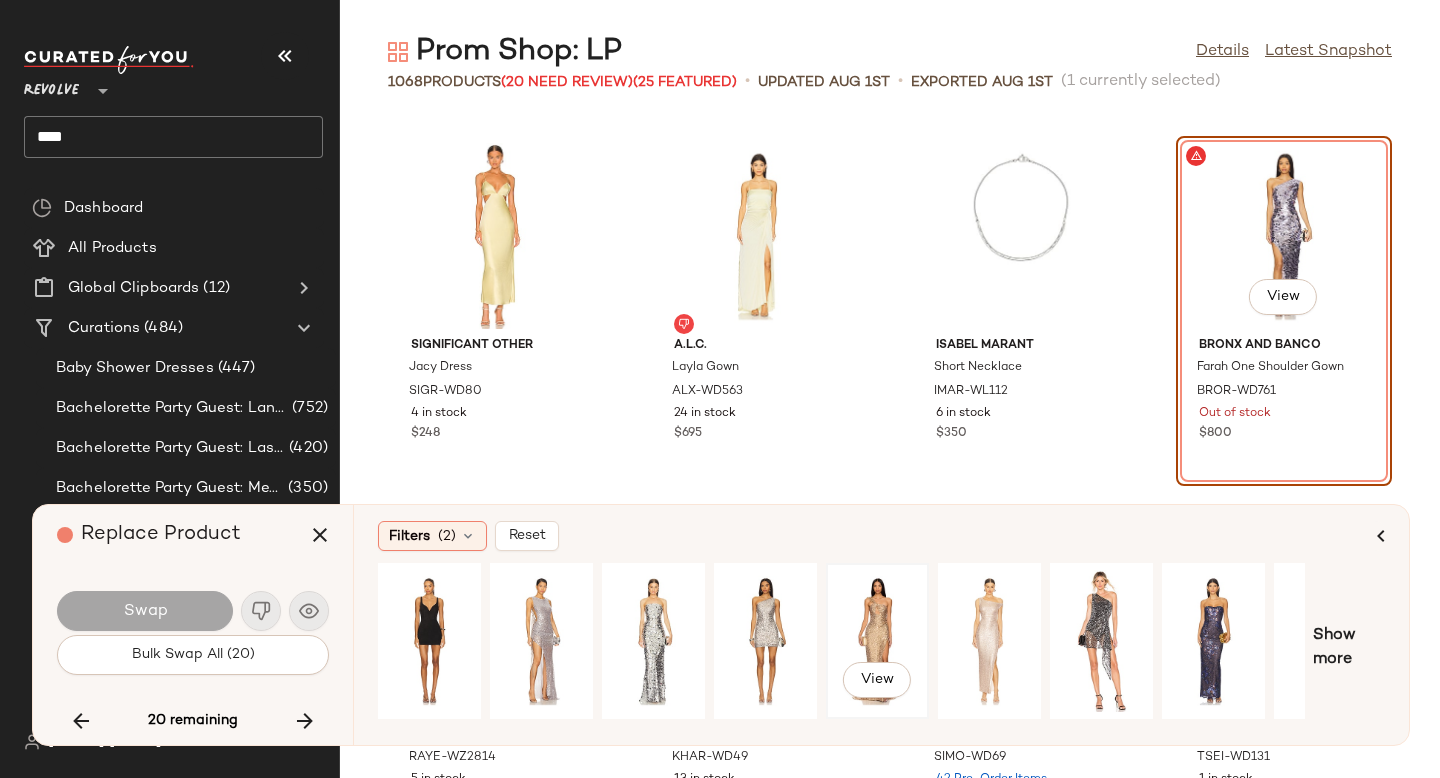 click on "View" 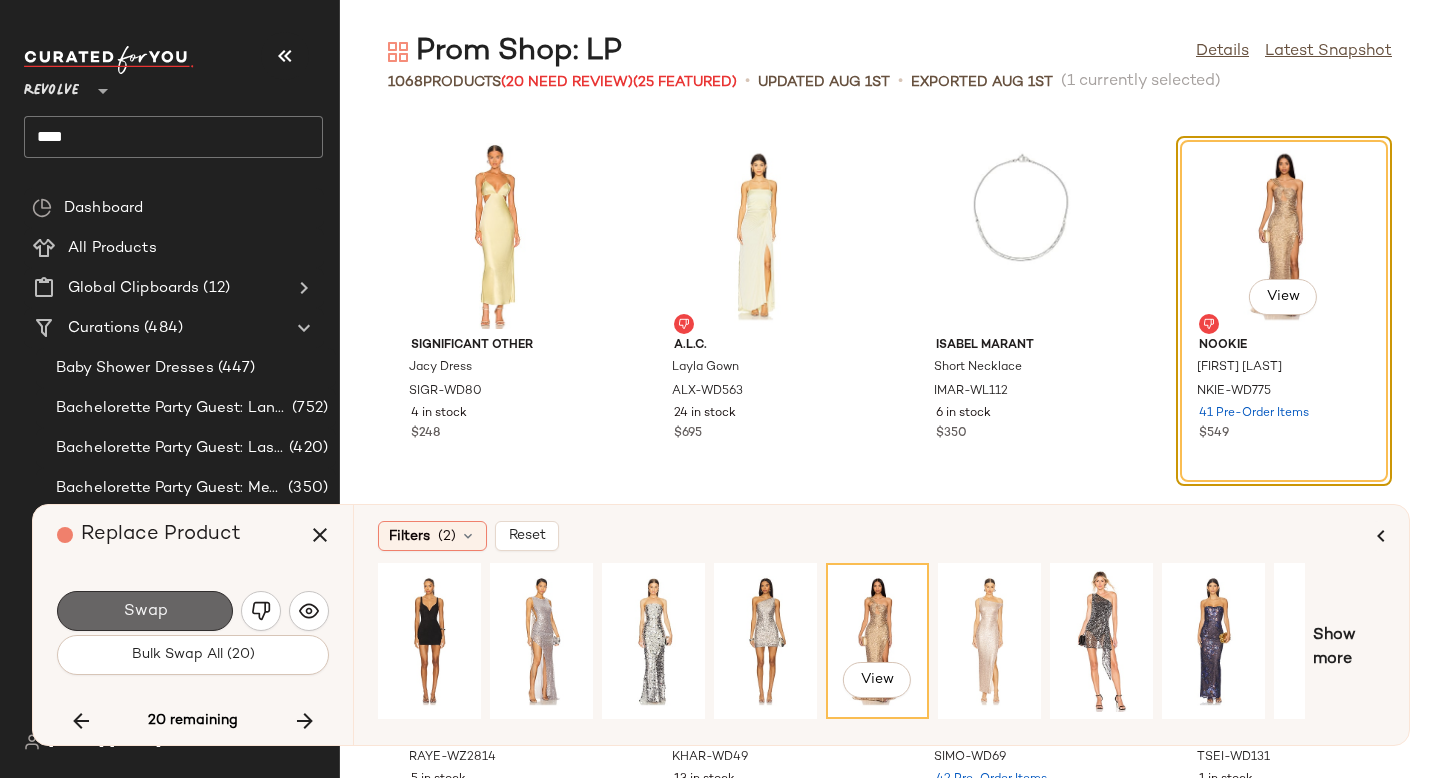 click on "Swap" at bounding box center (145, 611) 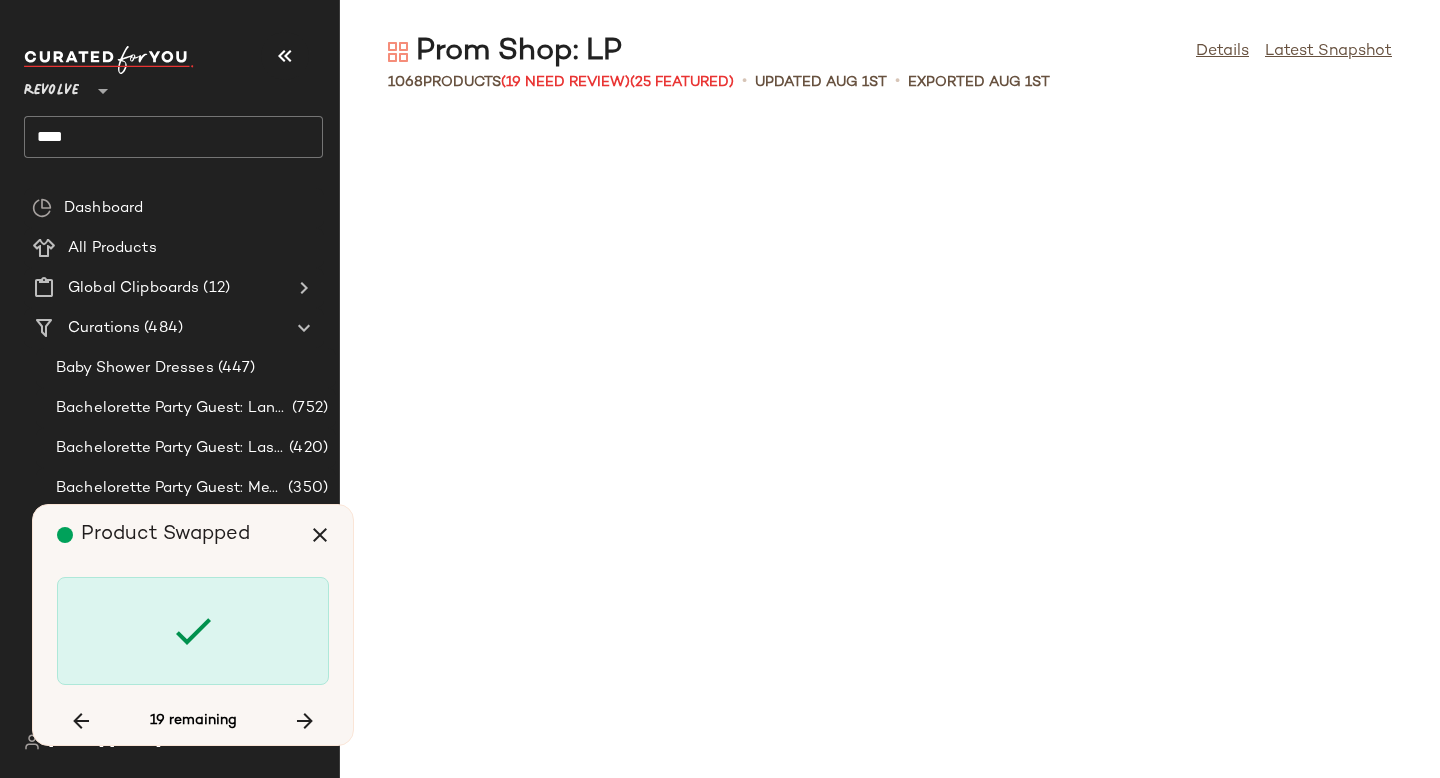 scroll, scrollTop: 61488, scrollLeft: 0, axis: vertical 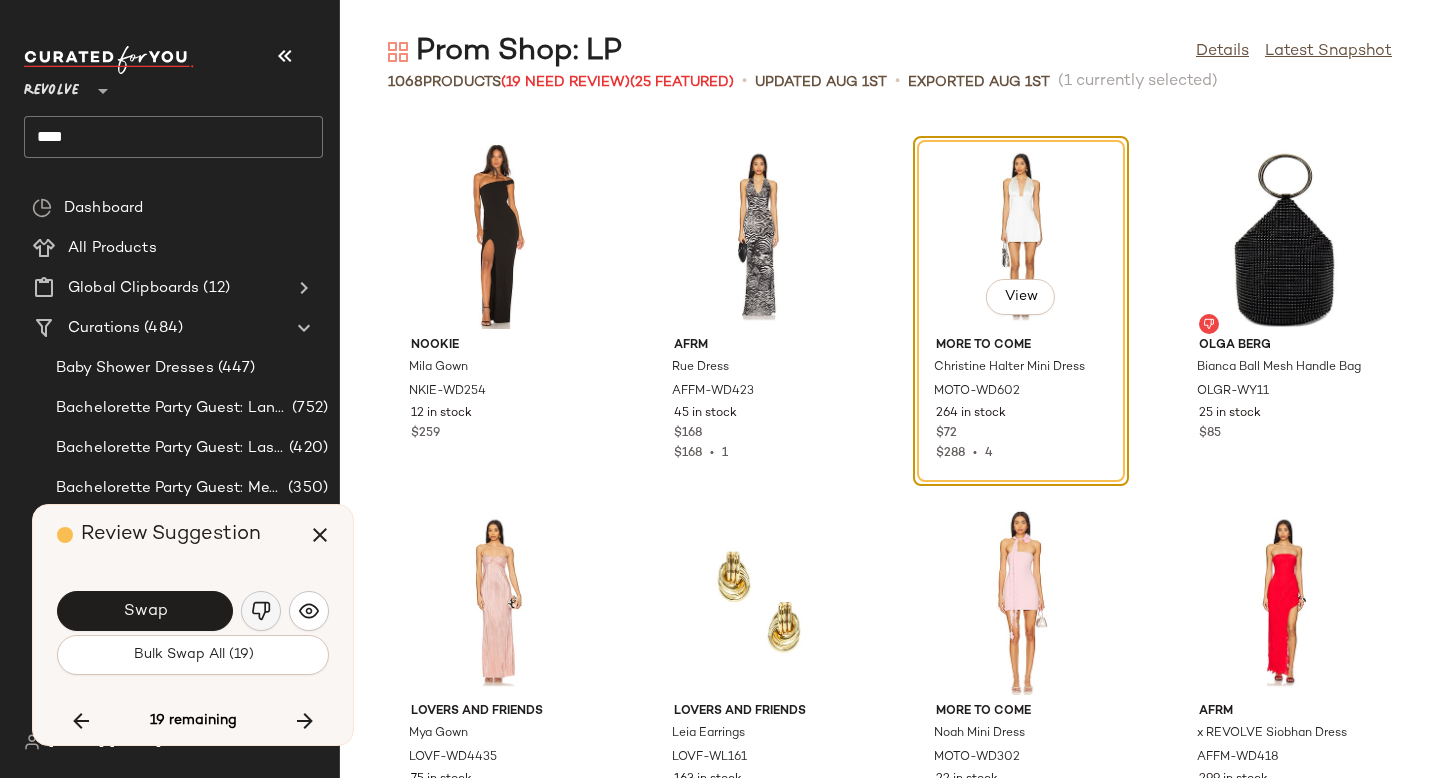 click 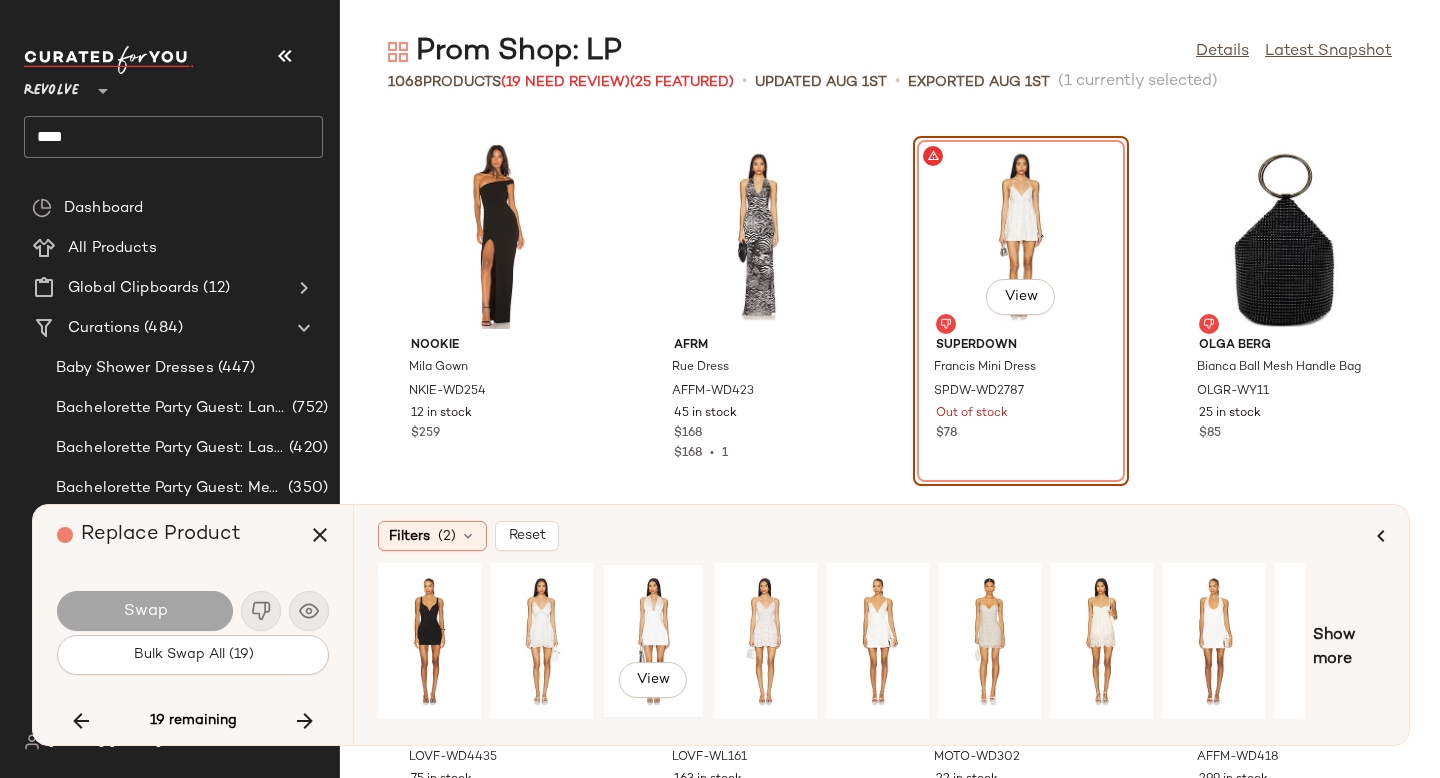 click on "View" 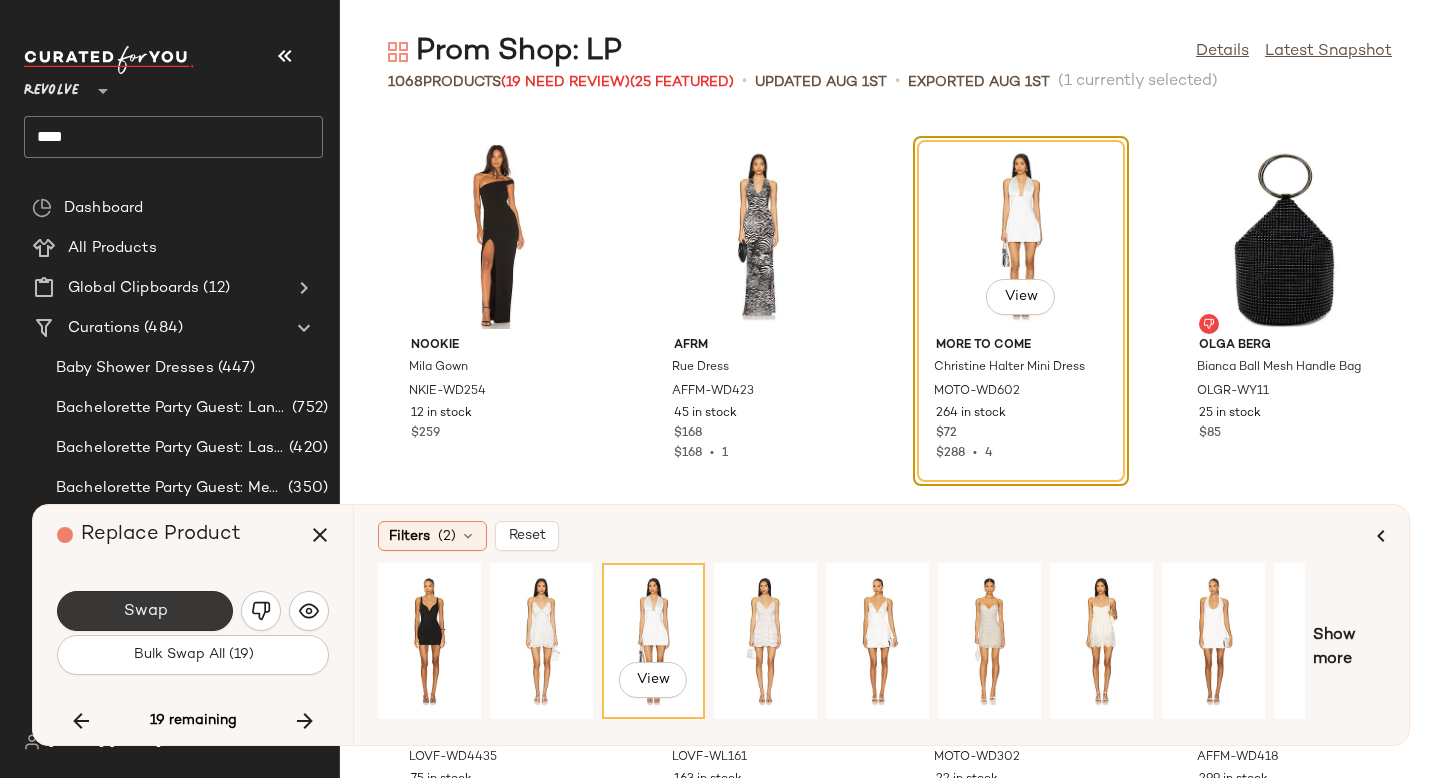 click on "Swap" at bounding box center (145, 611) 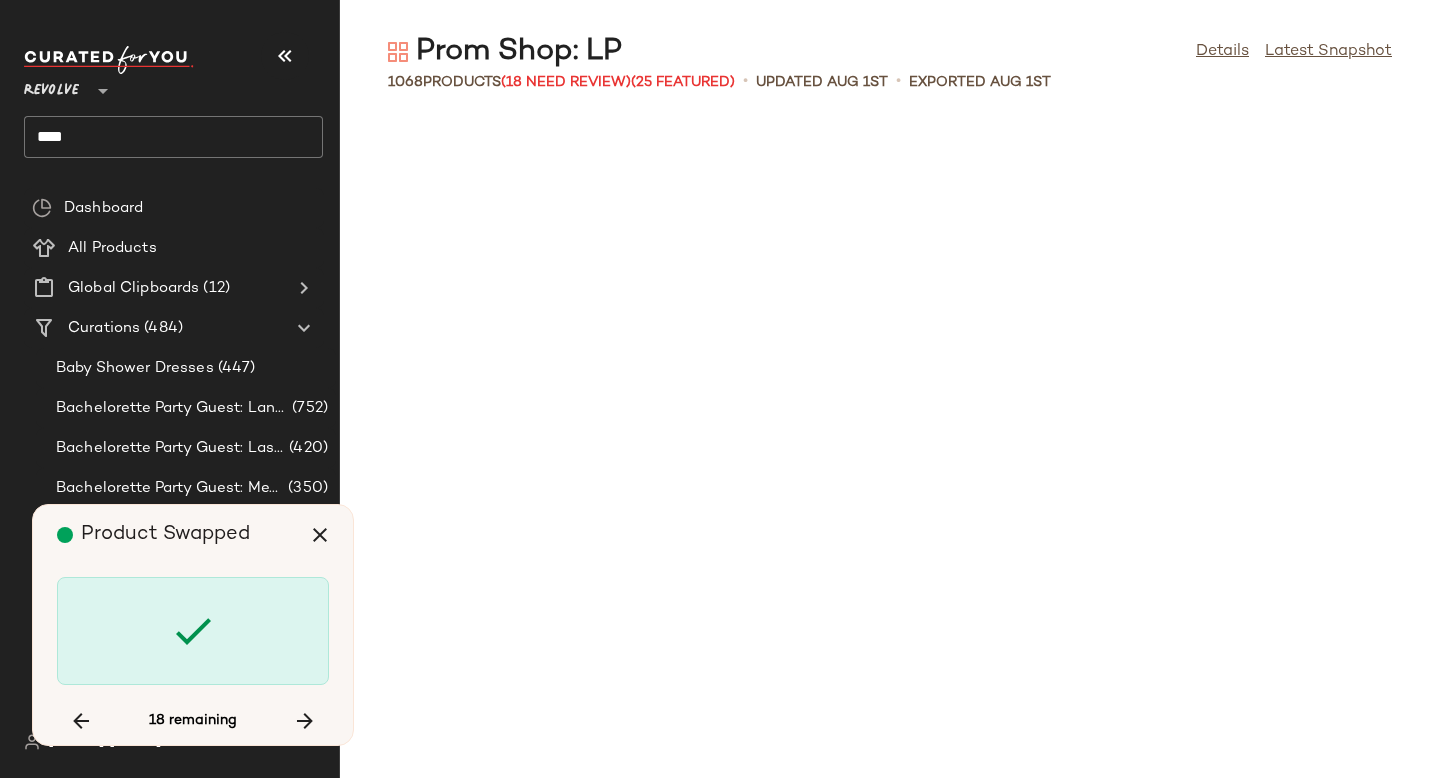 scroll, scrollTop: 64782, scrollLeft: 0, axis: vertical 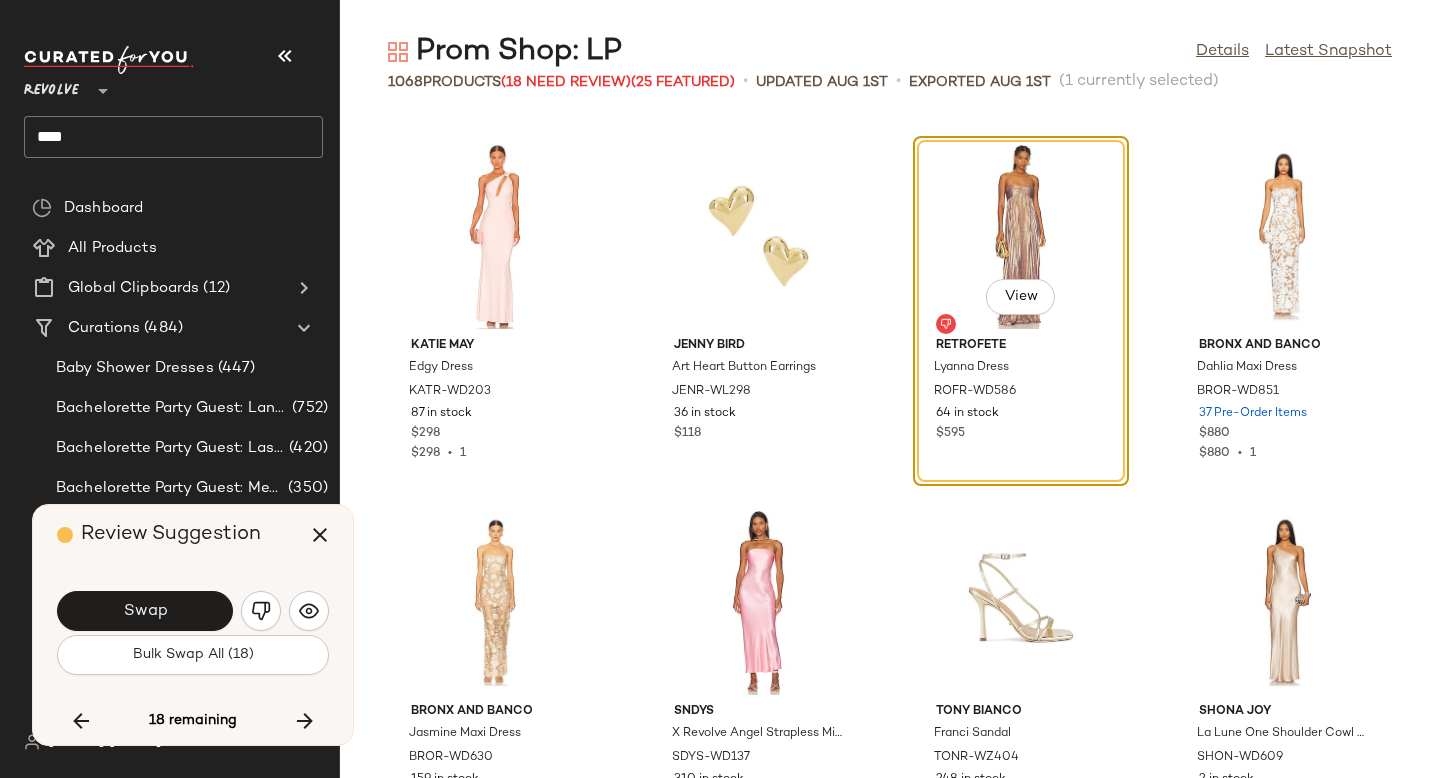 click on "Swap" at bounding box center [145, 611] 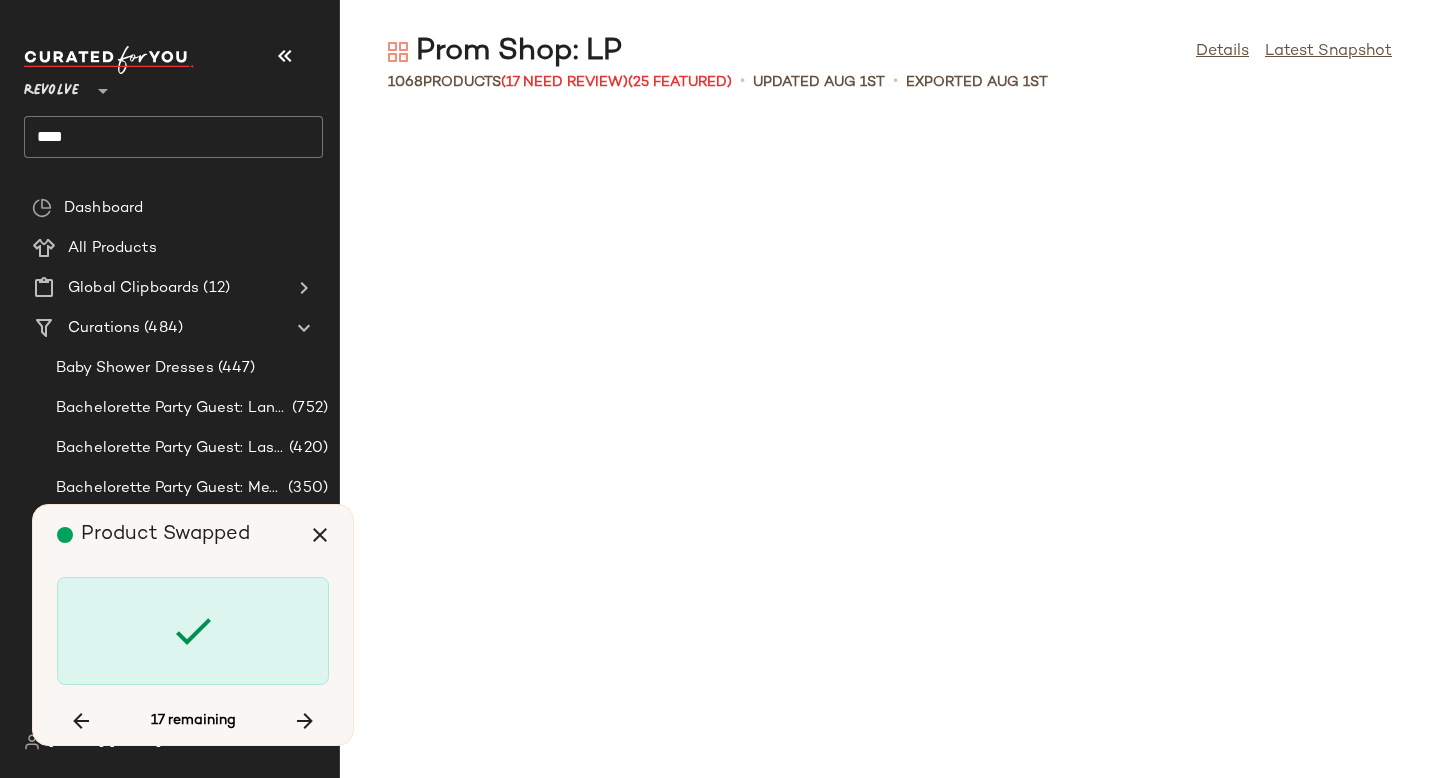 scroll, scrollTop: 73200, scrollLeft: 0, axis: vertical 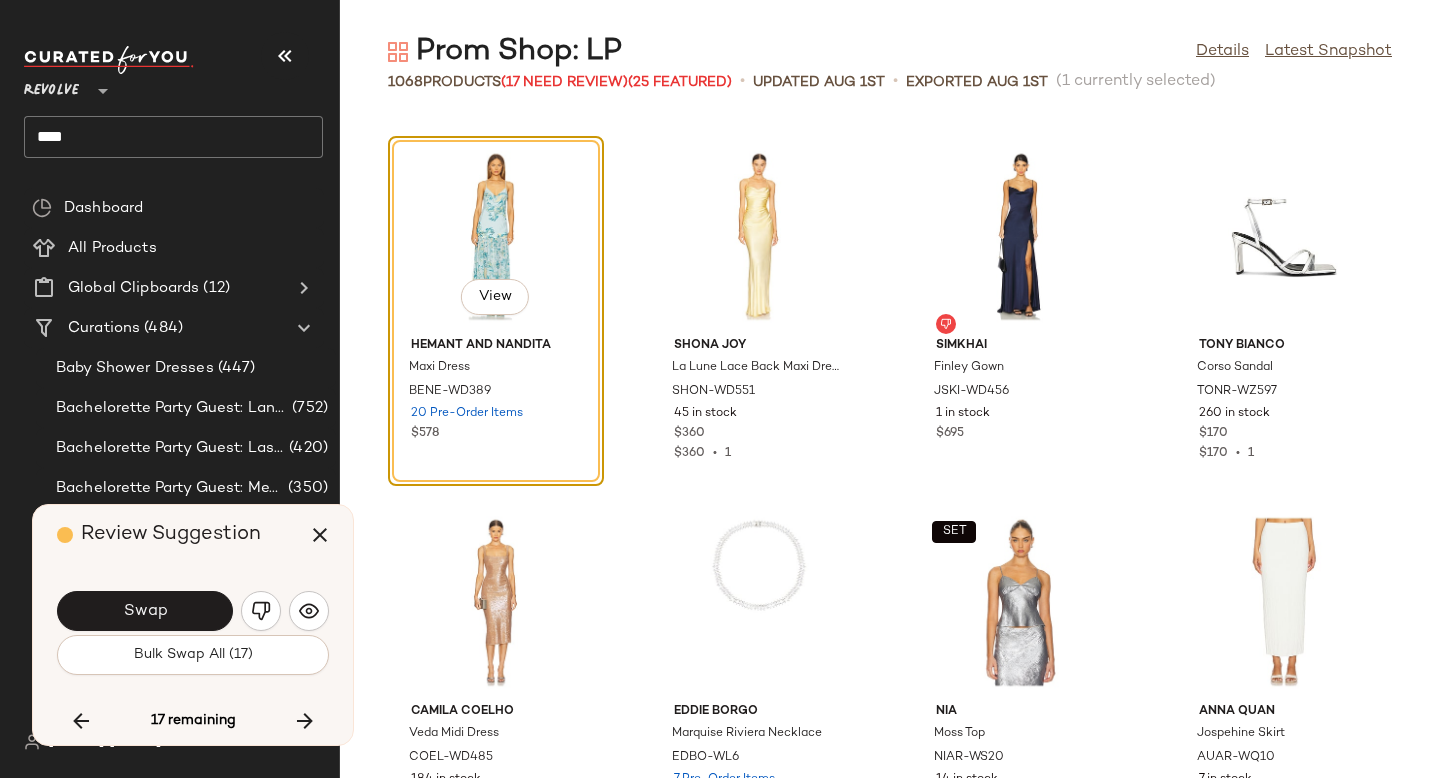 click on "Swap" at bounding box center (145, 611) 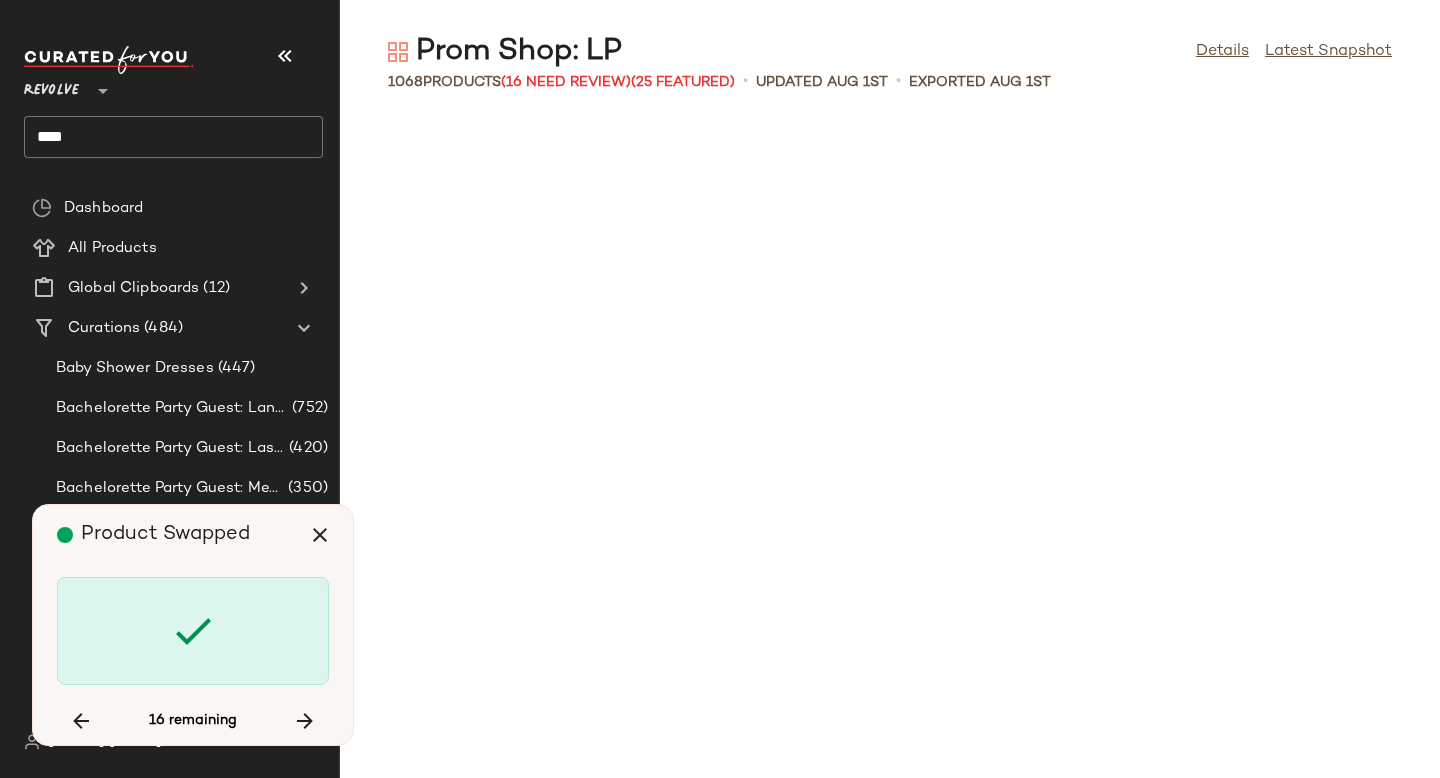 scroll, scrollTop: 75030, scrollLeft: 0, axis: vertical 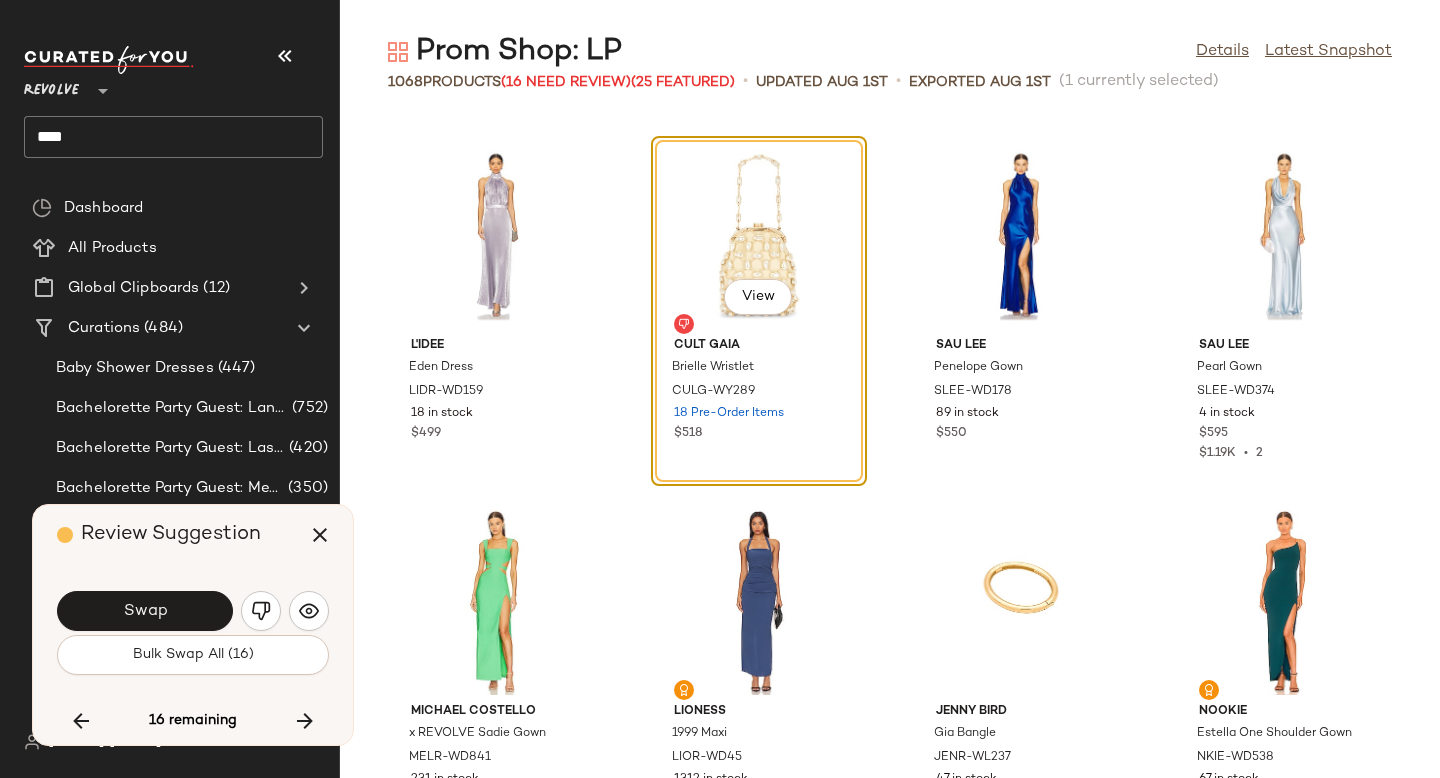 click on "Swap" at bounding box center (145, 611) 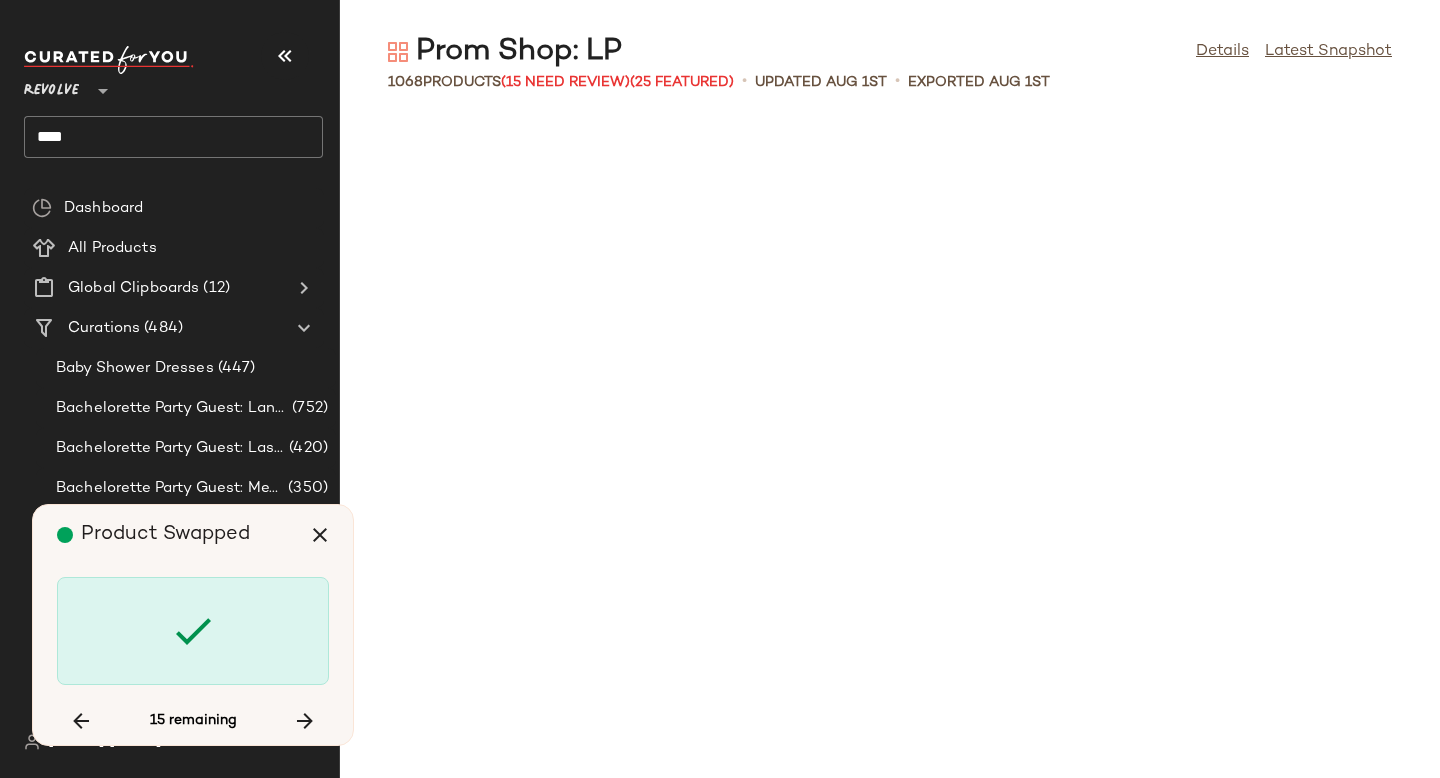 scroll, scrollTop: 78324, scrollLeft: 0, axis: vertical 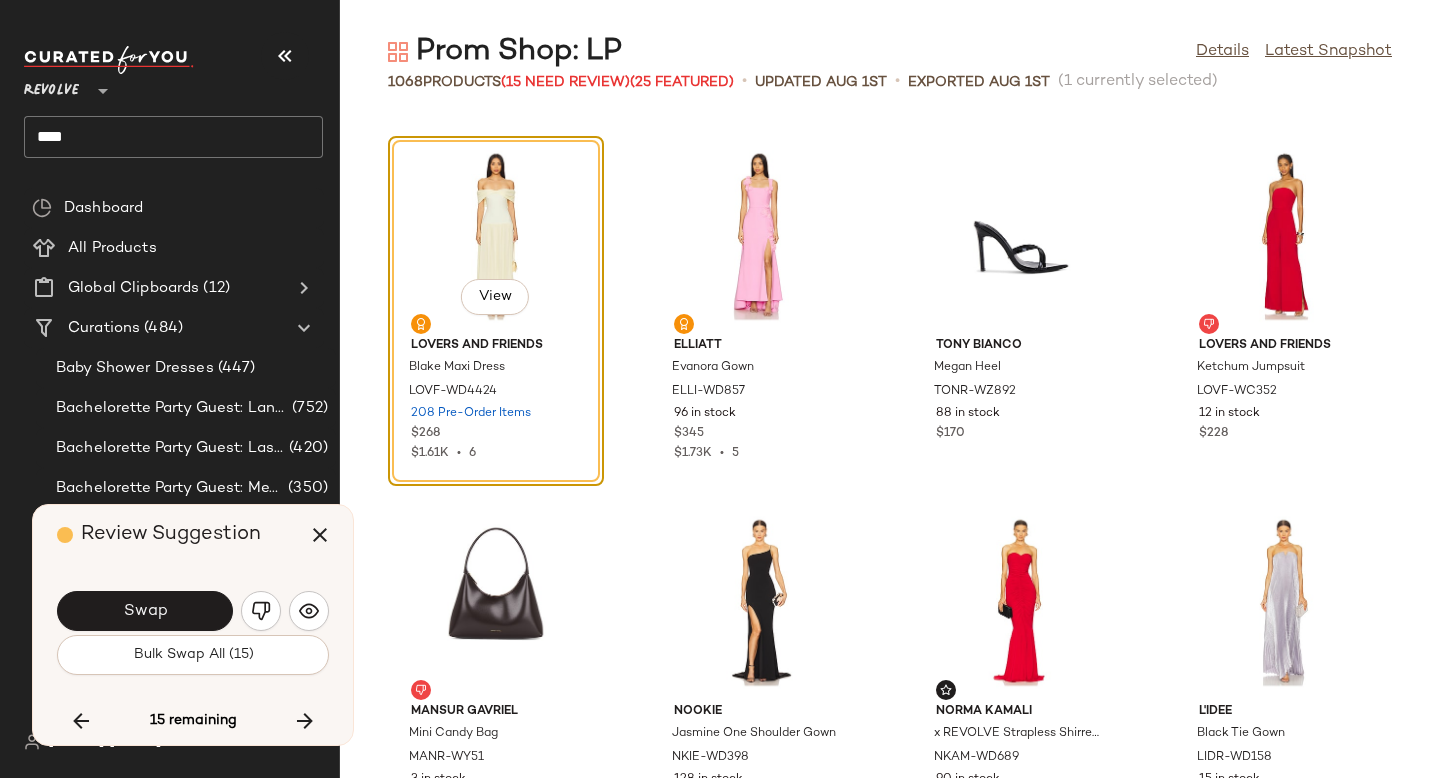 click on "Swap" at bounding box center (145, 611) 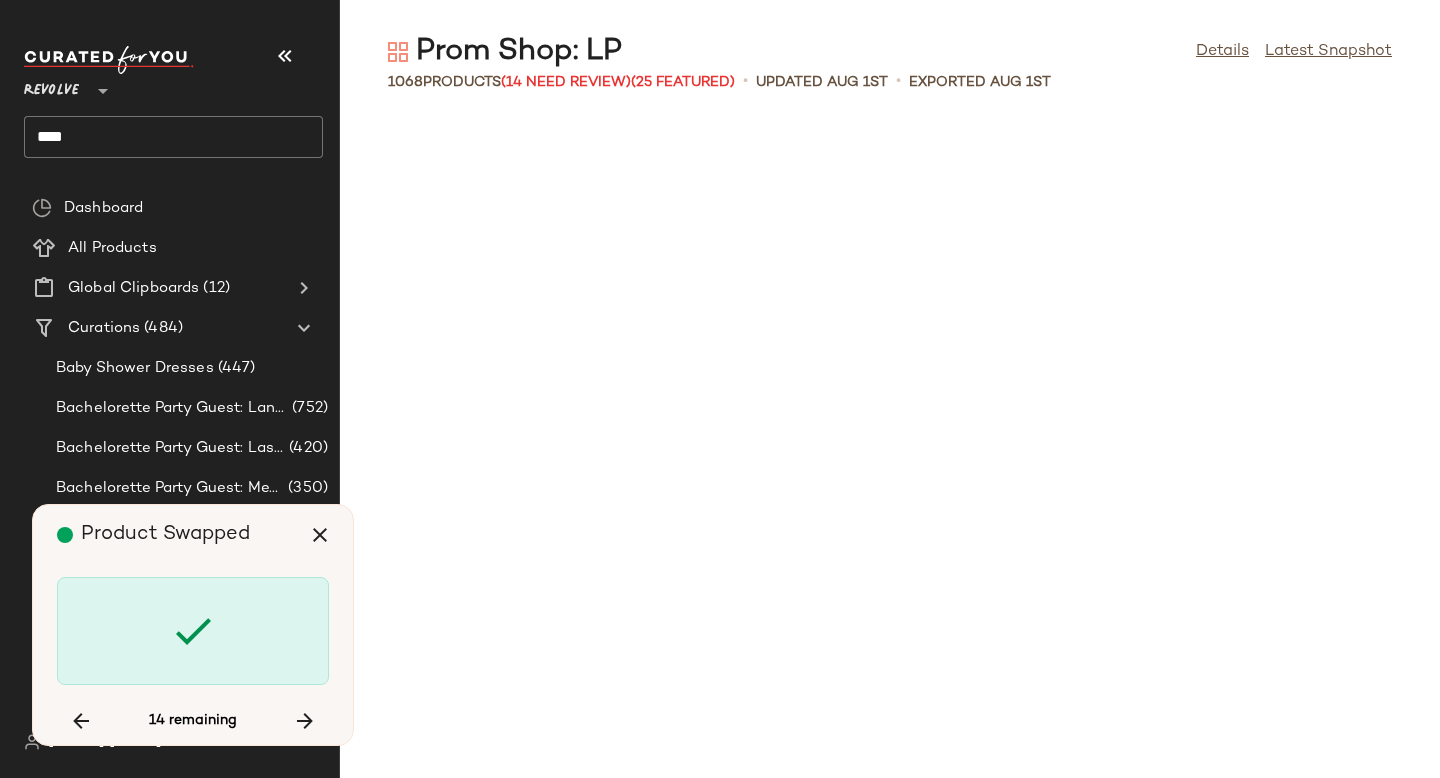 scroll, scrollTop: 81618, scrollLeft: 0, axis: vertical 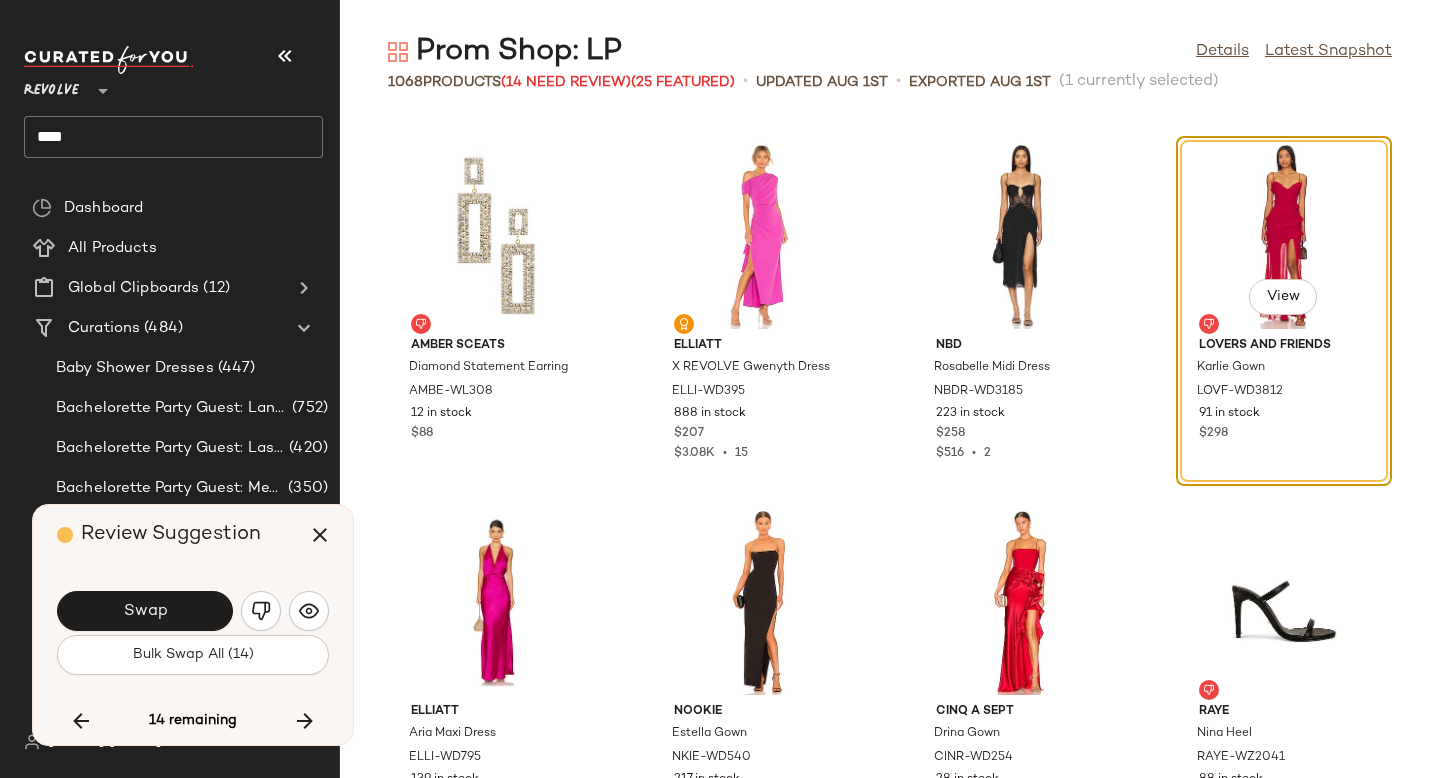 click on "Swap" at bounding box center [145, 611] 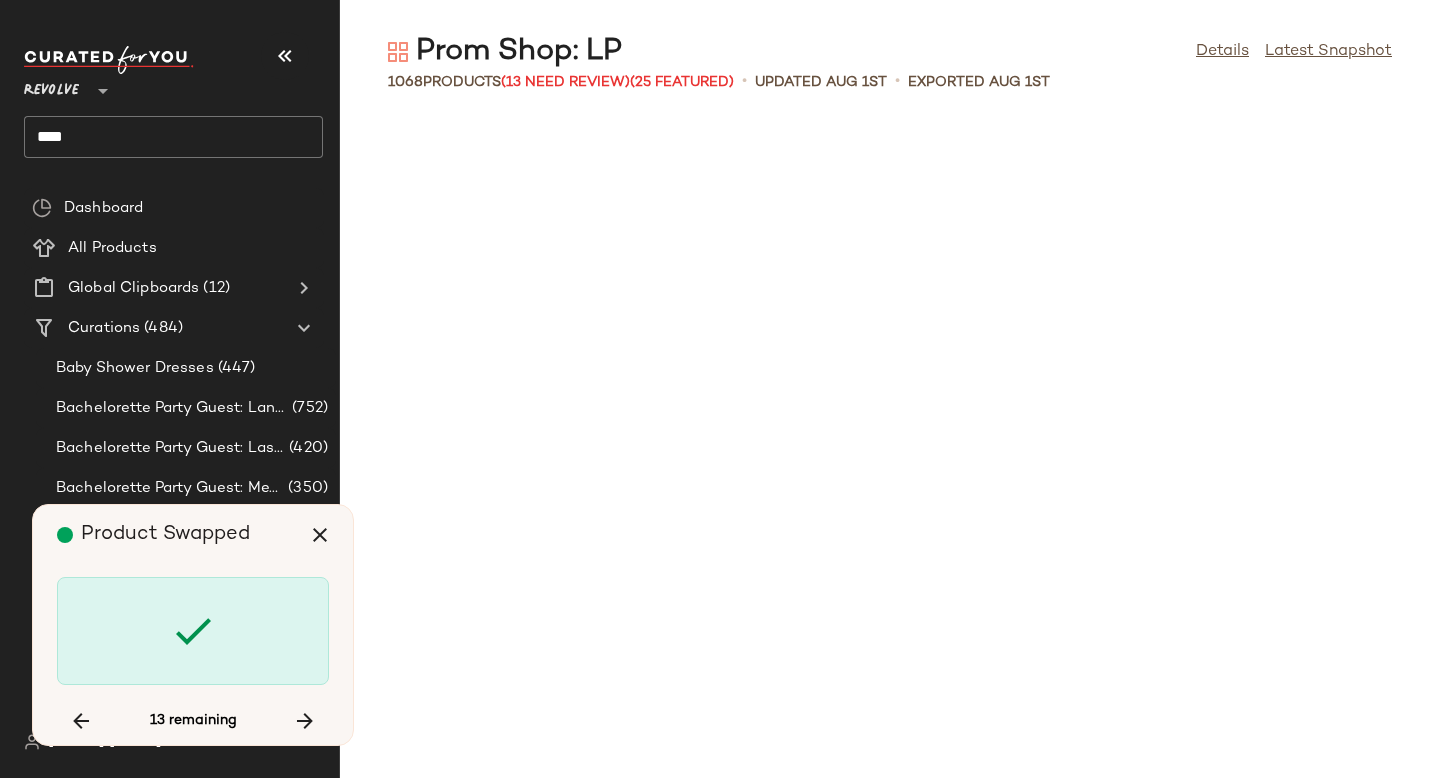 scroll, scrollTop: 83814, scrollLeft: 0, axis: vertical 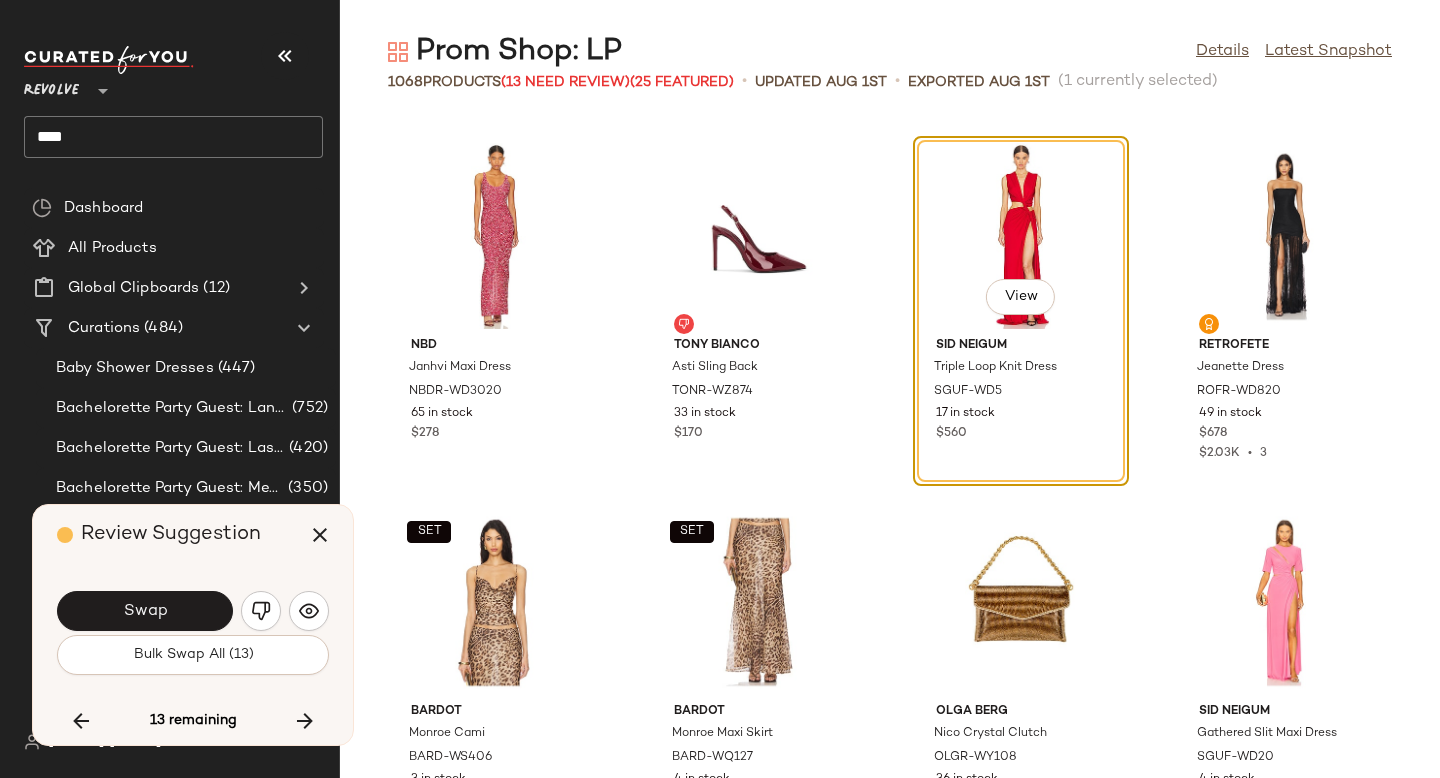 click on "Swap" at bounding box center [145, 611] 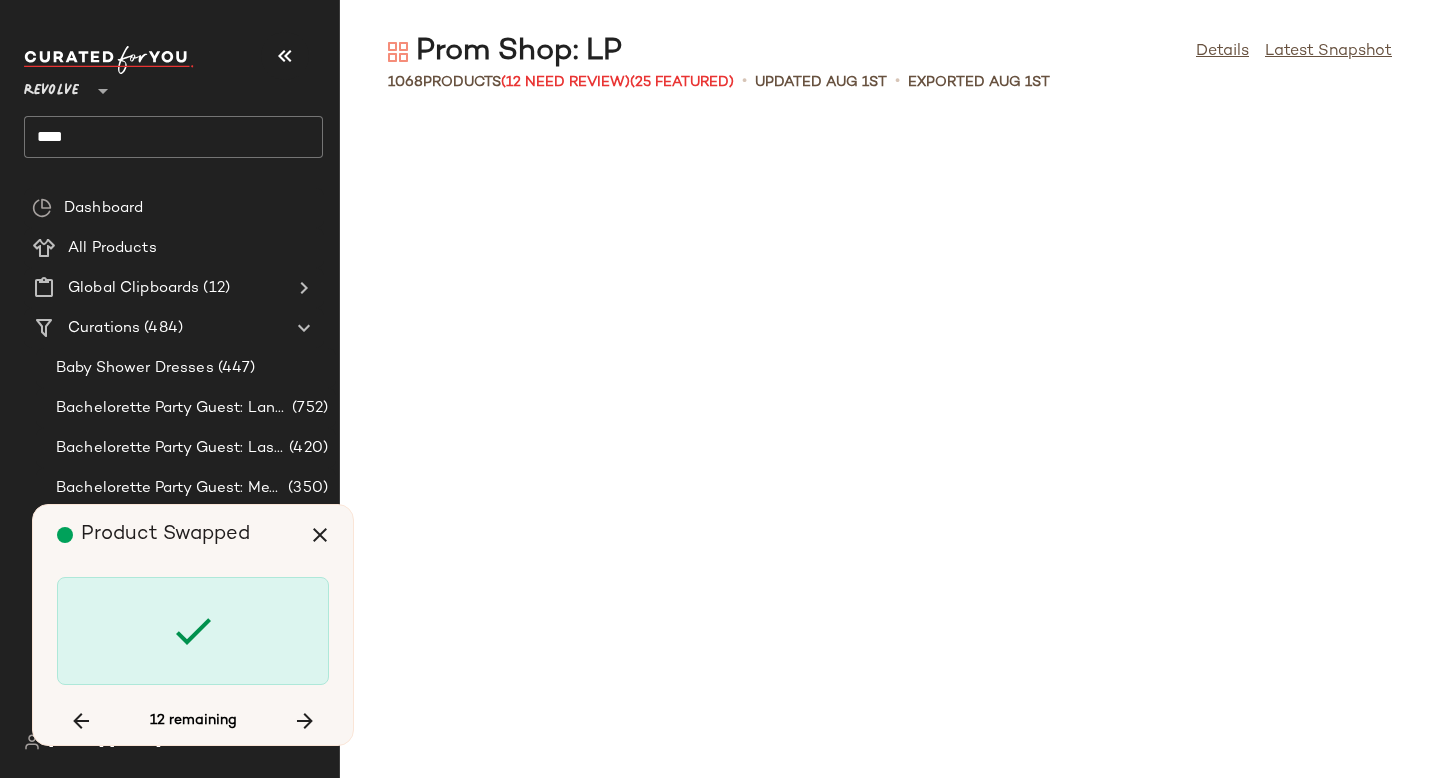 scroll, scrollTop: 88938, scrollLeft: 0, axis: vertical 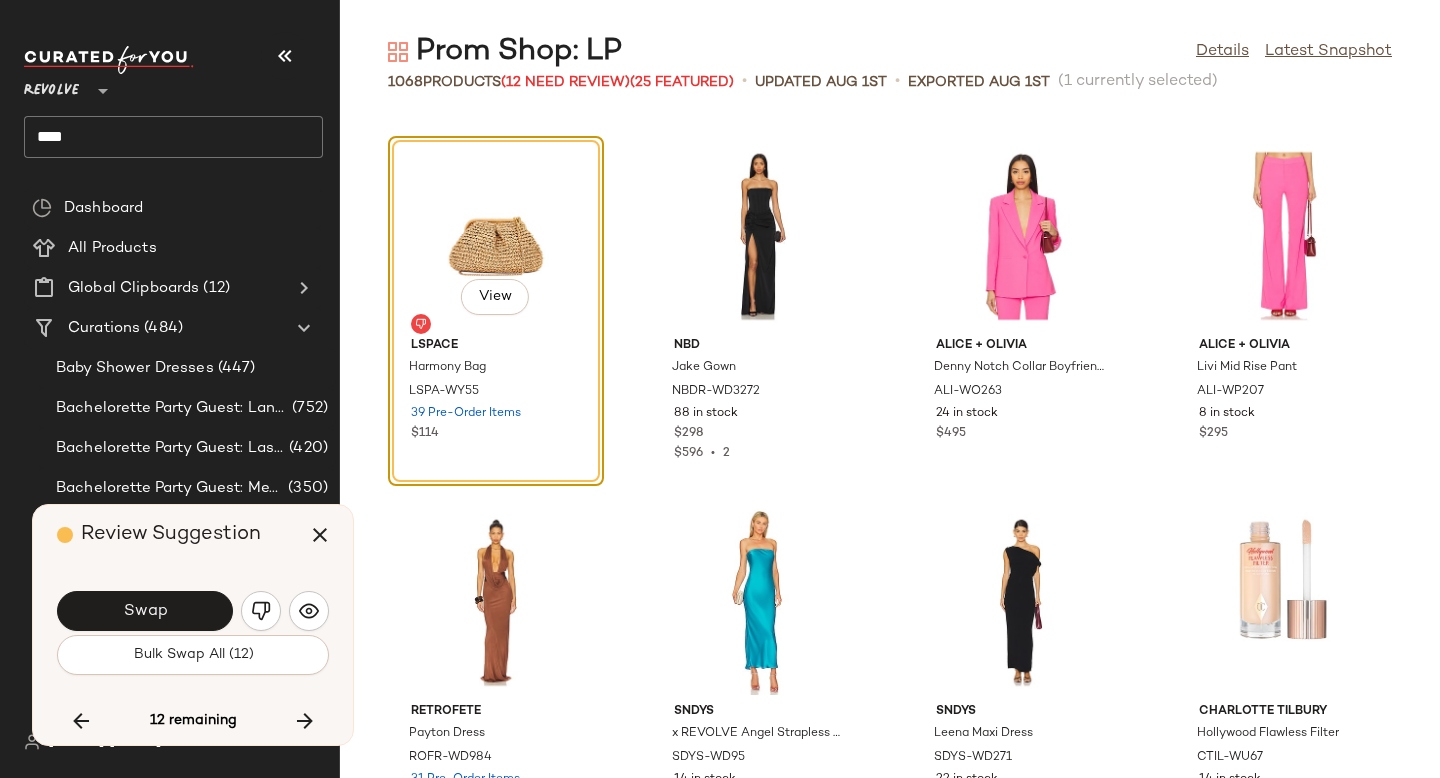 click on "Swap" at bounding box center [145, 611] 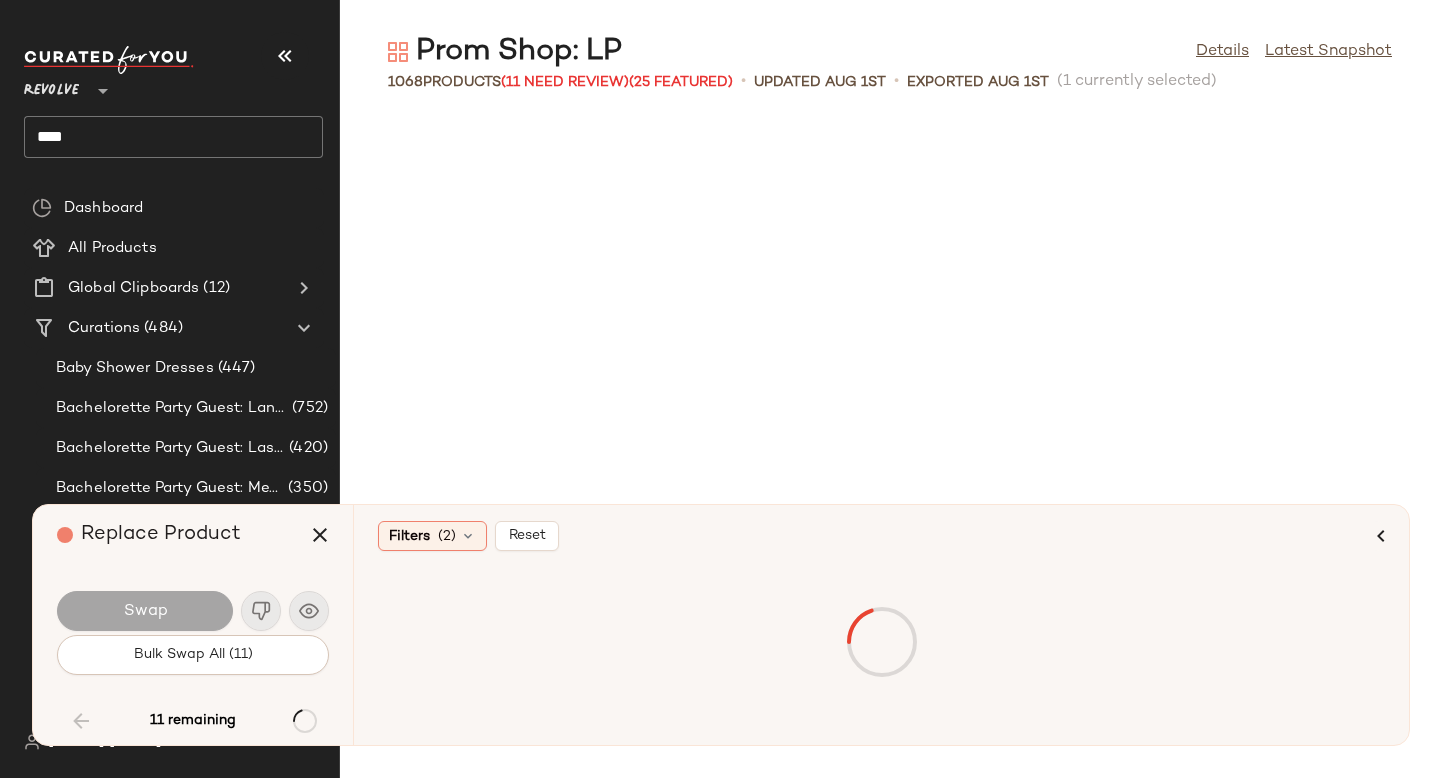 scroll, scrollTop: 15372, scrollLeft: 0, axis: vertical 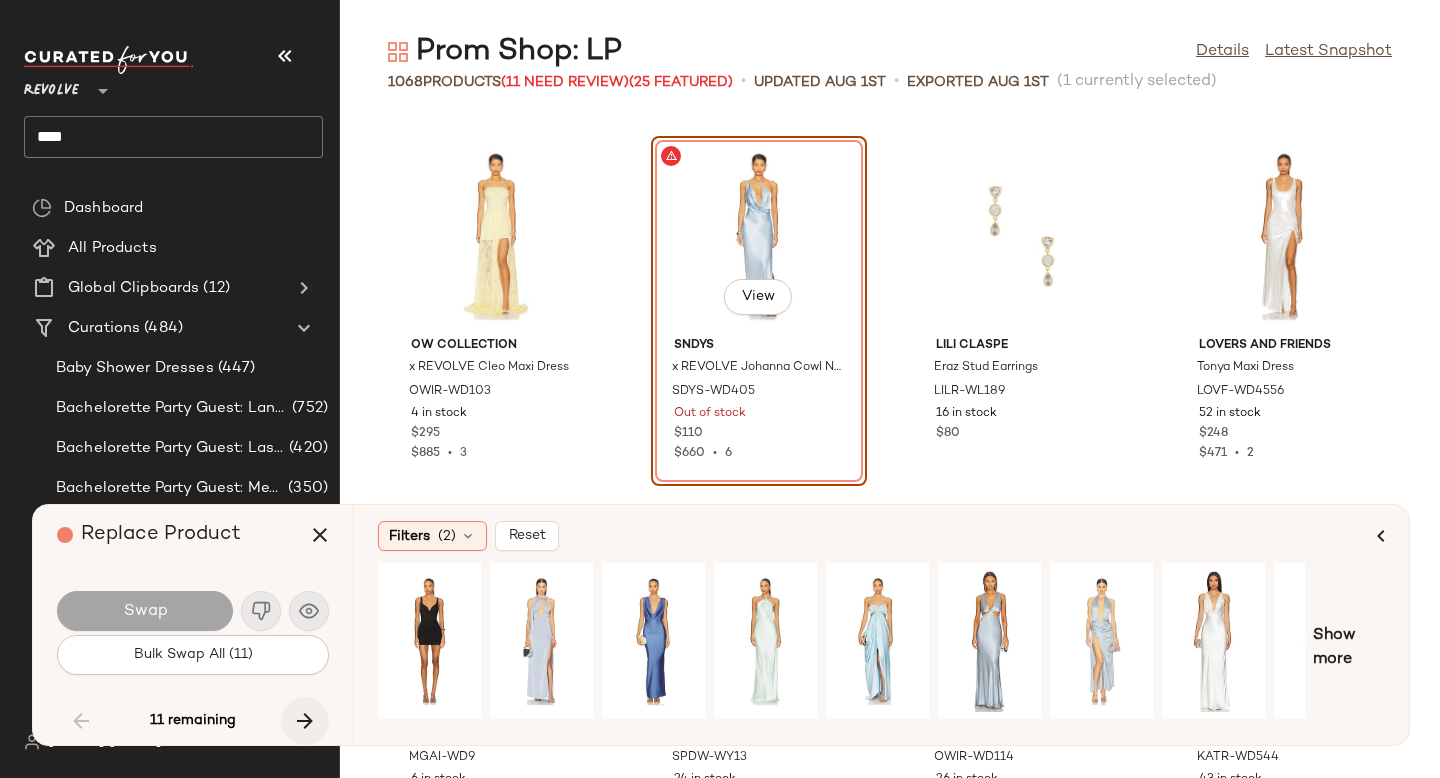 click at bounding box center (305, 721) 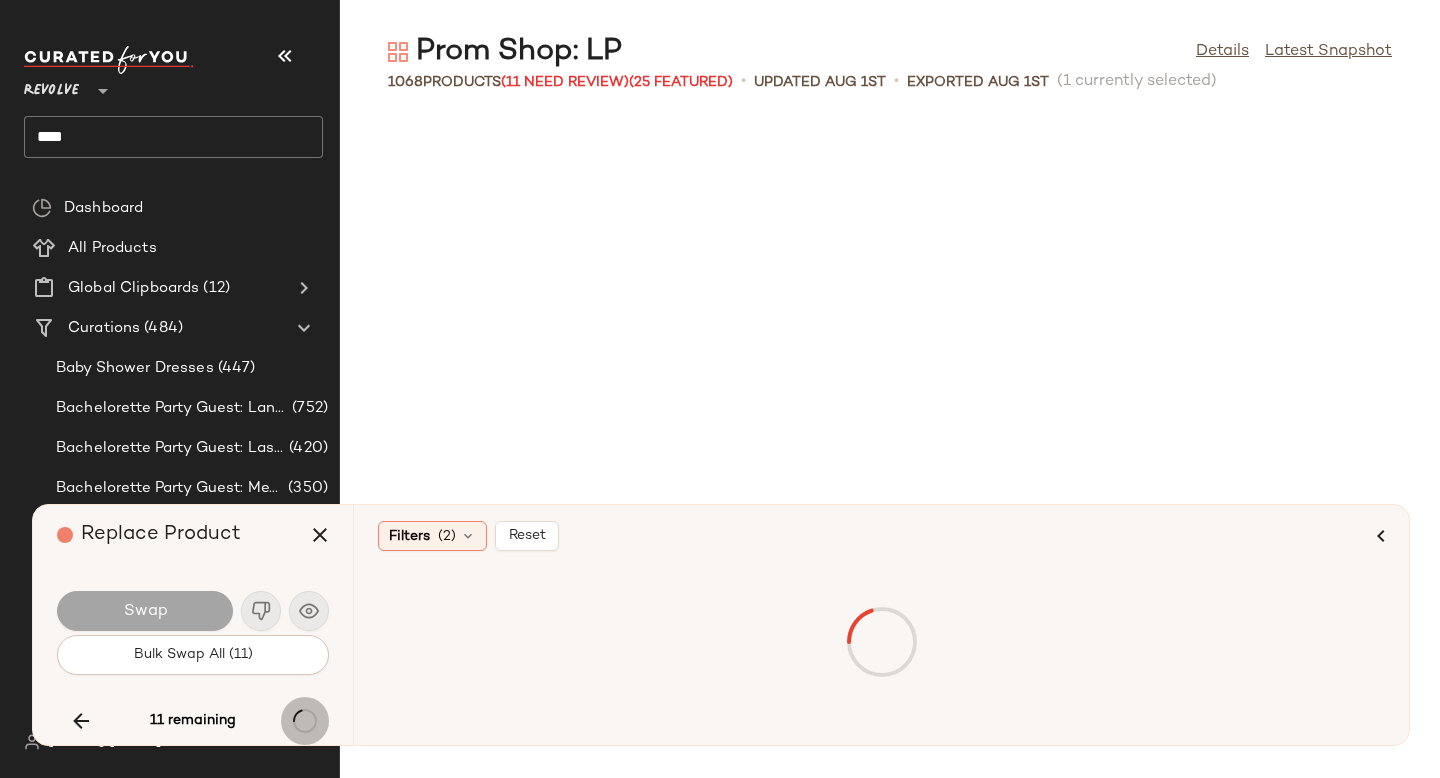 scroll, scrollTop: 17202, scrollLeft: 0, axis: vertical 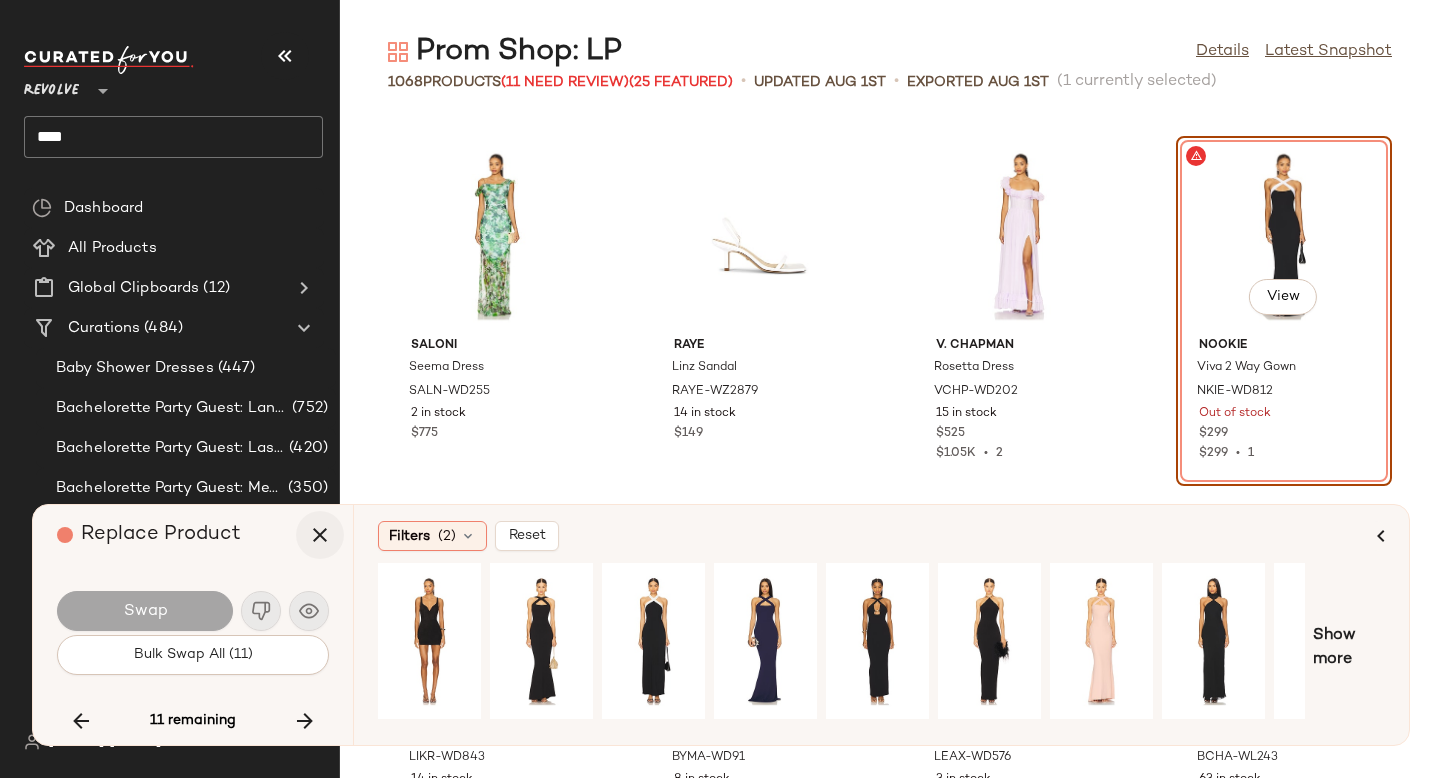 click at bounding box center (320, 535) 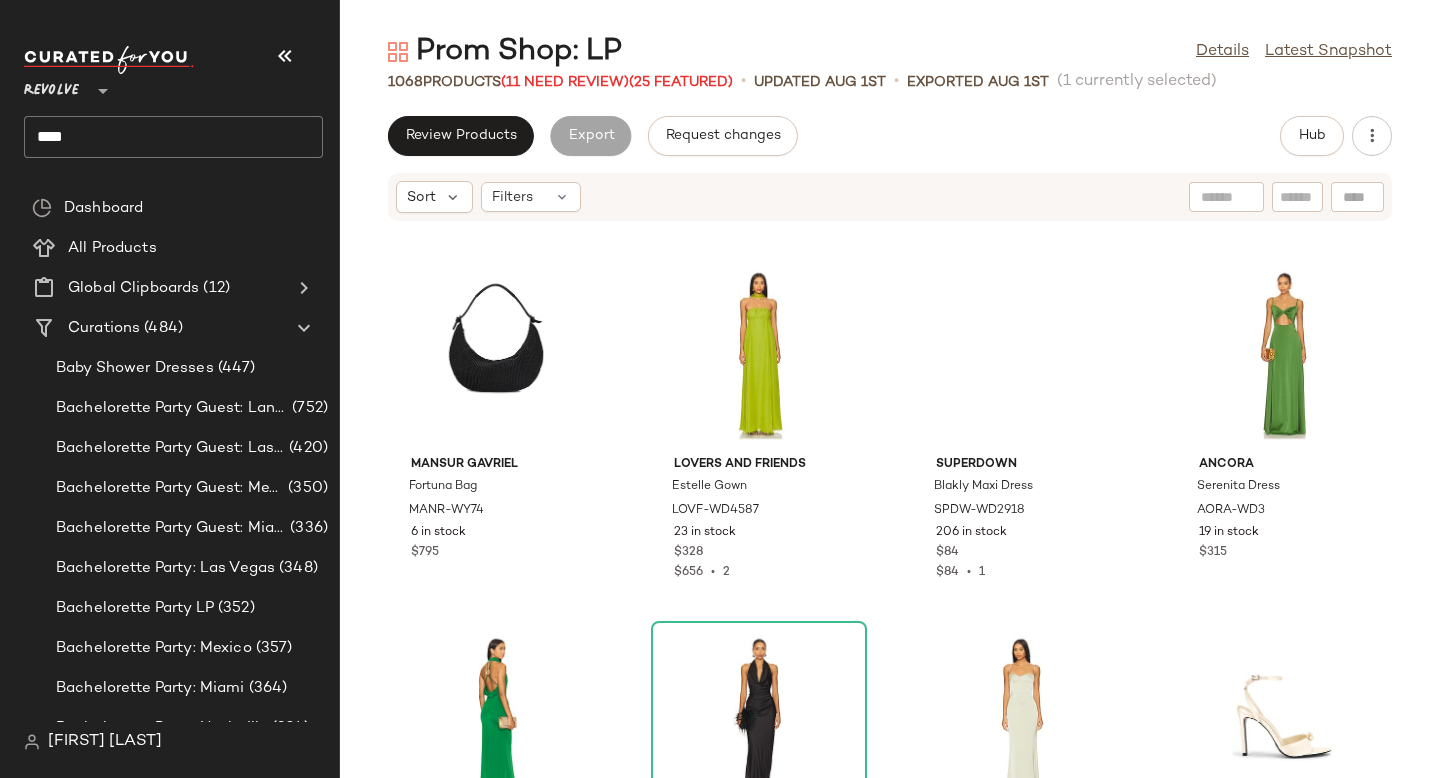 scroll, scrollTop: 0, scrollLeft: 0, axis: both 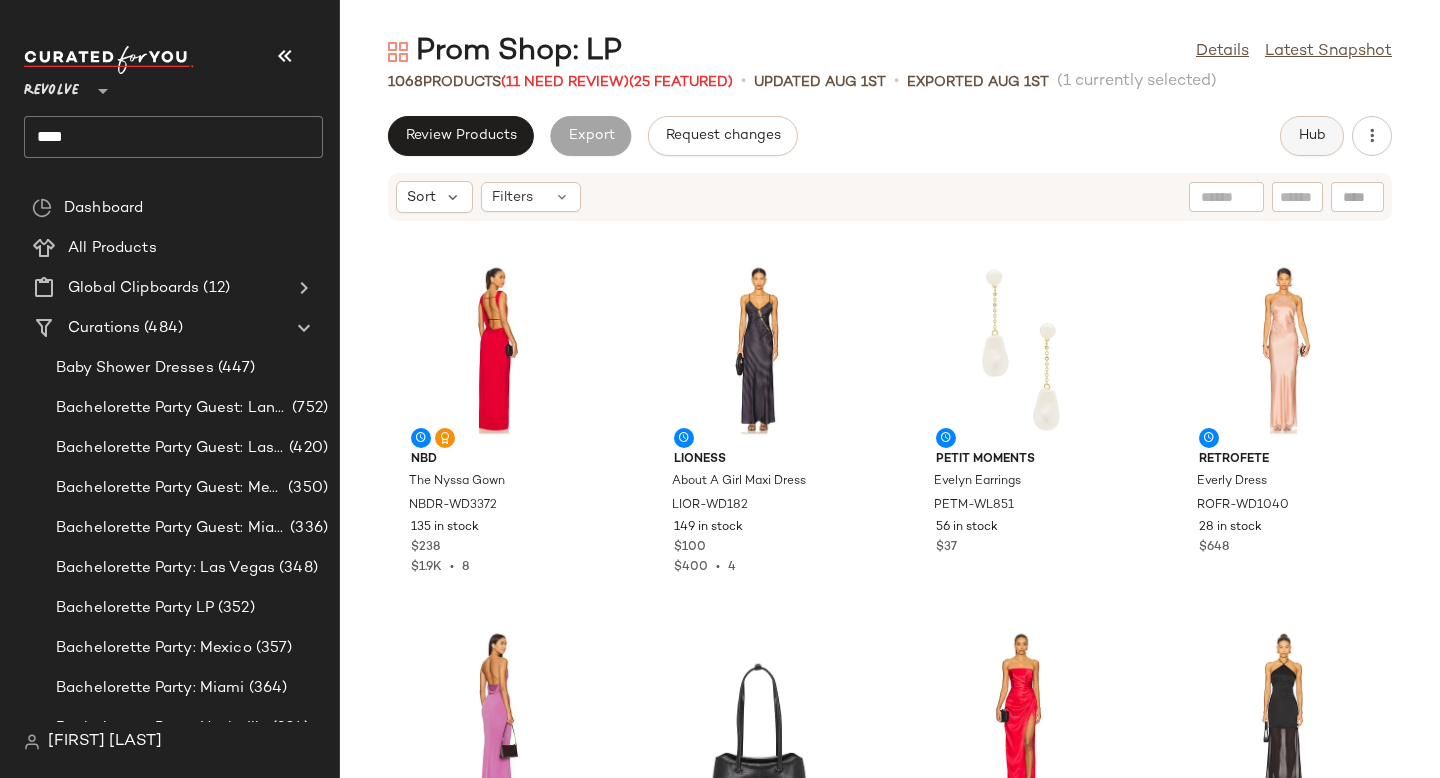click on "Hub" 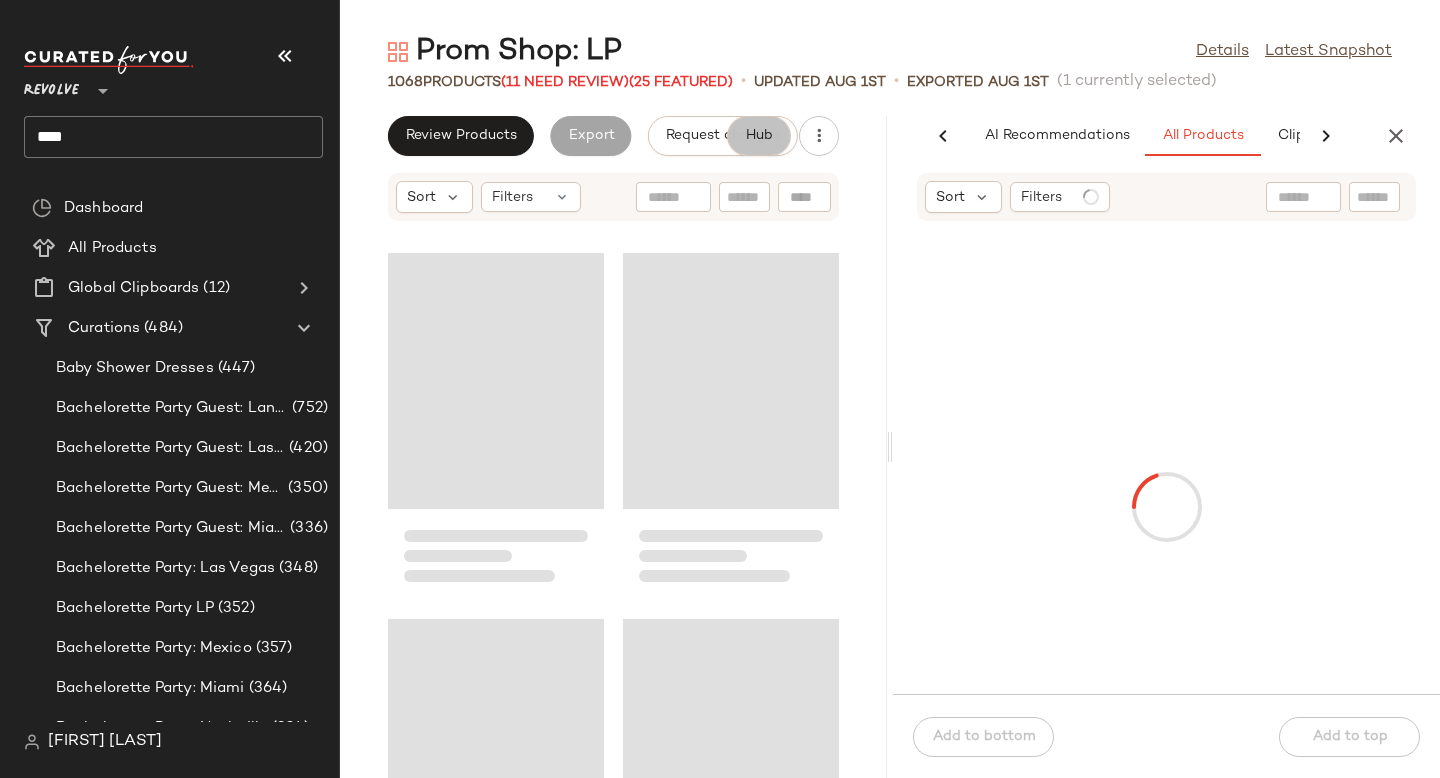 scroll, scrollTop: 0, scrollLeft: 137, axis: horizontal 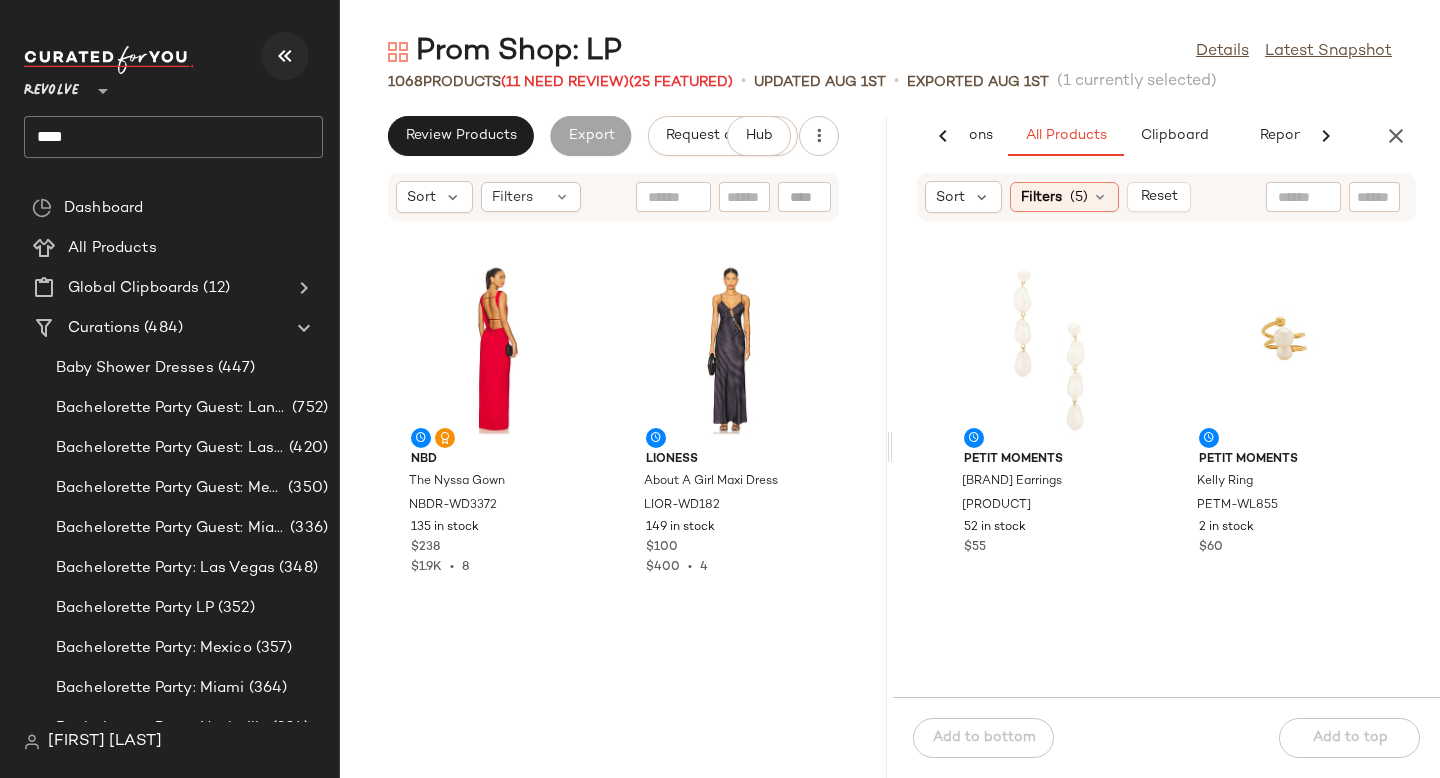 click at bounding box center (285, 56) 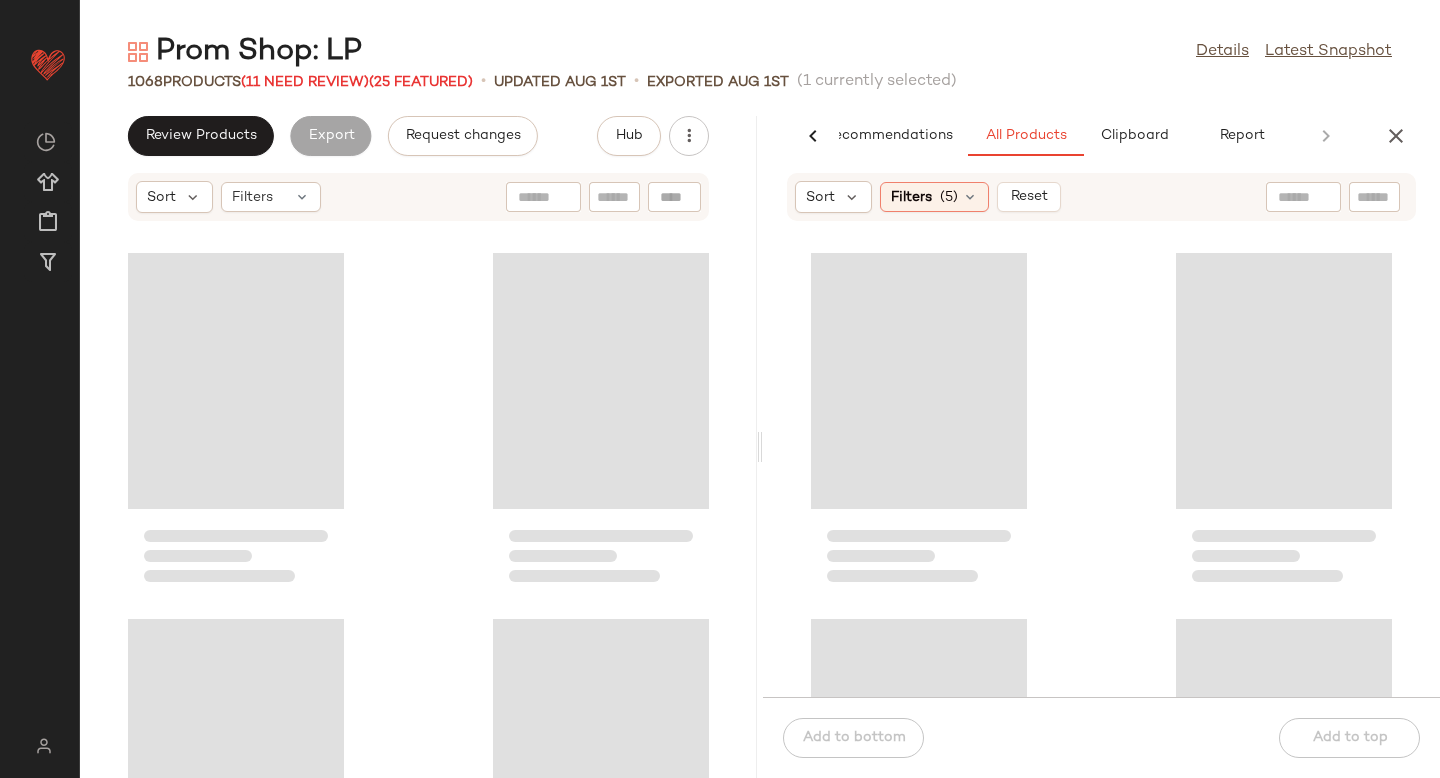 scroll, scrollTop: 0, scrollLeft: 47, axis: horizontal 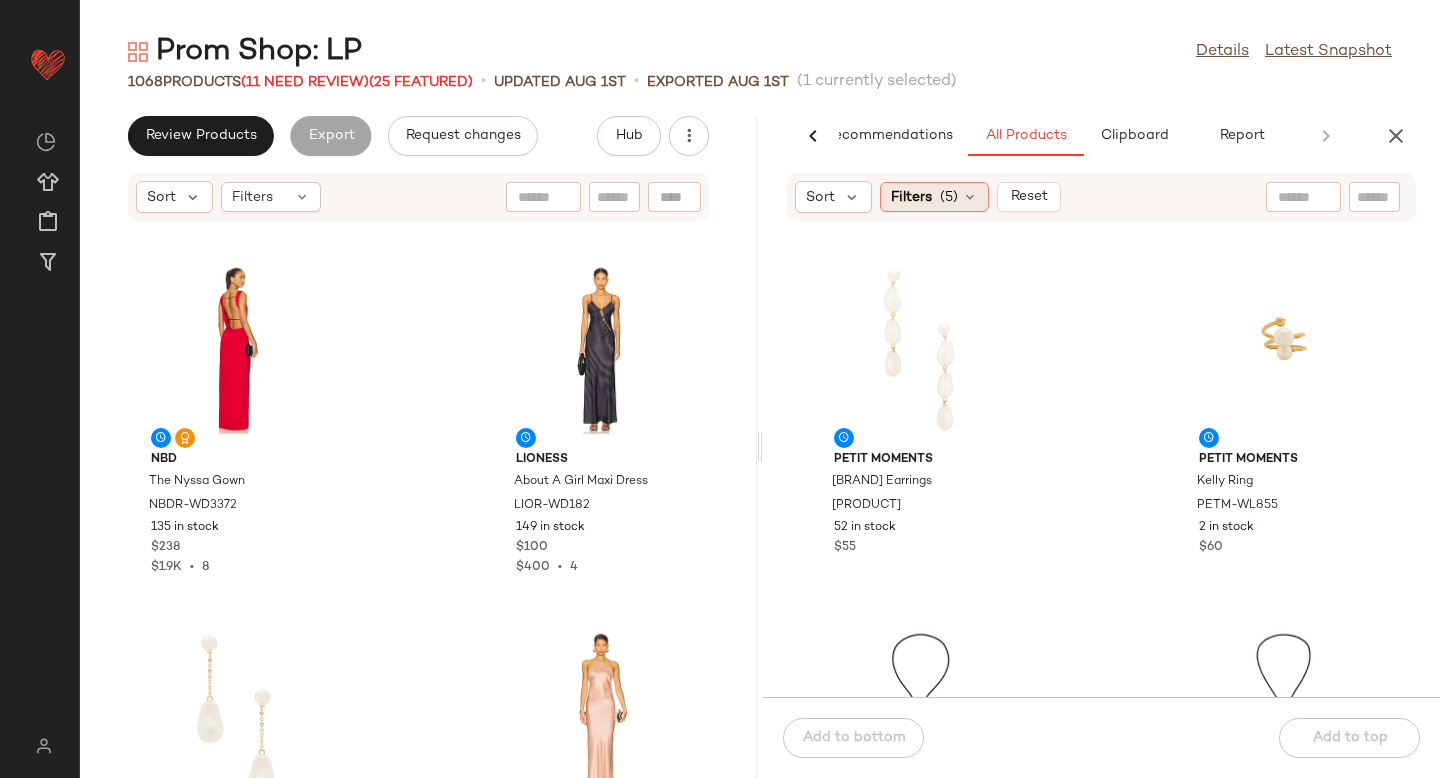 click at bounding box center (970, 197) 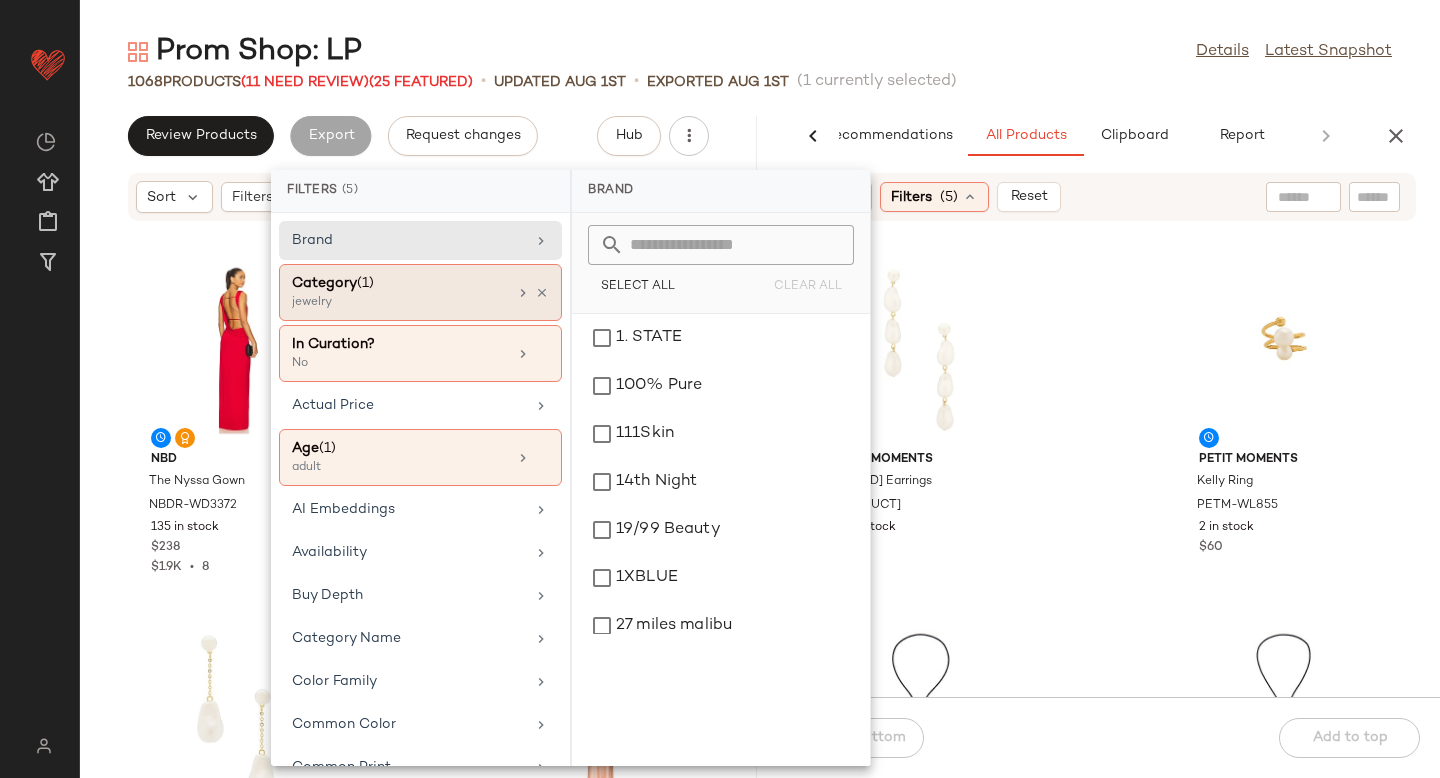 click on "Category  (1)" at bounding box center [399, 283] 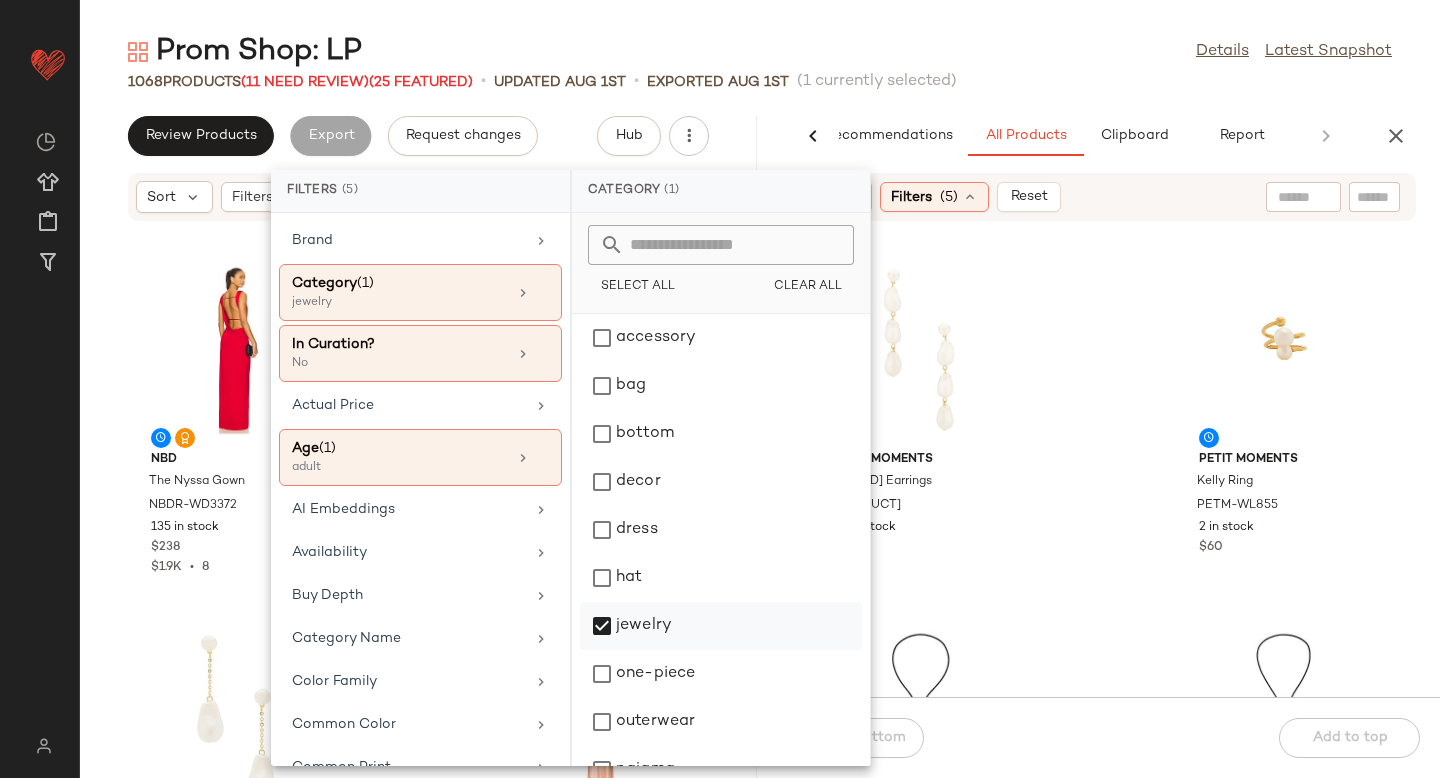 click on "jewelry" 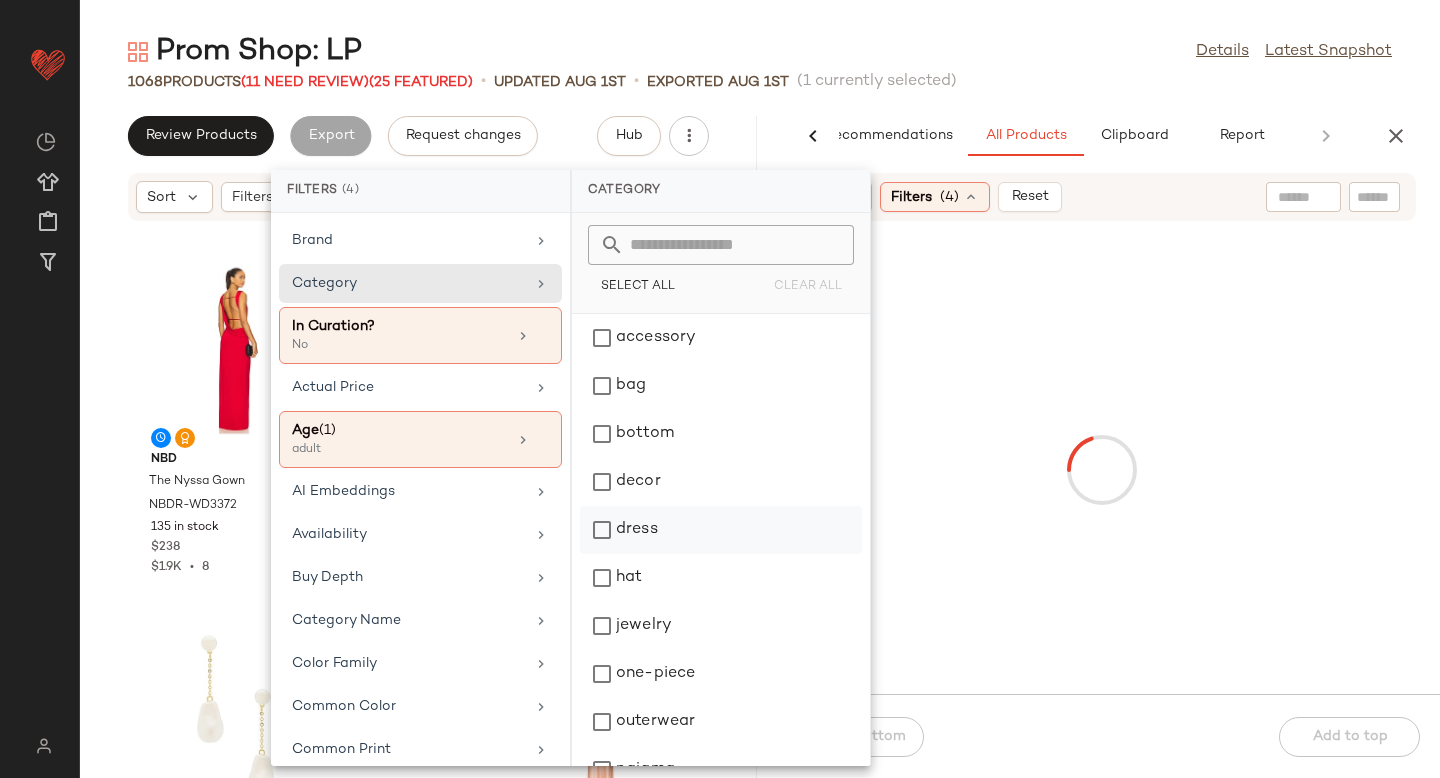click on "dress" 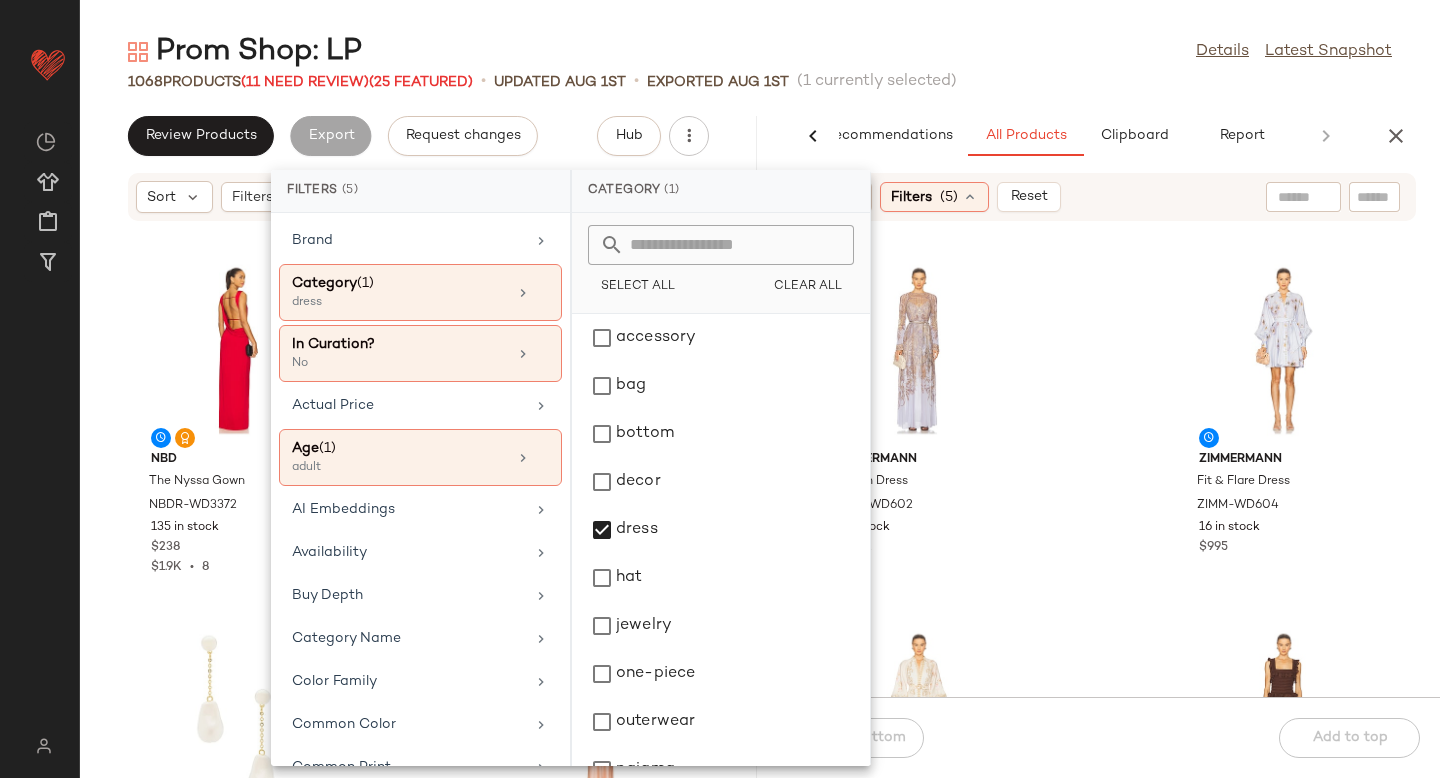 click on "Zimmermann Sheath Dress ZIMM-WD602 [NUMBER] in stock $[NUMBER] Zimmermann Fit & Flare Dress ZIMM-WD604 [NUMBER] in stock $[NUMBER] Zimmermann Buttoned Midi Dress ZIMM-WD608 [NUMBER] in stock $[NUMBER] Zimmermann Lace Frill Midi Dress ZIMM-WD612 [NUMBER] in stock $[NUMBER] Lovers and Friends Morine Midi Dress LOVF-WD4603 [NUMBER] in stock $[NUMBER] LoveShackFancy Suvi Dress LESH-WD935 [NUMBER] in stock $[NUMBER] LoveShackFancy Kalene Dress LESH-WD936 [NUMBER] in stock $[NUMBER] GUIZIO Crochet Halter Mini Dress DGUI-WD107 [NUMBER] in stock $[NUMBER]" 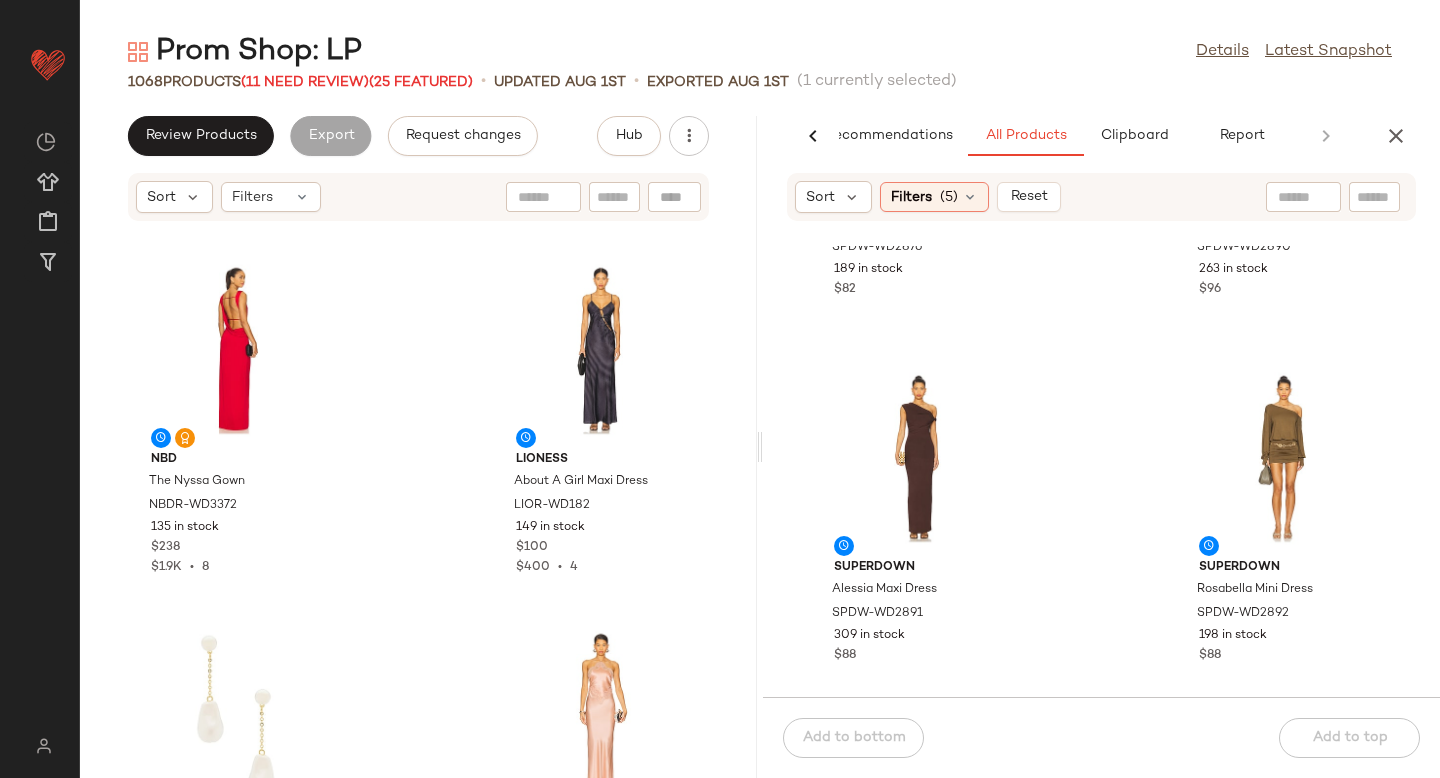 scroll, scrollTop: 4029, scrollLeft: 0, axis: vertical 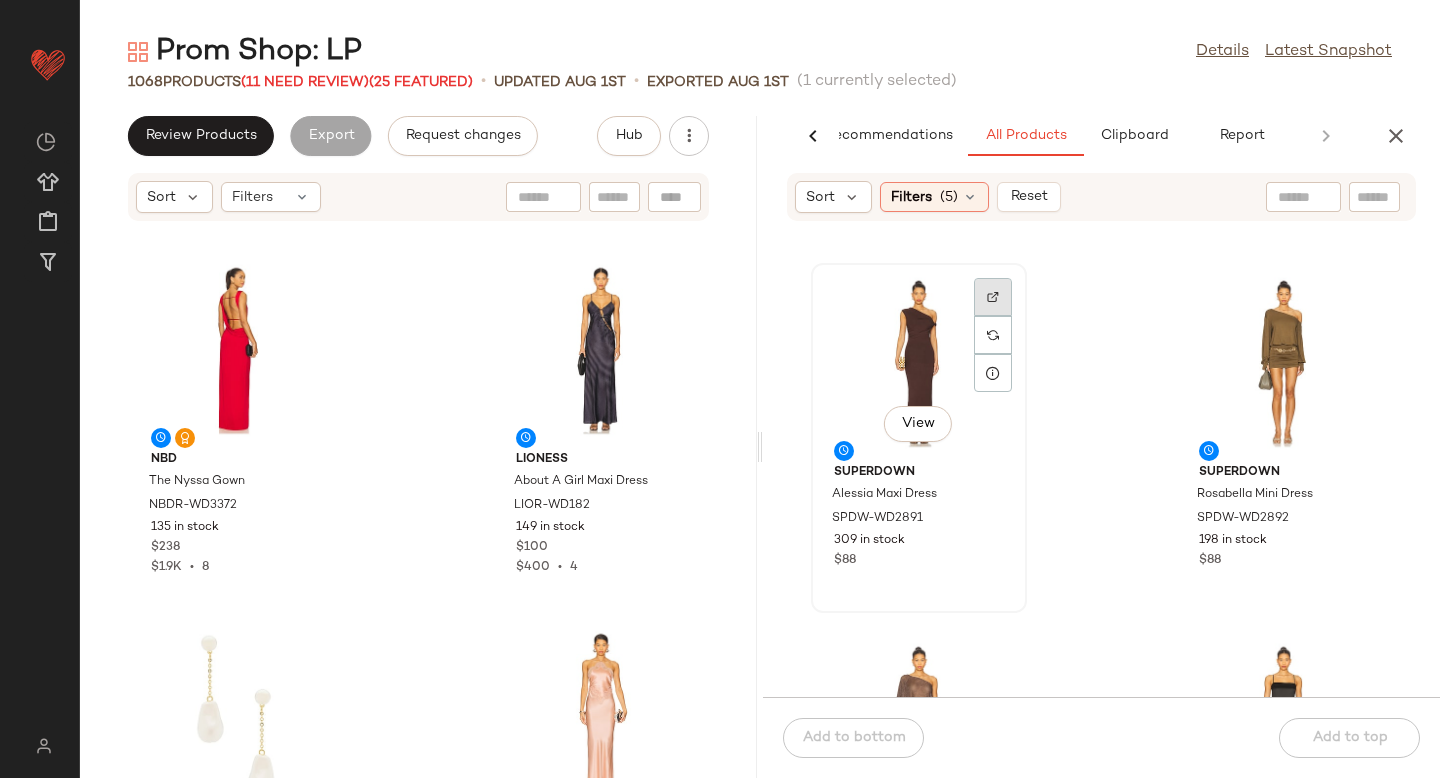 click 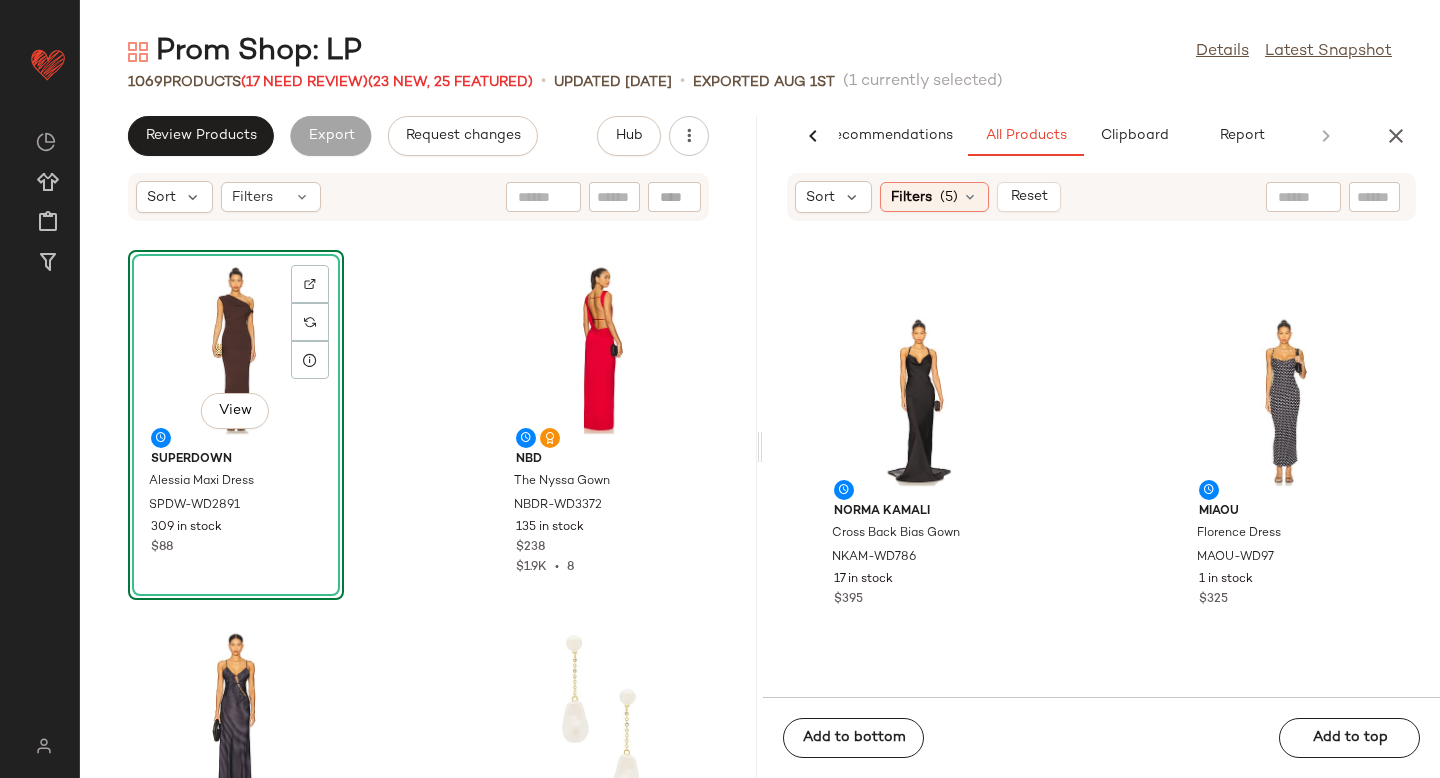 scroll, scrollTop: 4794, scrollLeft: 0, axis: vertical 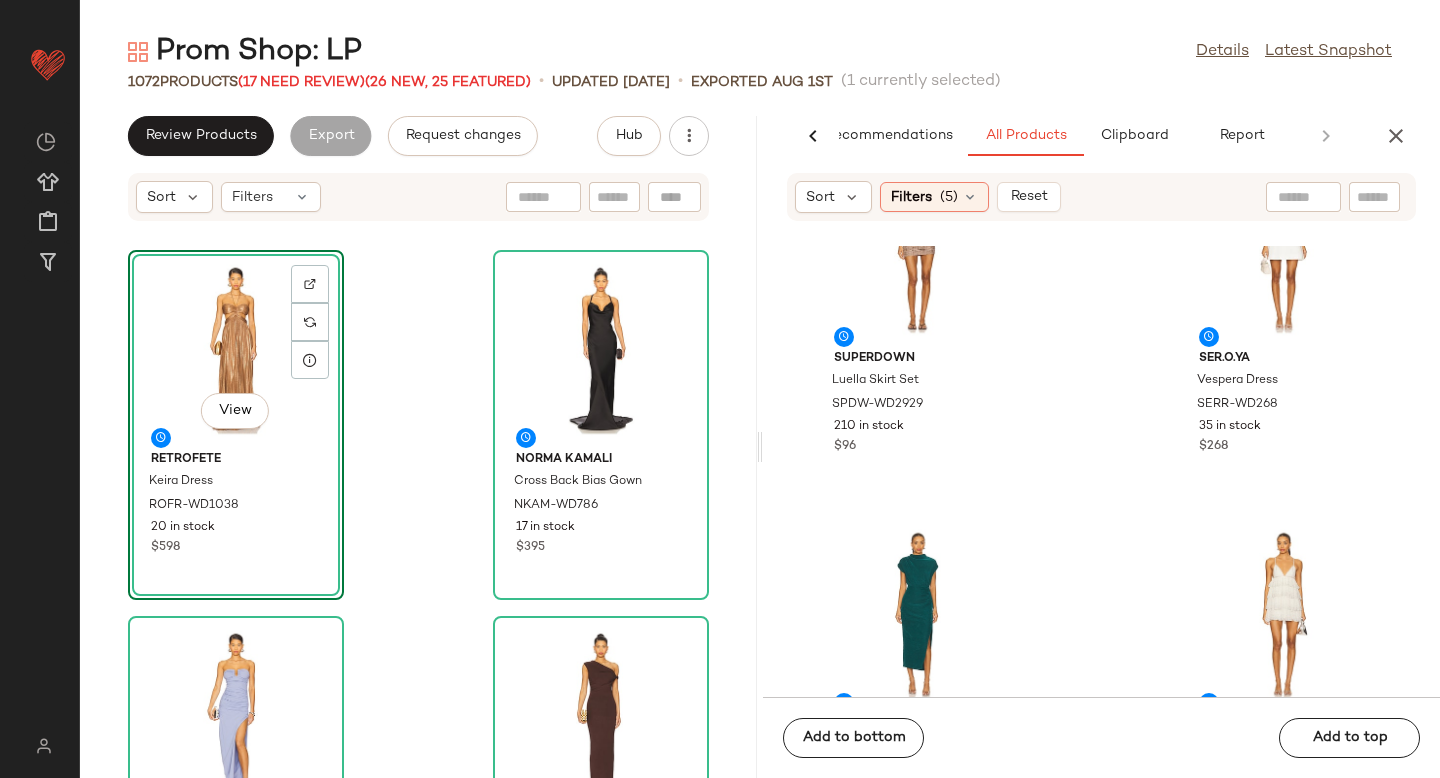 click 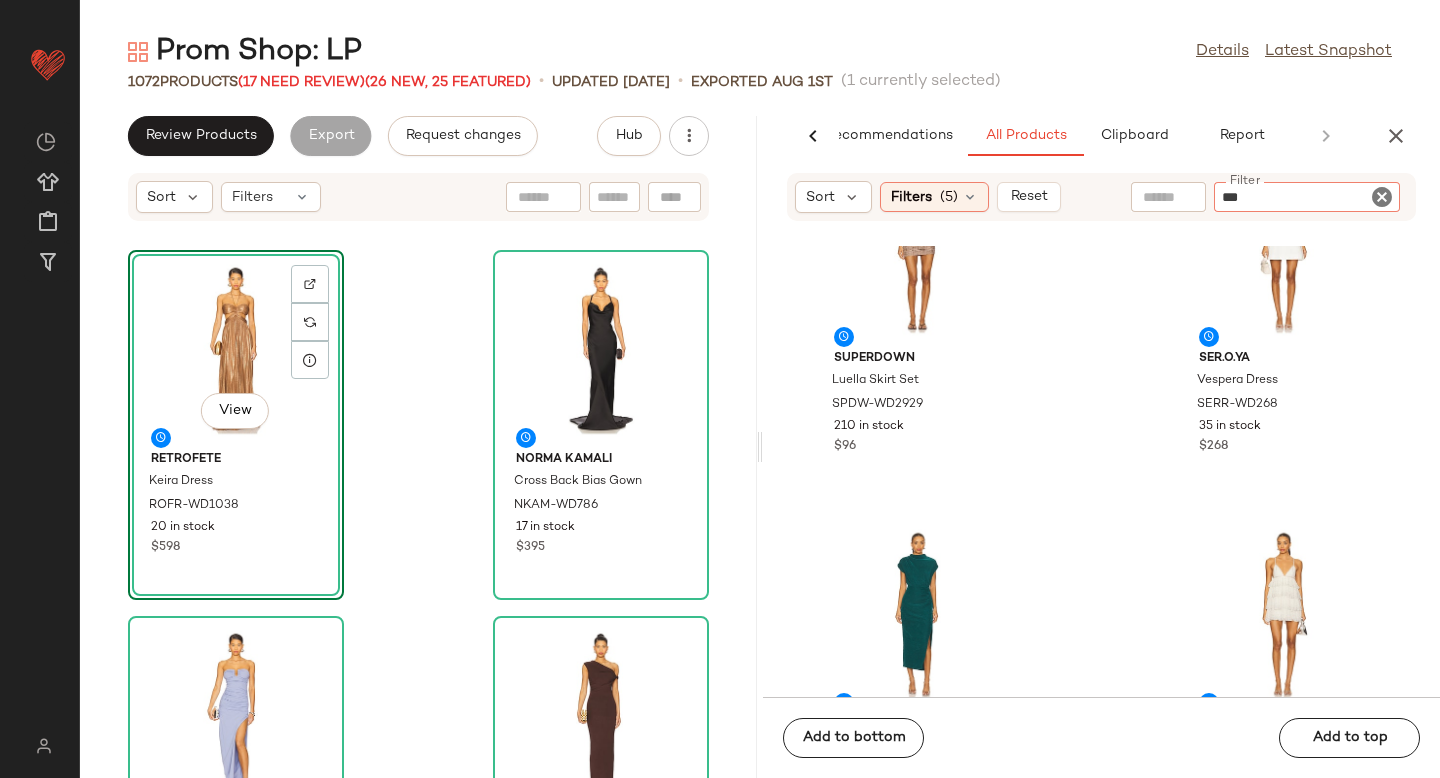 type on "****" 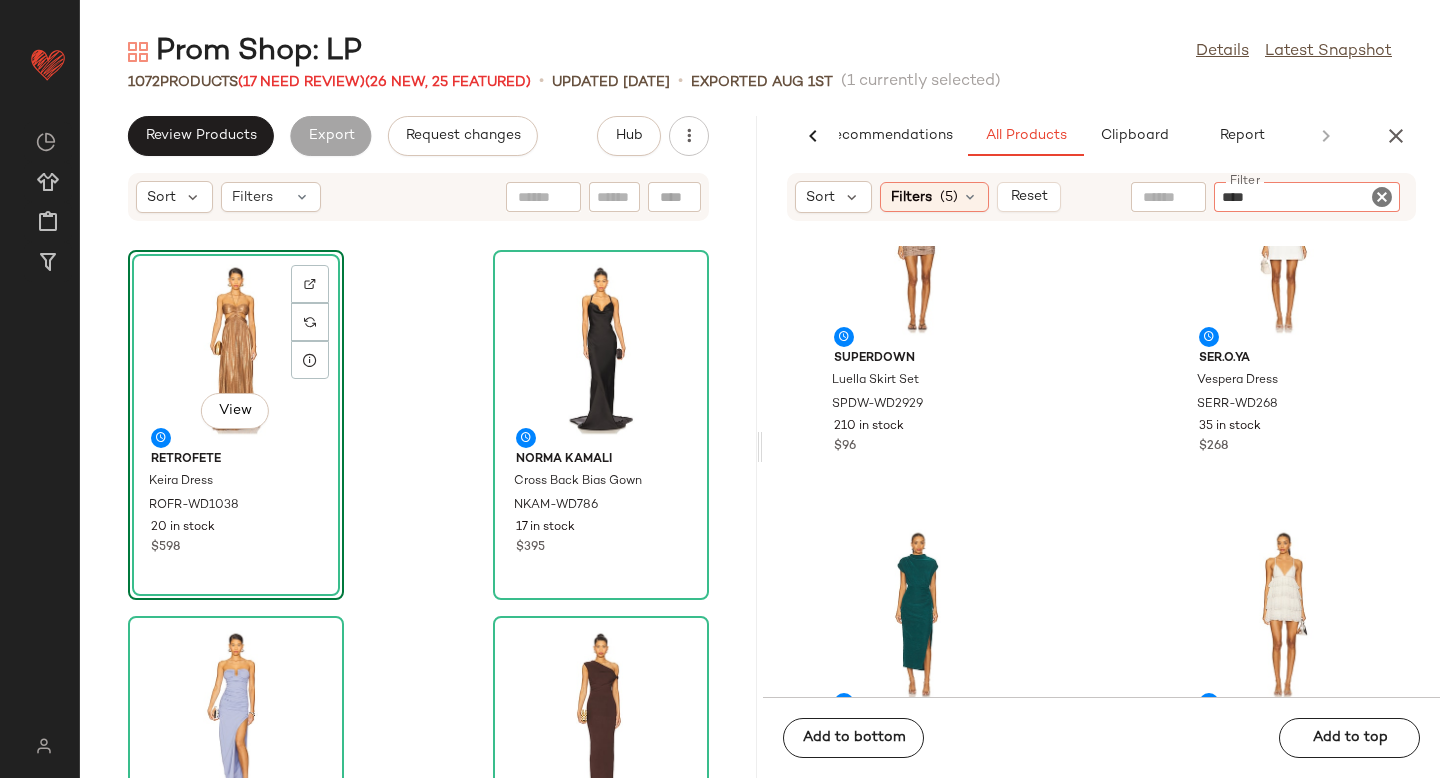 type 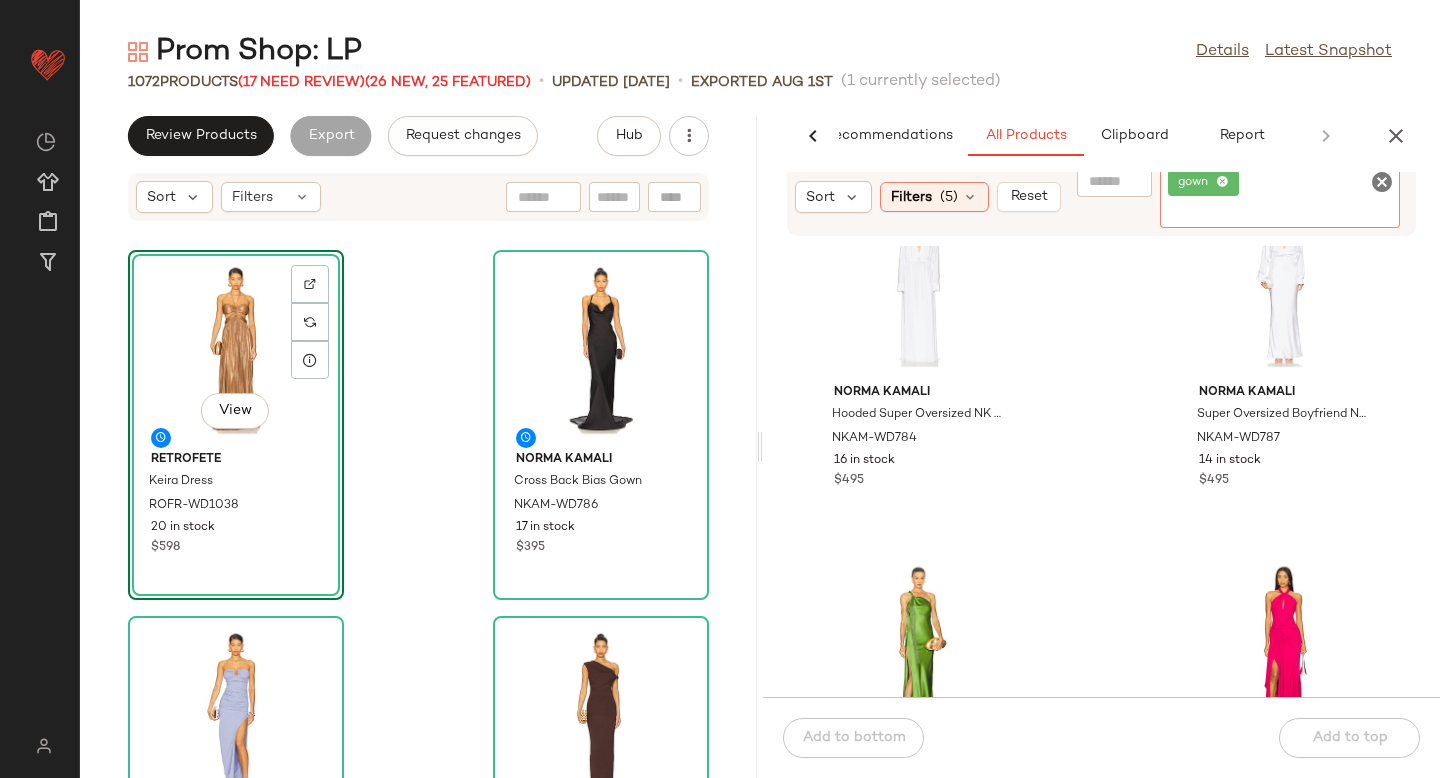 scroll, scrollTop: 1549, scrollLeft: 0, axis: vertical 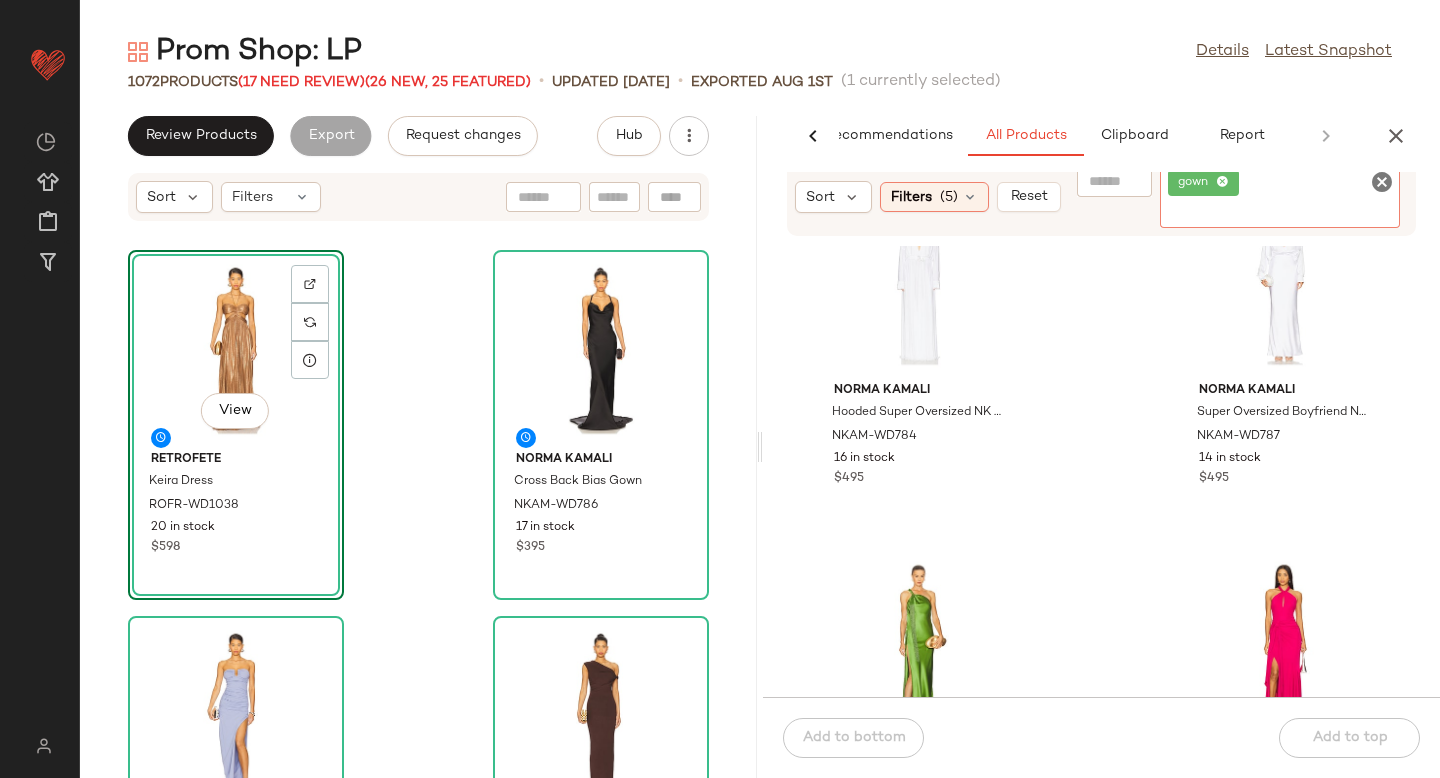 click on "[BRAND] Hooded Super Oversized NK Shirt Flared Gown NKAM-WD784 16 in stock $495 [BRAND] Super Oversized Boyfriend Nk Shirt Gown NKAM-WD787 14 in stock $495 Cult Gaia Keya Gown CULG-WD458 7 in stock $1.6K Cinq a Sept Gulliame Gown CINR-WD442 7 in stock $595 $1.19K  •  2 Lapointe Printed Mesh Halter Ruched Gown LOIN-WD34 6 in stock $1.35K ELLIATT Klara Gown ELLI-WD949 48 in stock $228 $1.14K  •  5 Anna October Salma Gown ABER-WD74 7 in stock $675 Zhivago Cala Conta Gown ZHIR-WD354 16 in stock $600" 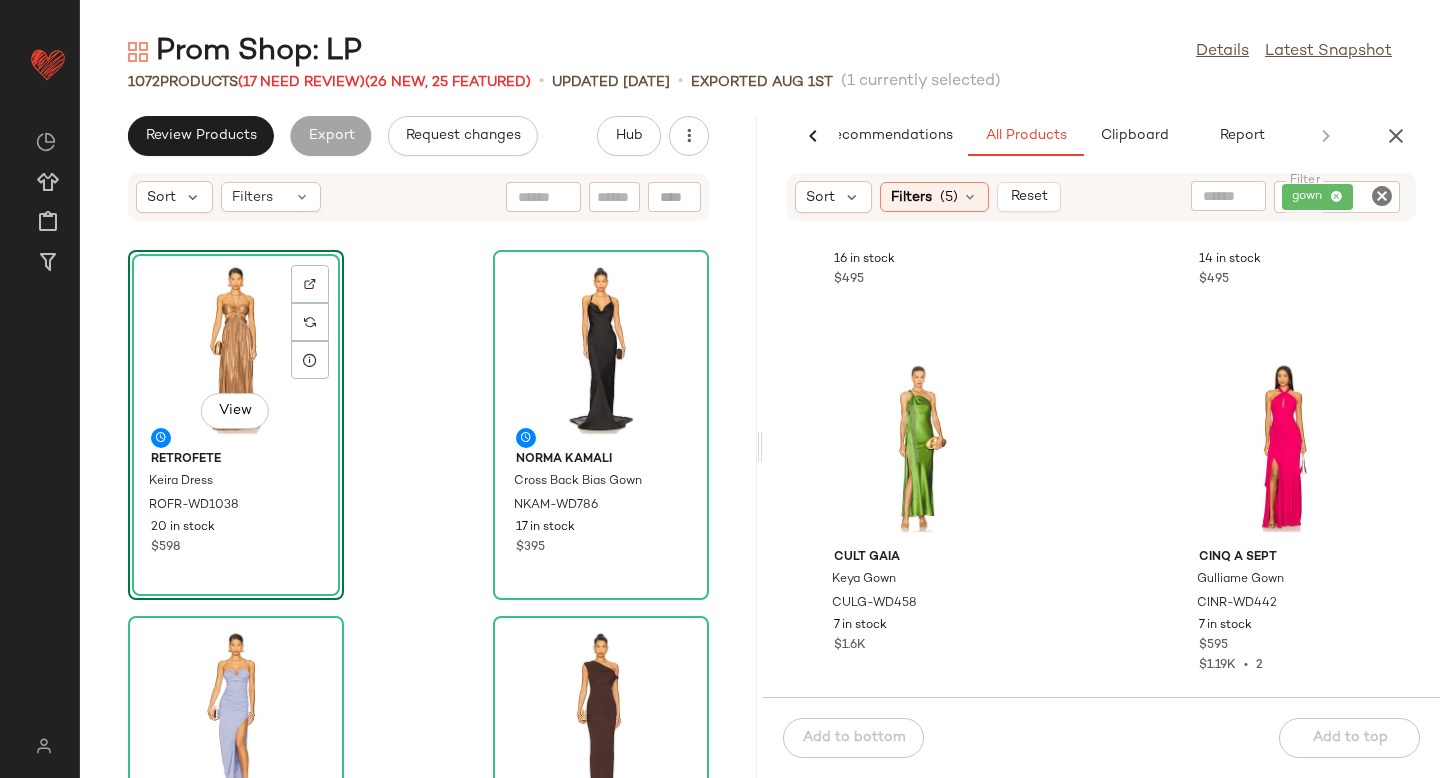click on "[BRAND] Hooded Super Oversized NK Shirt Flared Gown NKAM-WD784 16 in stock $495 [BRAND] Super Oversized Boyfriend Nk Shirt Gown NKAM-WD787 14 in stock $495 Cult Gaia Keya Gown CULG-WD458 7 in stock $1.6K Cinq a Sept Gulliame Gown CINR-WD442 7 in stock $595 $1.19K  •  2 Lapointe Printed Mesh Halter Ruched Gown LOIN-WD34 6 in stock $1.35K ELLIATT Klara Gown ELLI-WD949 48 in stock $228 $1.14K  •  5 Anna October Salma Gown ABER-WD74 7 in stock $675 Zhivago Cala Conta Gown ZHIR-WD354 16 in stock $600" 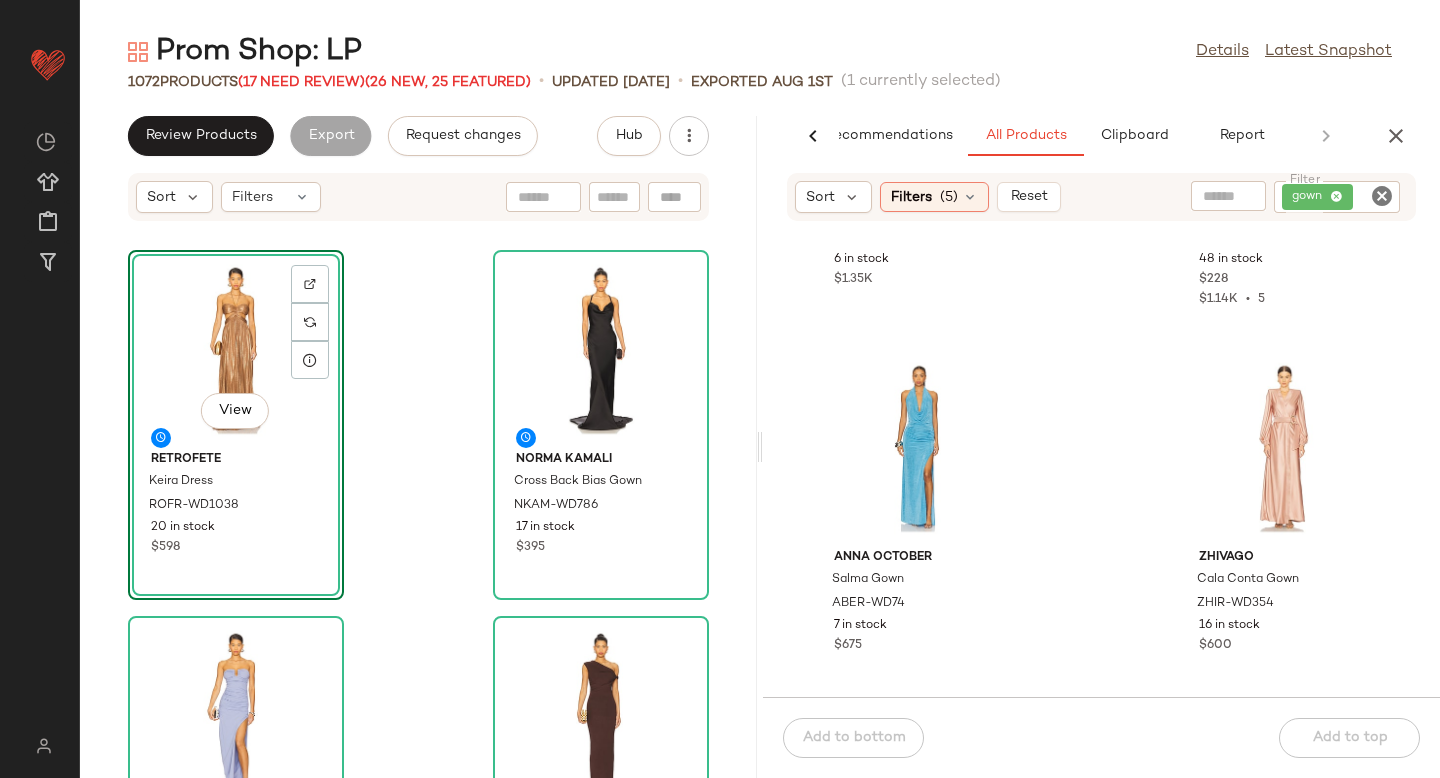 scroll, scrollTop: 2538, scrollLeft: 0, axis: vertical 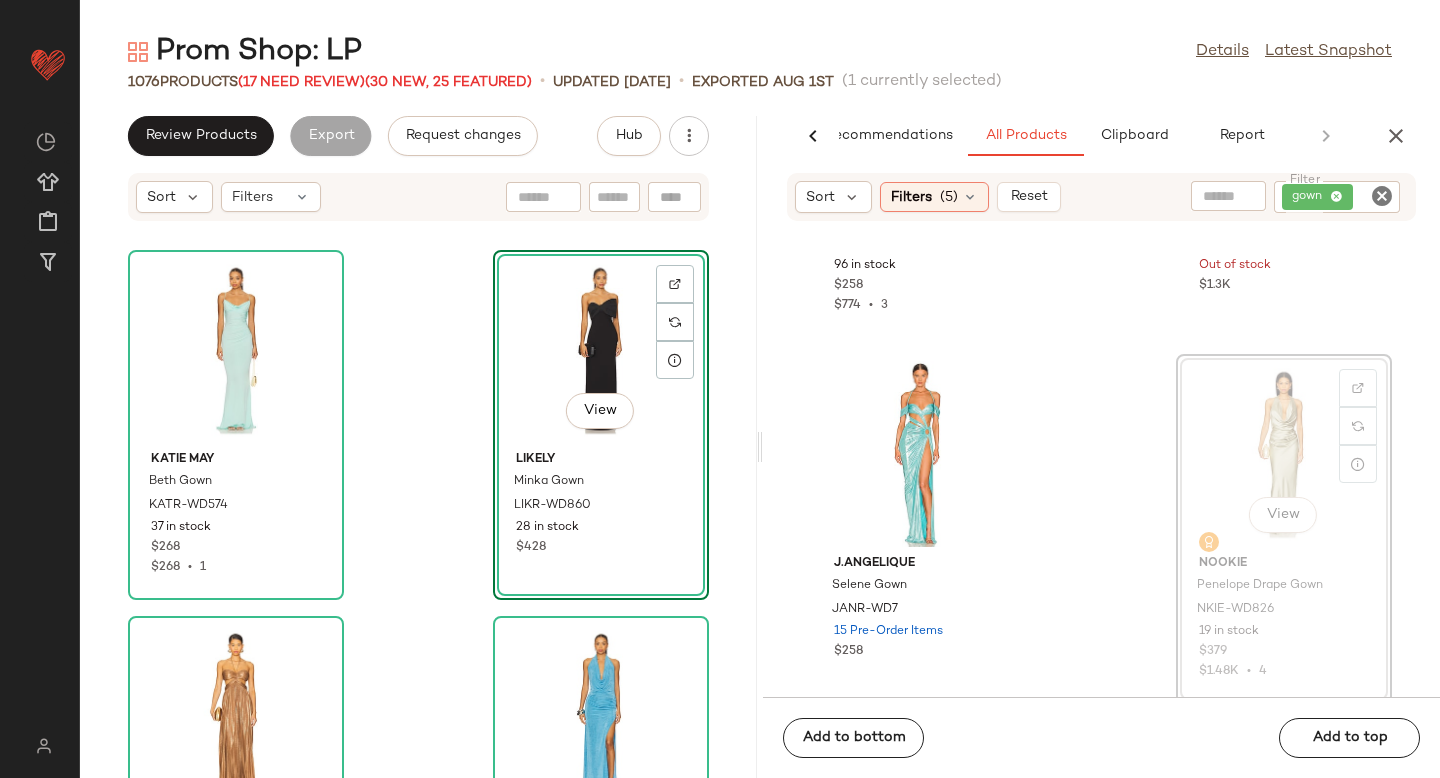 drag, startPoint x: 1259, startPoint y: 429, endPoint x: 1299, endPoint y: 472, distance: 58.728188 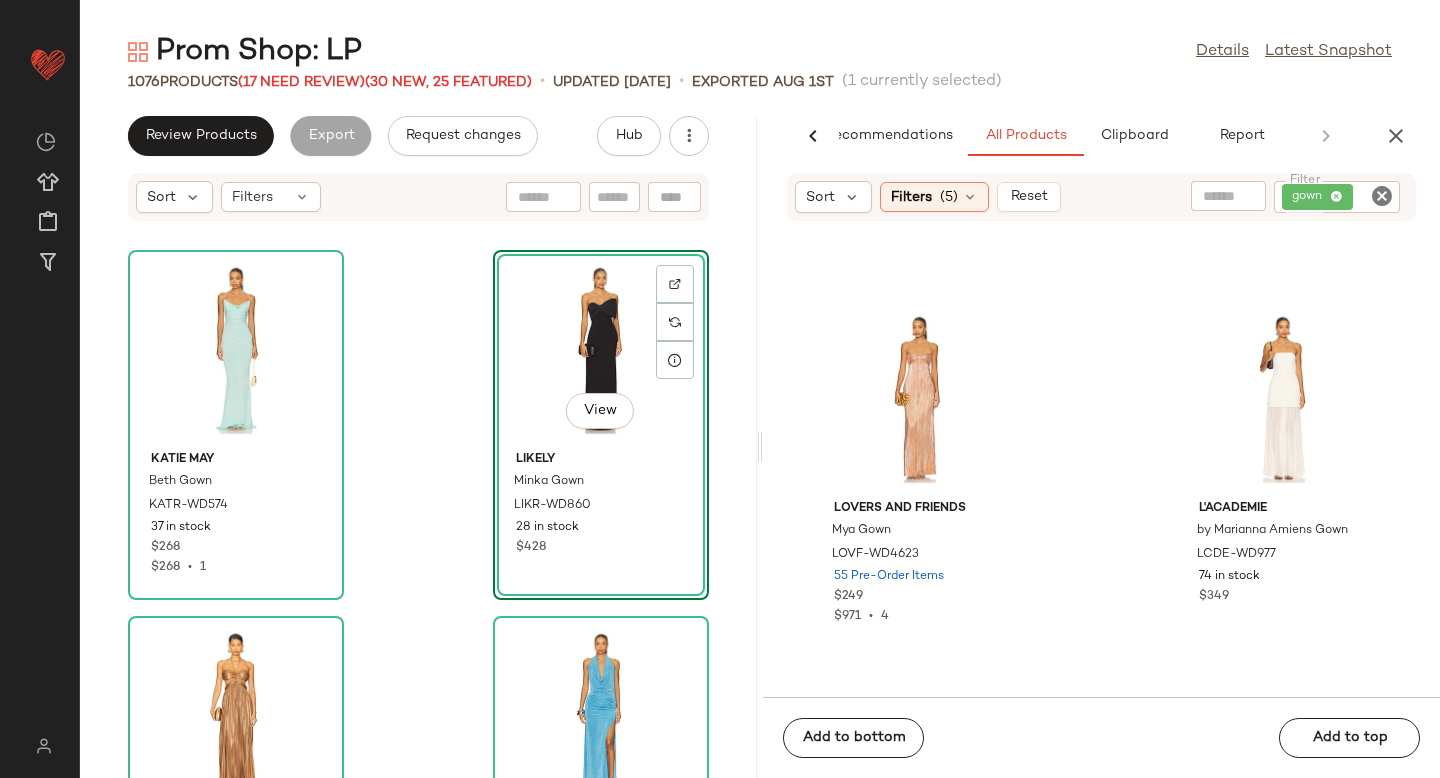 scroll, scrollTop: 10970, scrollLeft: 0, axis: vertical 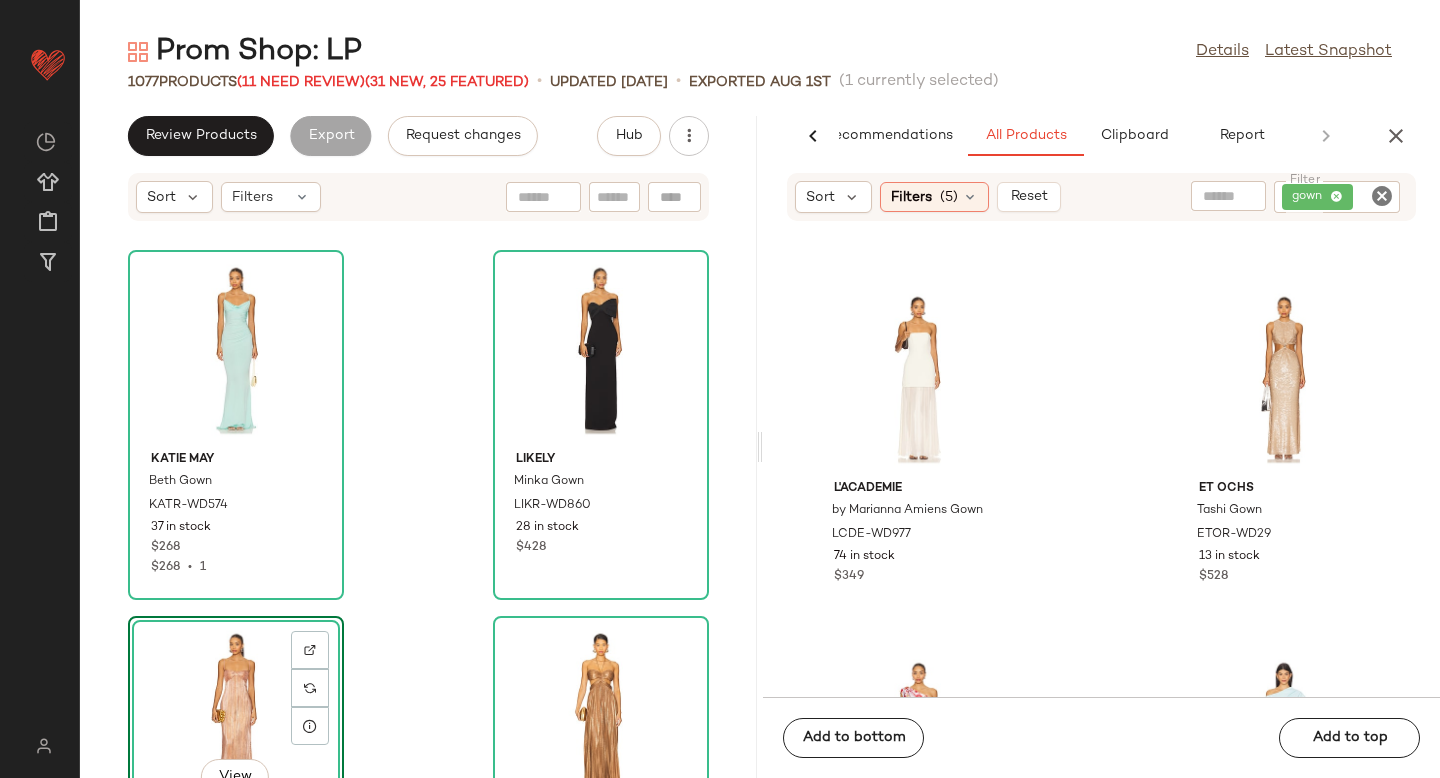 click 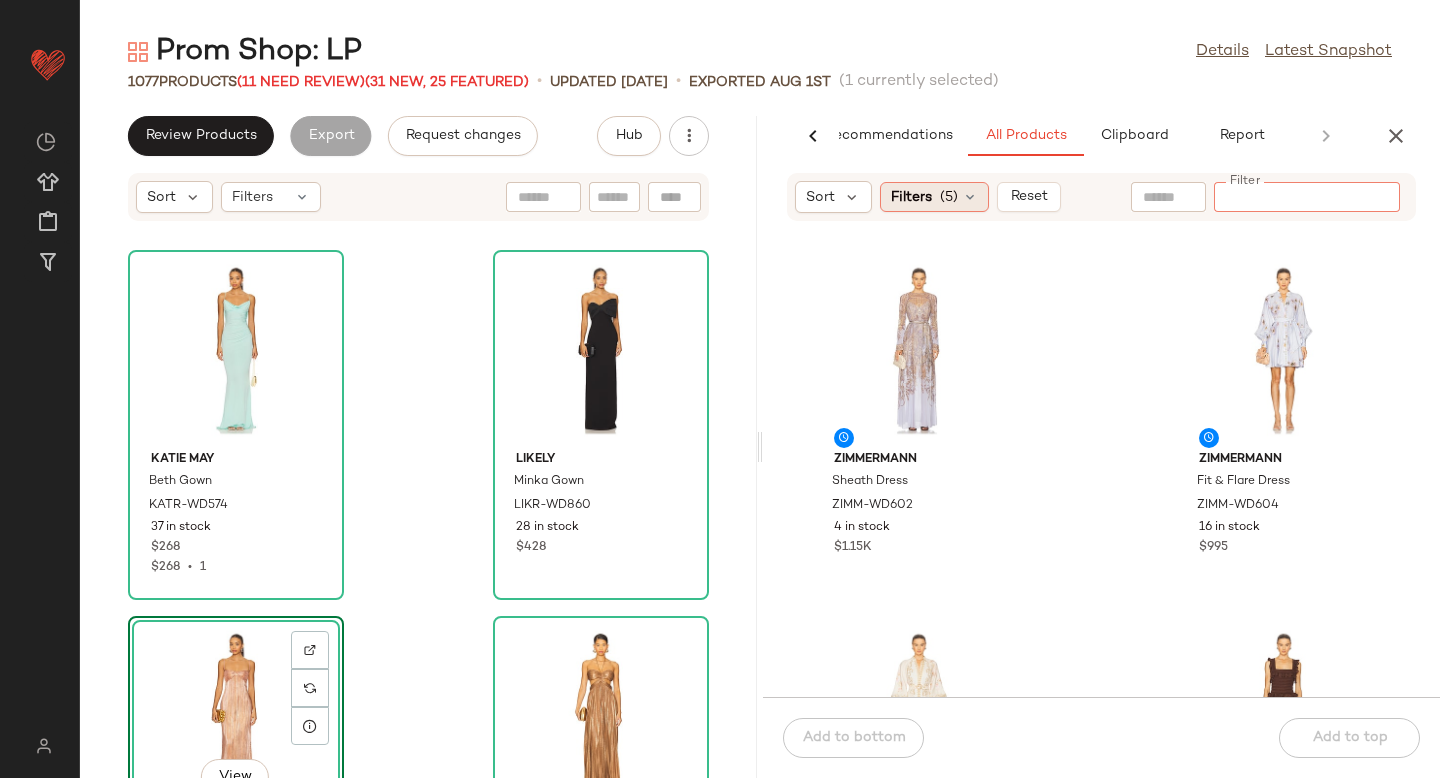 click on "Filters" at bounding box center [911, 197] 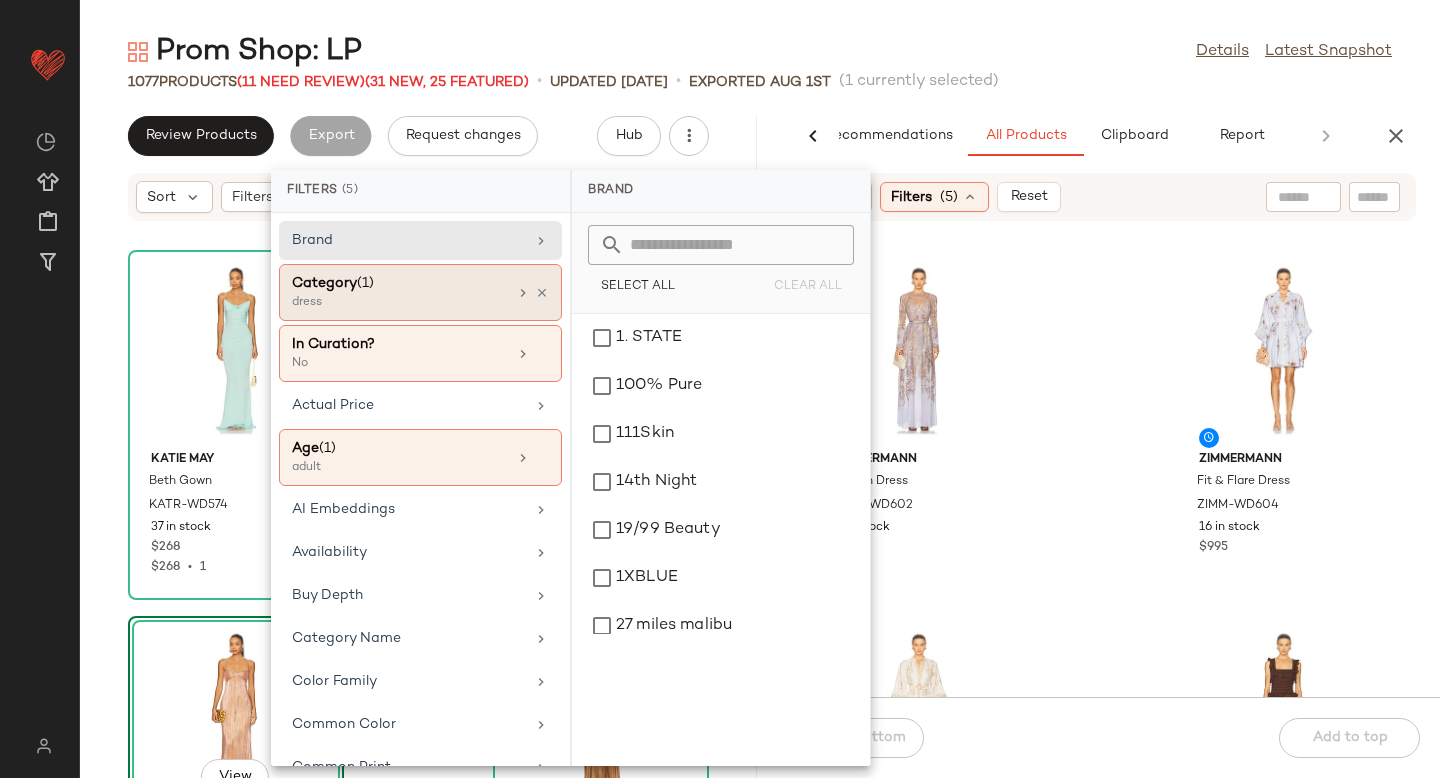 click on "dress" at bounding box center (392, 303) 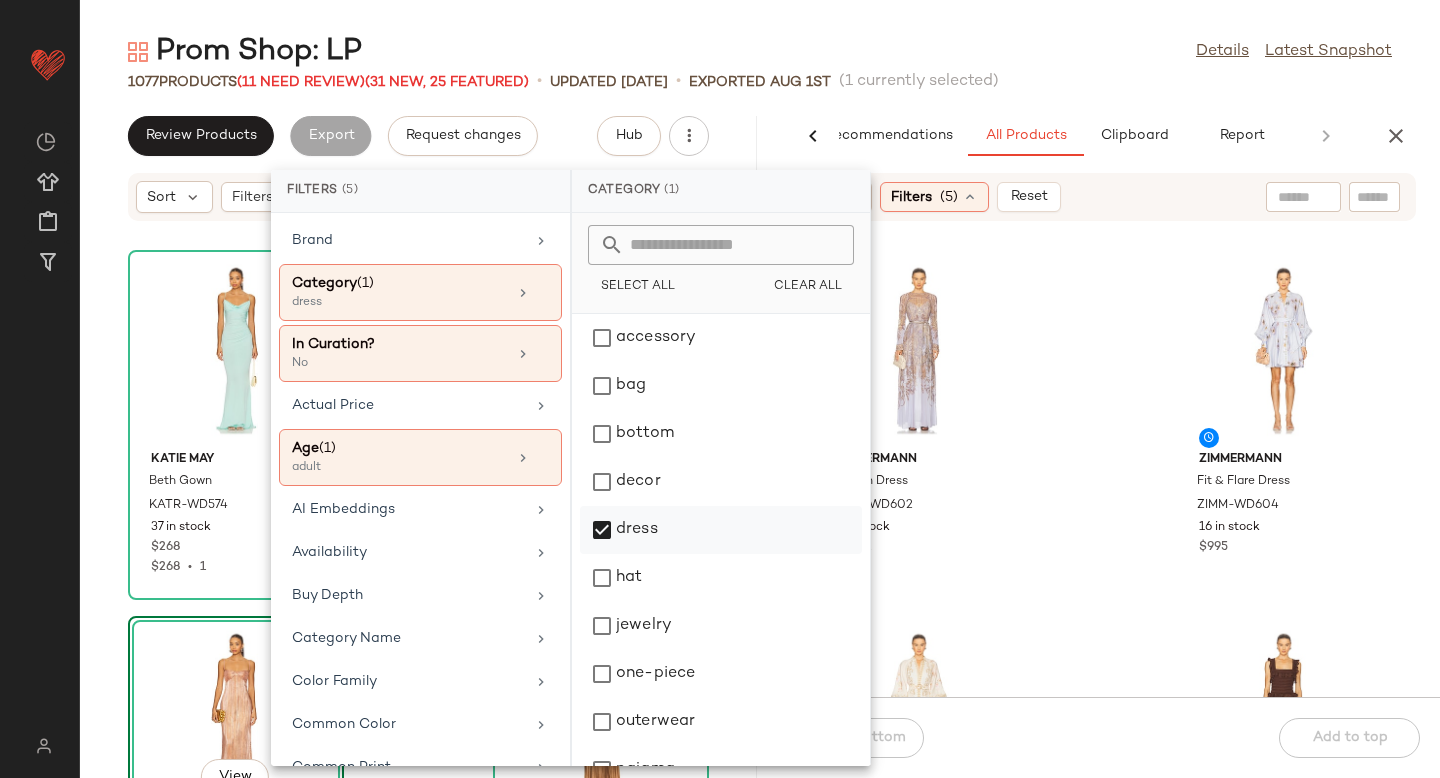 click on "dress" 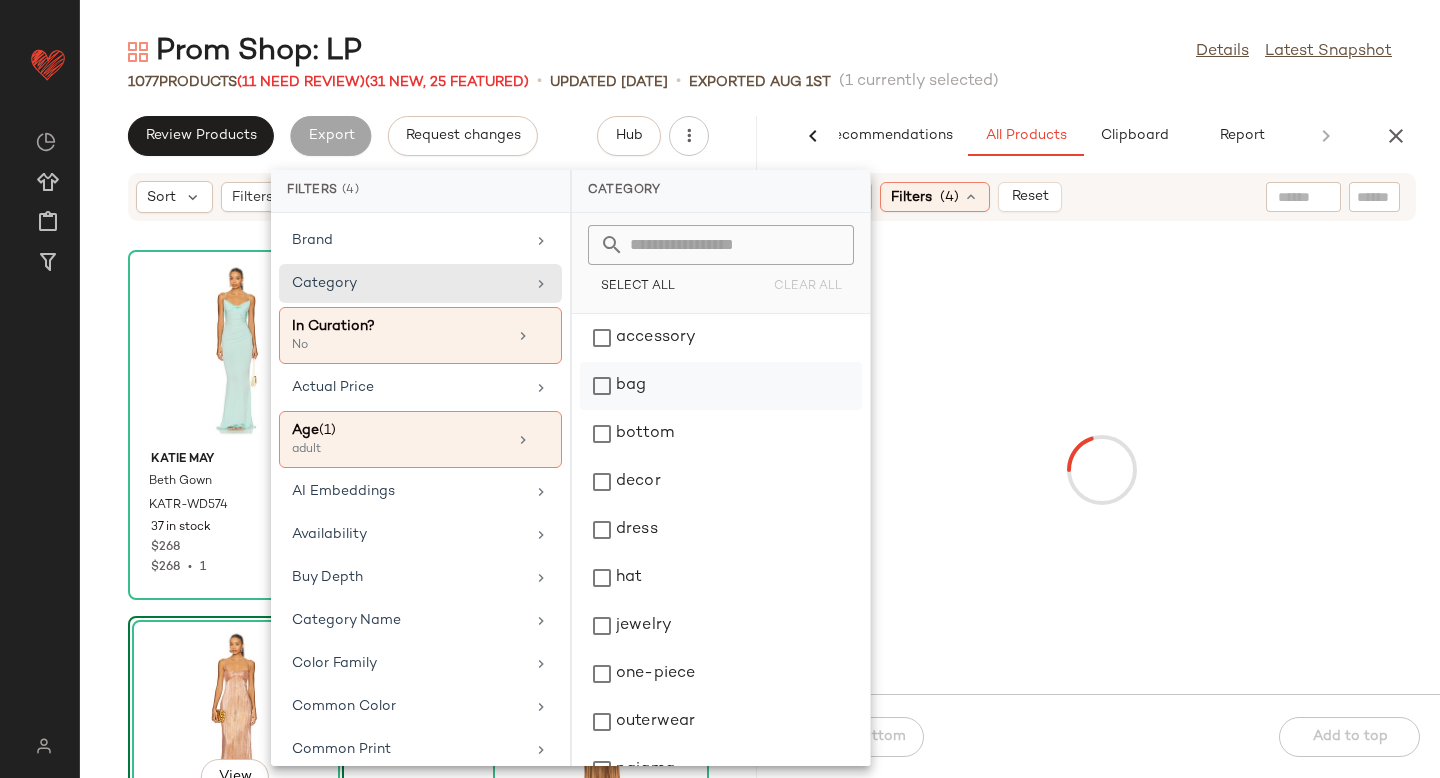 click on "bag" 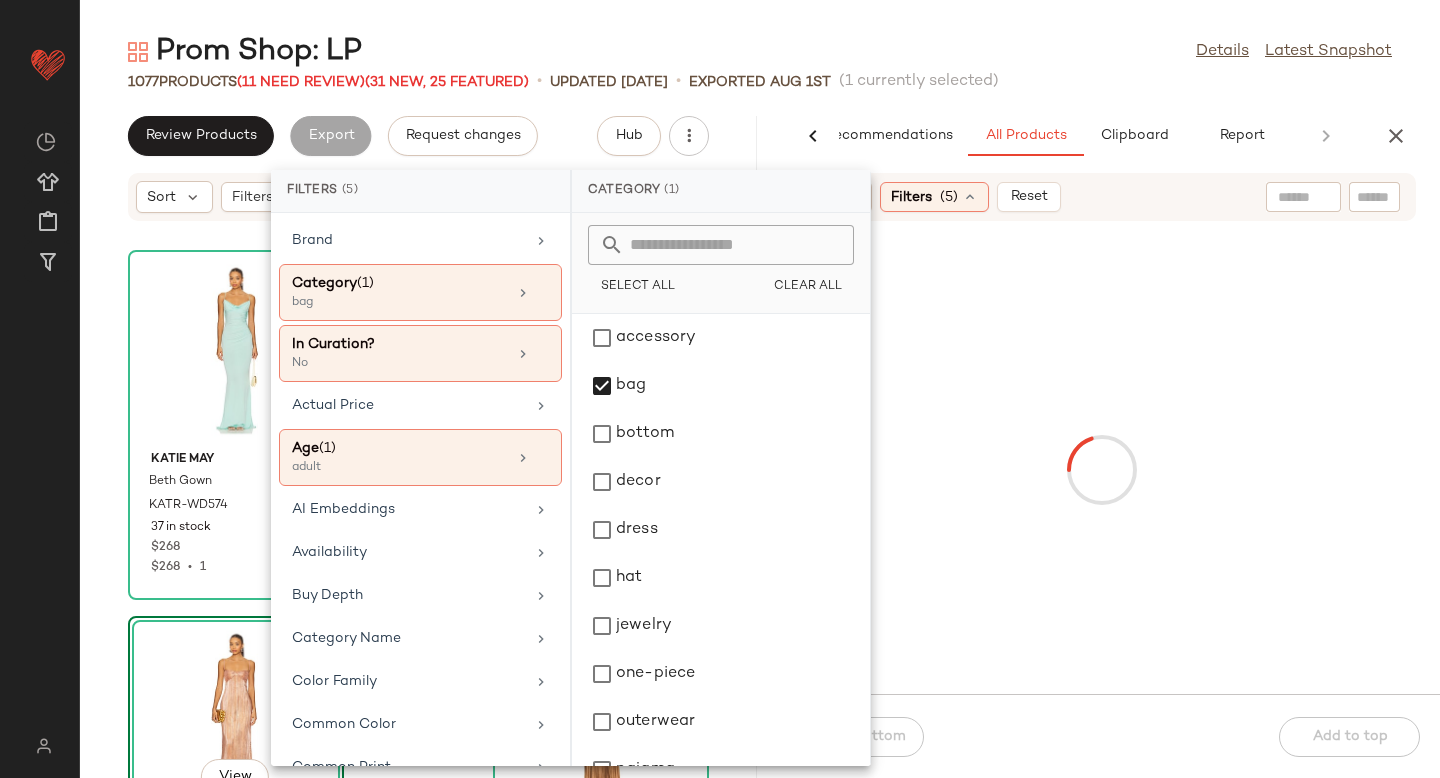 click at bounding box center (1101, 470) 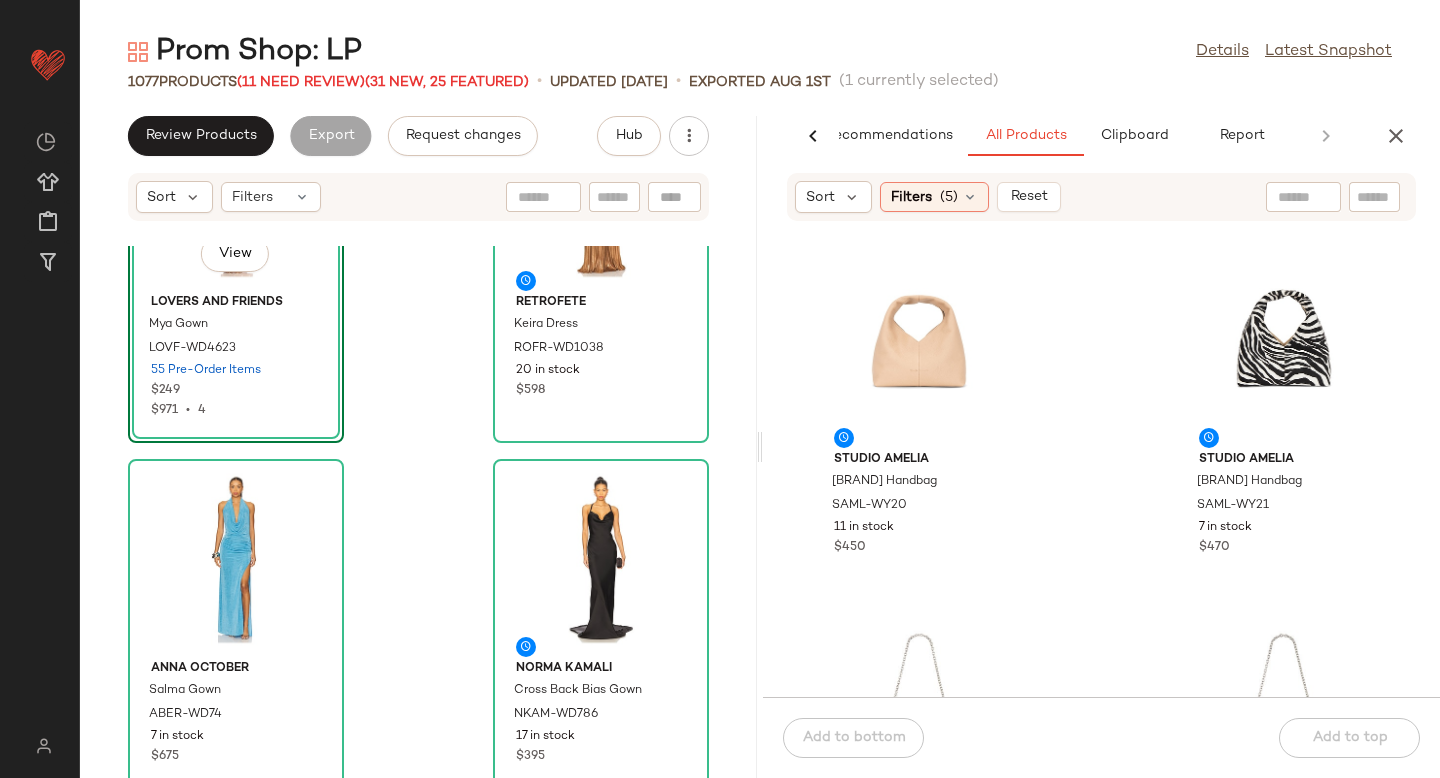 scroll, scrollTop: 714, scrollLeft: 0, axis: vertical 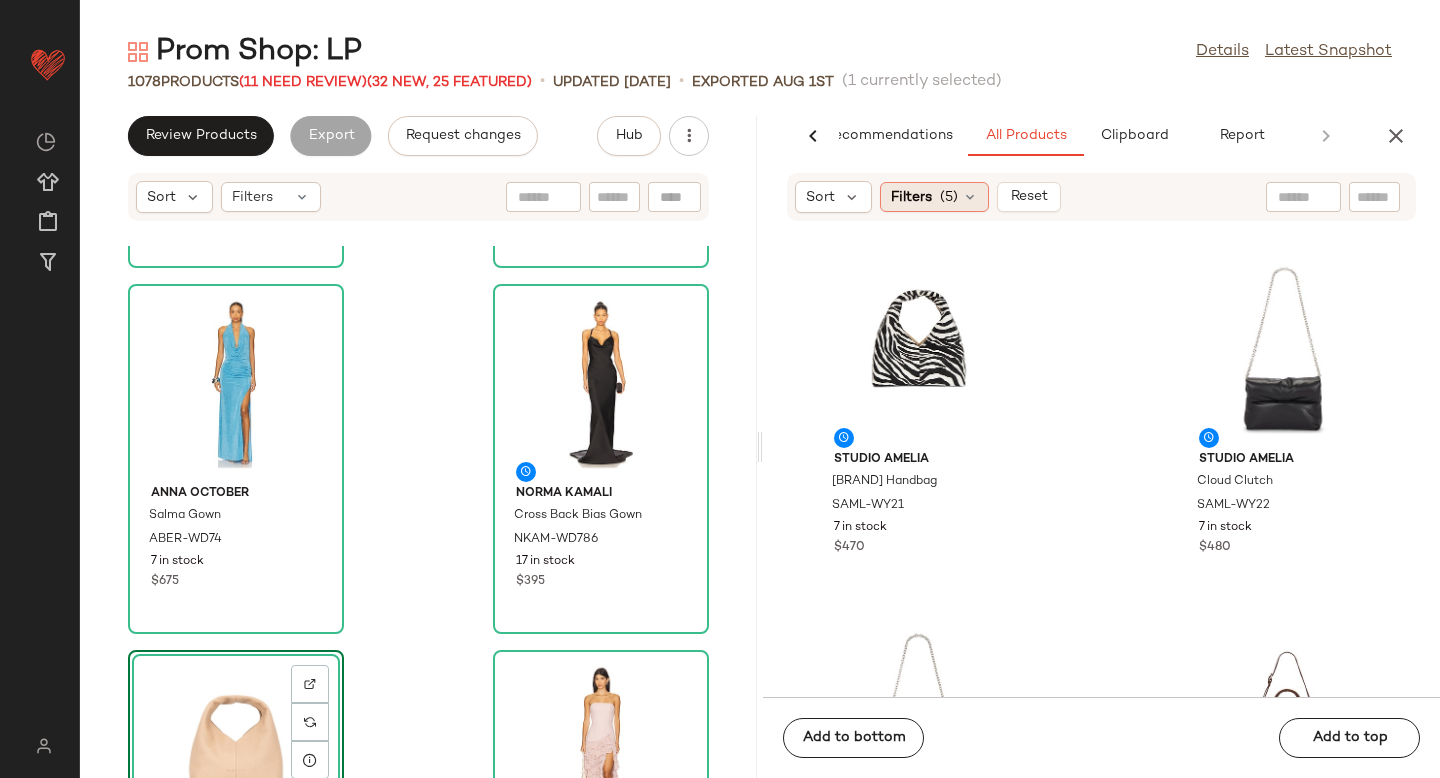 click on "Filters" at bounding box center (911, 197) 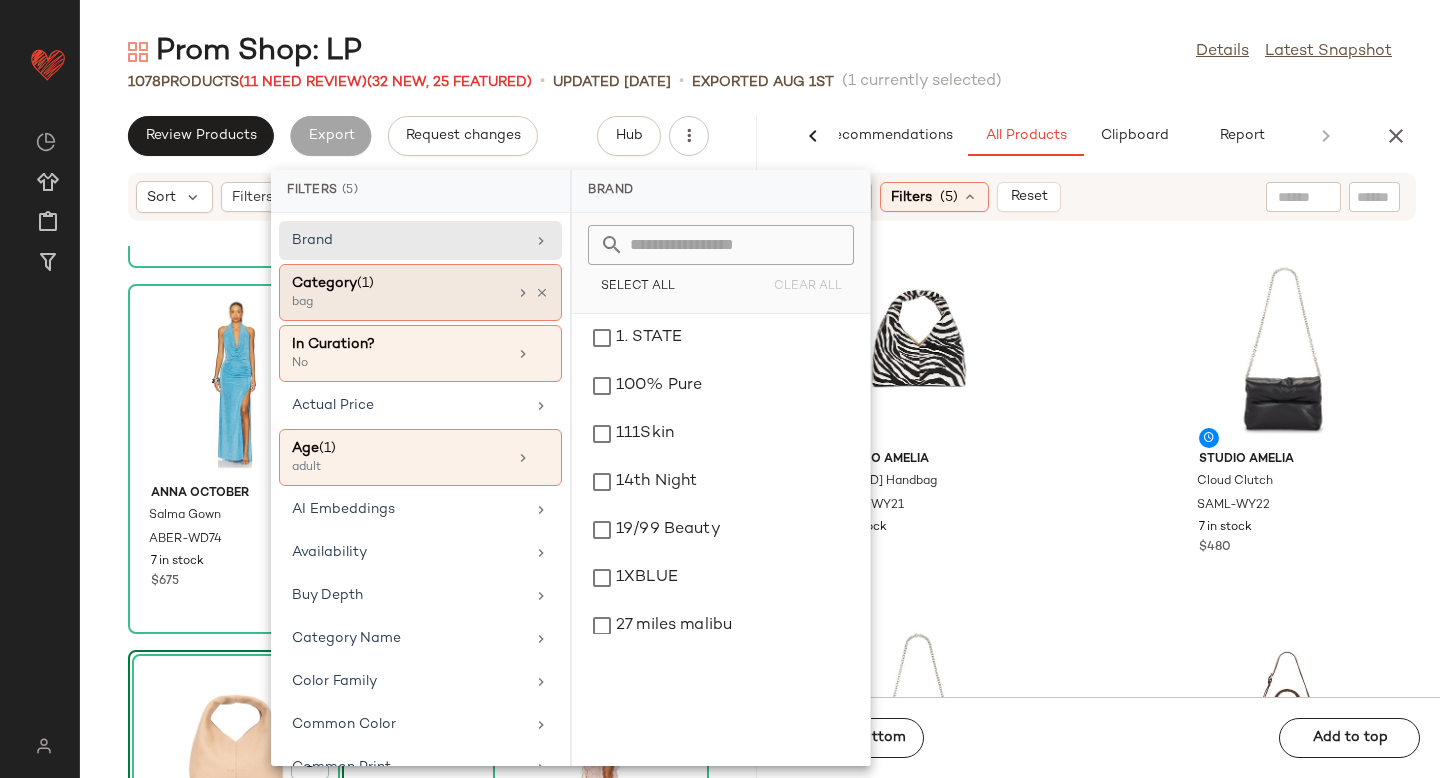 click on "Category  (1)" at bounding box center [399, 283] 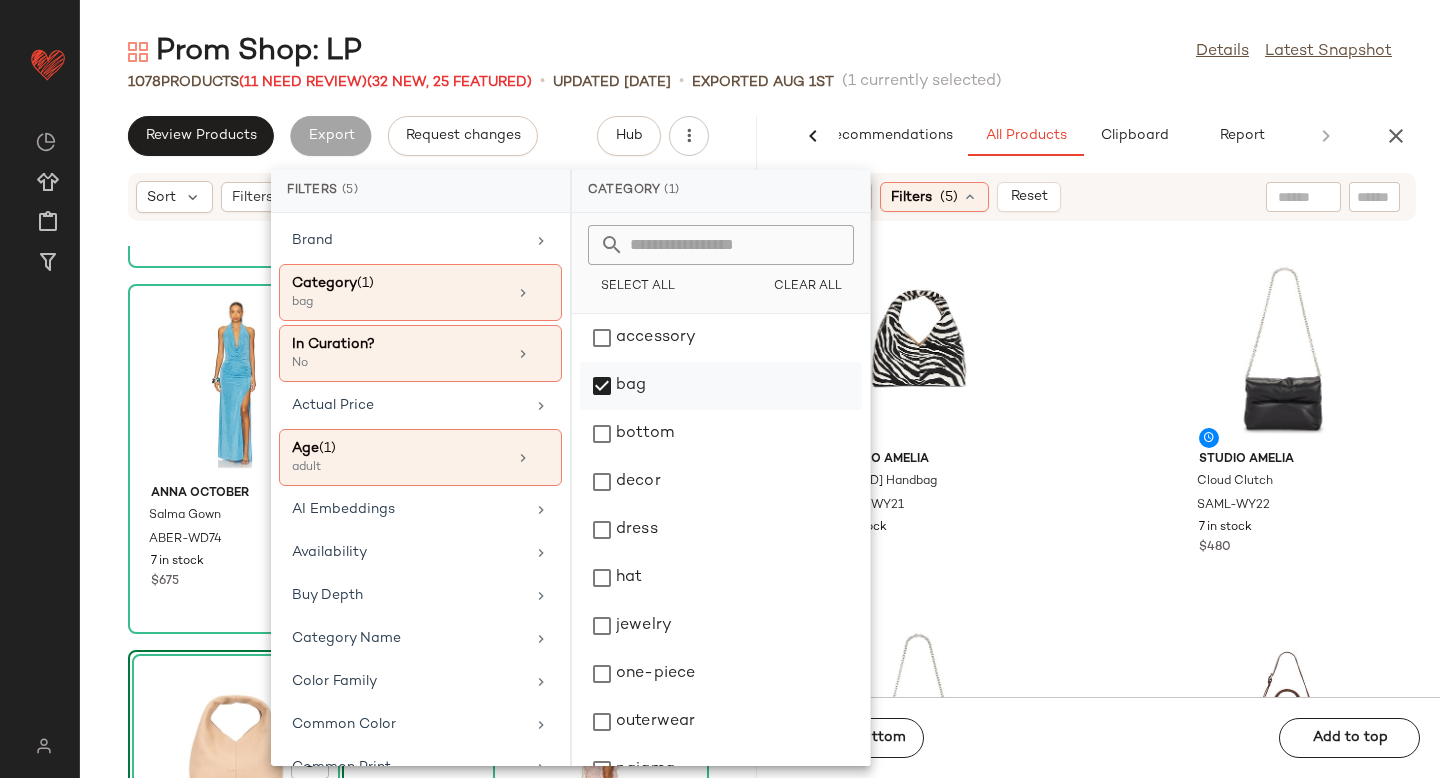 click on "bag" 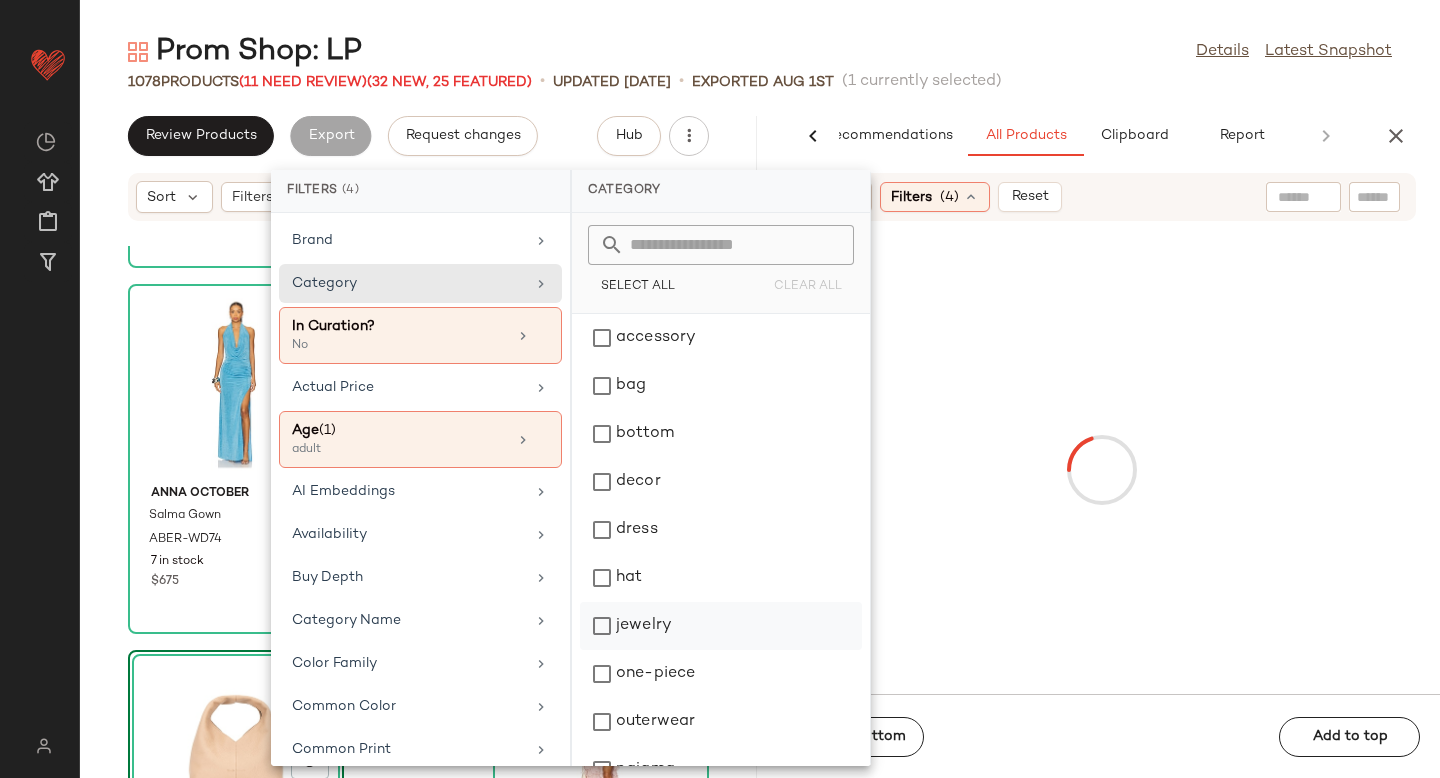 click on "jewelry" 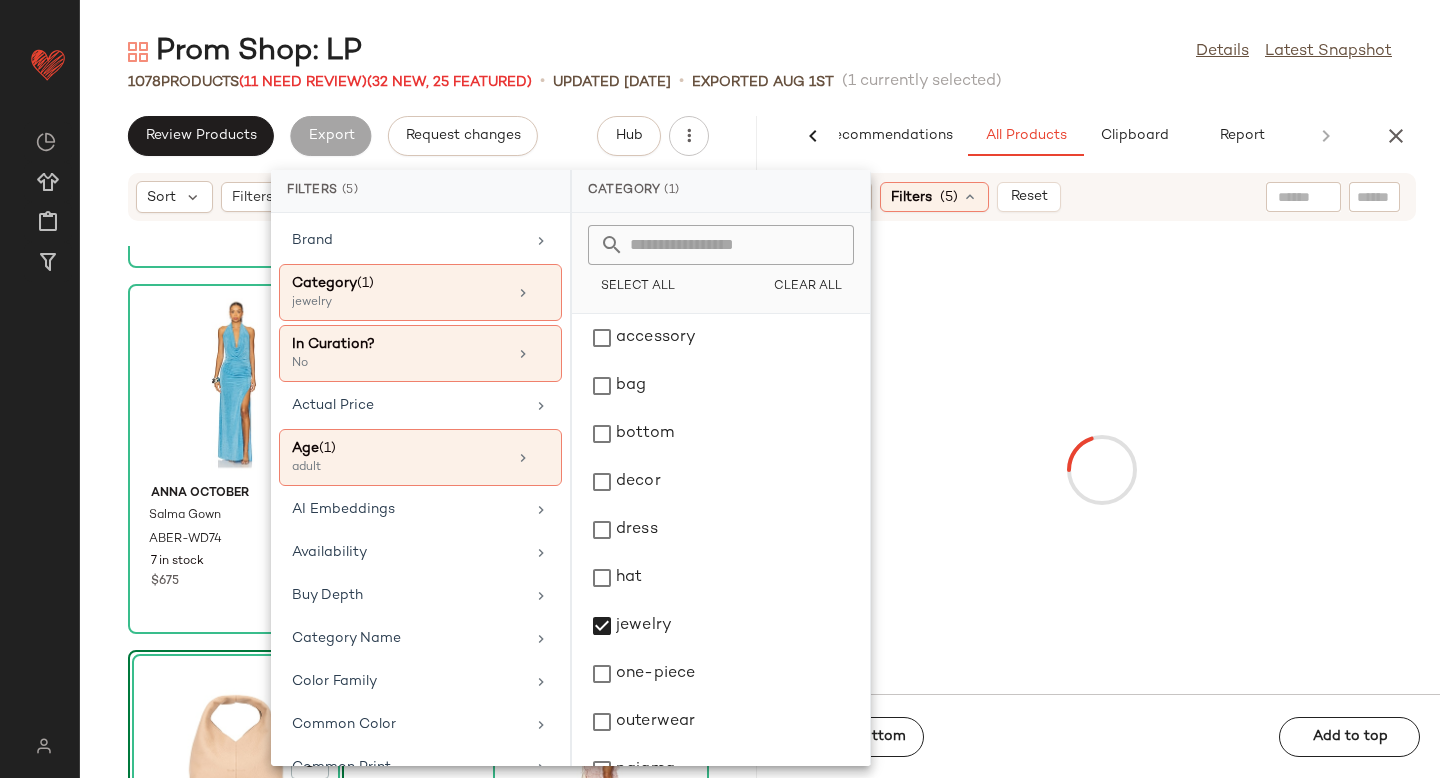 click at bounding box center [1101, 470] 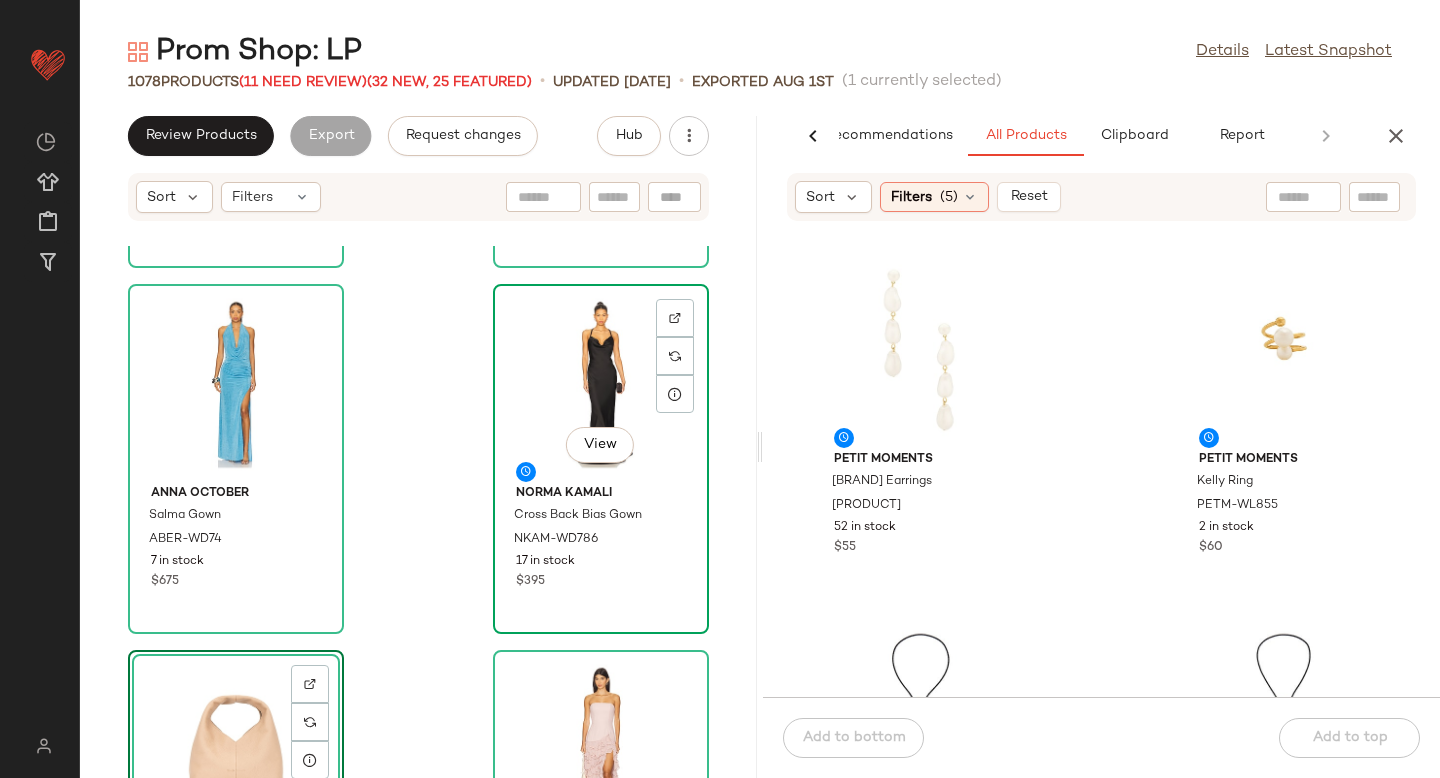 scroll, scrollTop: 0, scrollLeft: 0, axis: both 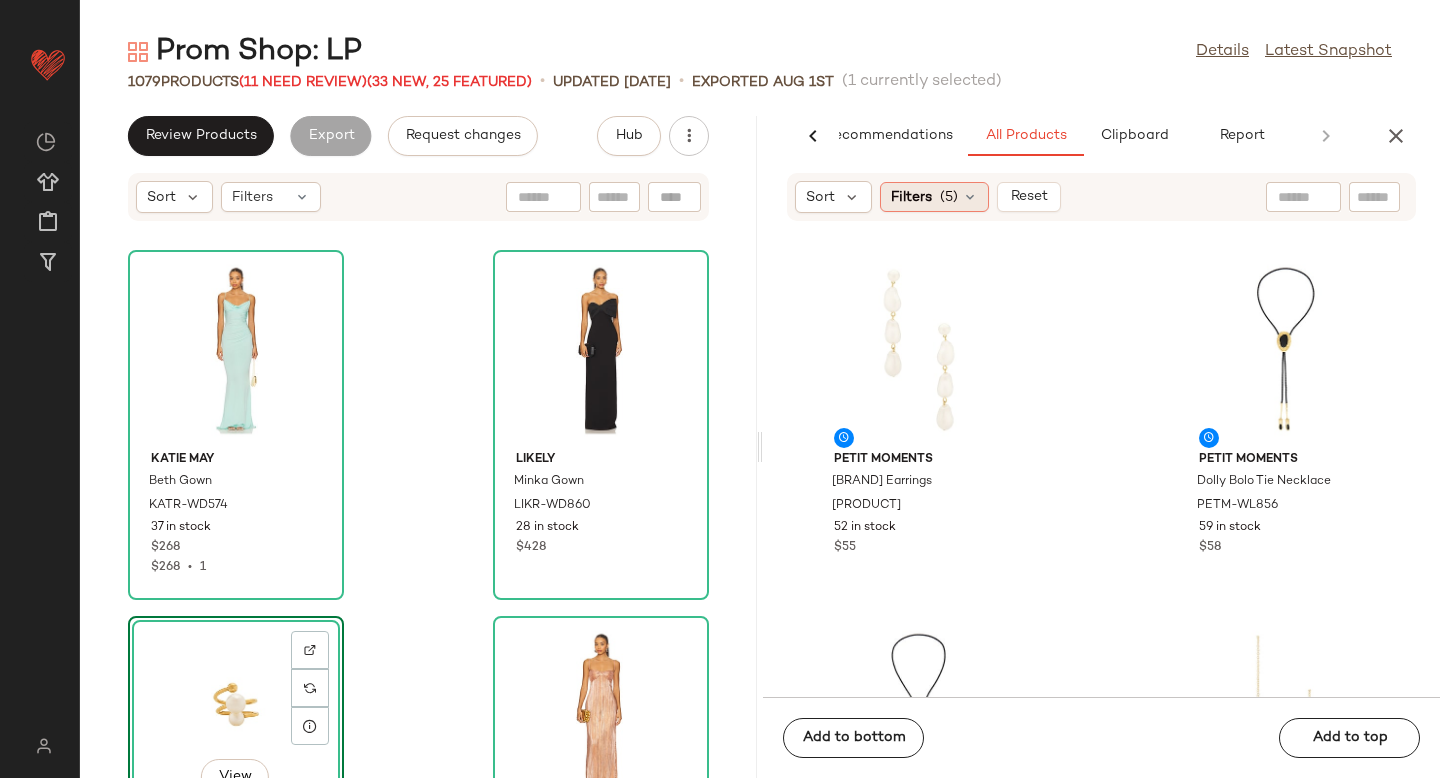 click at bounding box center [970, 197] 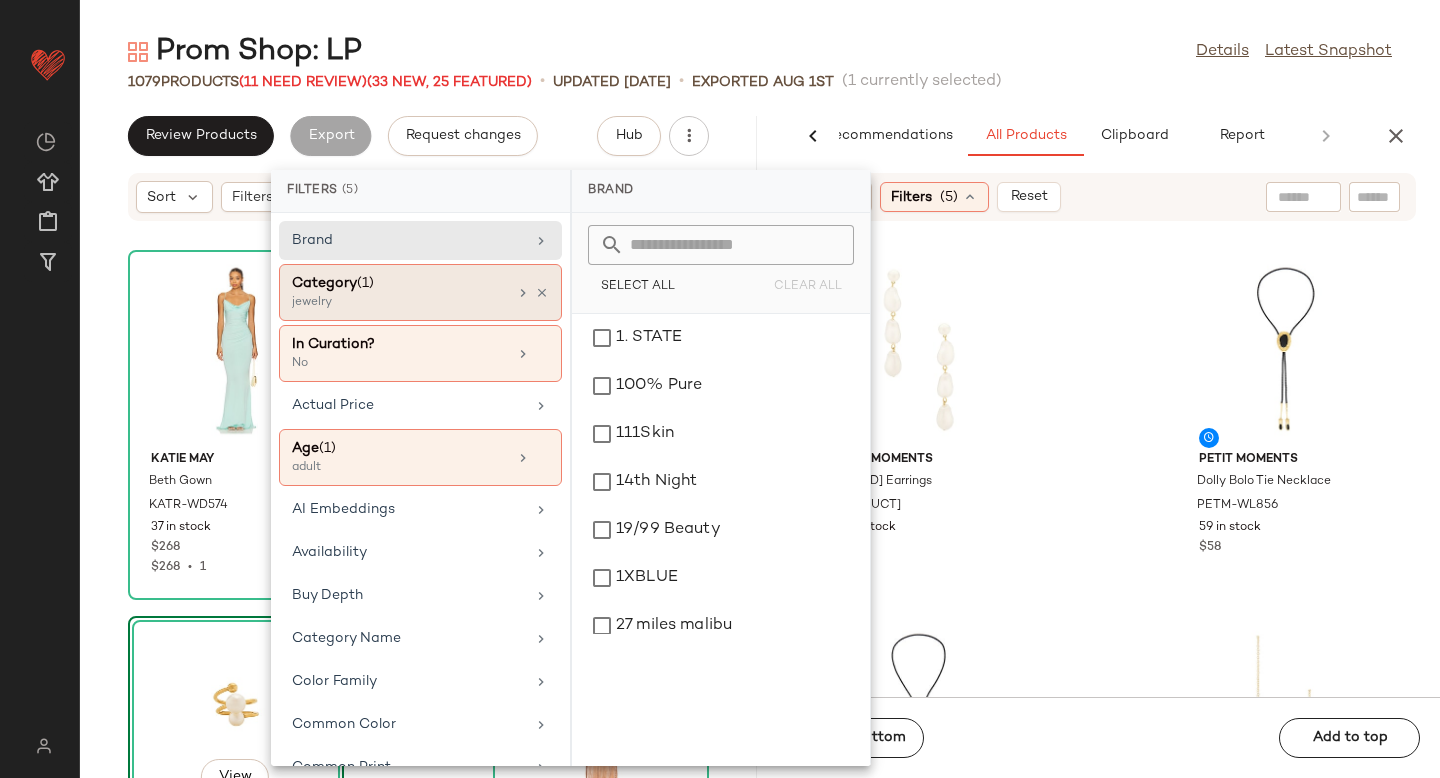 click on "Category  (1)" at bounding box center (399, 283) 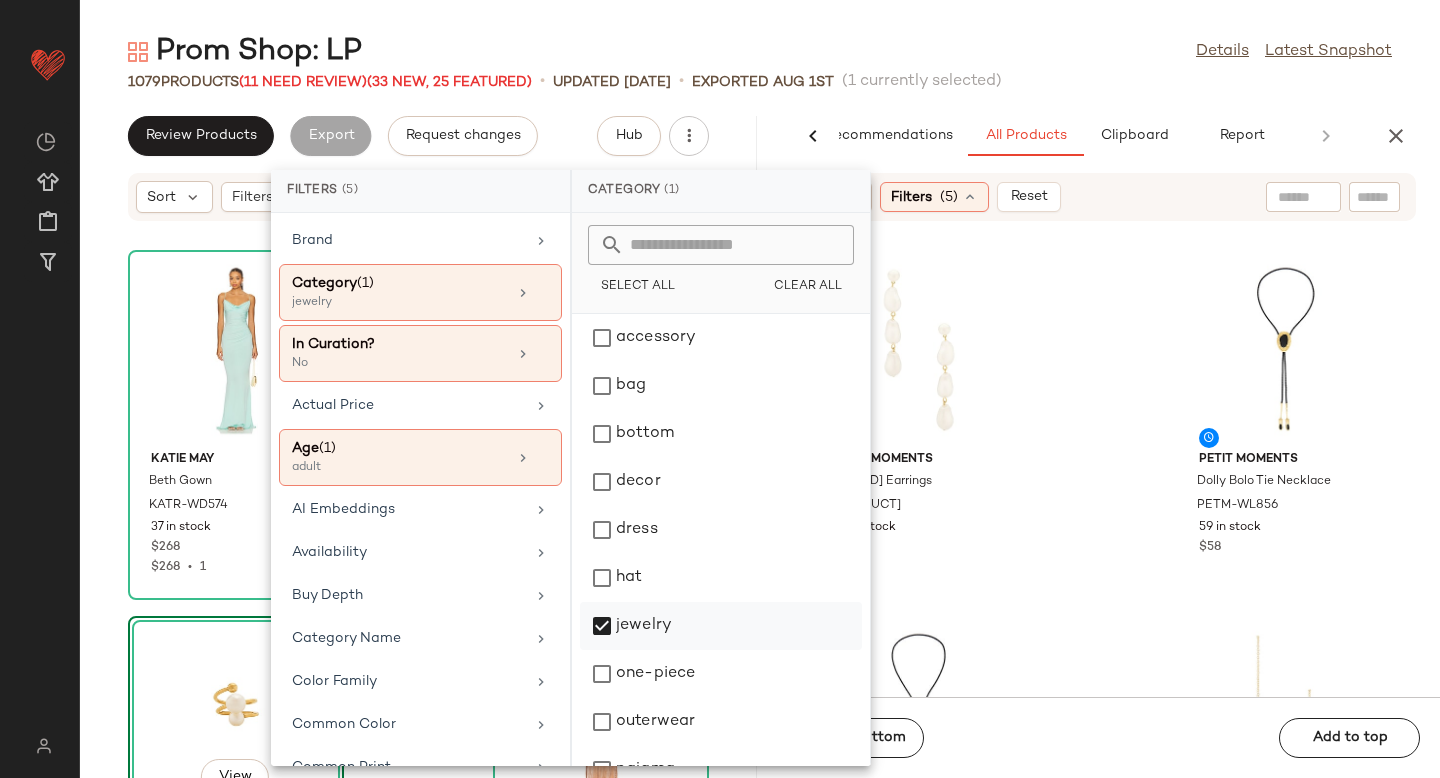 click on "jewelry" 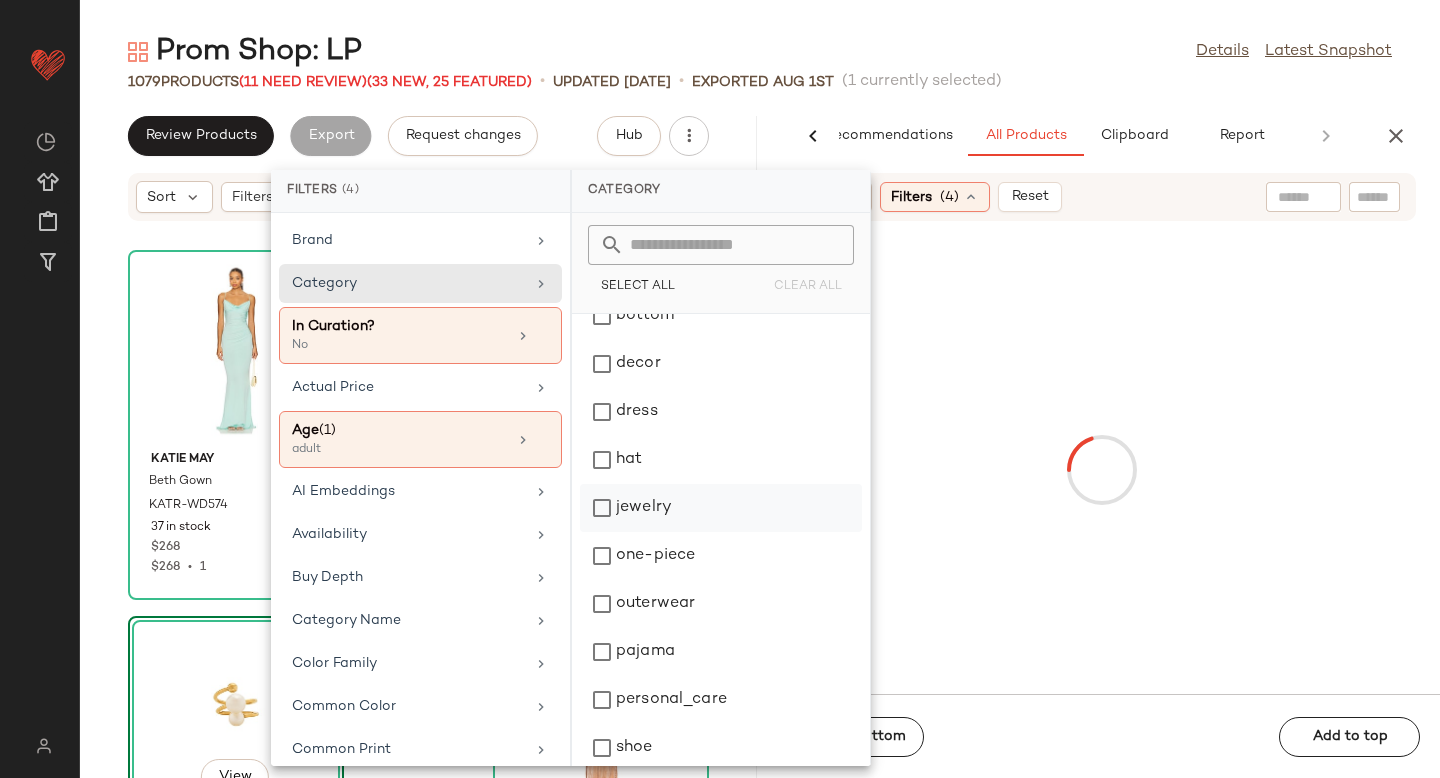 scroll, scrollTop: 276, scrollLeft: 0, axis: vertical 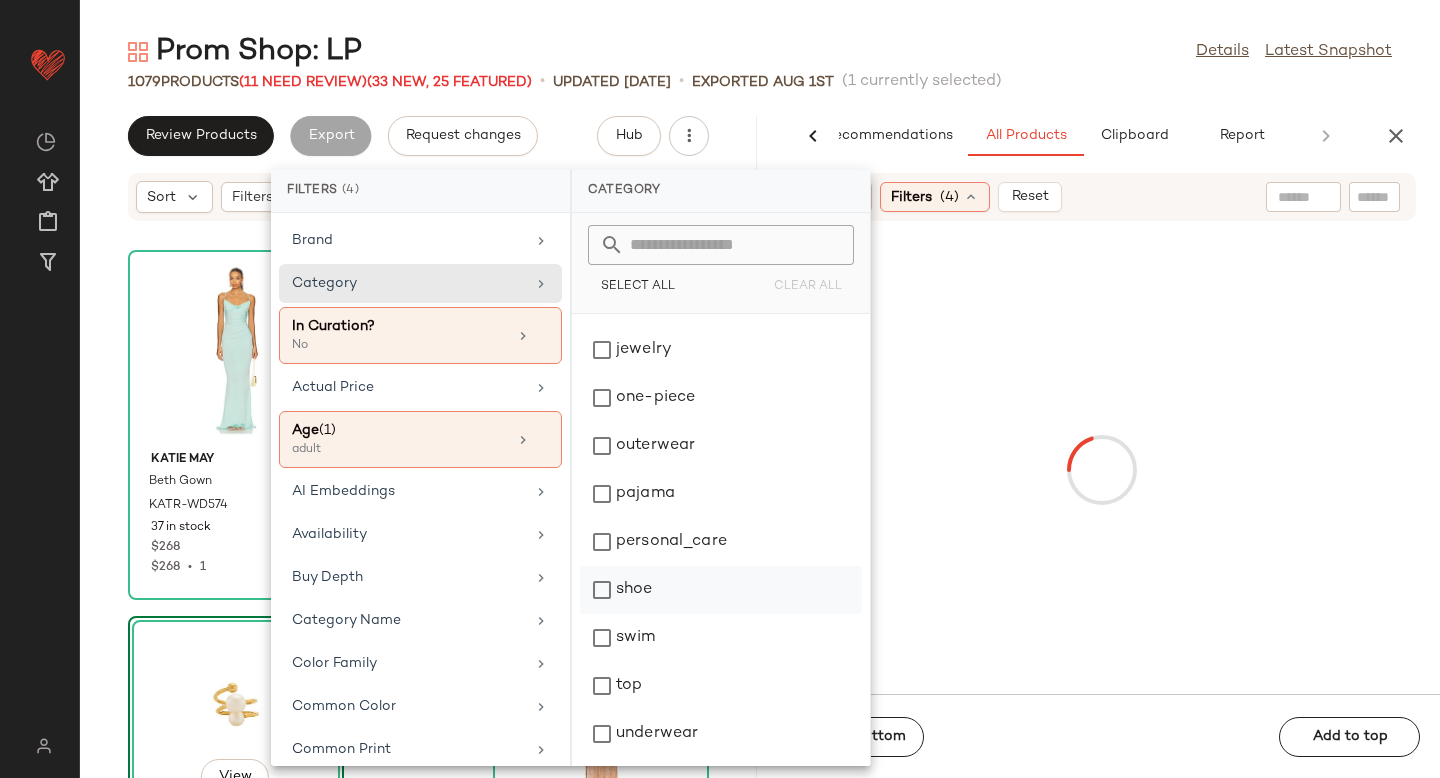 click on "shoe" 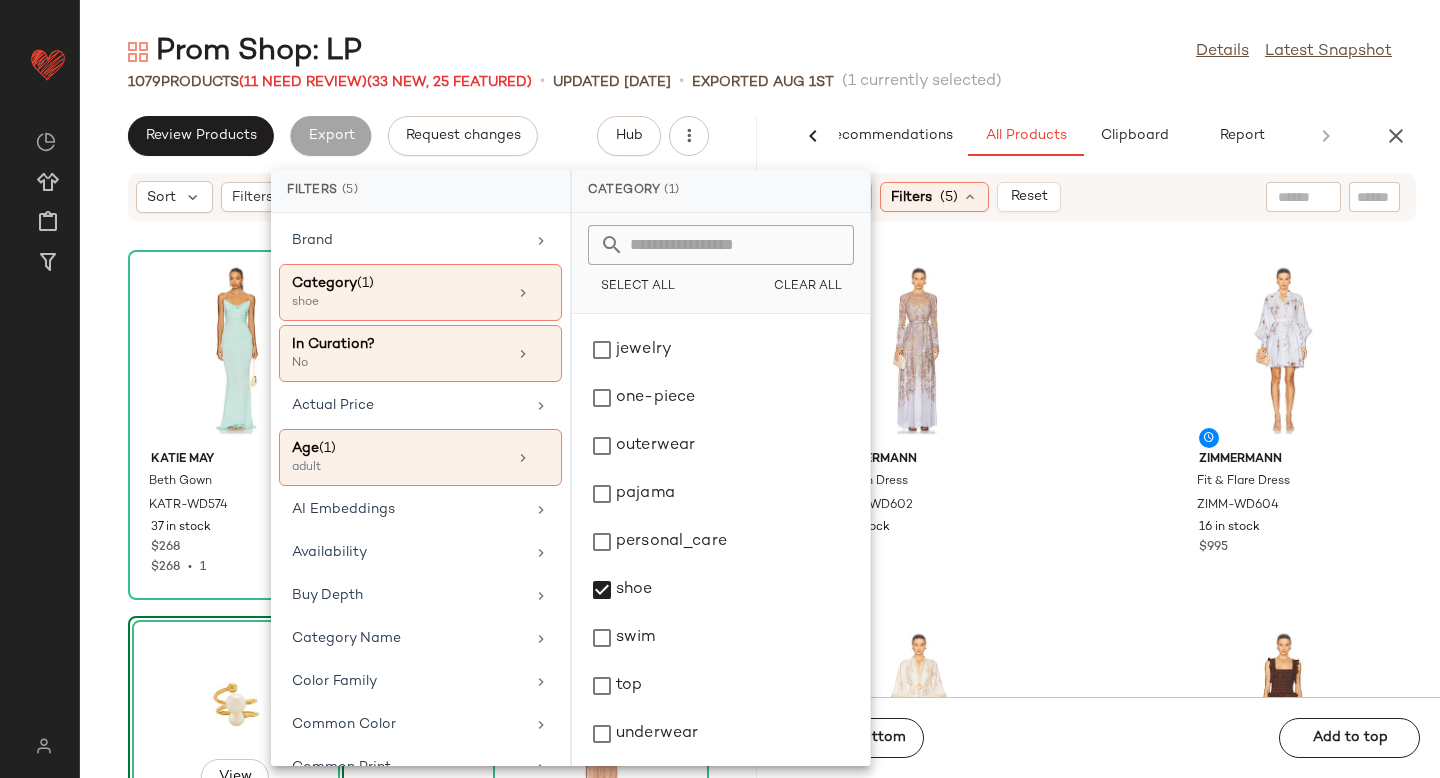 click on "Zimmermann Sheath Dress ZIMM-WD602 4 in stock $1.15K Zimmermann Fit & Flare Dress ZIMM-WD604 16 in stock $995 Zimmermann Buttoned Midi Dress ZIMM-WD608 15 in stock $1.05K Zimmermann Lace Frill Midi Dress ZIMM-WD612 11 in stock $1.15K Zimmermann Lace Trimmed Short ZIMM-WF98 18 in stock $595 Zimmermann Hypnotic Cable Knit Cardigan ZIMM-WK5 16 in stock $850 Zimmermann Silk Tuck Pant ZIMM-WP49 16 in stock $450 Zimmermann Track Pant ZIMM-WP50 10 in stock $750" 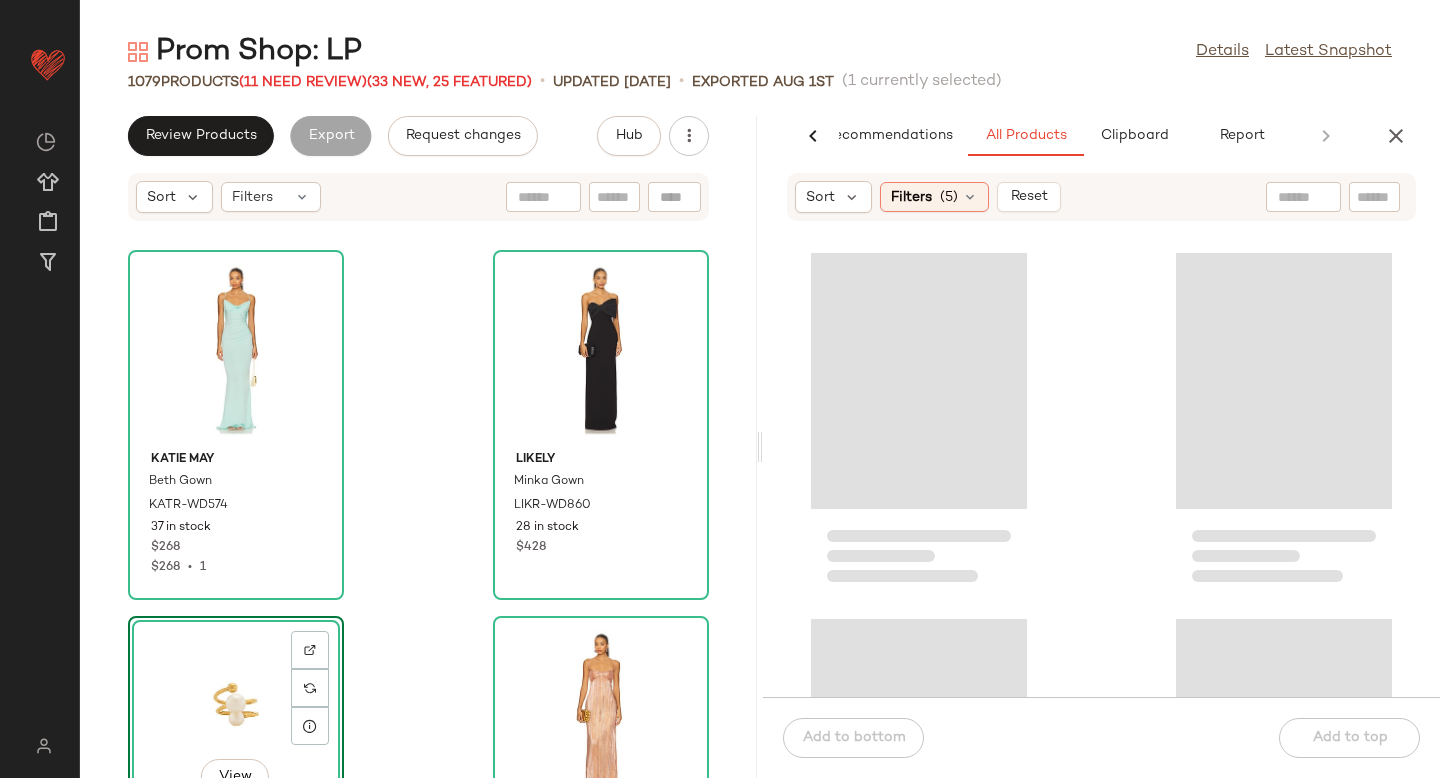 click 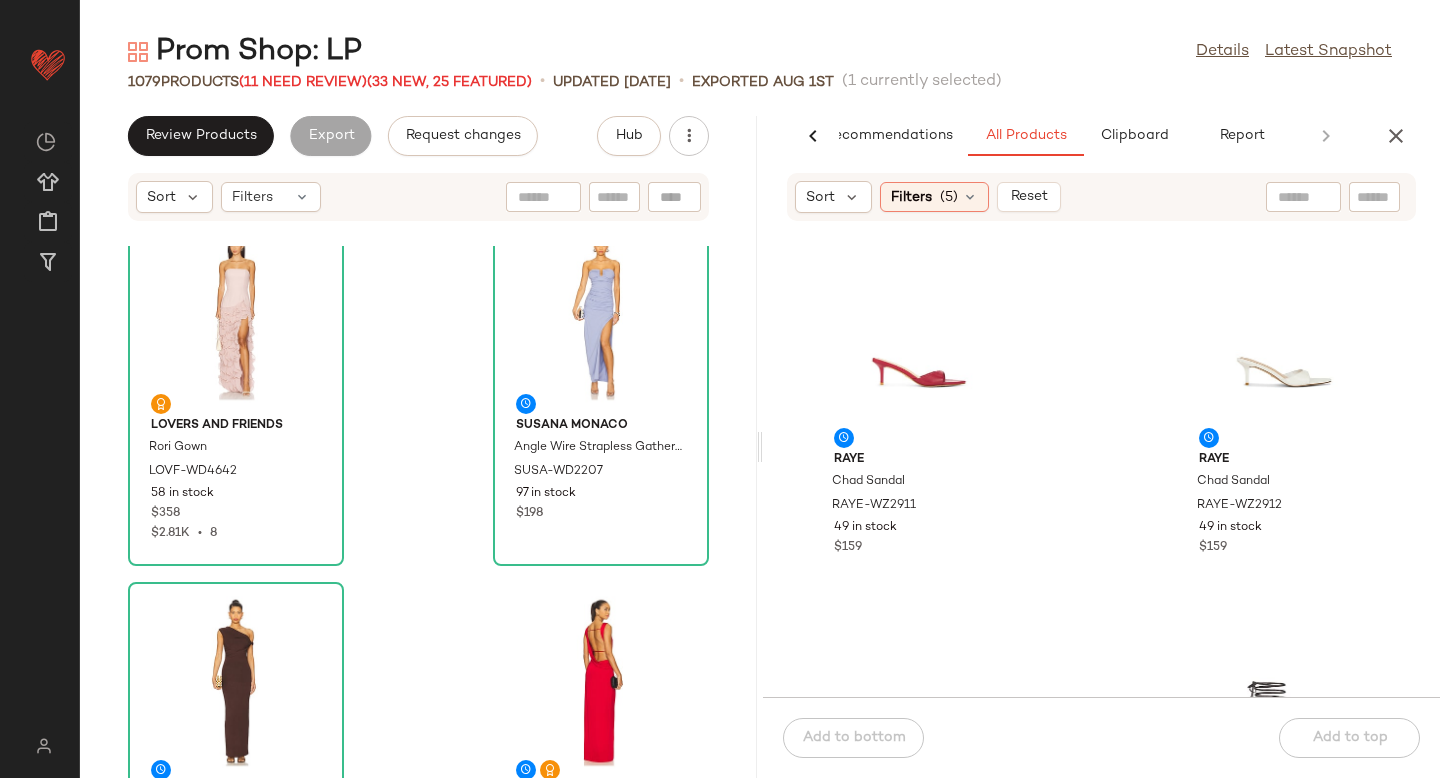 scroll, scrollTop: 1516, scrollLeft: 0, axis: vertical 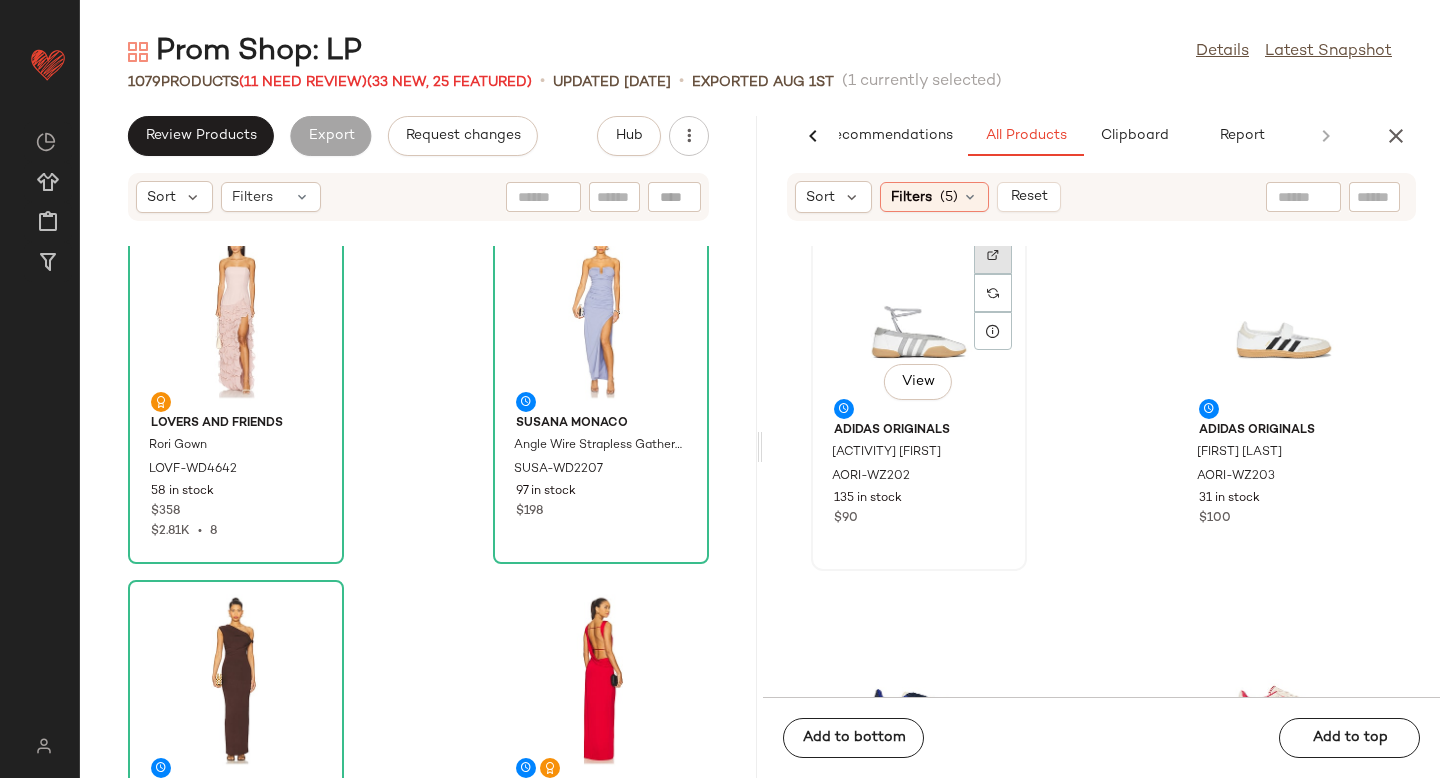 click 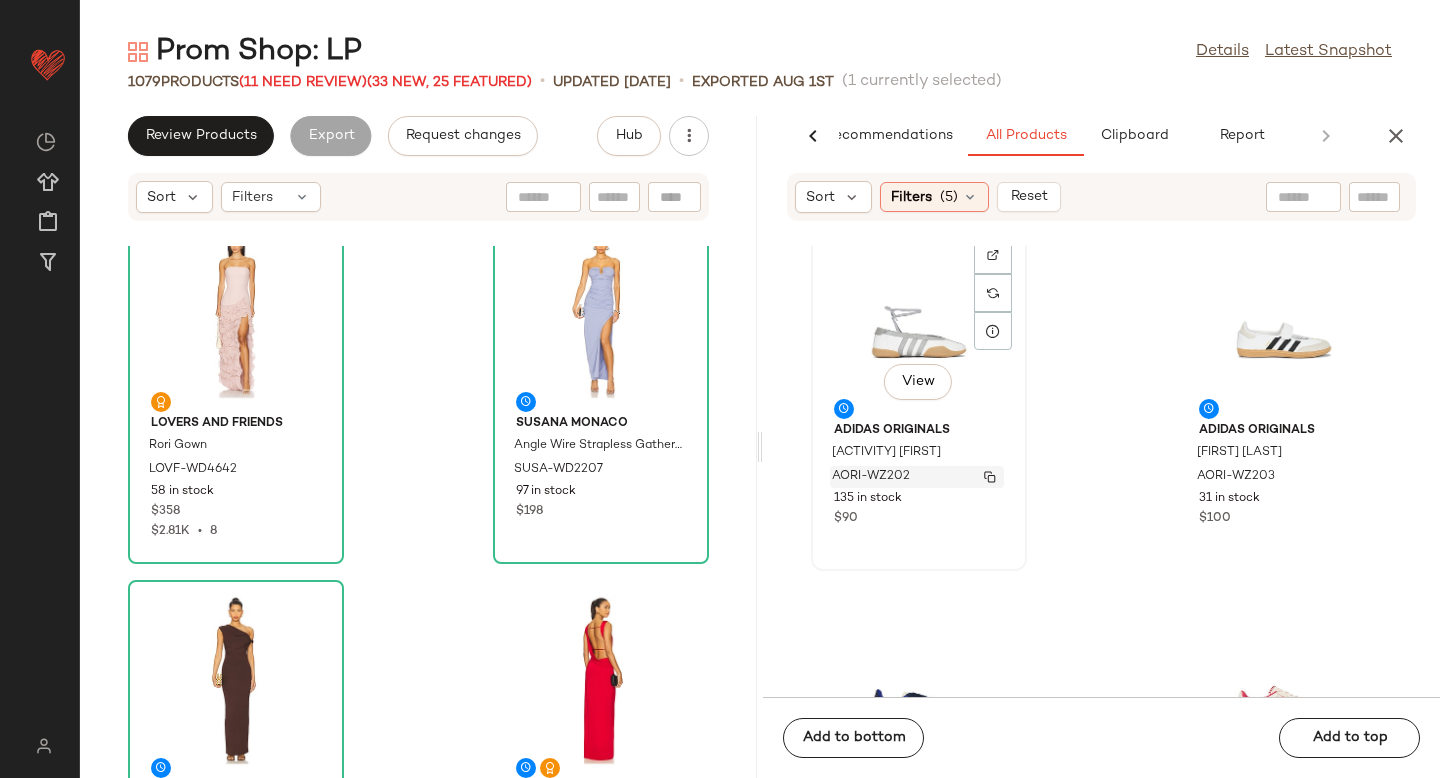 click on "AORI-WZ202" at bounding box center (917, 477) 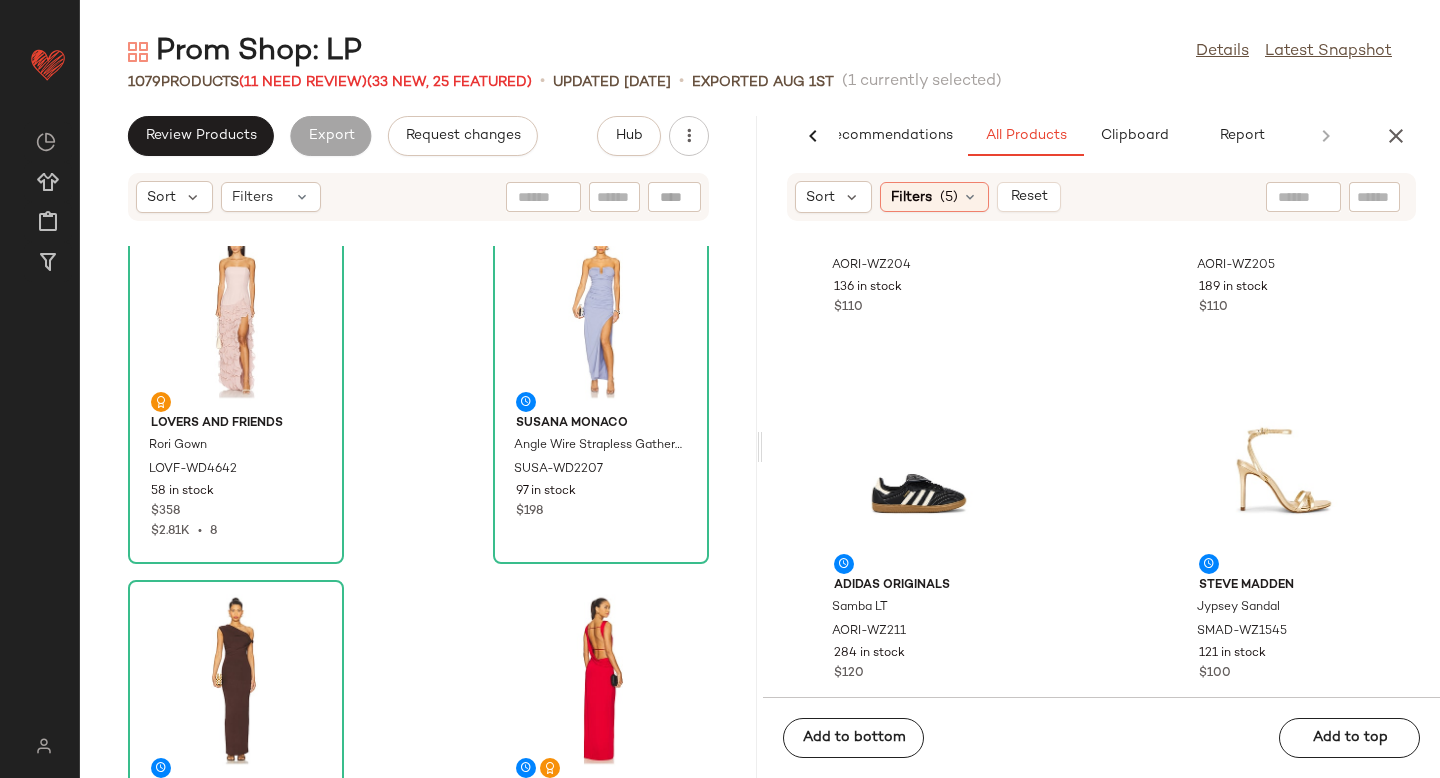 scroll, scrollTop: 5803, scrollLeft: 0, axis: vertical 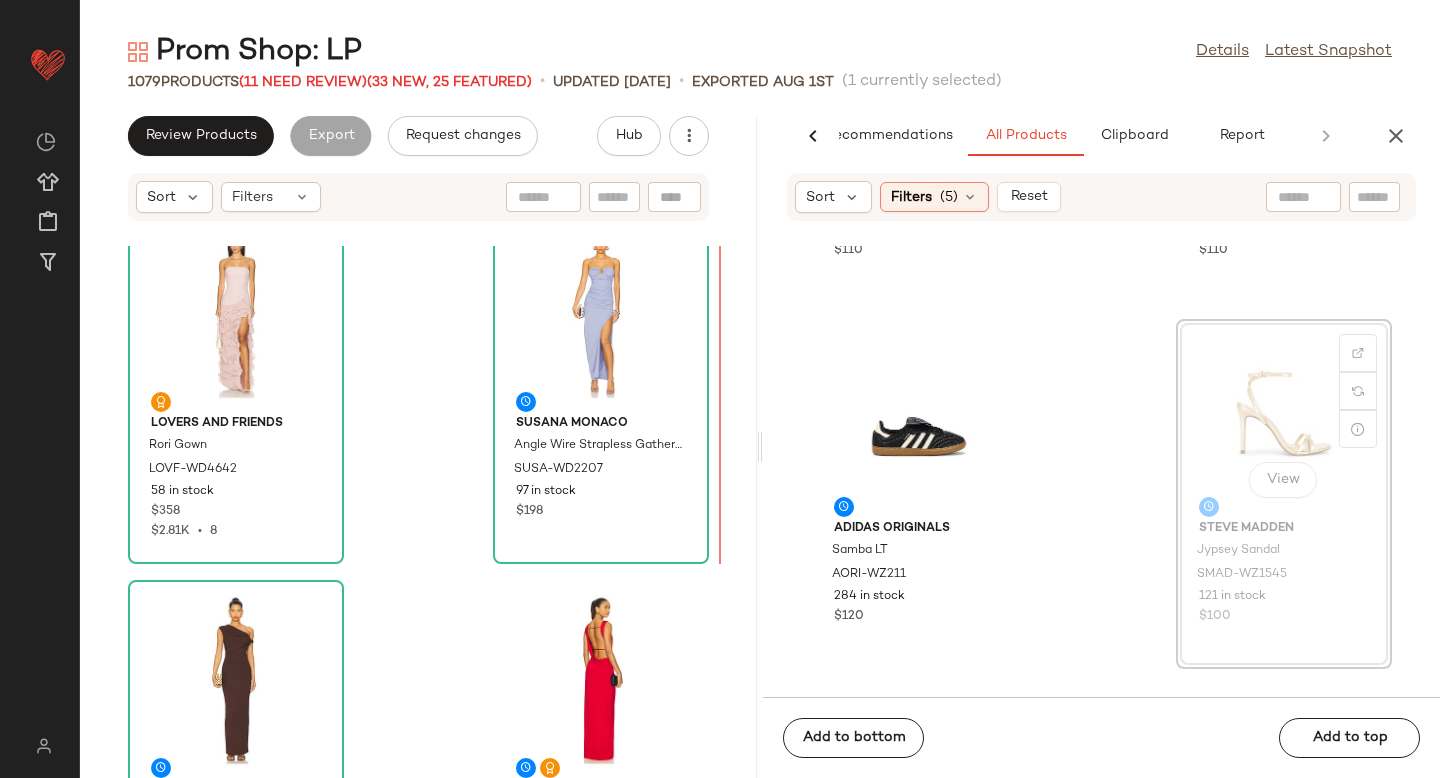 drag, startPoint x: 1233, startPoint y: 397, endPoint x: 1223, endPoint y: 399, distance: 10.198039 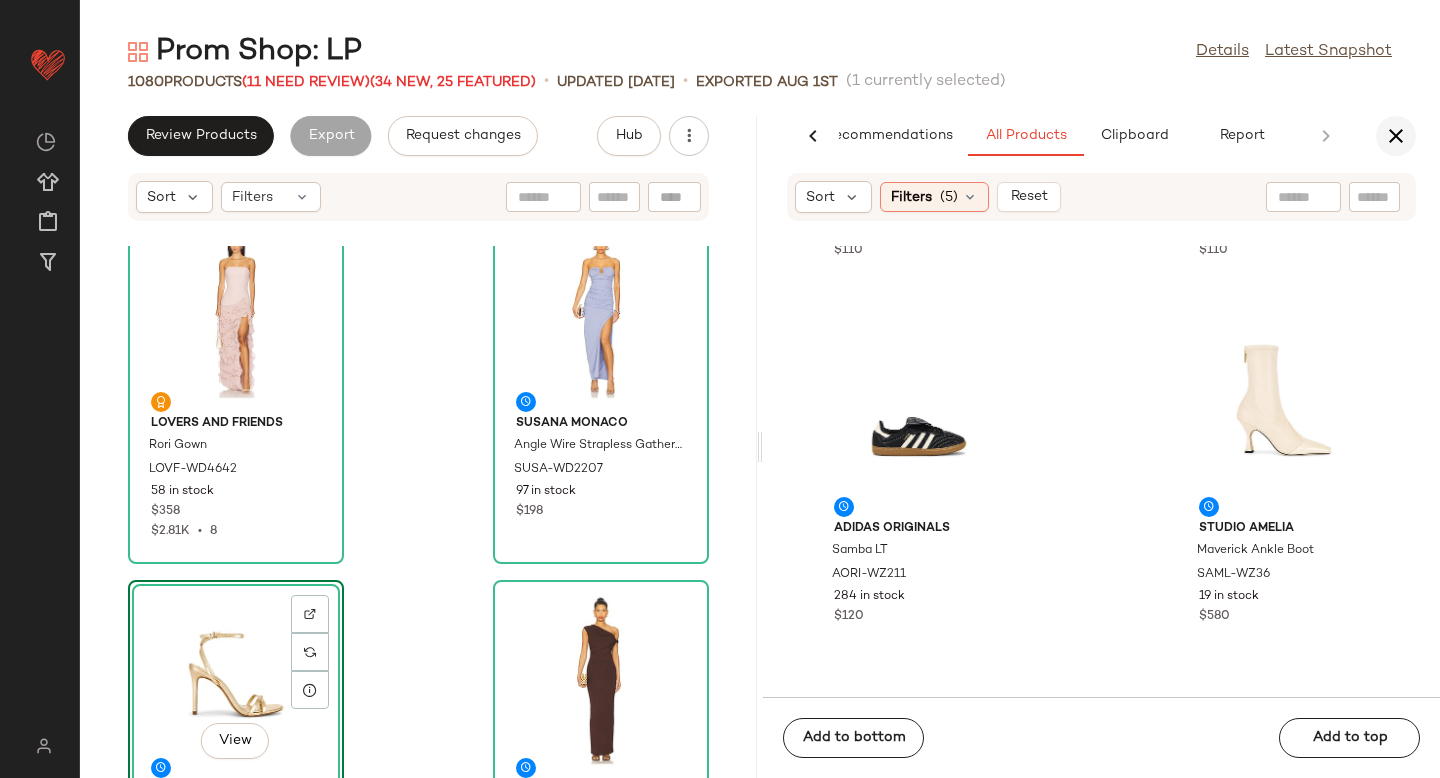 click at bounding box center [1396, 136] 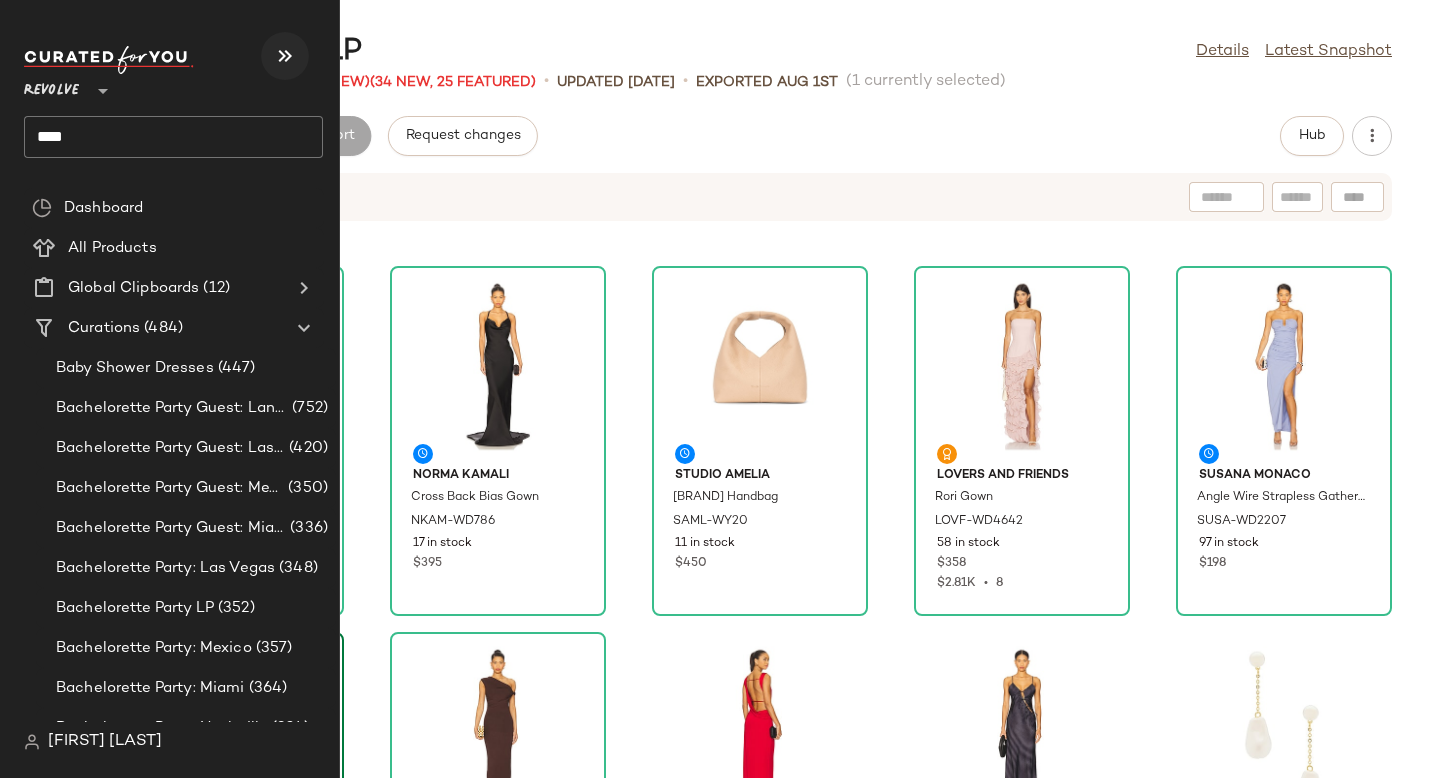 click at bounding box center [285, 56] 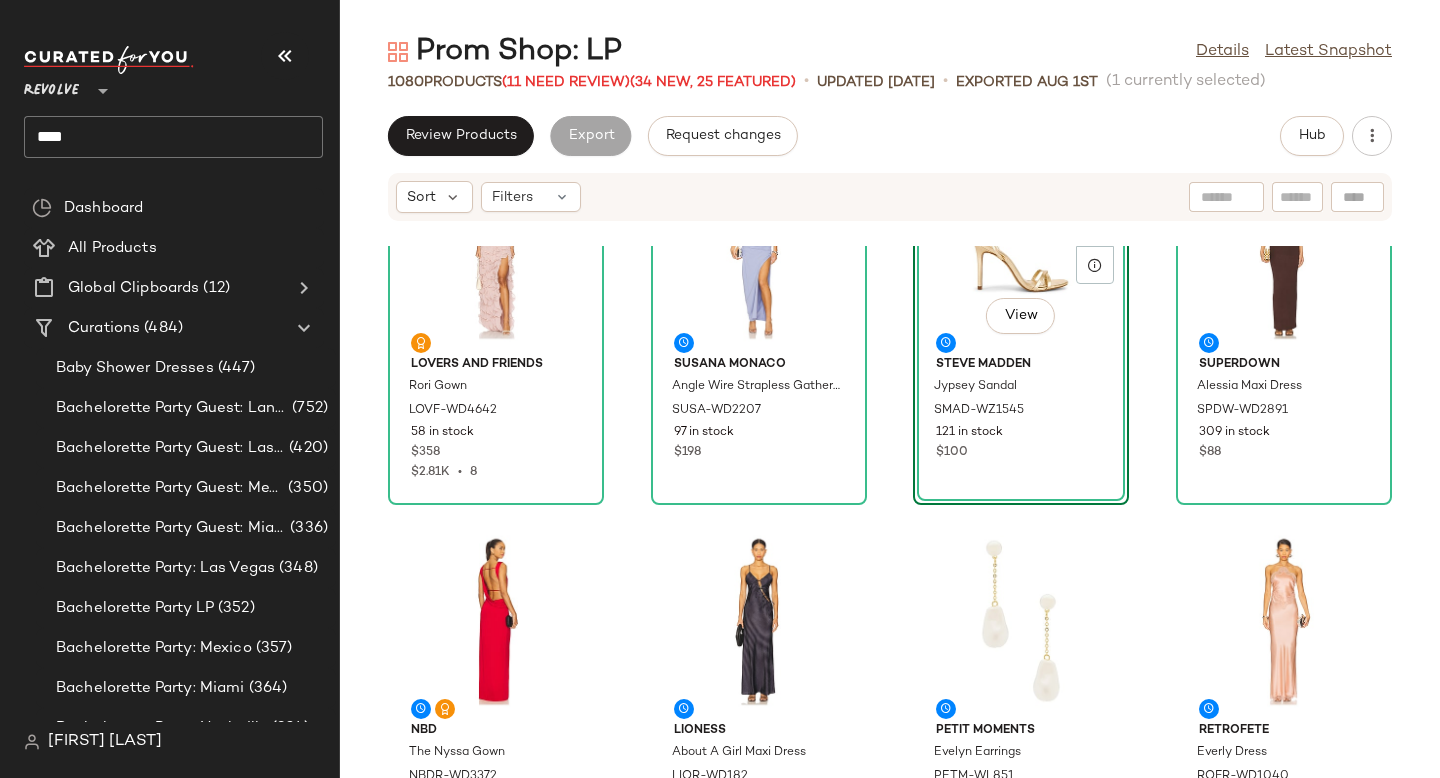 scroll, scrollTop: 709, scrollLeft: 0, axis: vertical 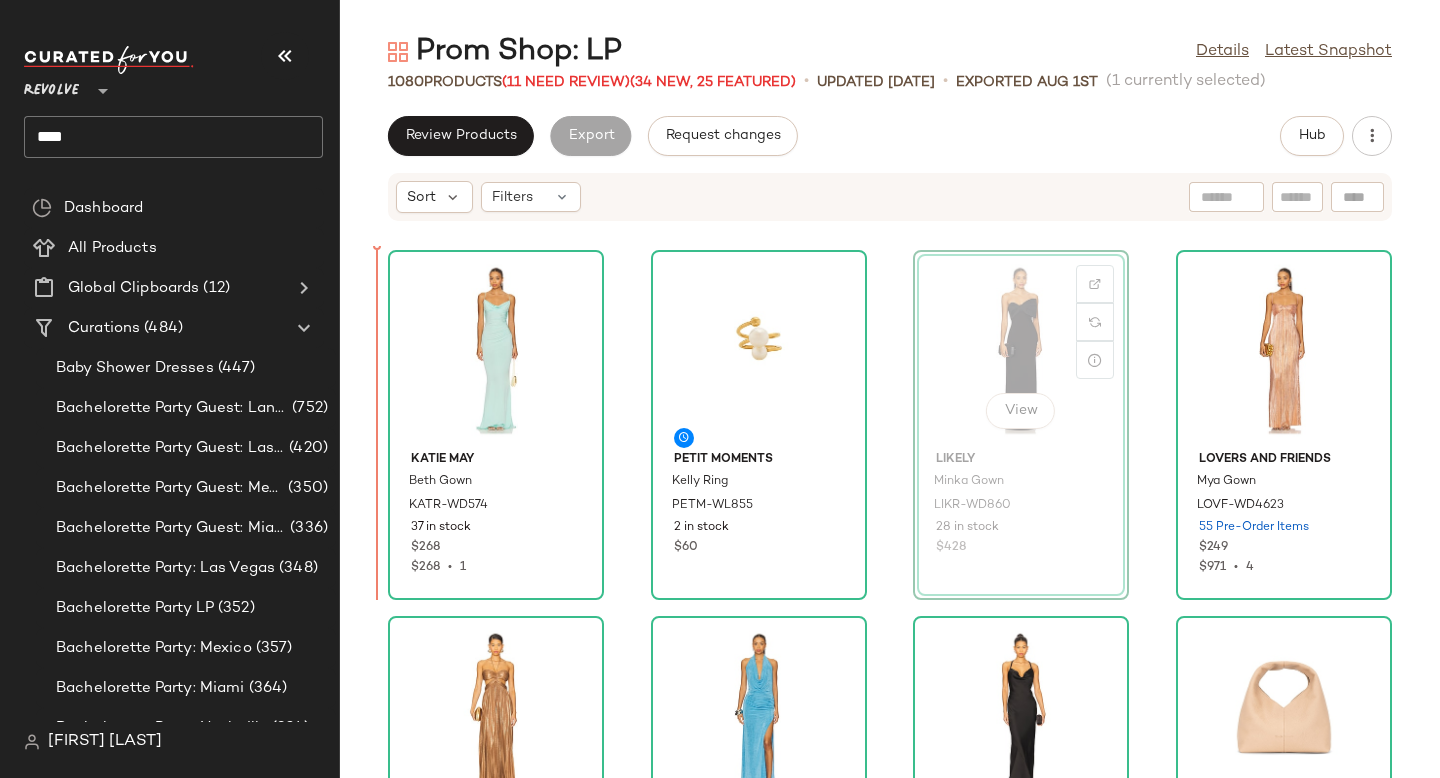 drag, startPoint x: 951, startPoint y: 335, endPoint x: 386, endPoint y: 375, distance: 566.4142 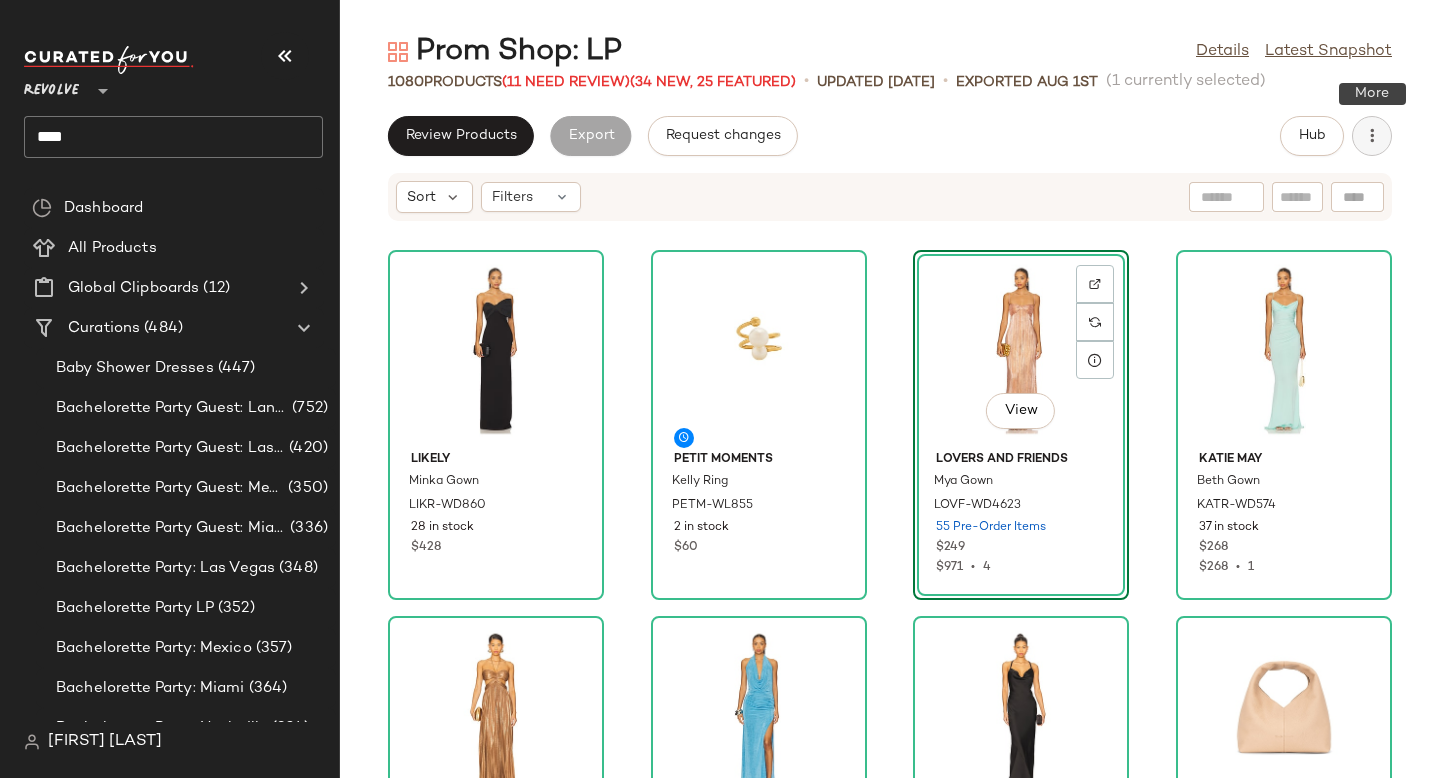click 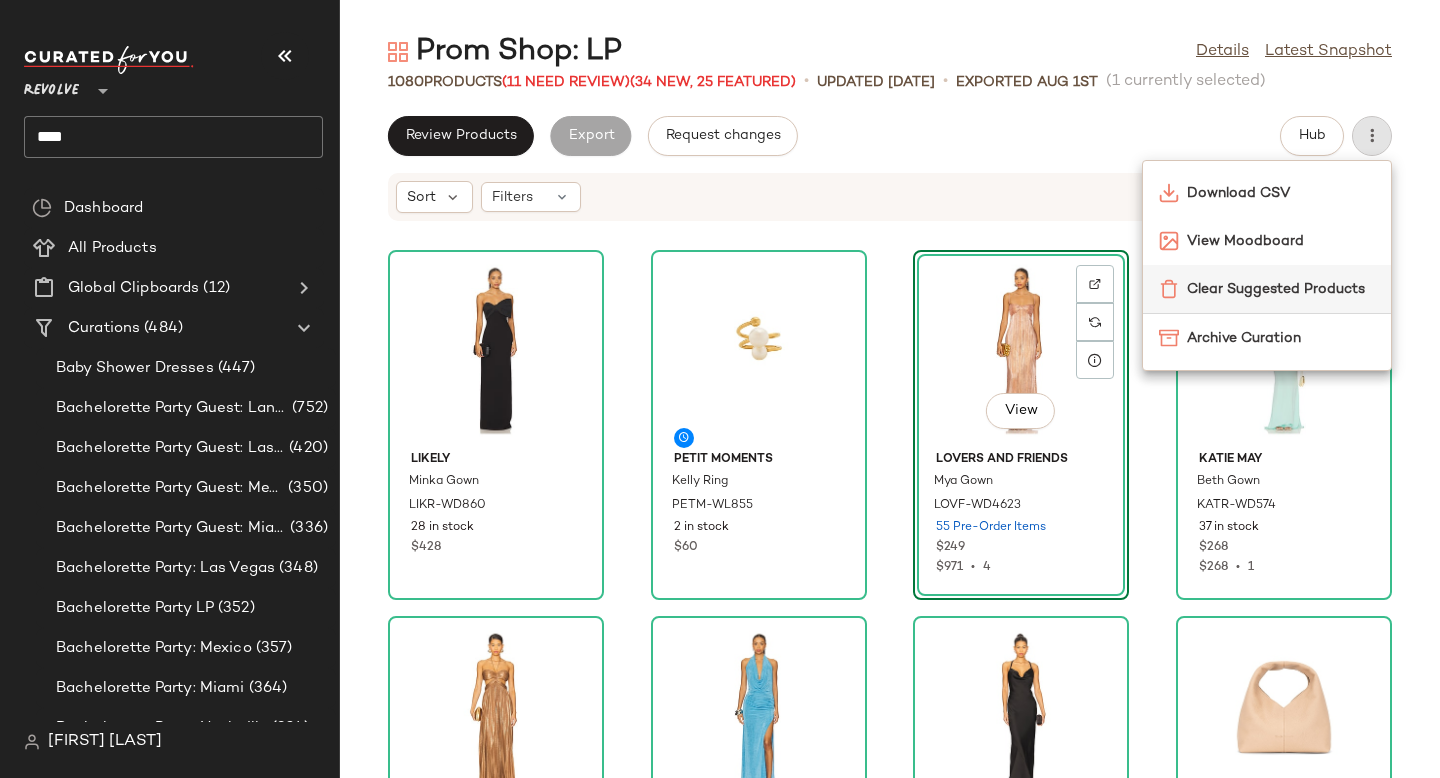 click on "Clear Suggested Products" at bounding box center [1281, 289] 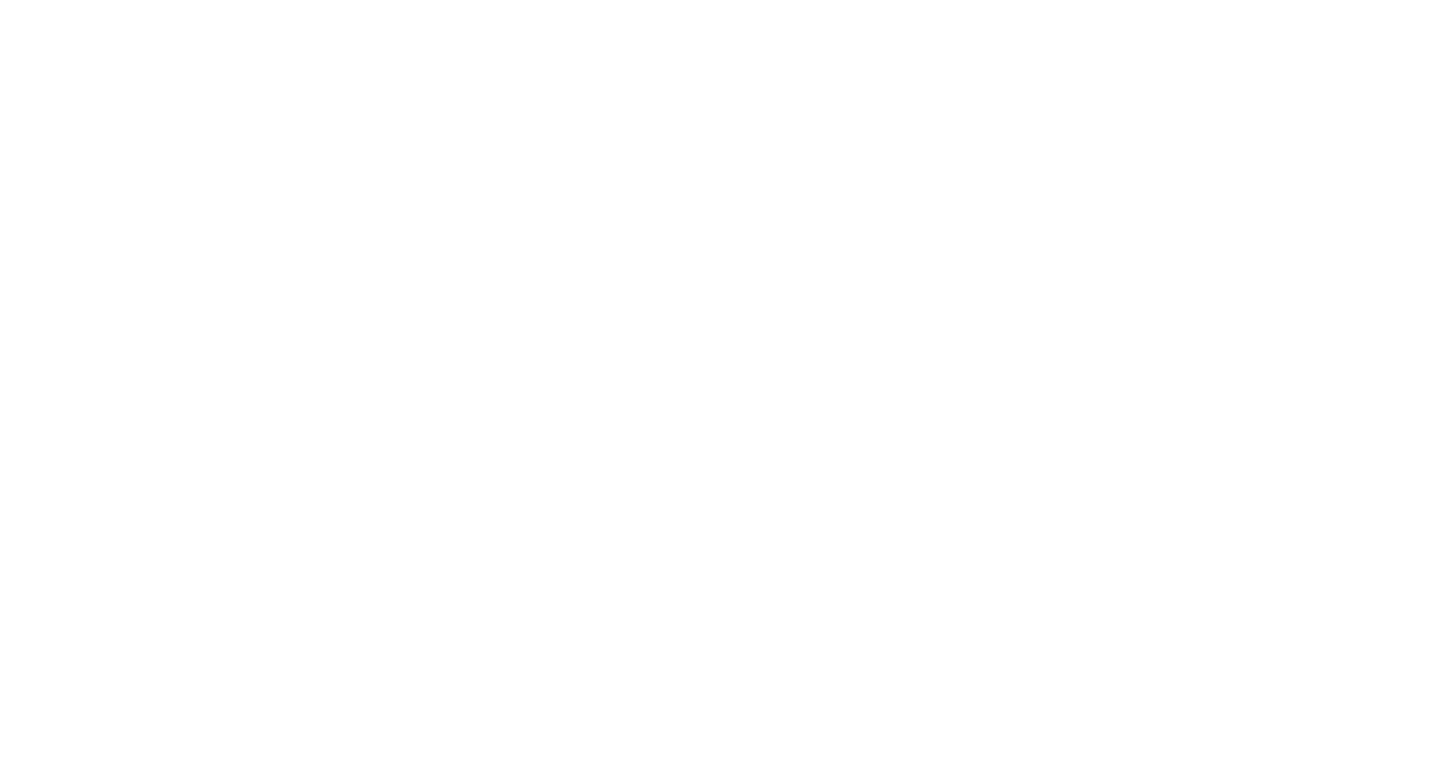 scroll, scrollTop: 0, scrollLeft: 0, axis: both 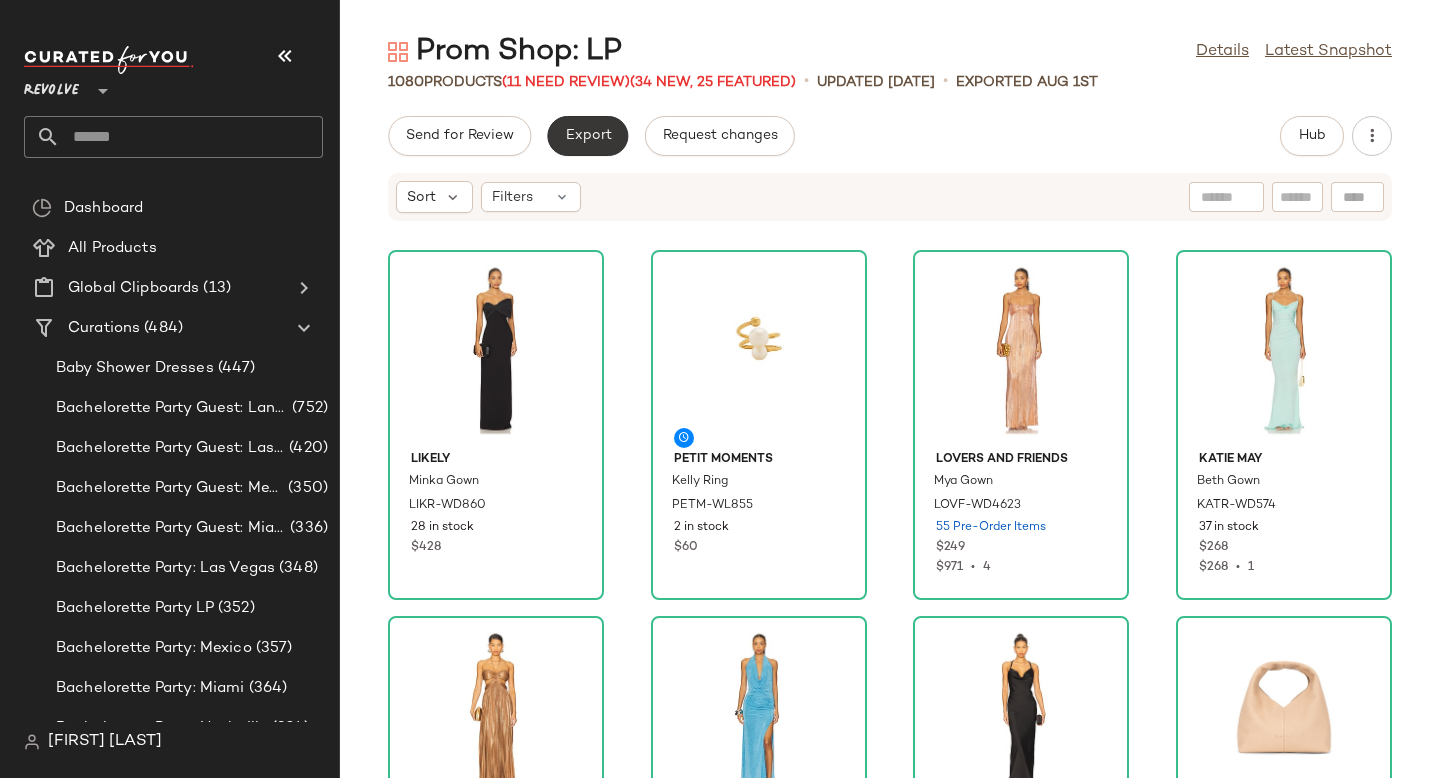 click on "Export" 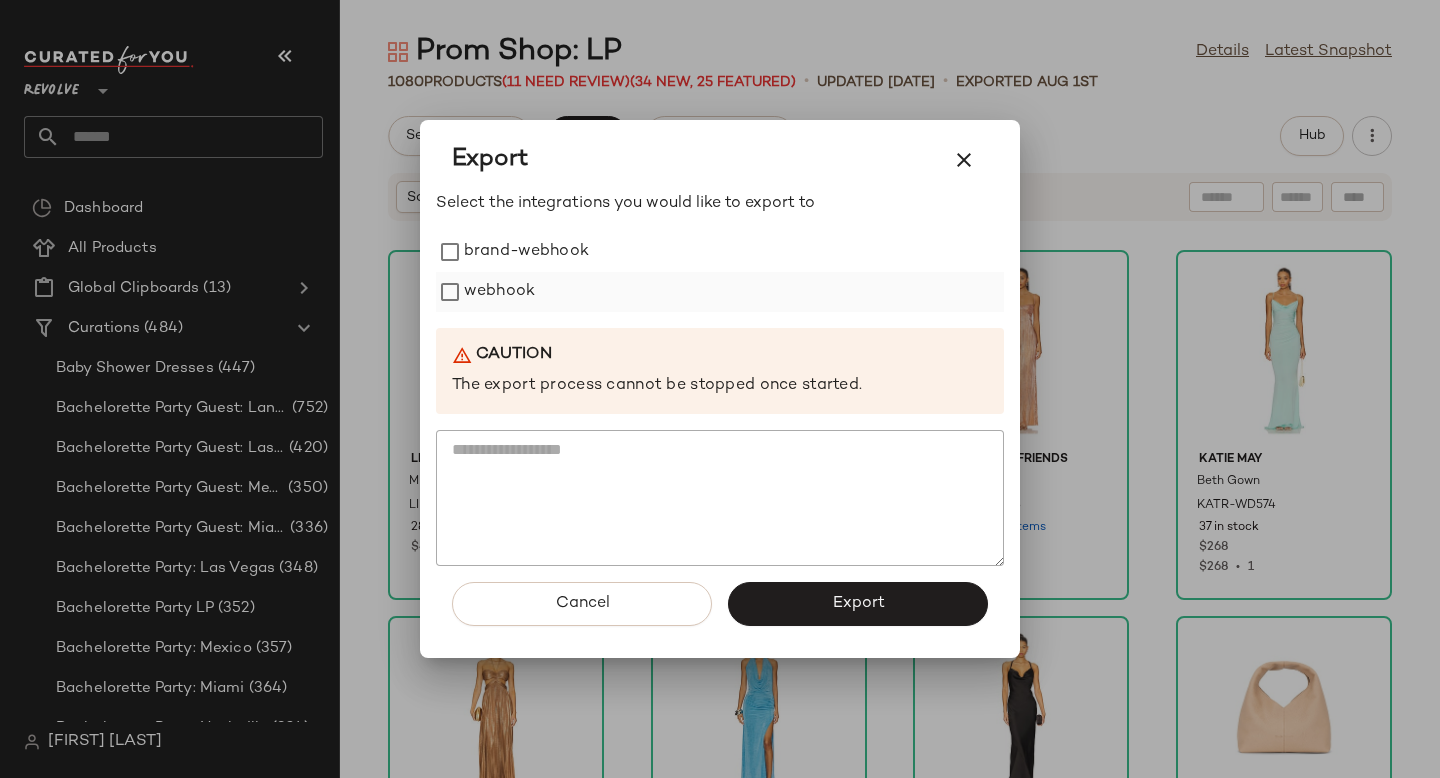 click on "webhook" at bounding box center [499, 292] 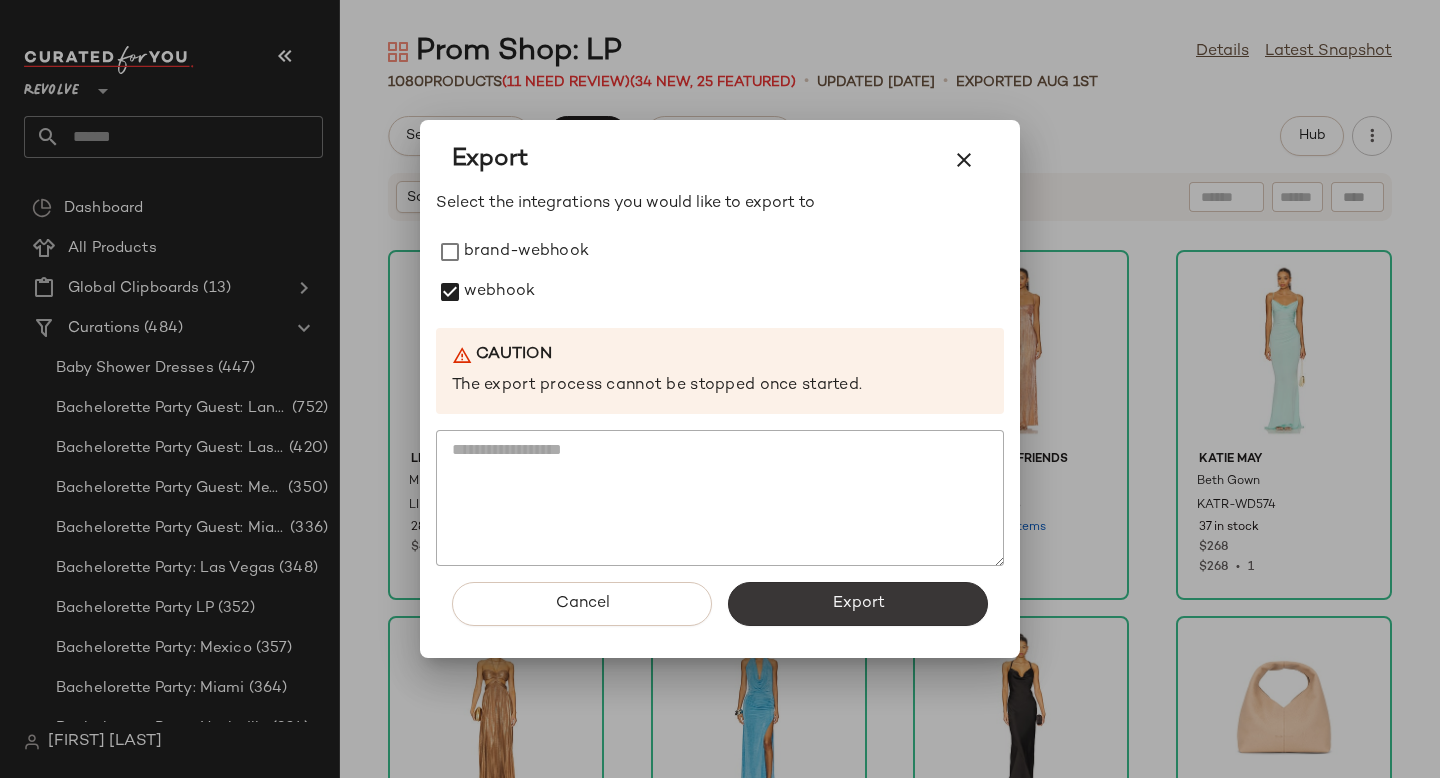 click on "Export" 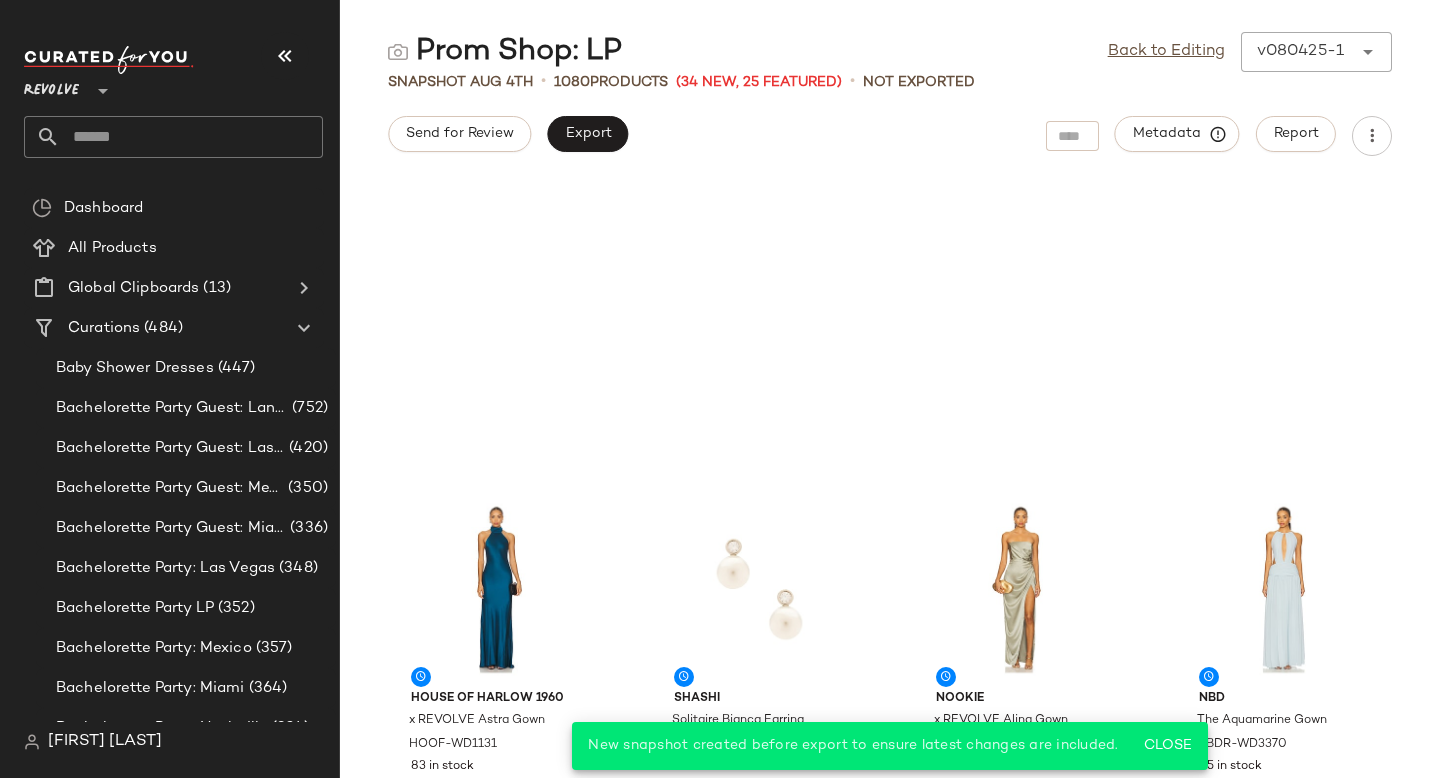 scroll, scrollTop: 2287, scrollLeft: 0, axis: vertical 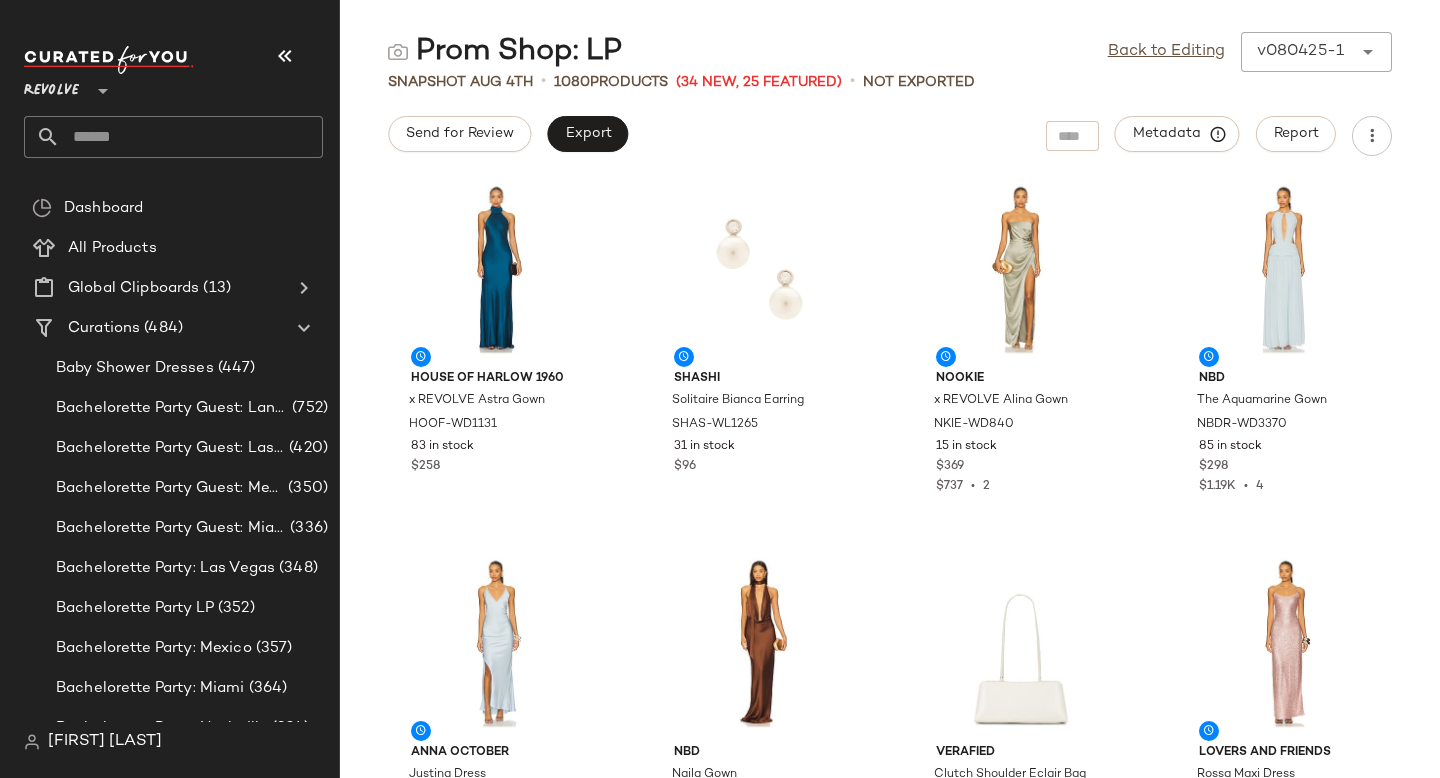 click 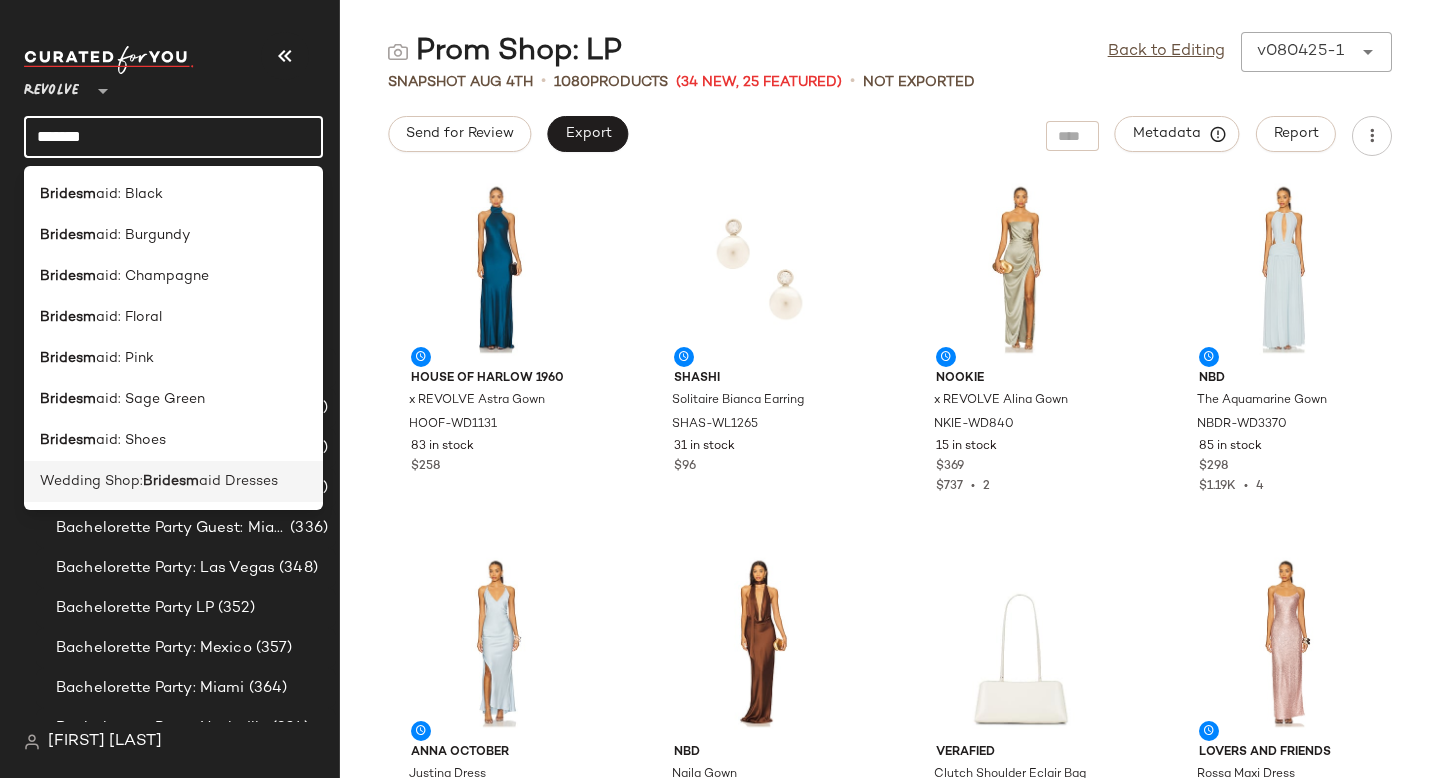 type on "*******" 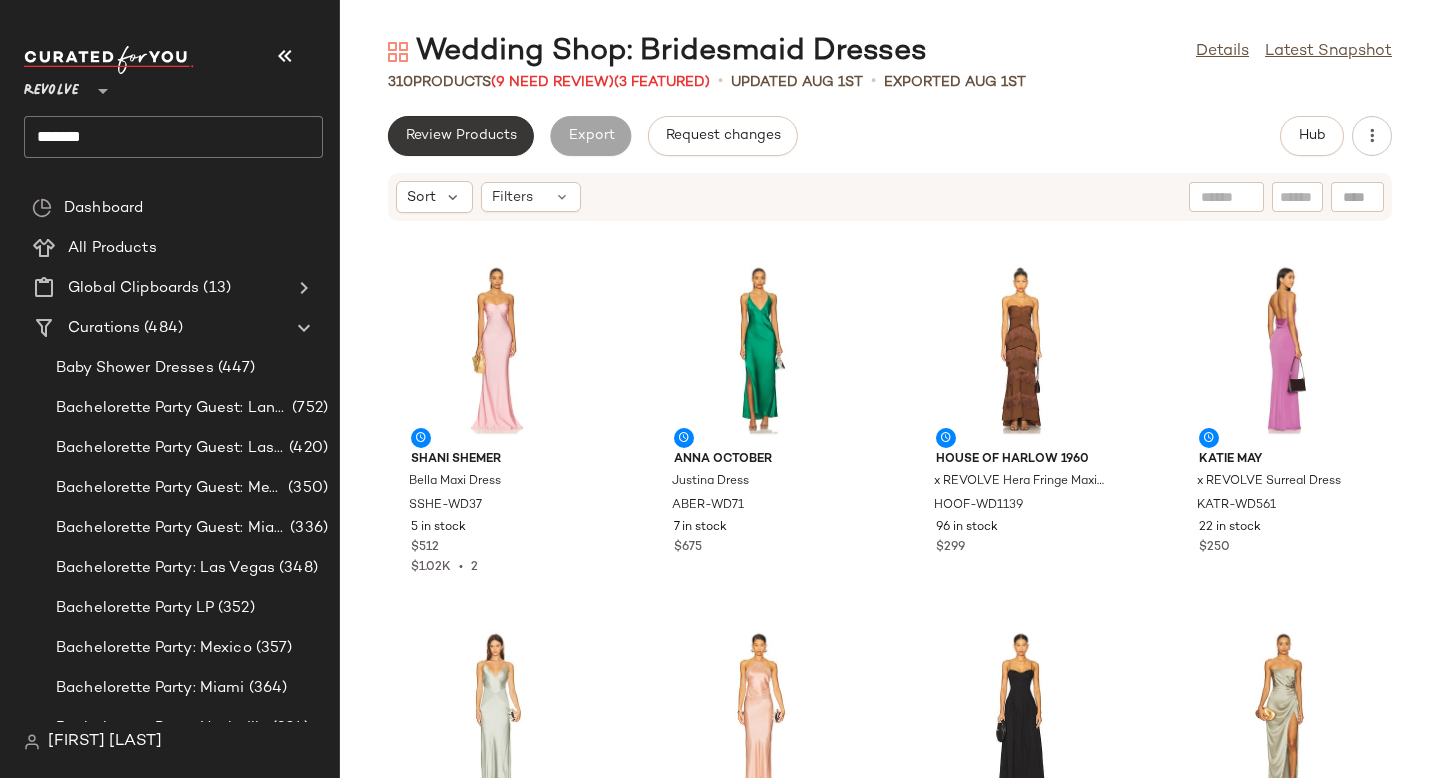 click on "Review Products" 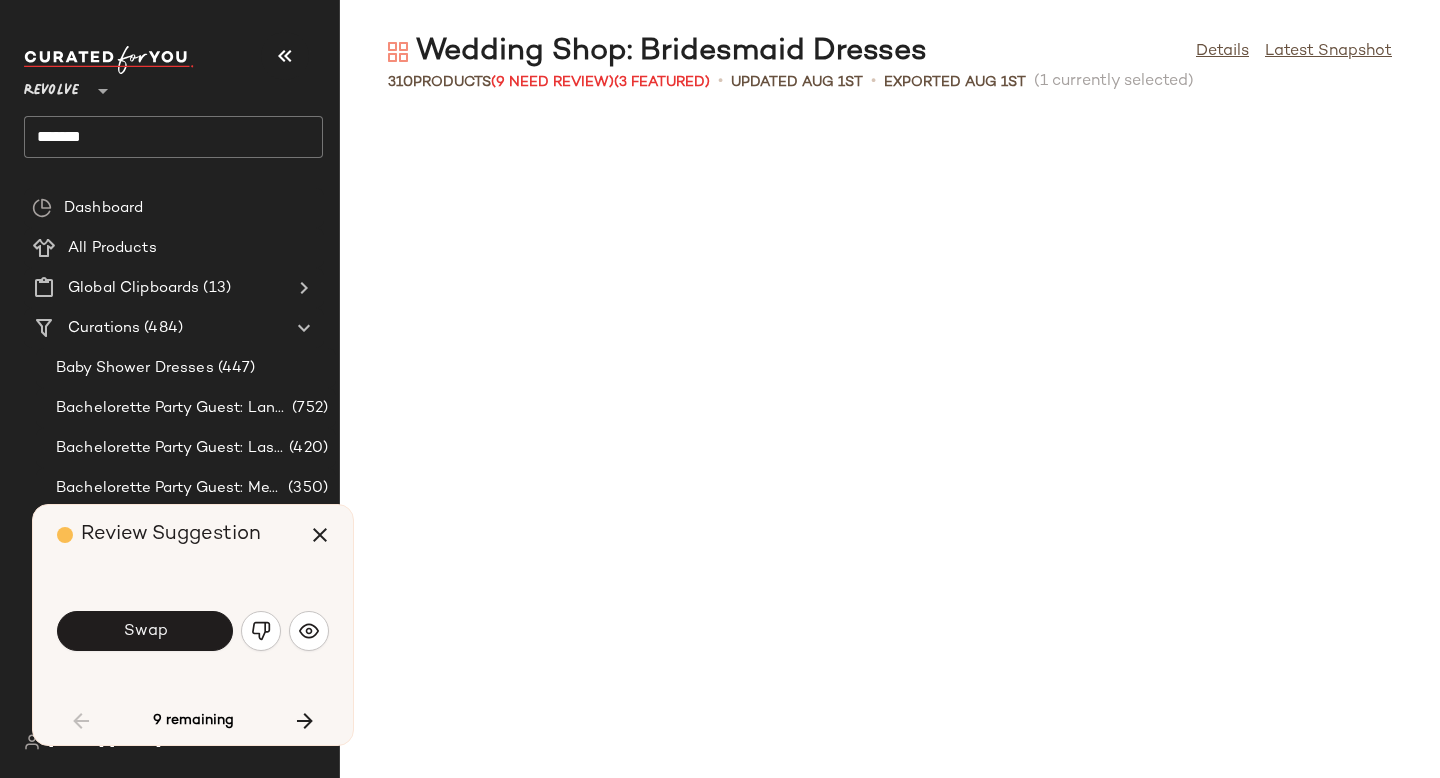 scroll, scrollTop: 1114, scrollLeft: 0, axis: vertical 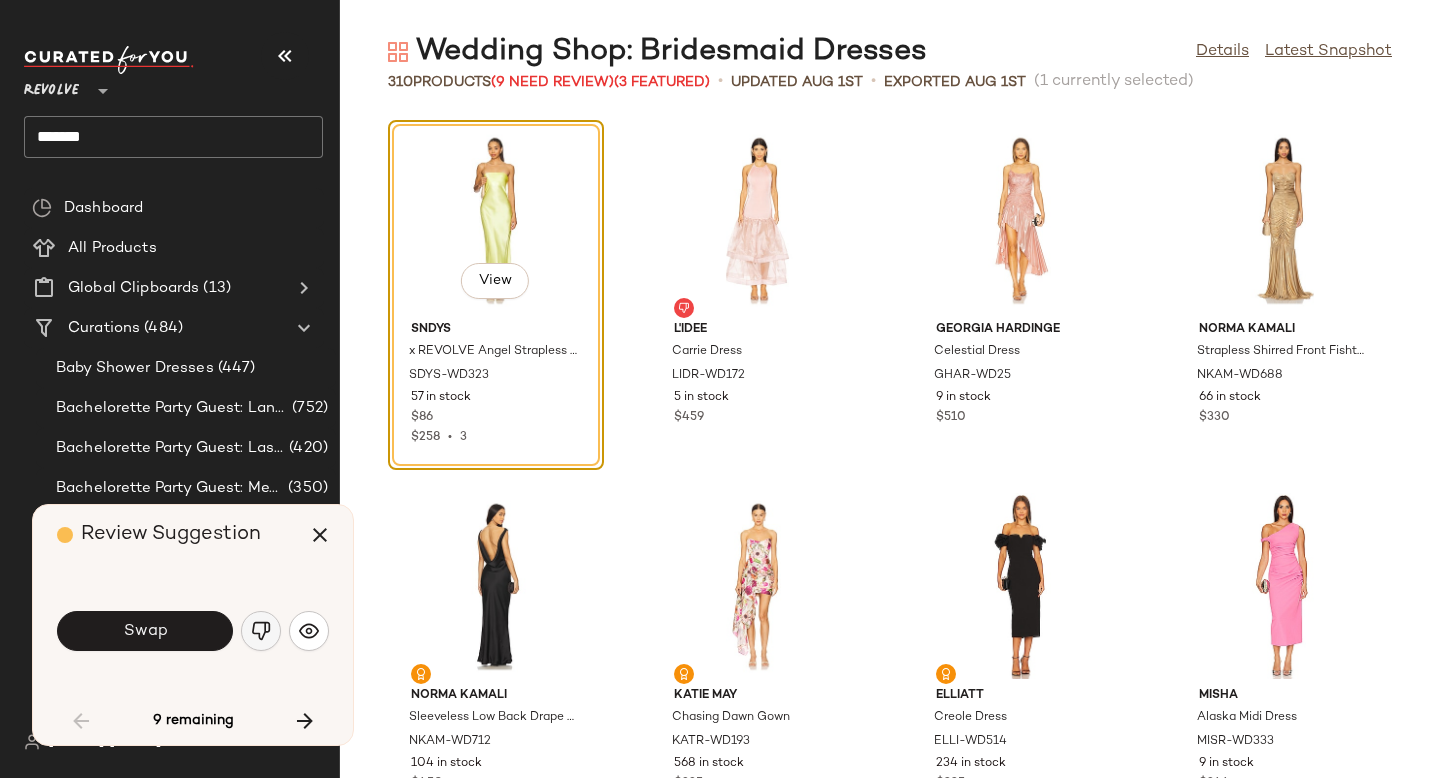 click 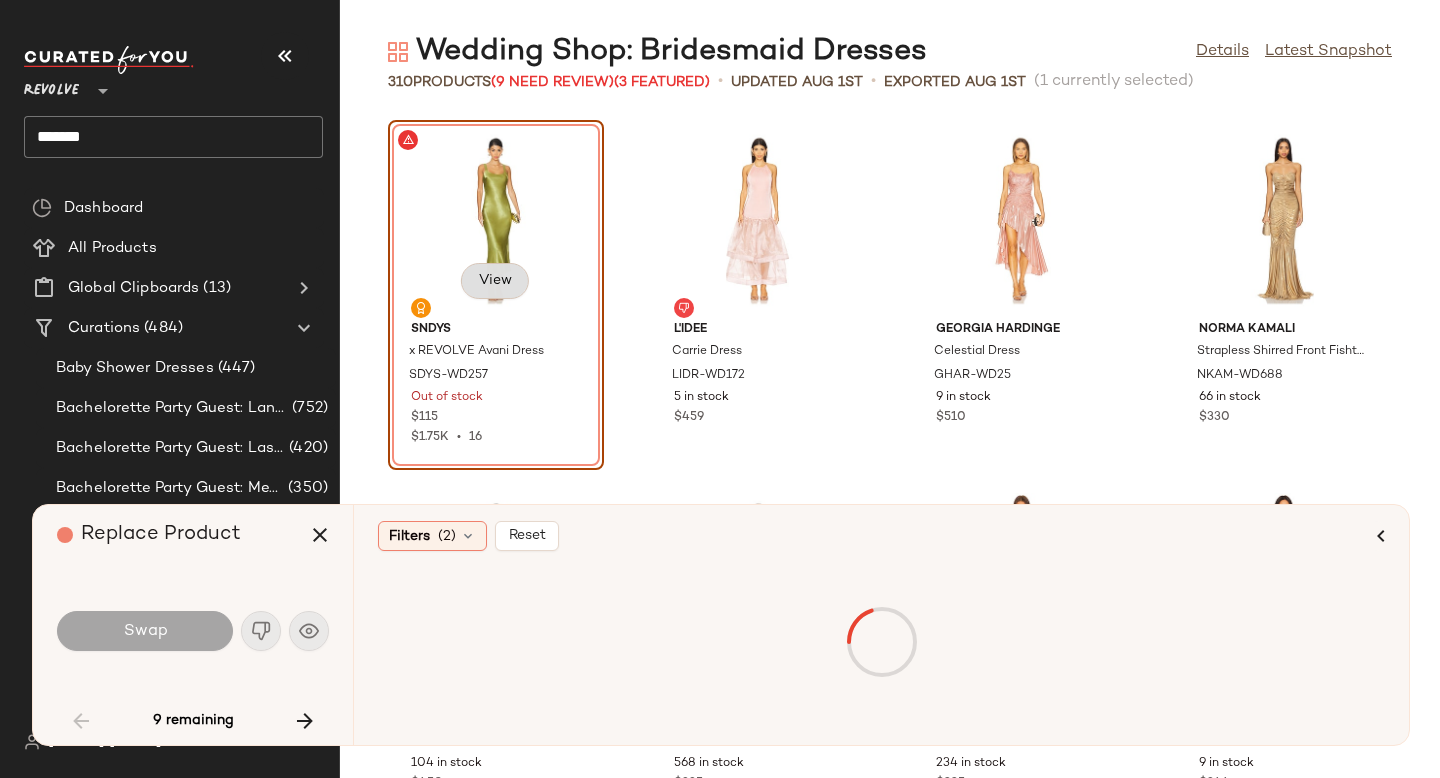 click on "View" 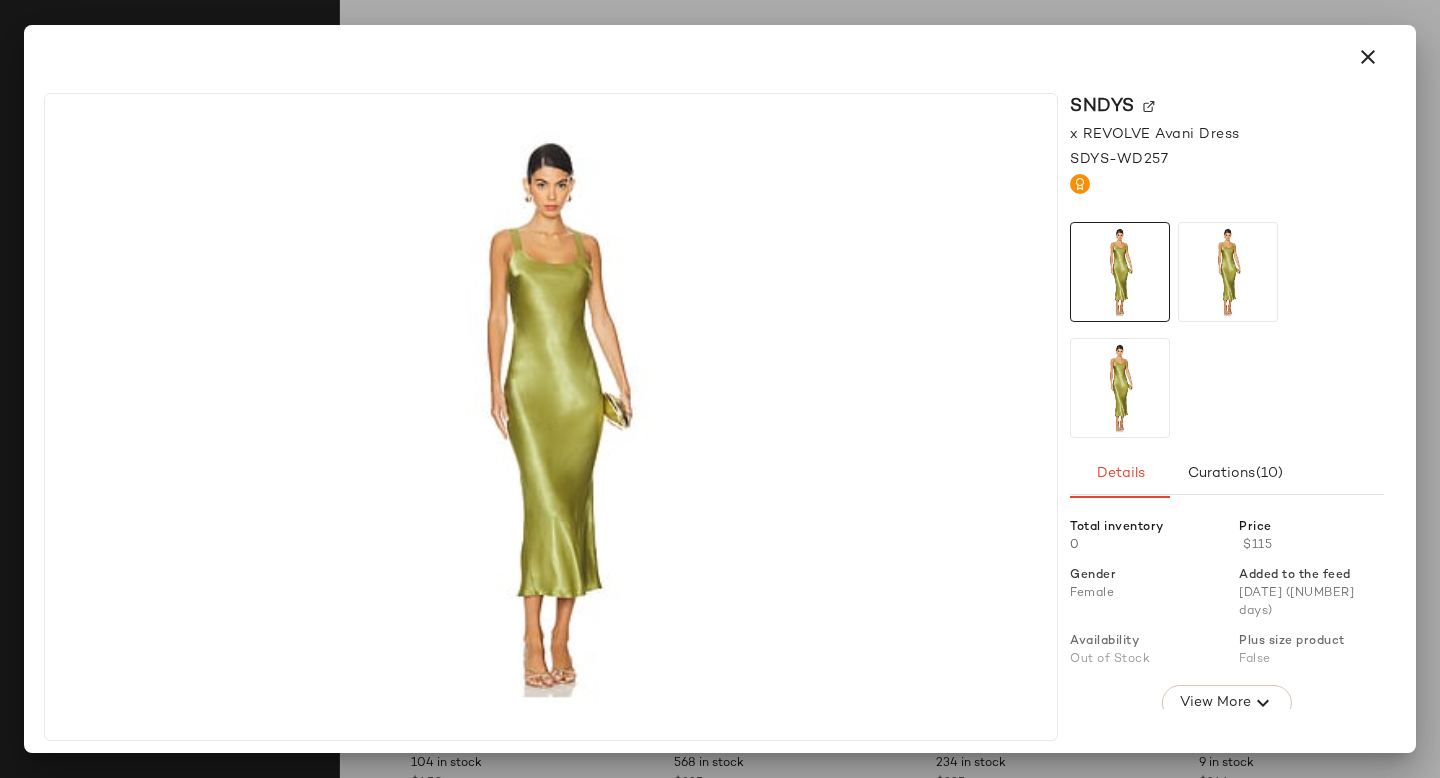 click 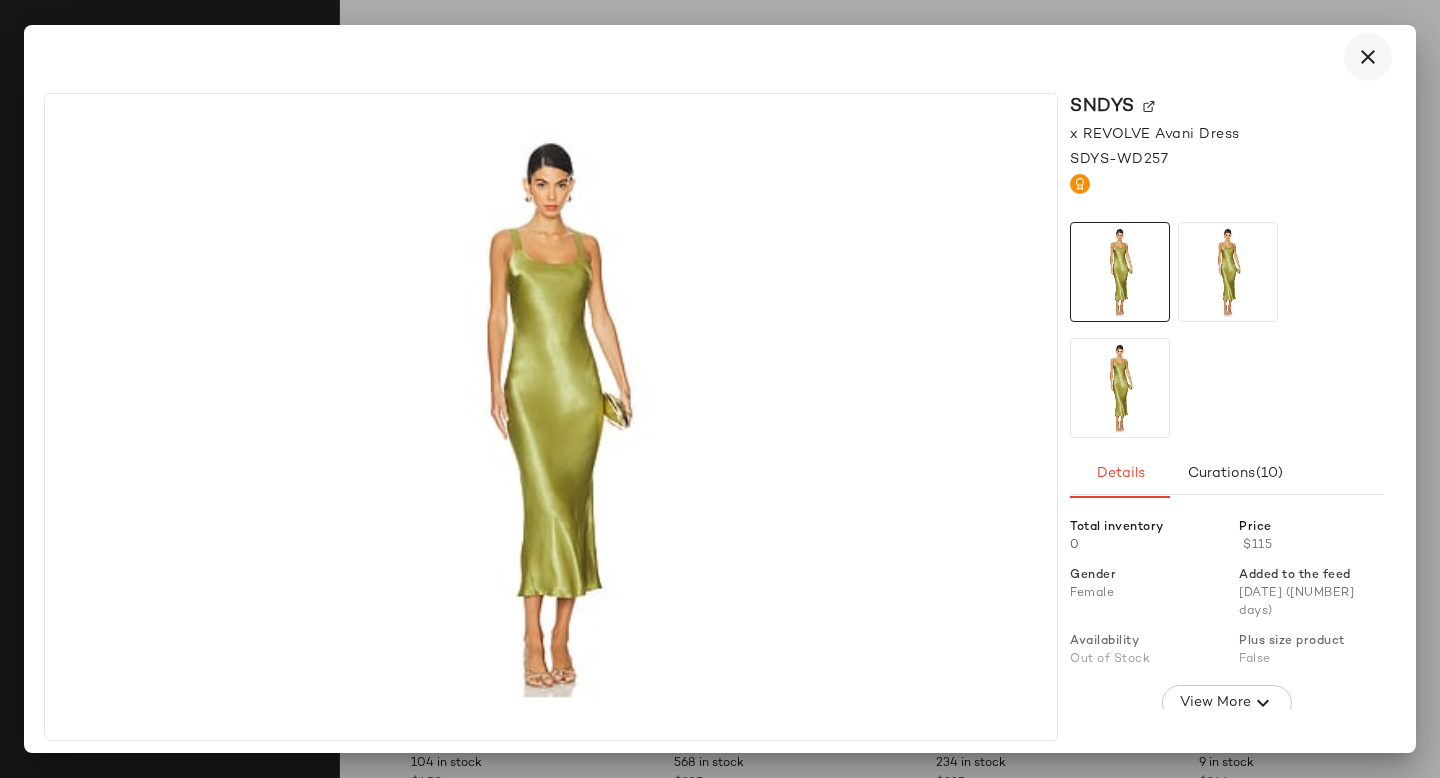 click at bounding box center [1368, 57] 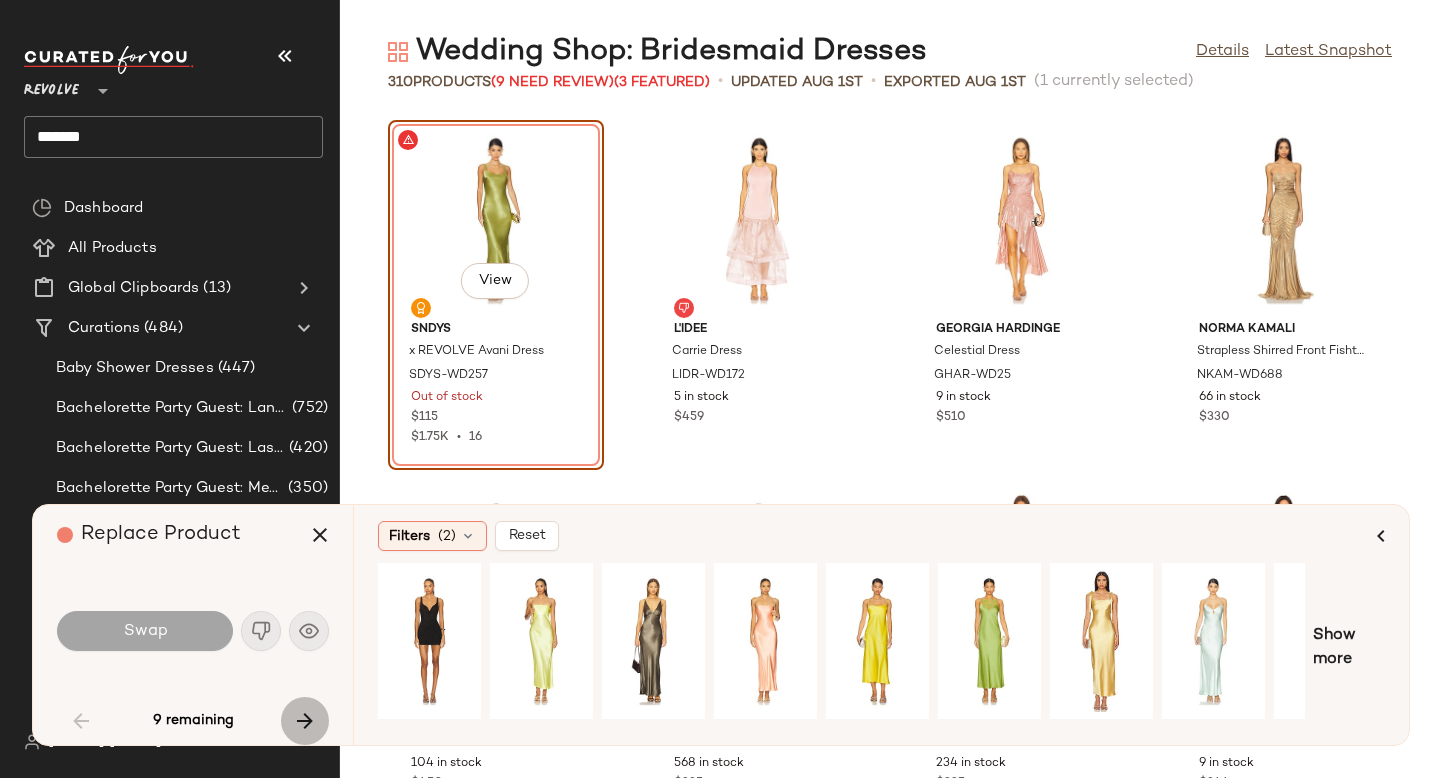 click at bounding box center (305, 721) 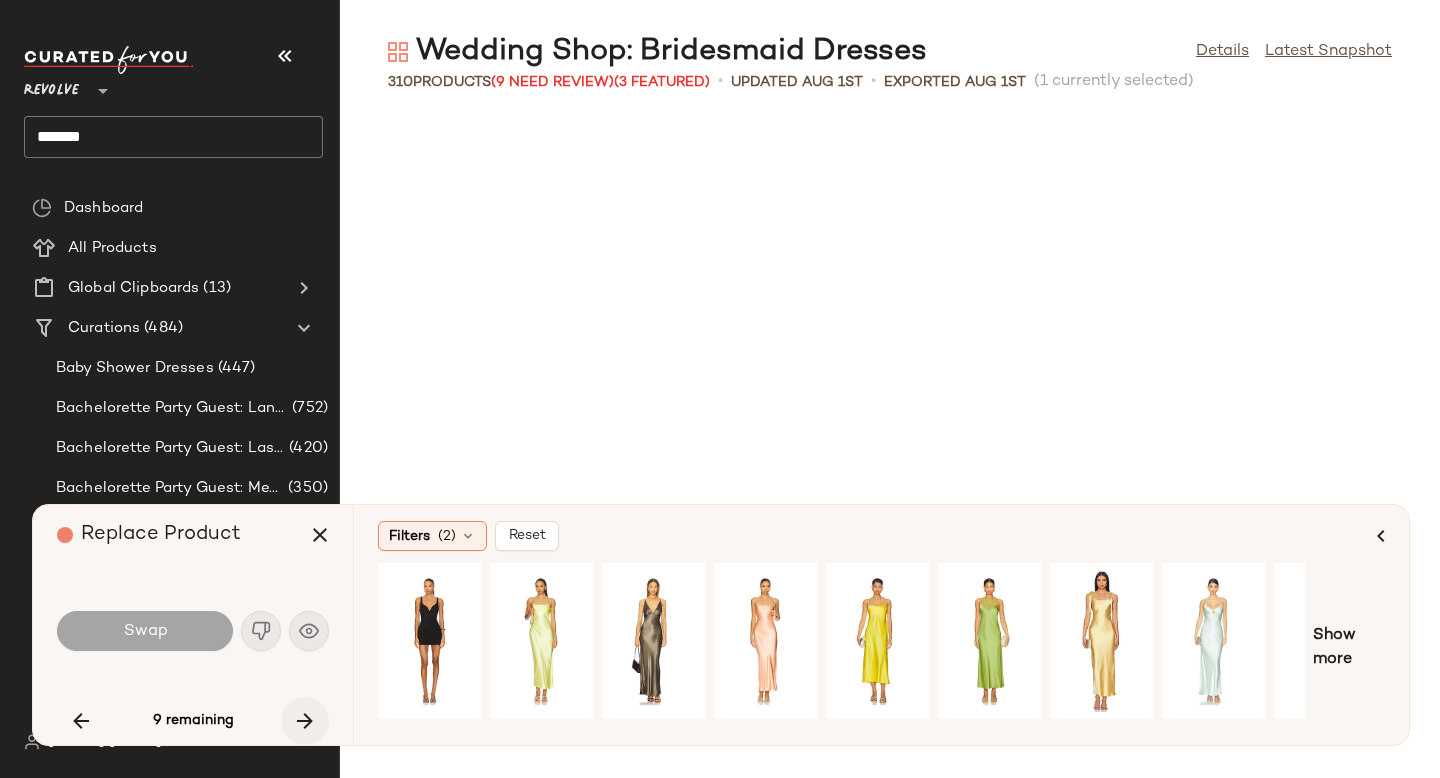 scroll, scrollTop: 2562, scrollLeft: 0, axis: vertical 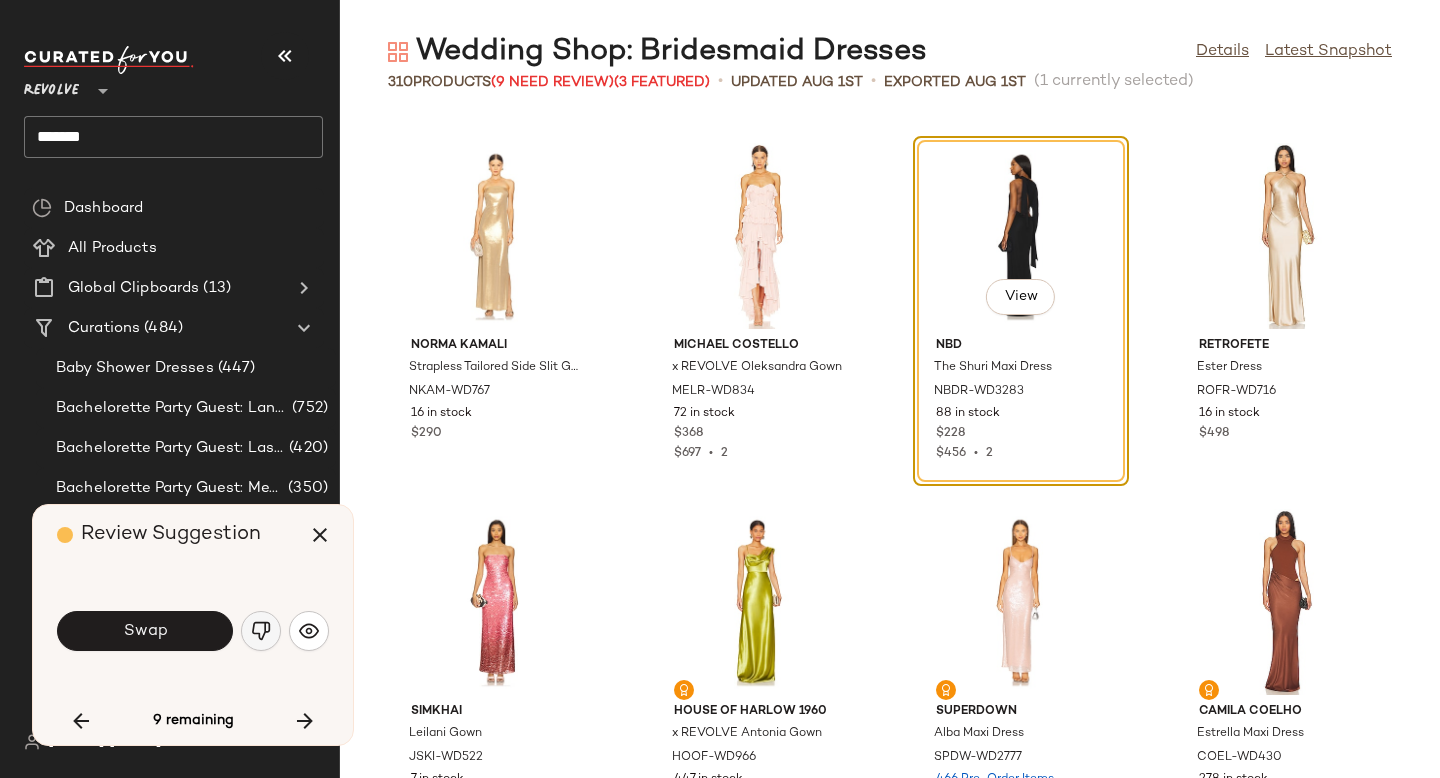 click 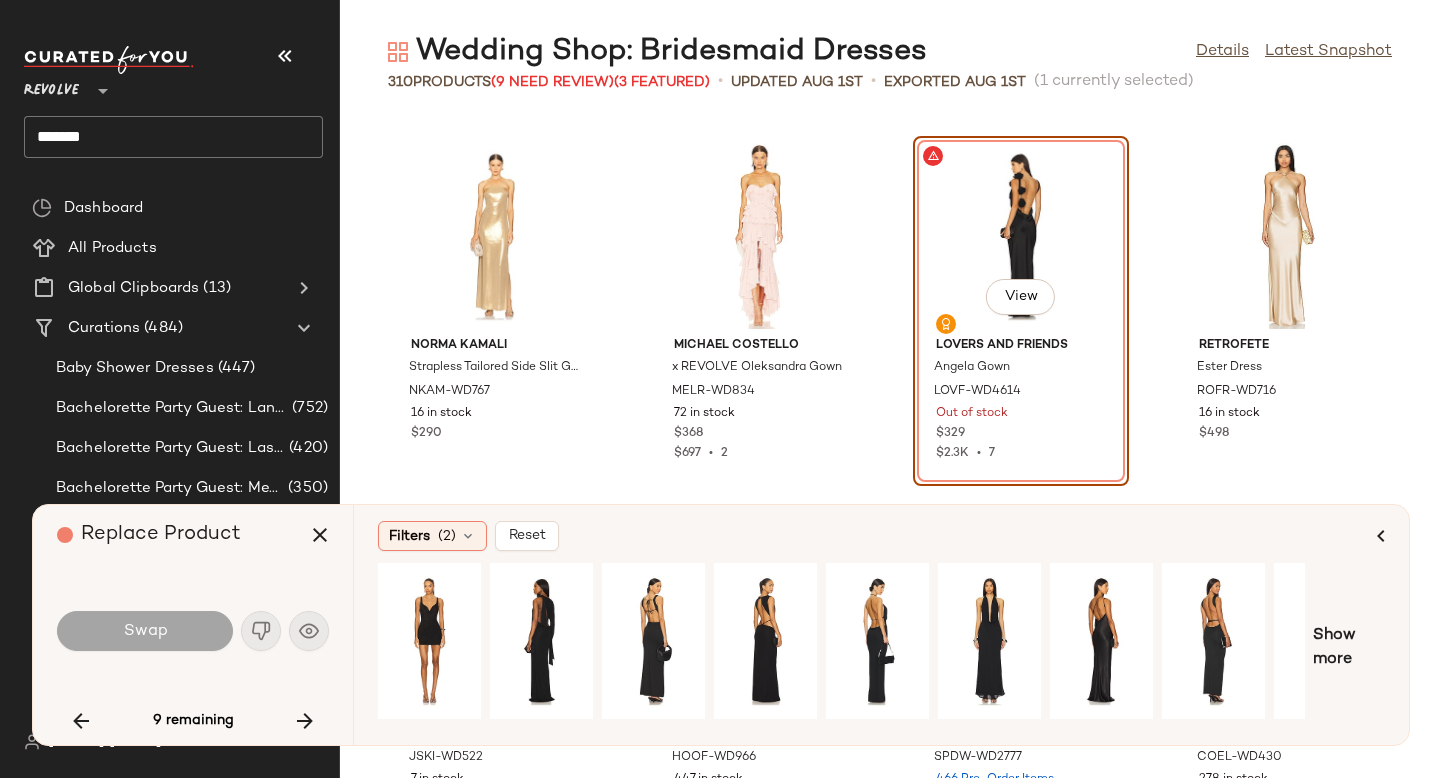 click on "View" 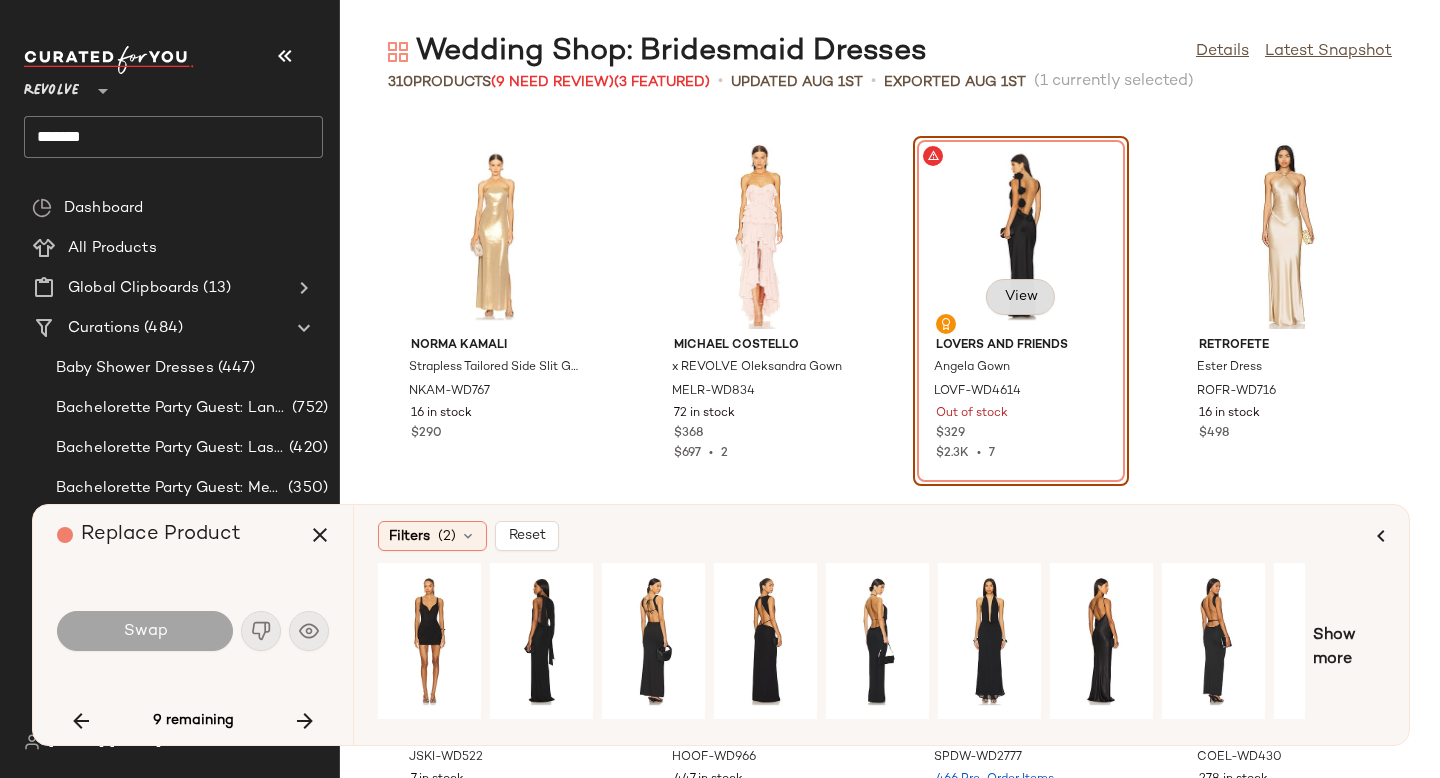 click on "View" 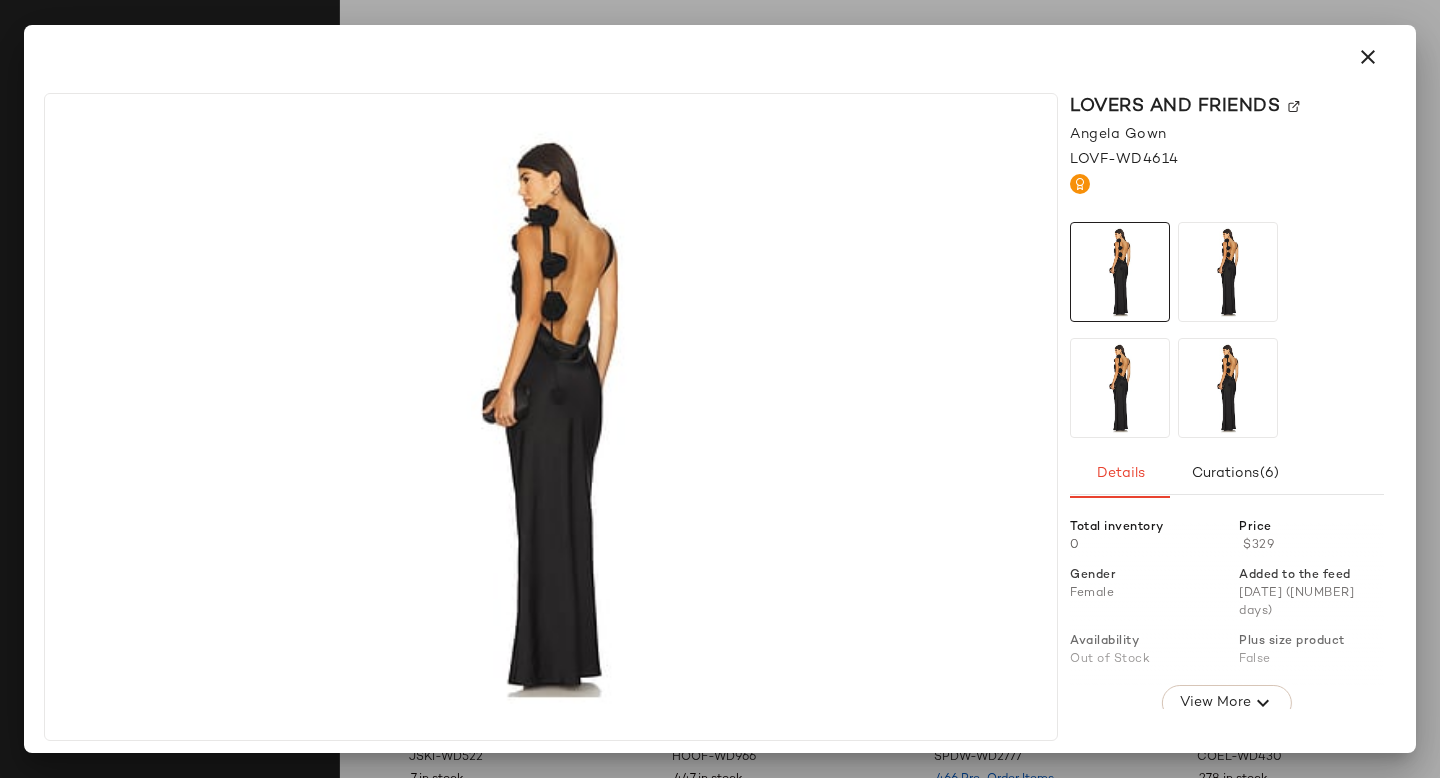 click 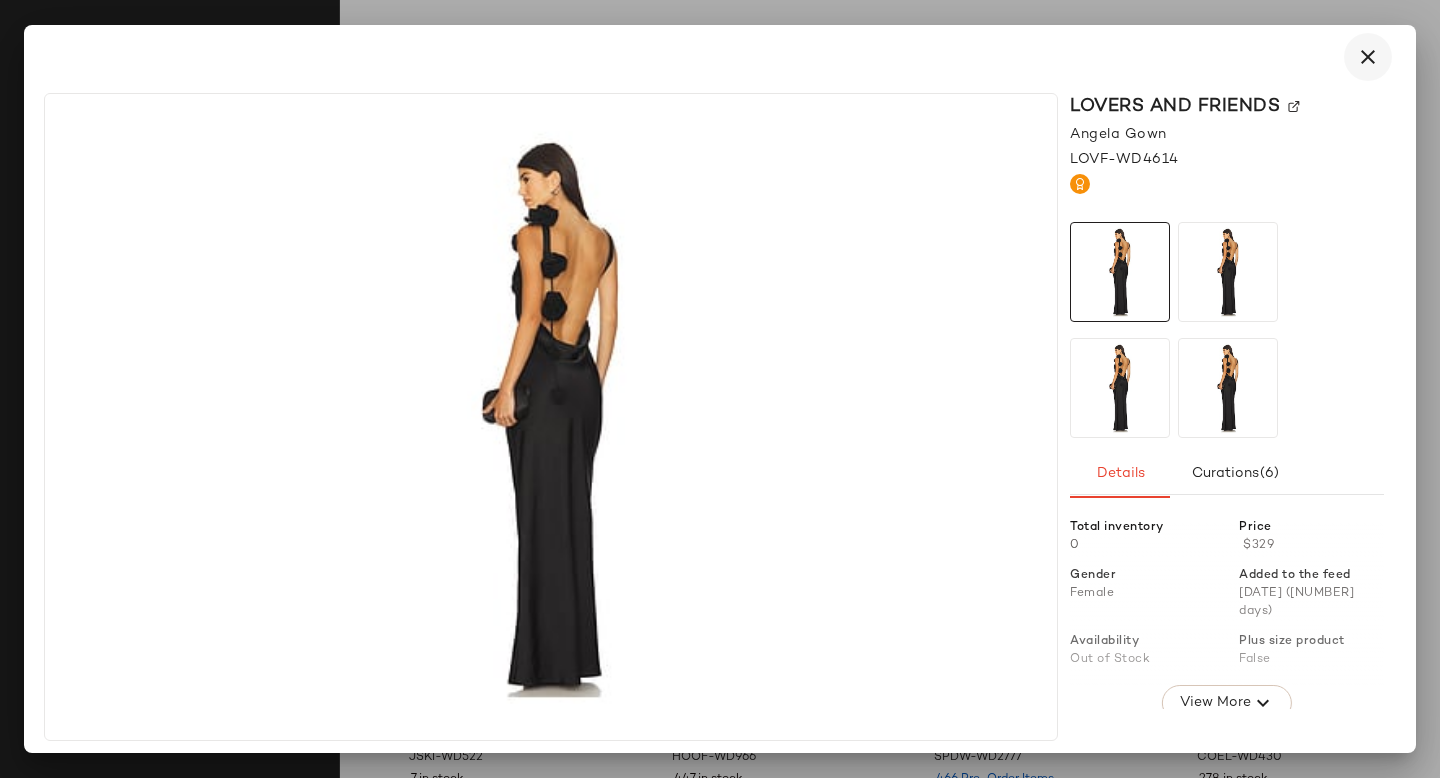 click at bounding box center [1368, 57] 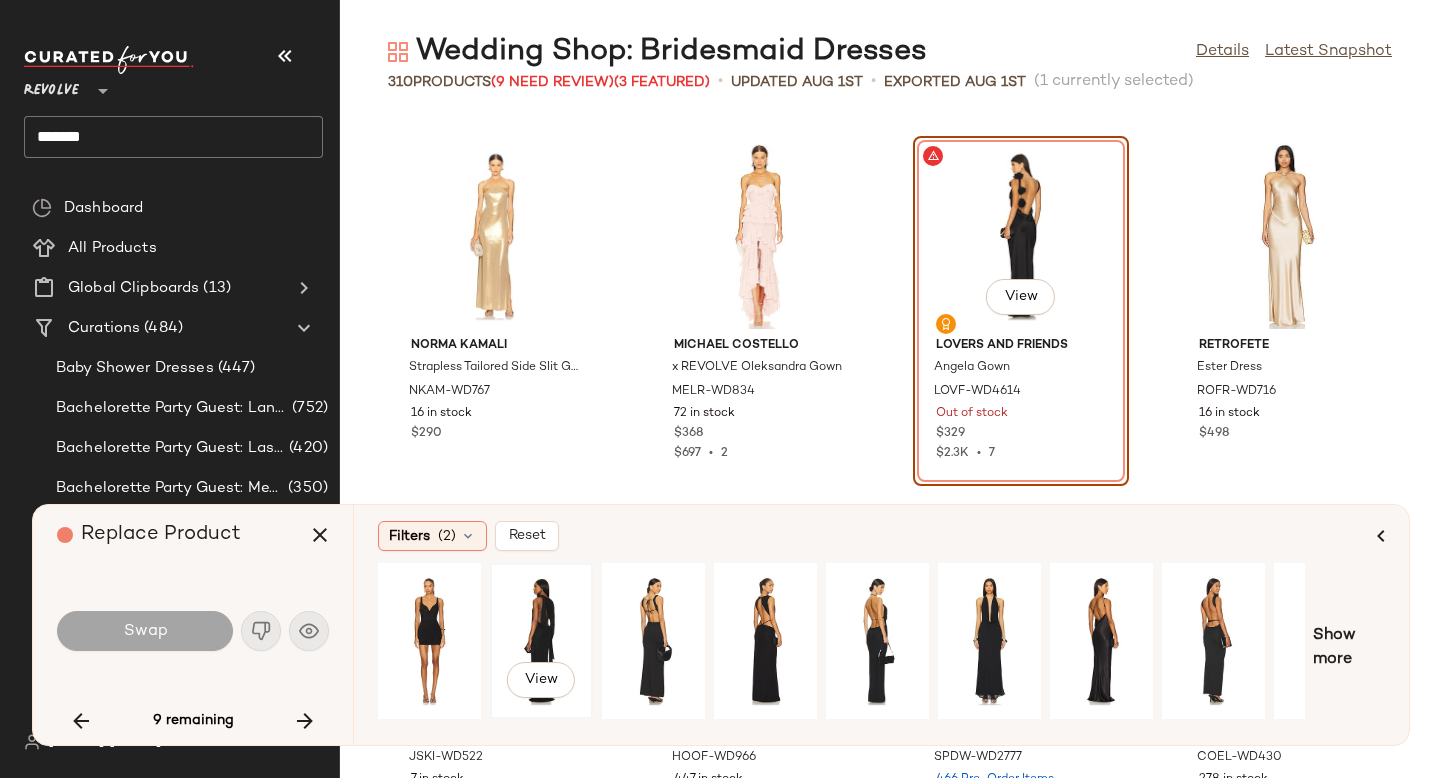 click on "View" 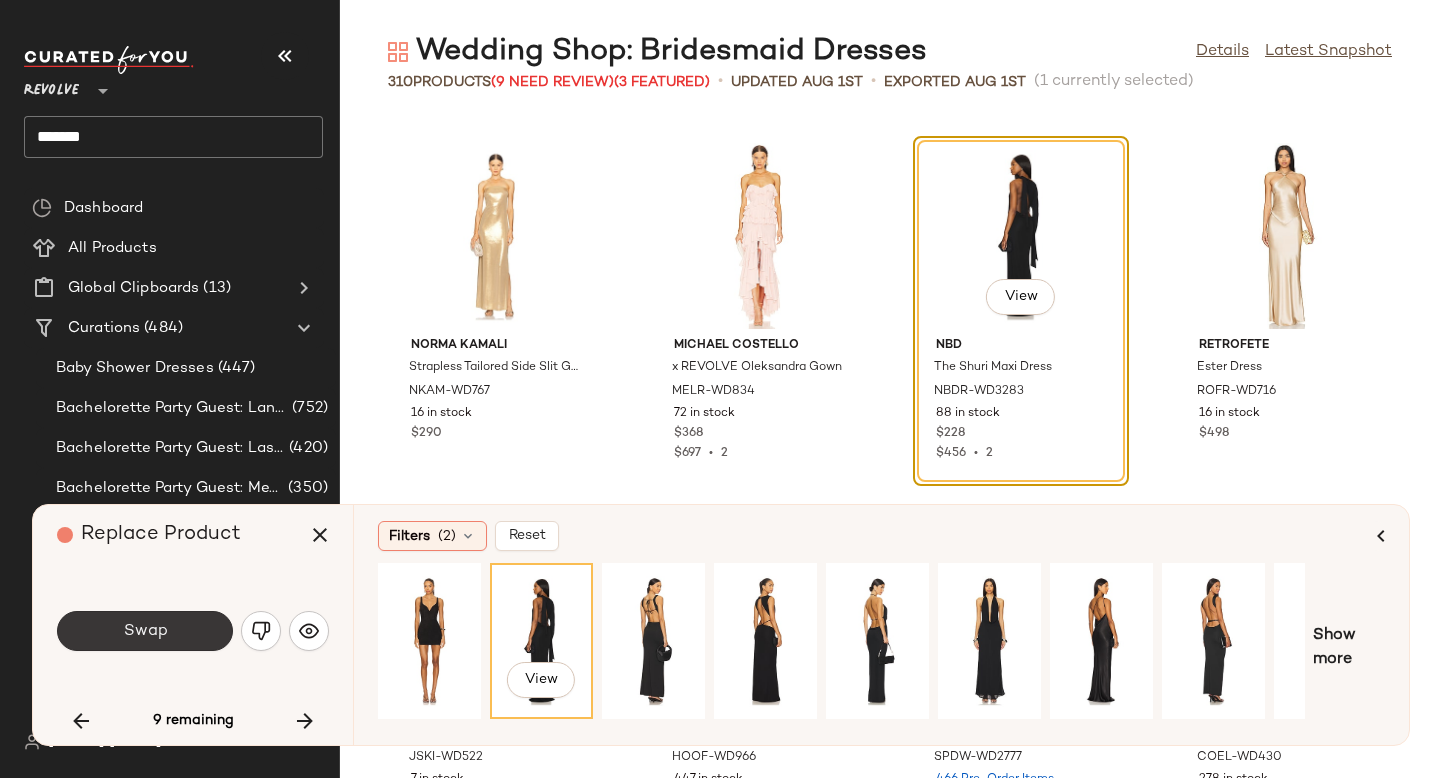 click on "Swap" at bounding box center [145, 631] 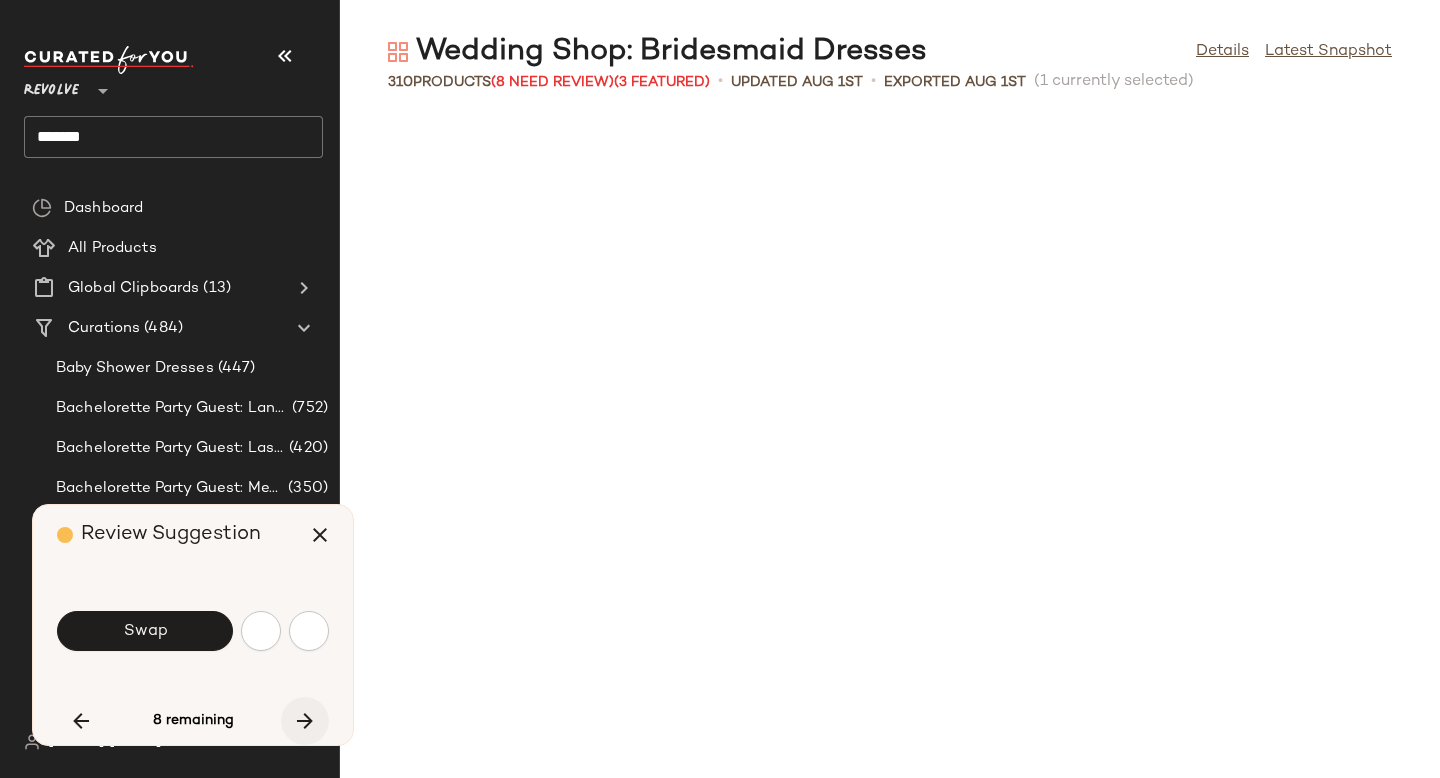 scroll, scrollTop: 3294, scrollLeft: 0, axis: vertical 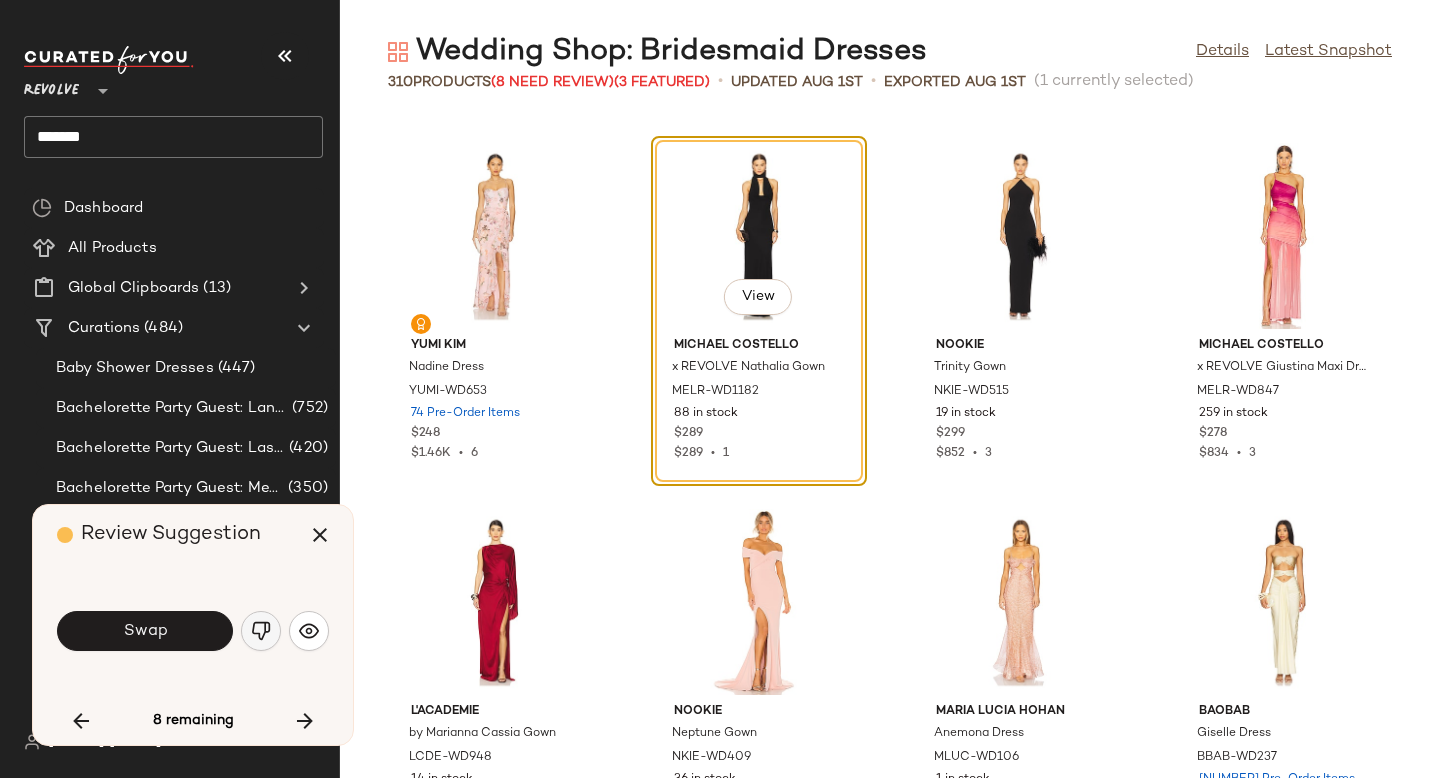 click 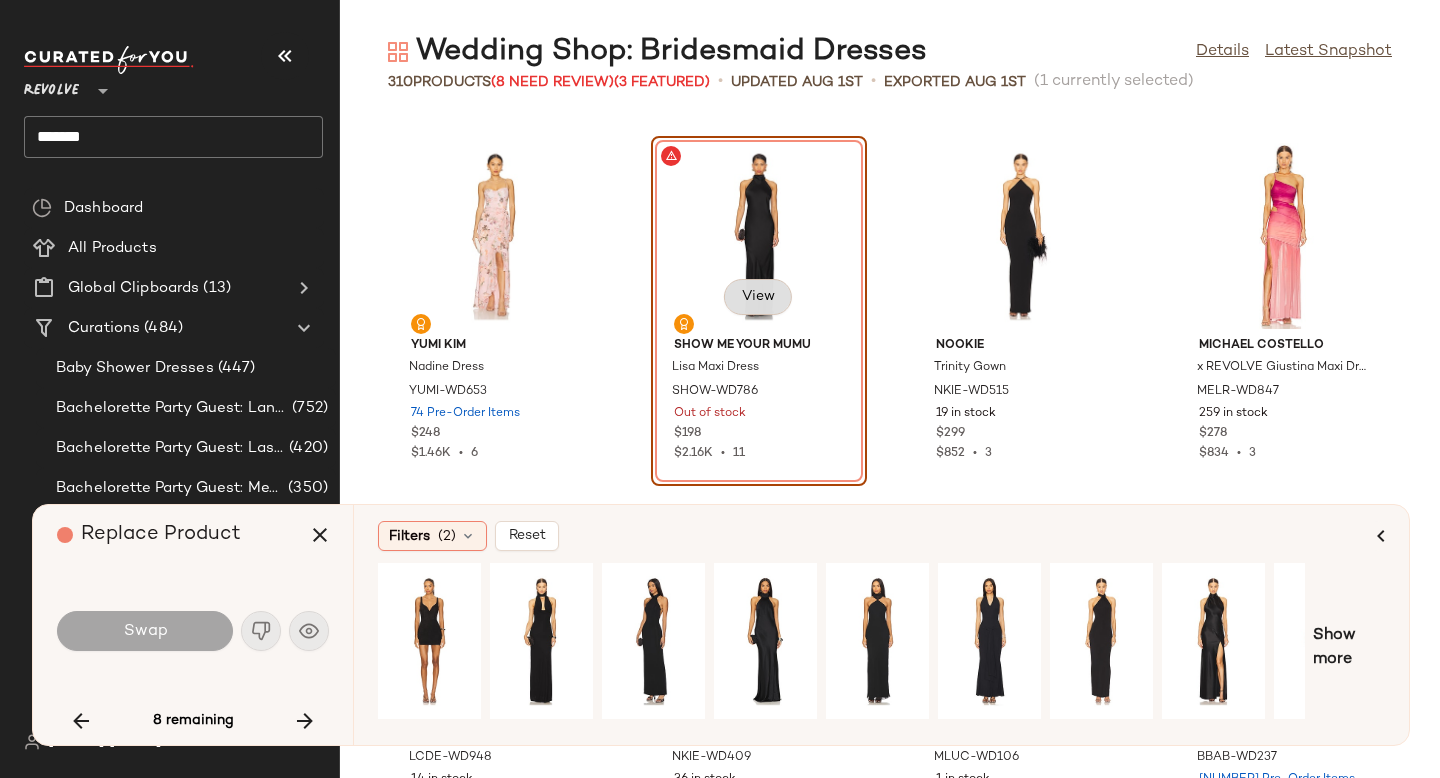 click on "View" 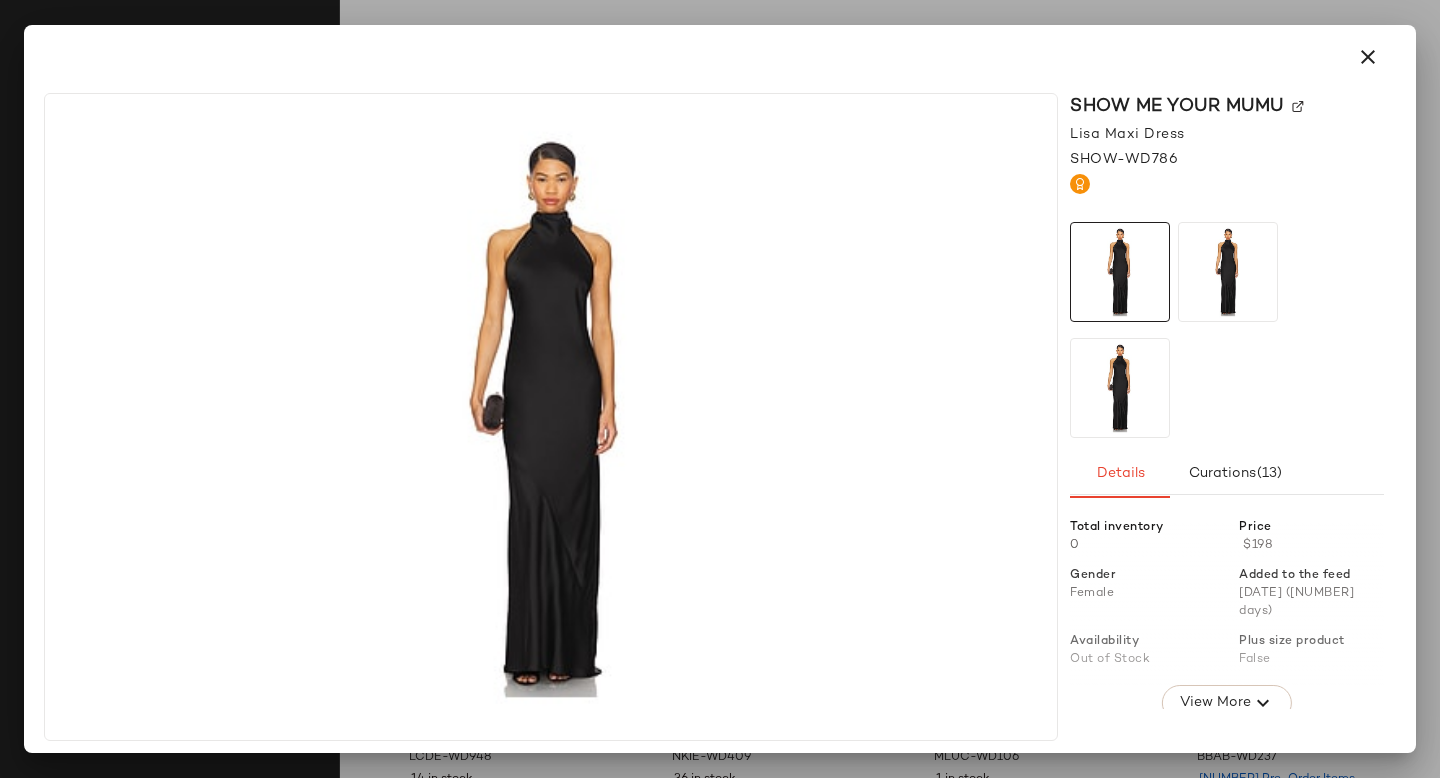 click 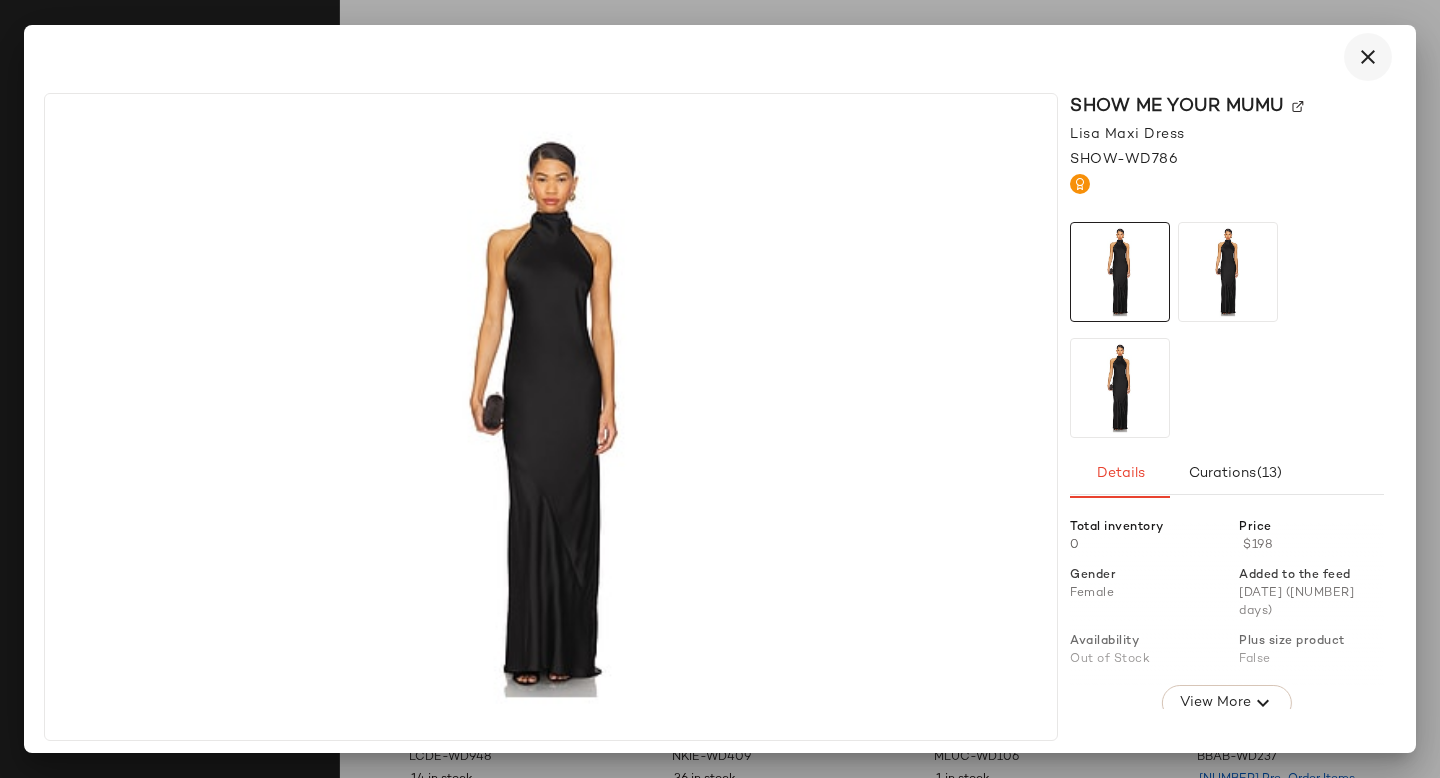 click at bounding box center [1368, 57] 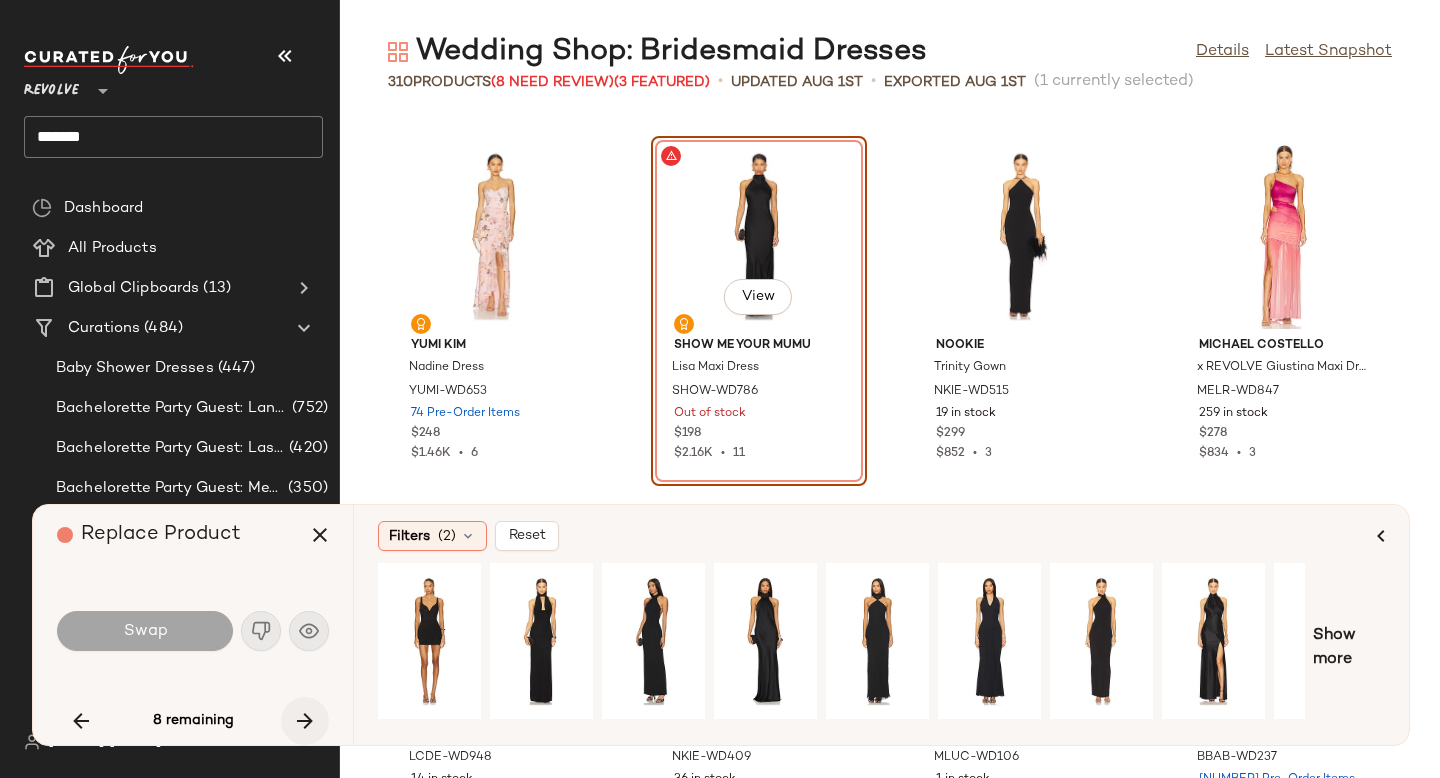 click at bounding box center (305, 721) 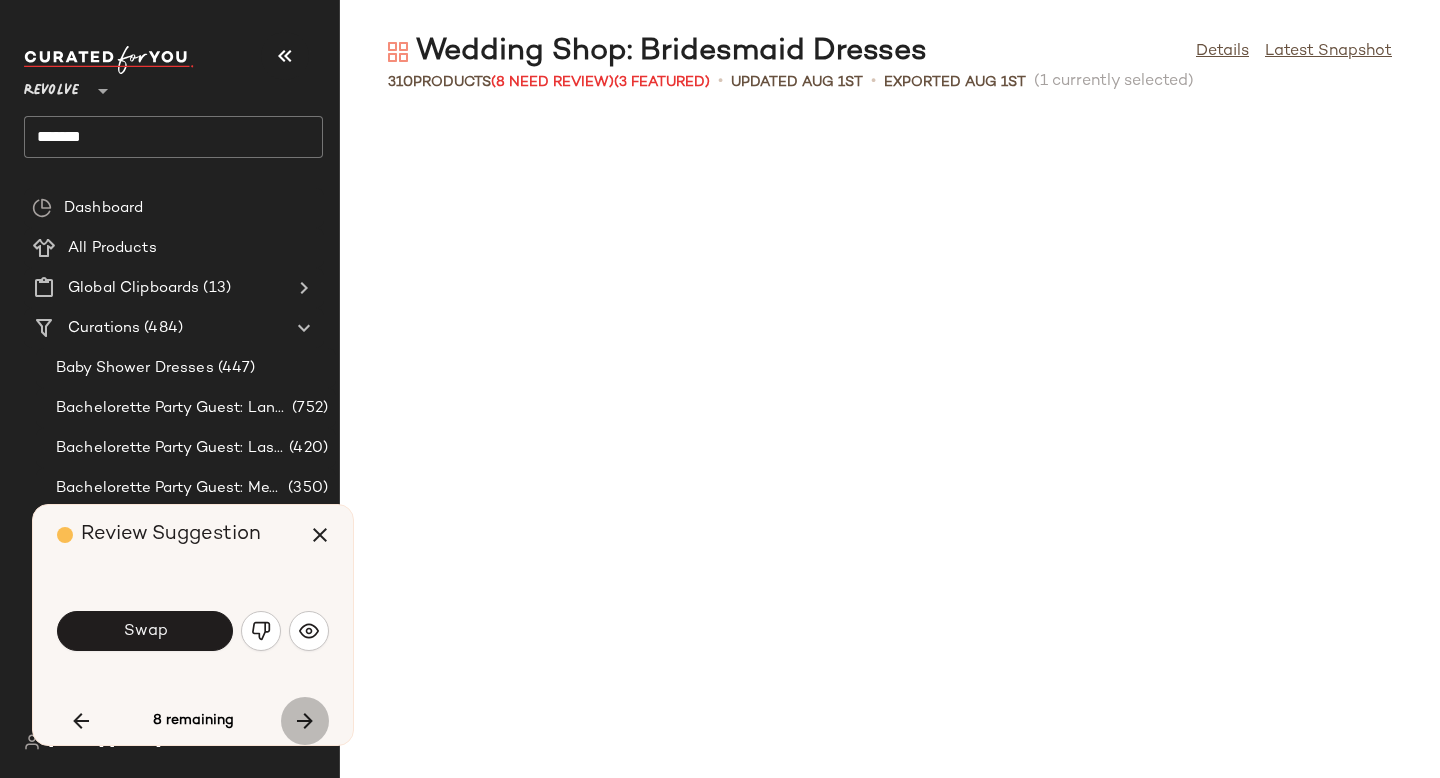 scroll, scrollTop: 4392, scrollLeft: 0, axis: vertical 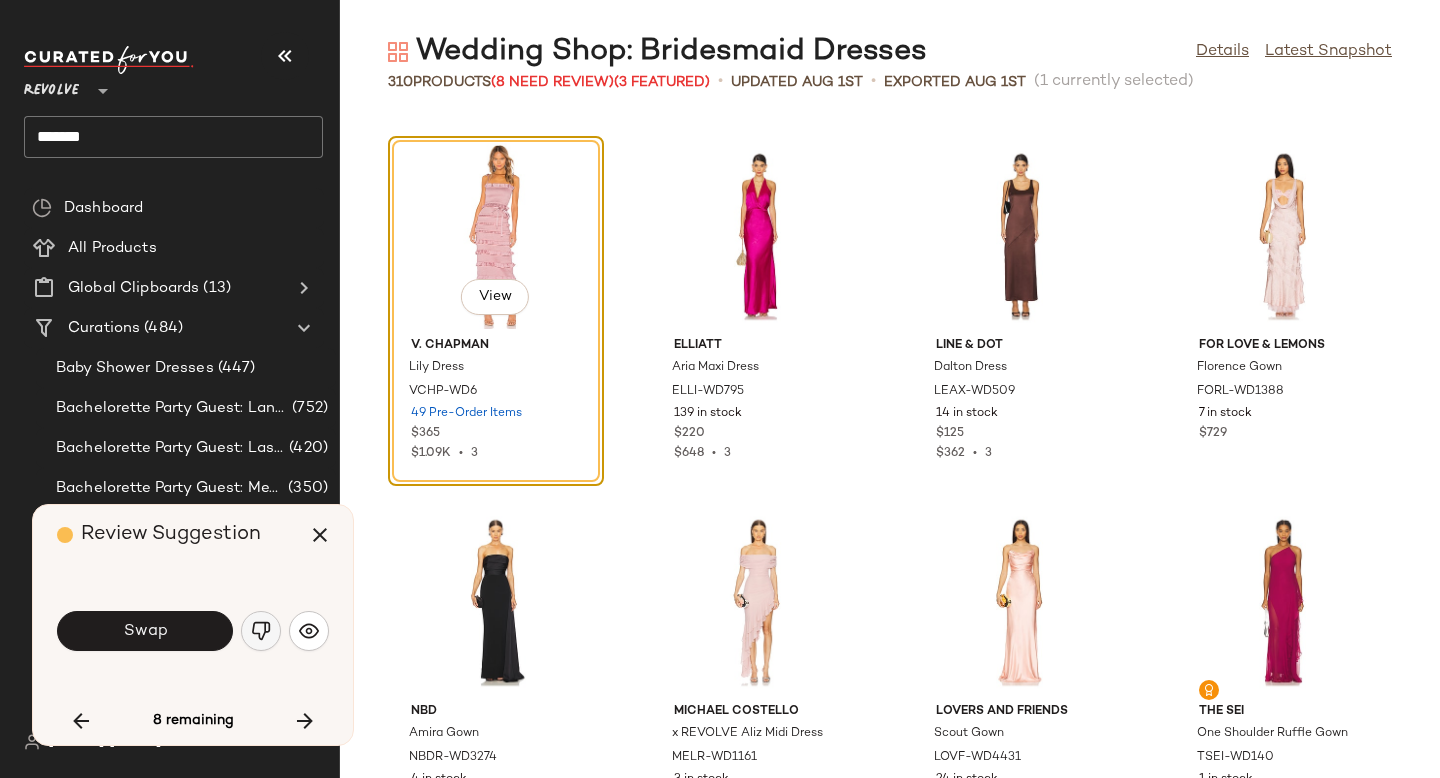 click 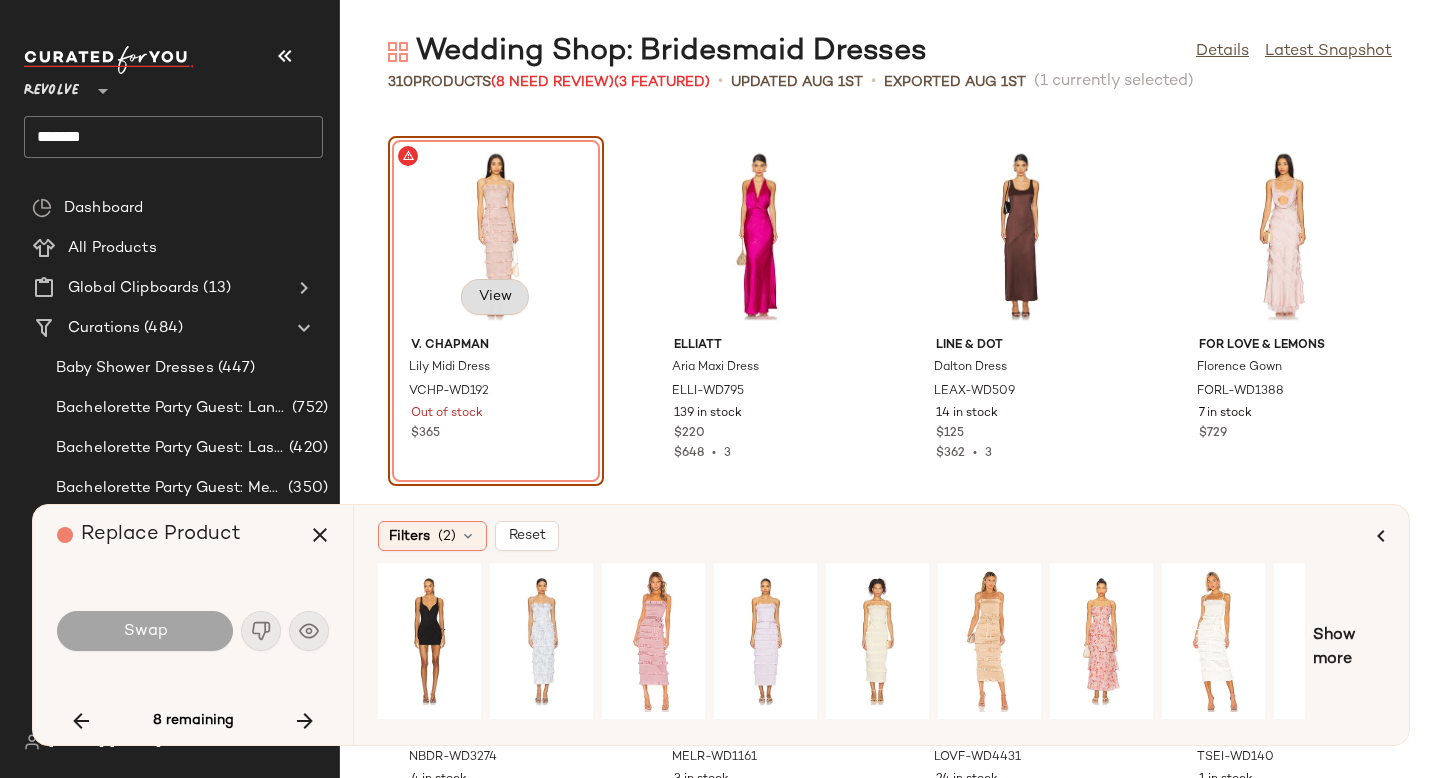 click on "View" 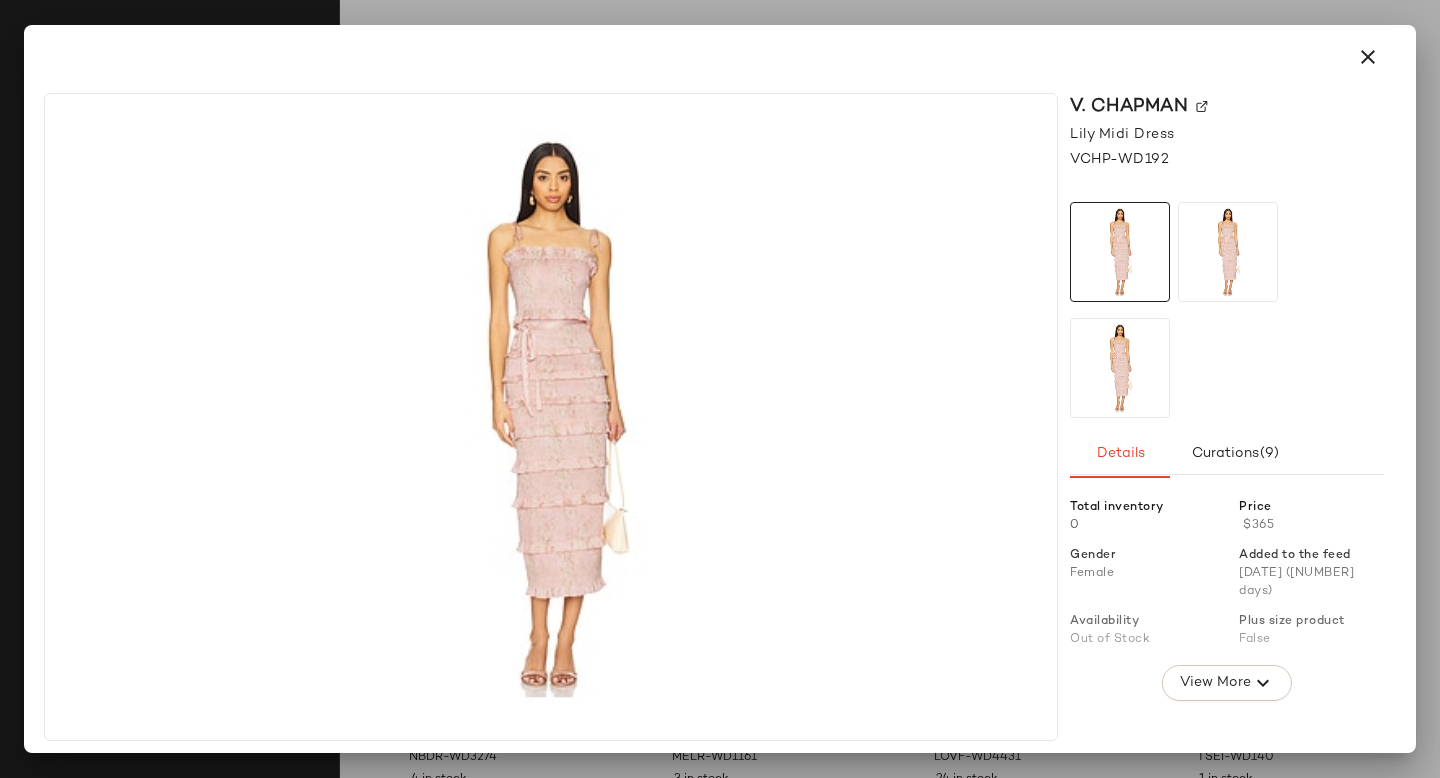 click 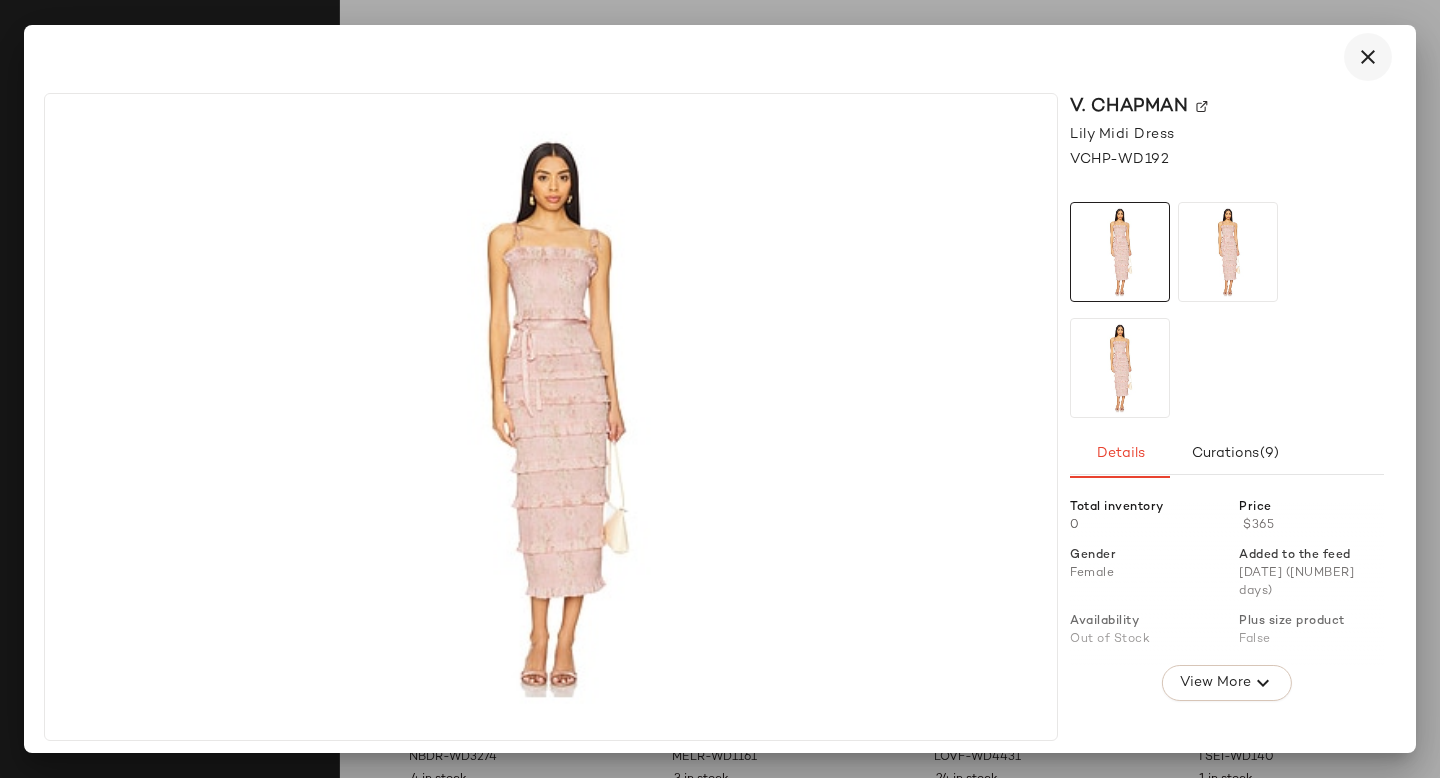 click at bounding box center (1368, 57) 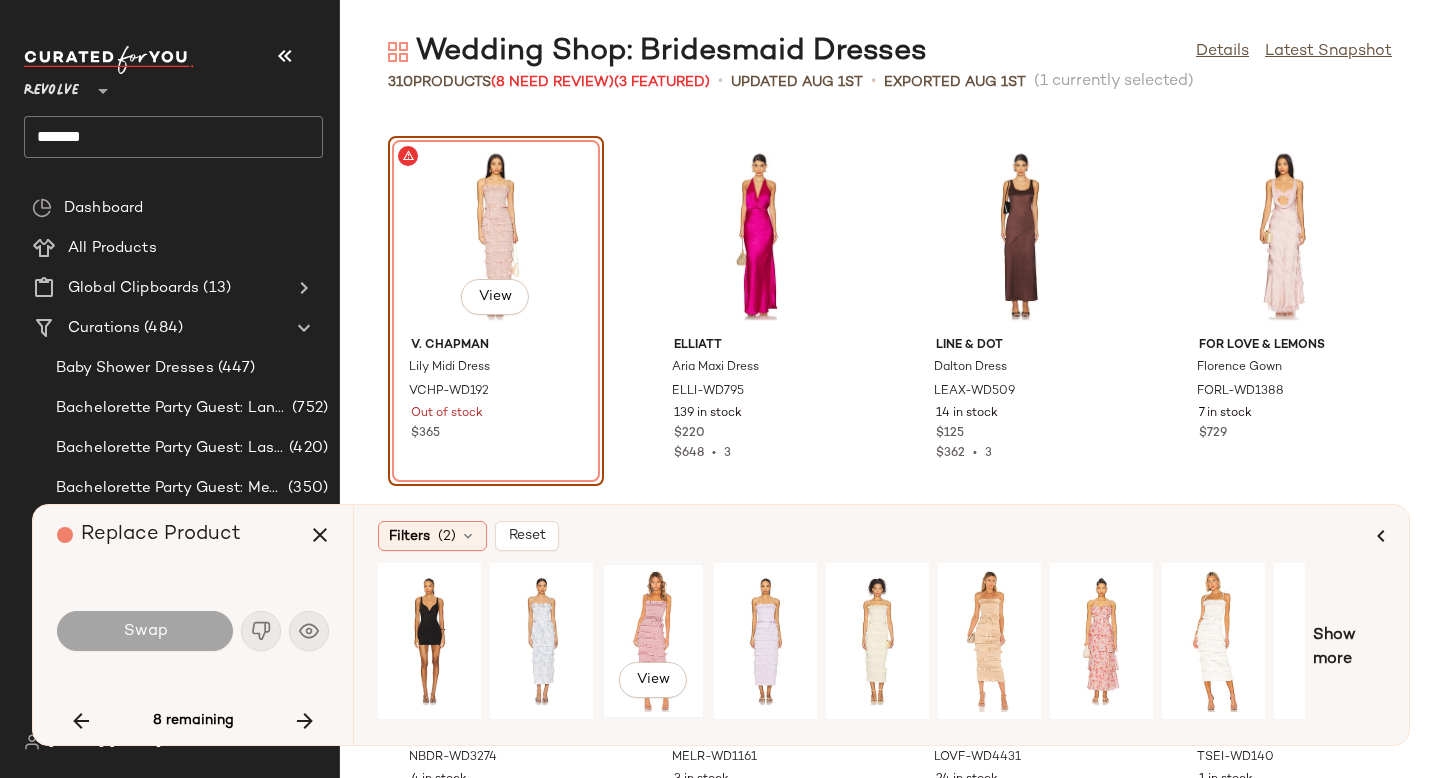 click on "View" 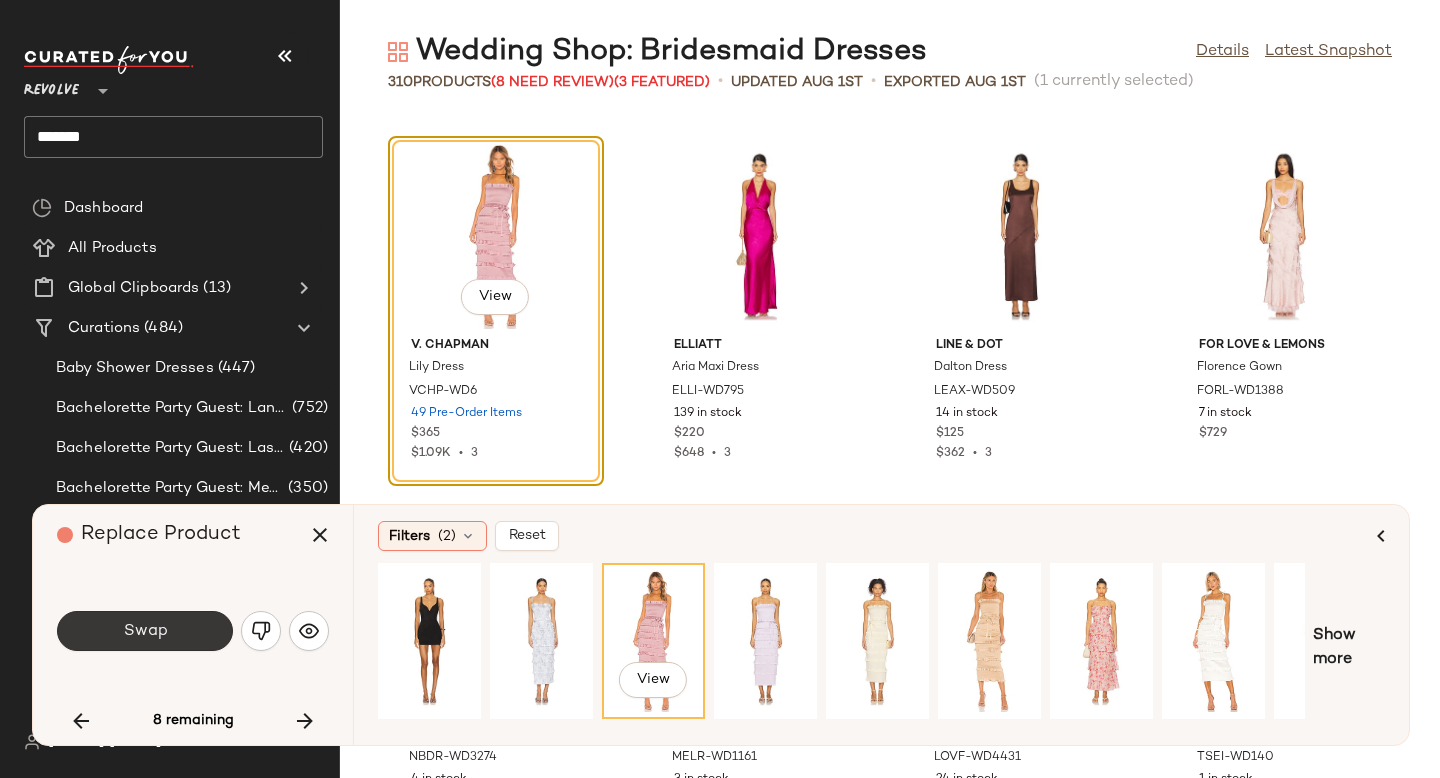 click on "Swap" at bounding box center (145, 631) 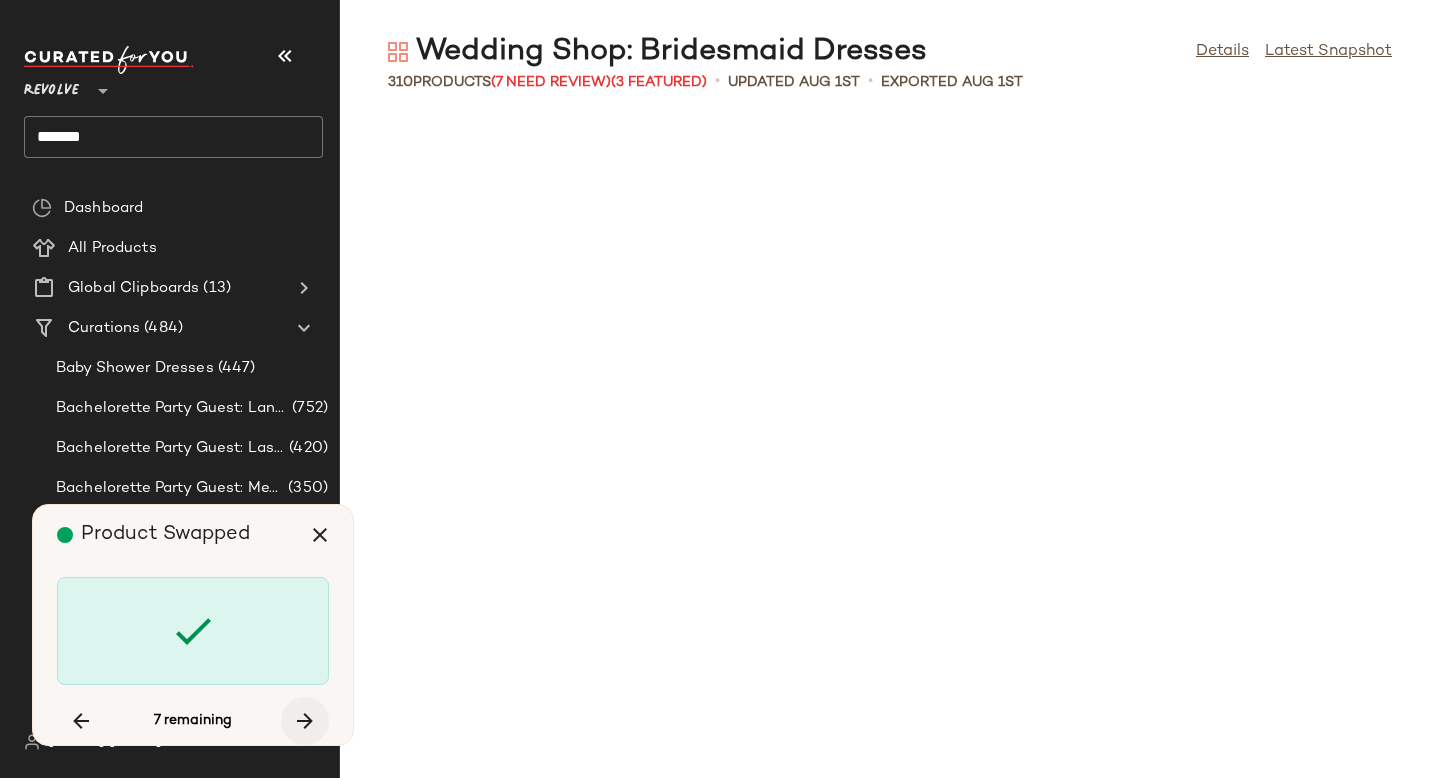 scroll, scrollTop: 11712, scrollLeft: 0, axis: vertical 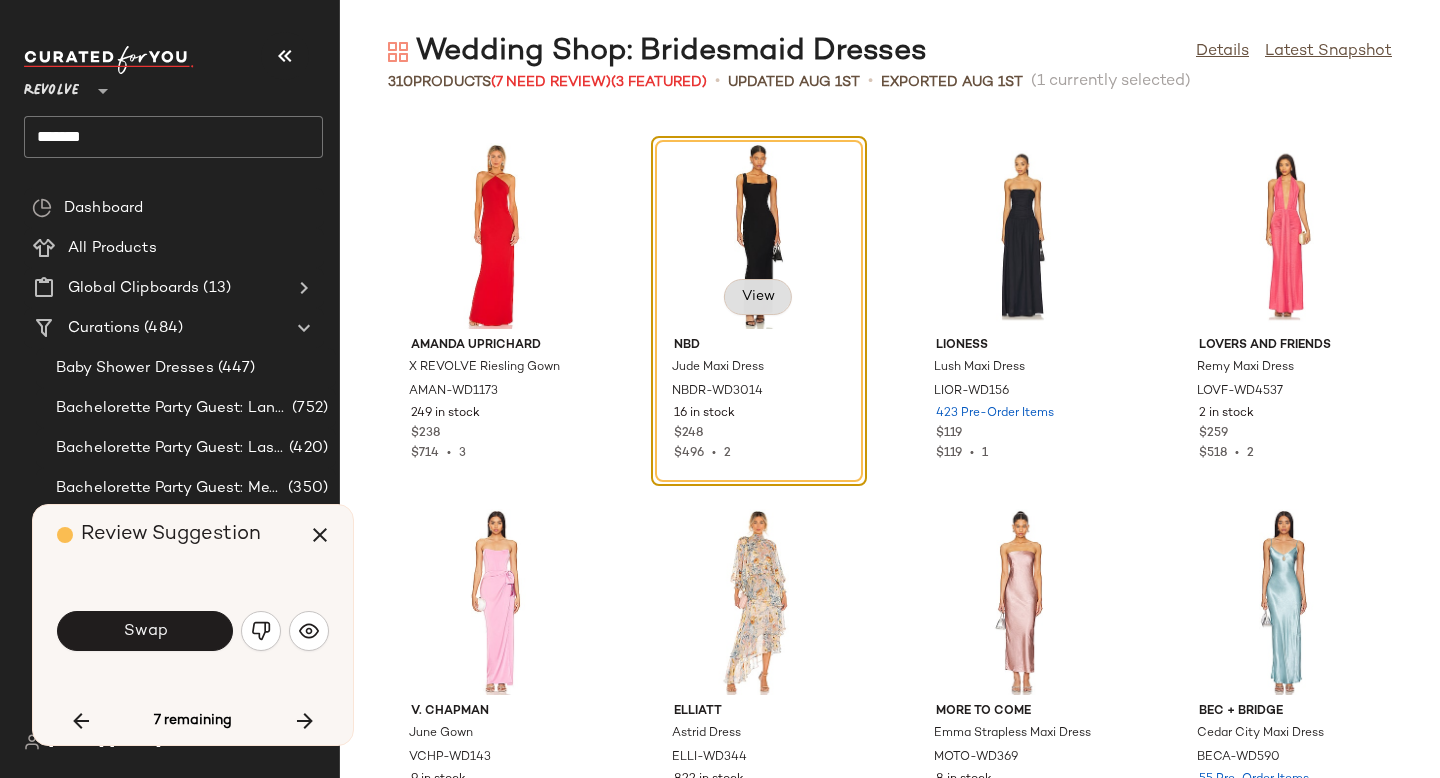 click on "View" 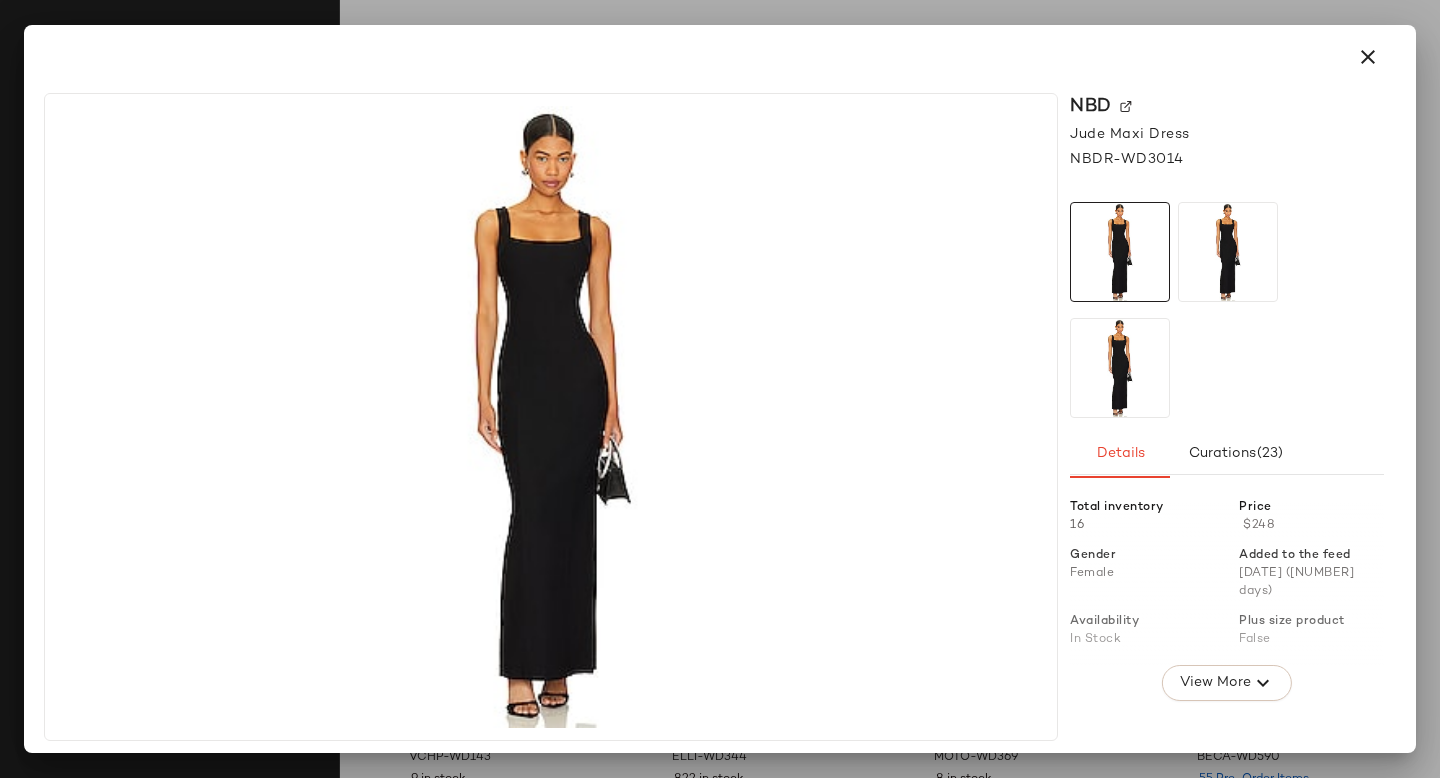 click 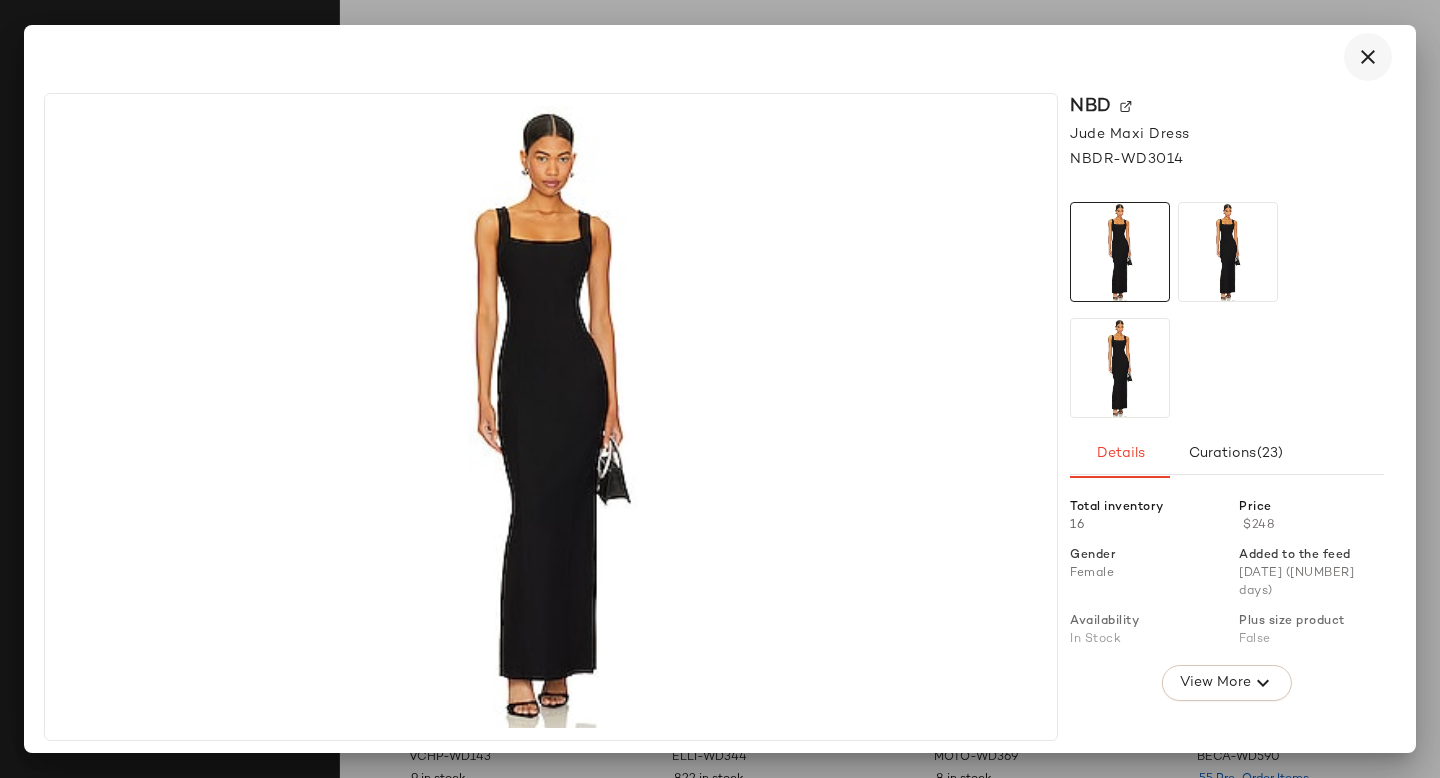 click at bounding box center [1368, 57] 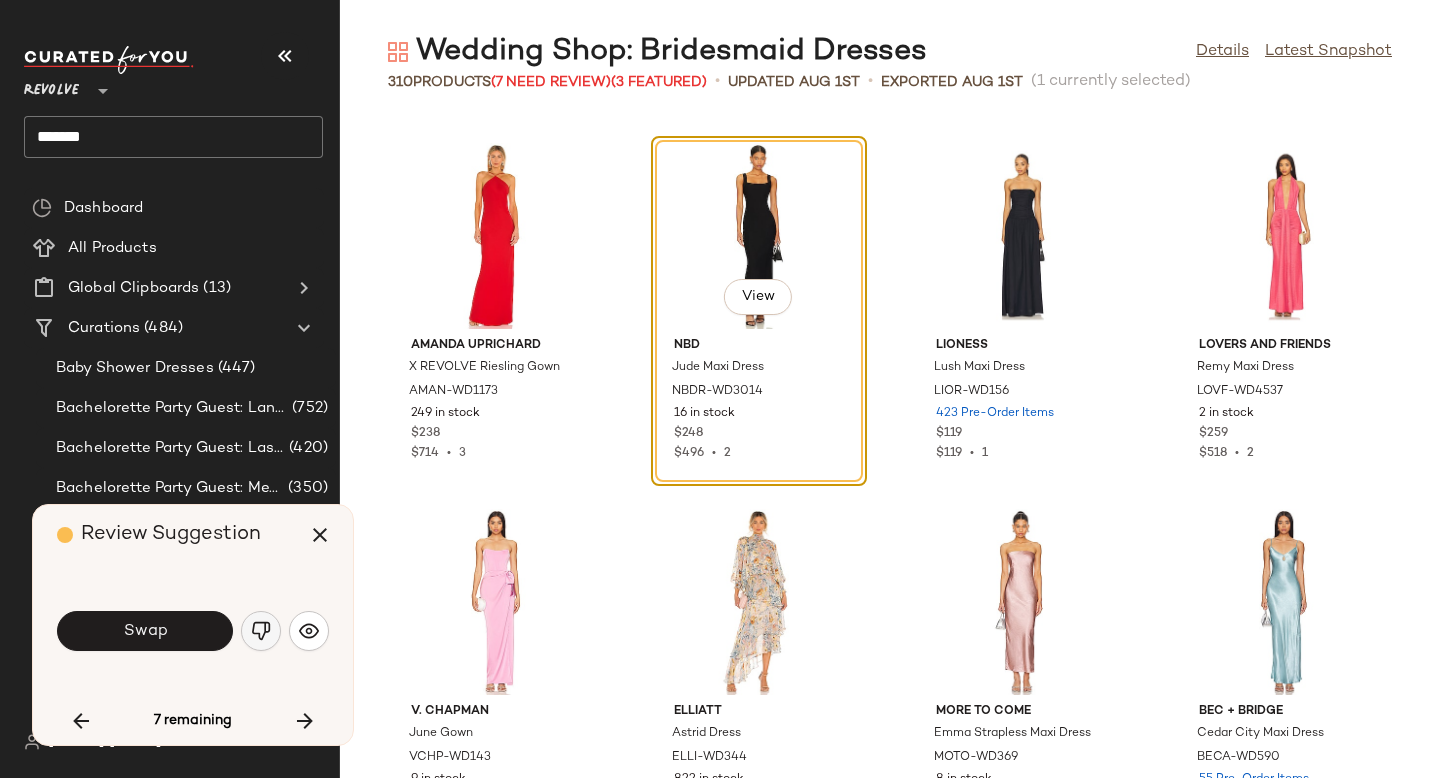 click at bounding box center (261, 631) 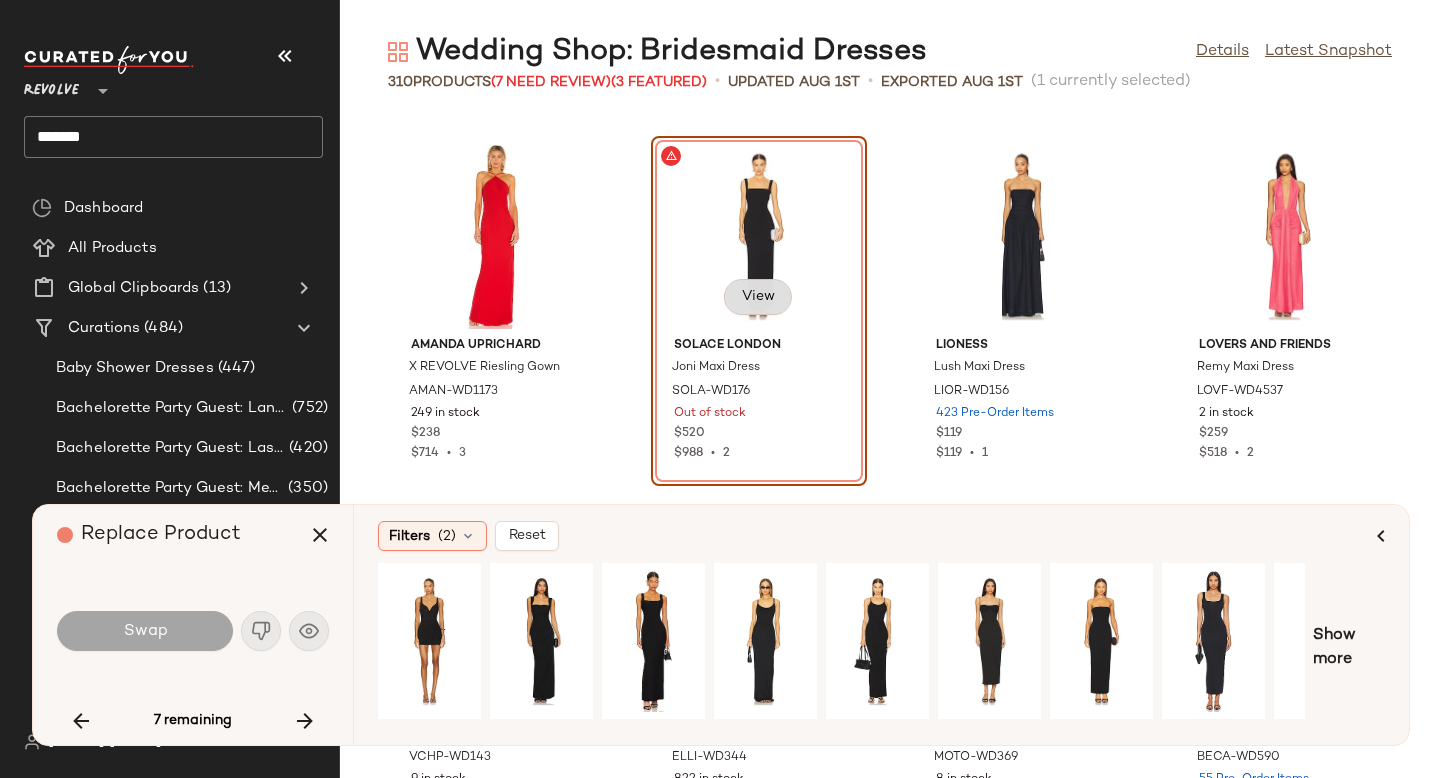 click on "View" at bounding box center [758, 297] 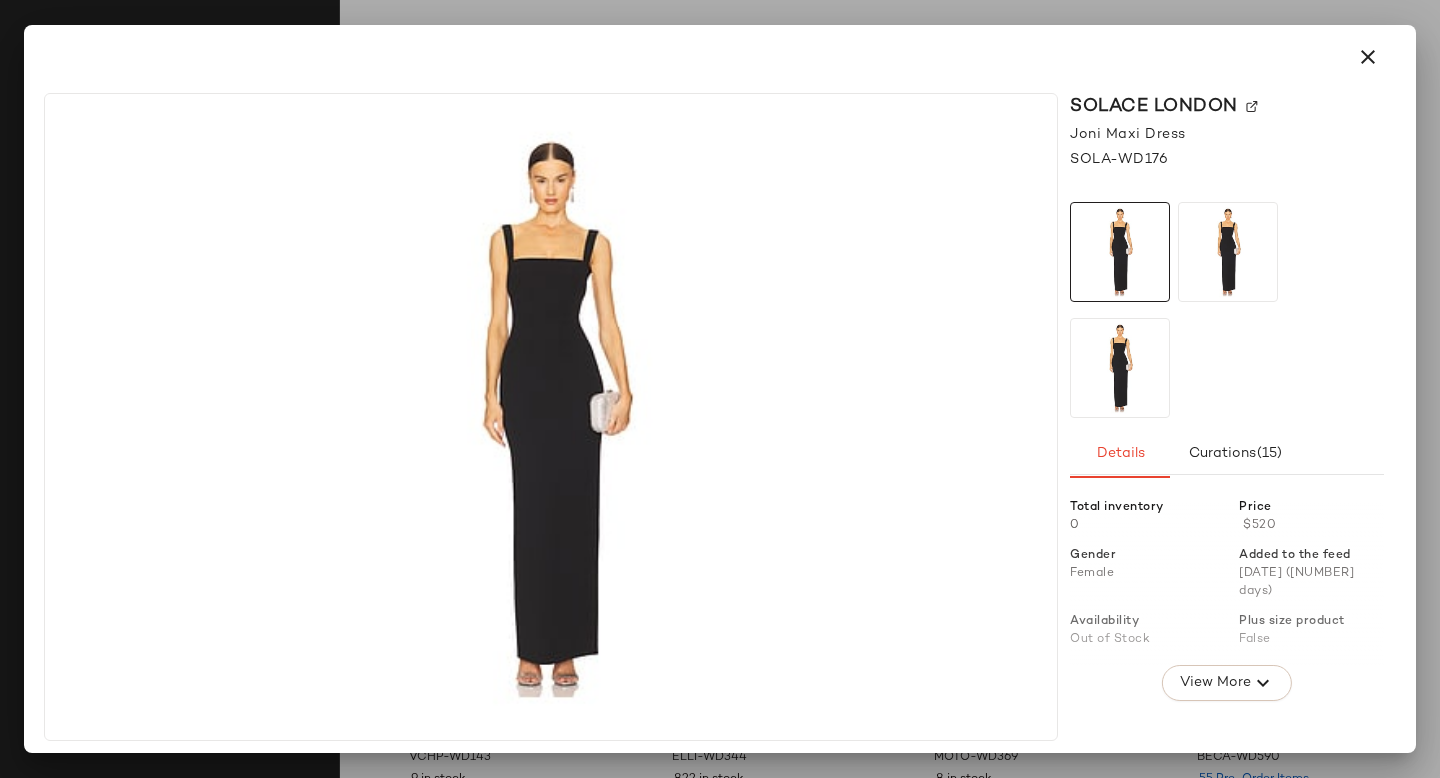 click 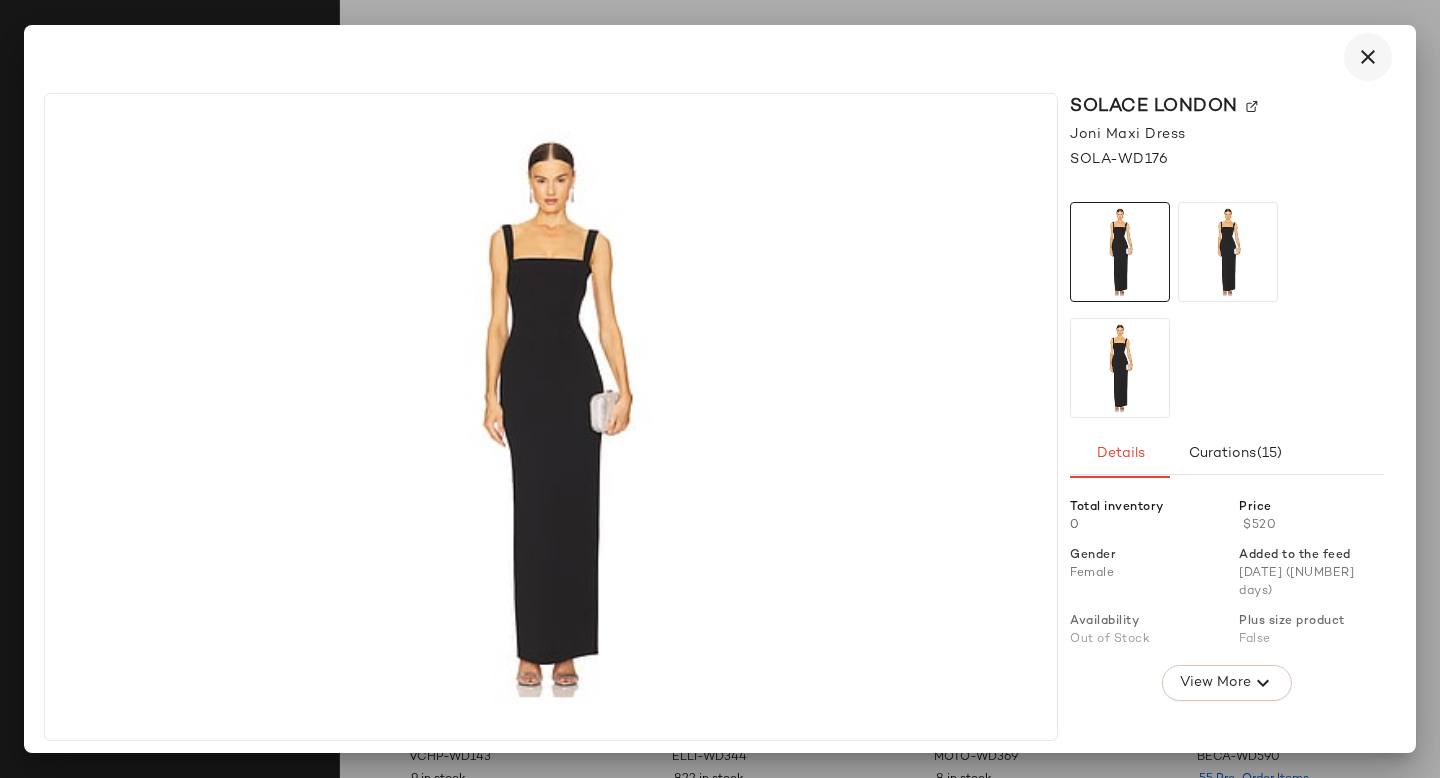 click at bounding box center (1368, 57) 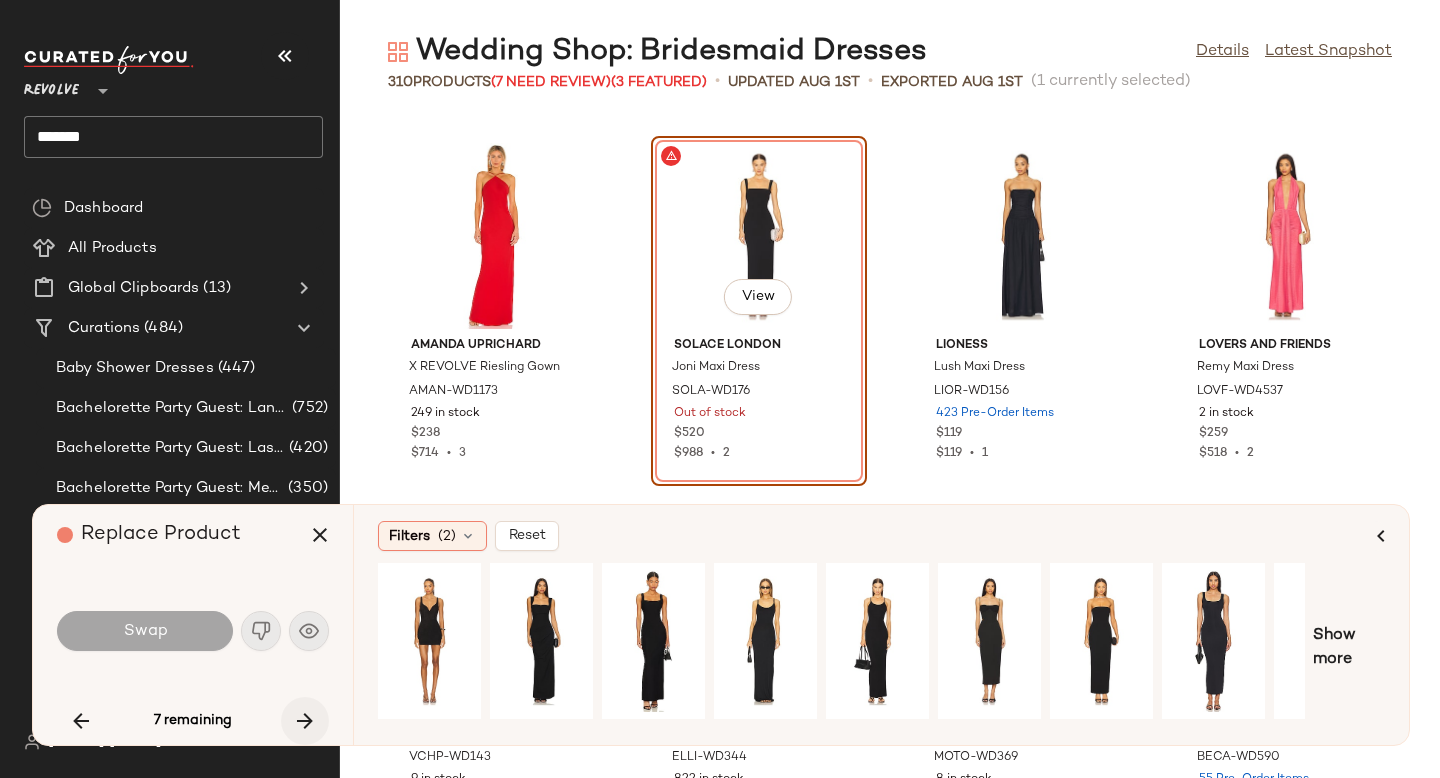 click at bounding box center [305, 721] 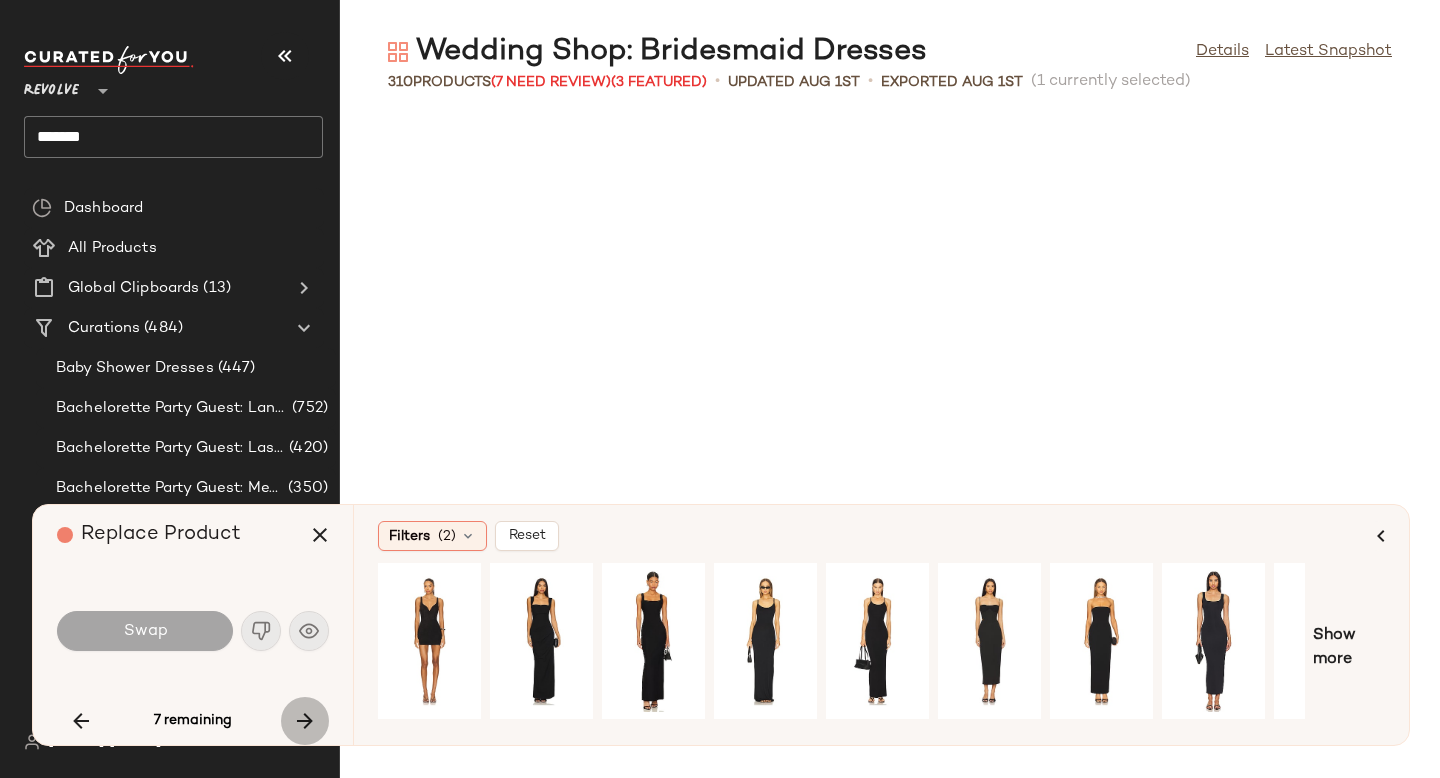 scroll, scrollTop: 17202, scrollLeft: 0, axis: vertical 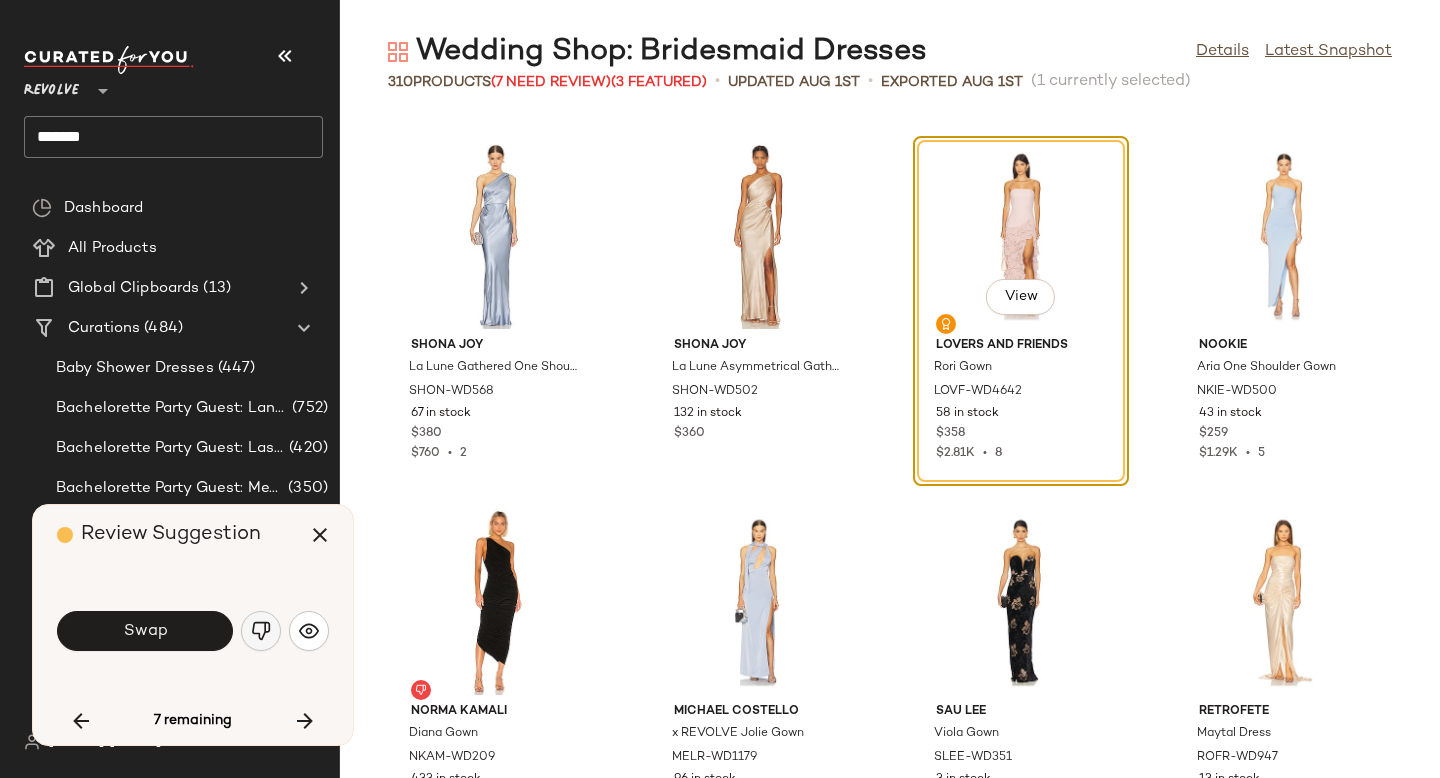 click 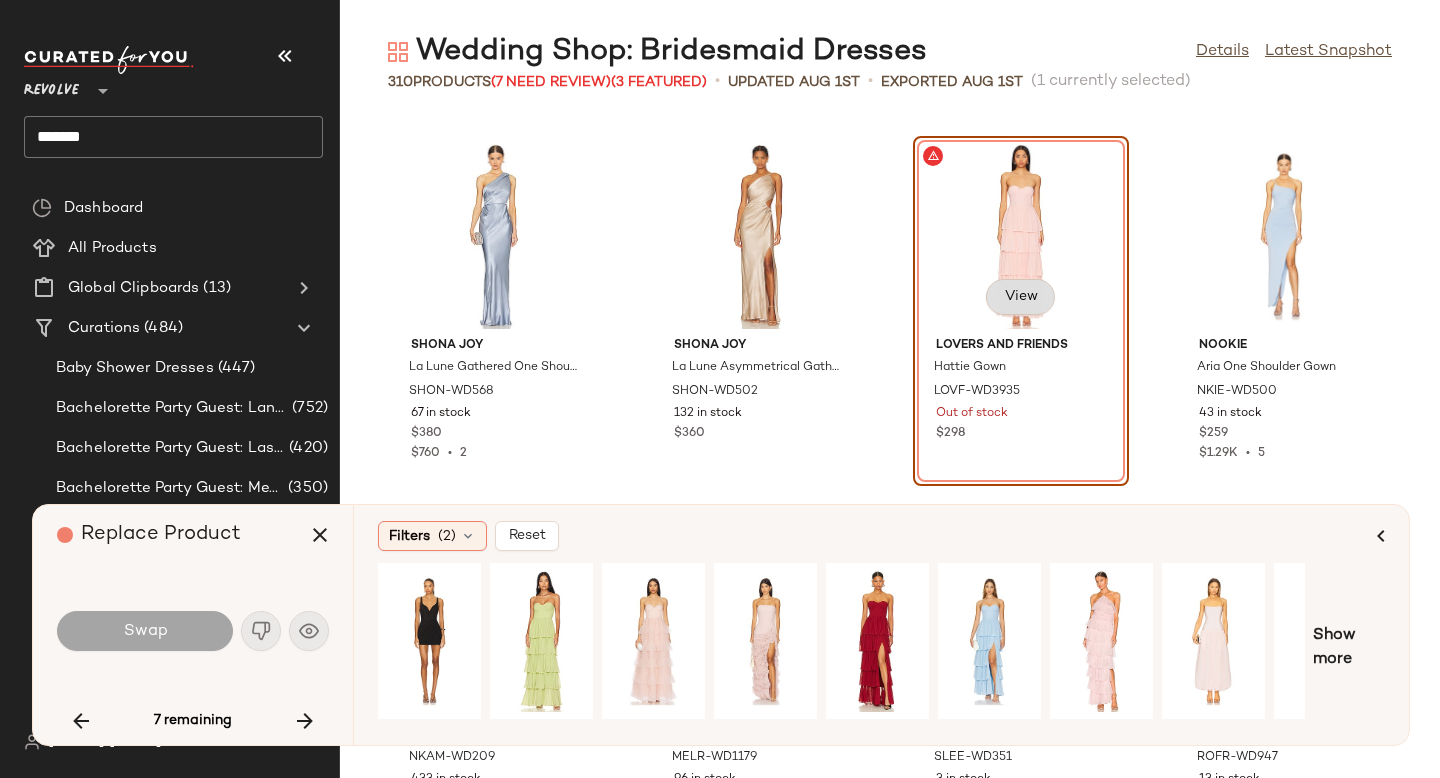 click on "View" at bounding box center (1020, 297) 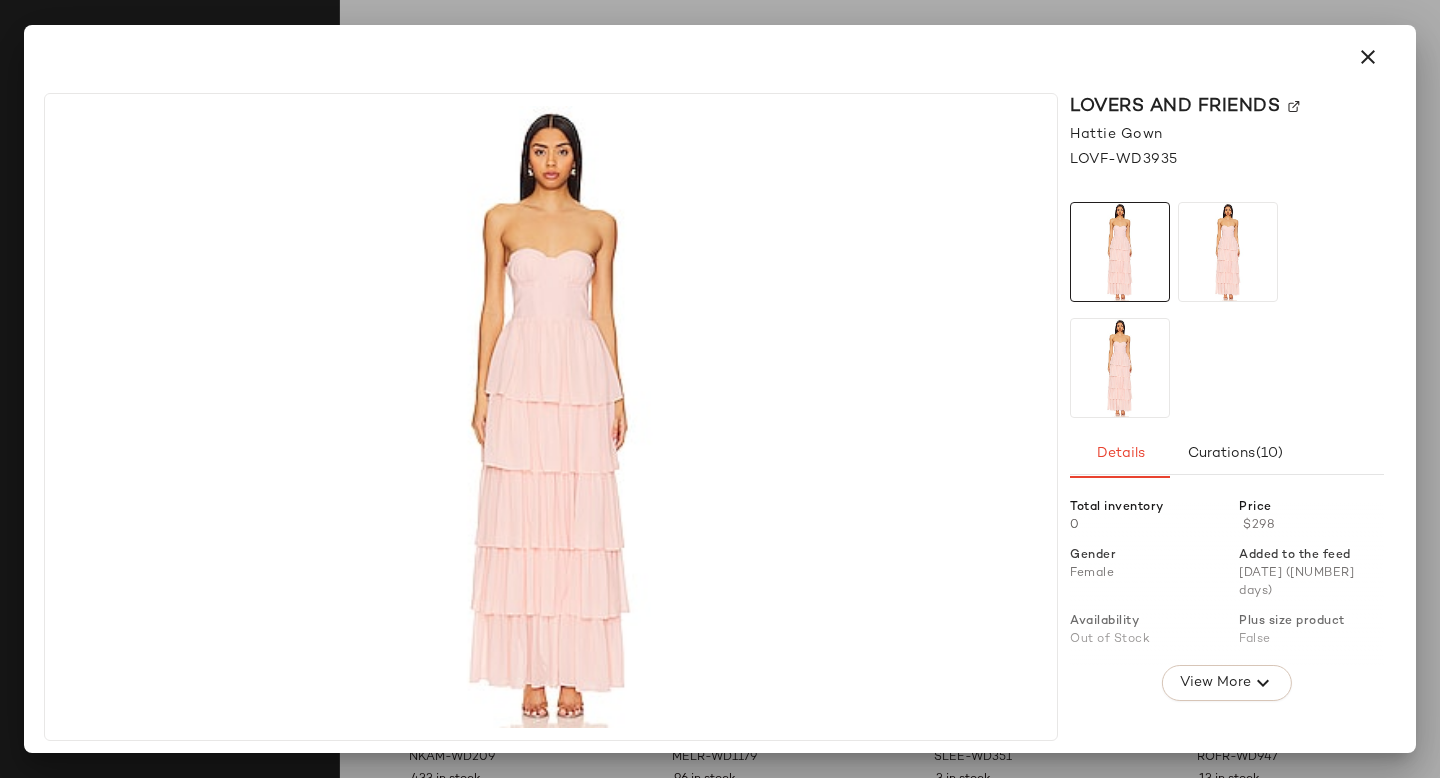 click 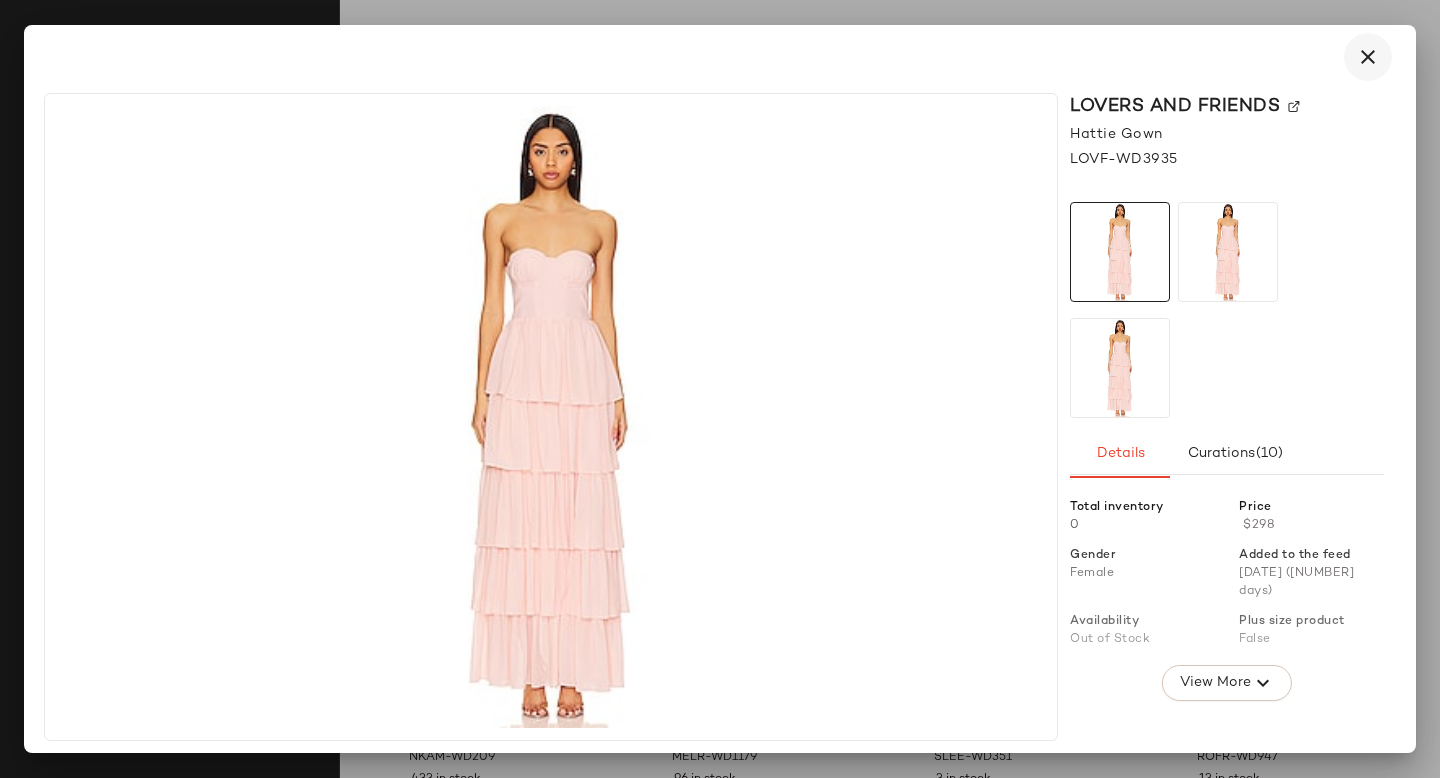 click at bounding box center (1368, 57) 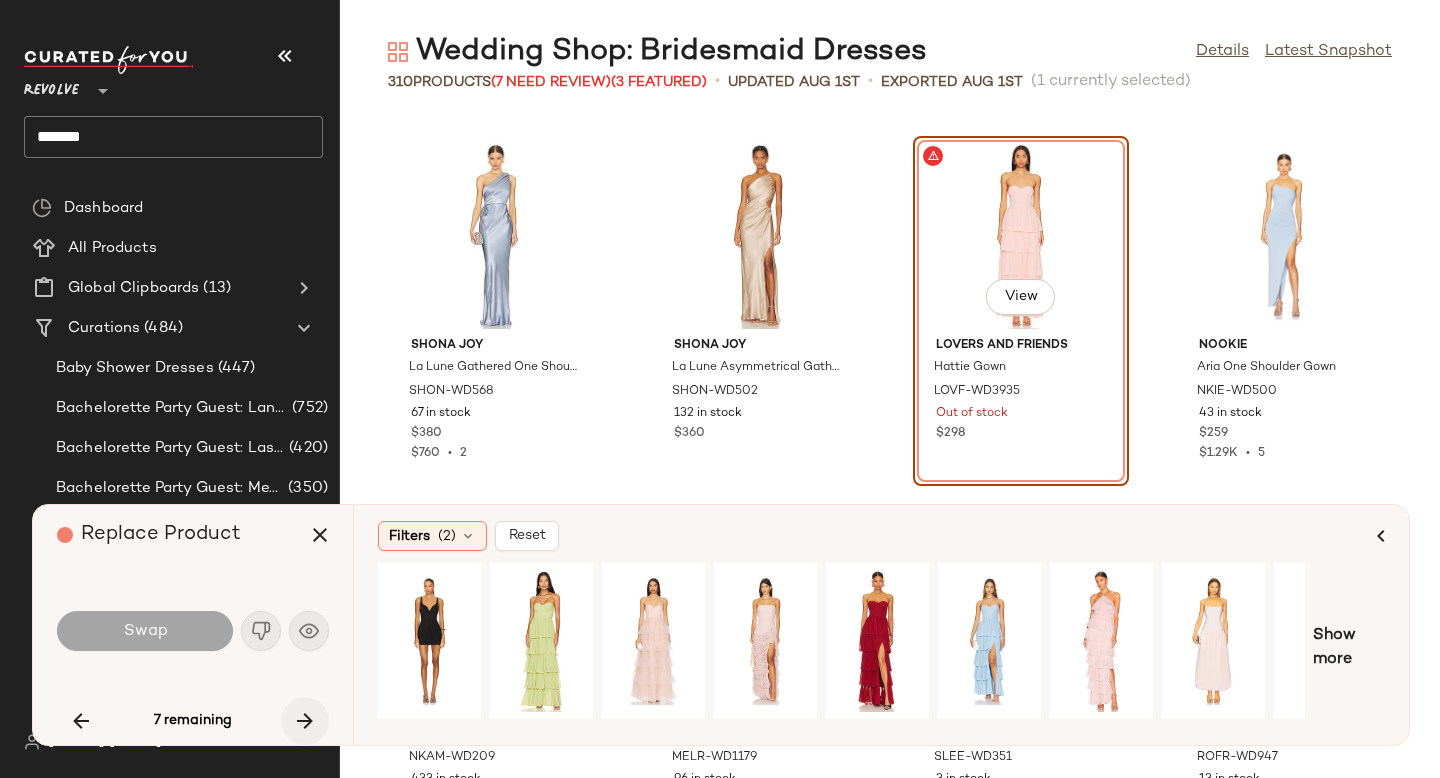 click at bounding box center (305, 721) 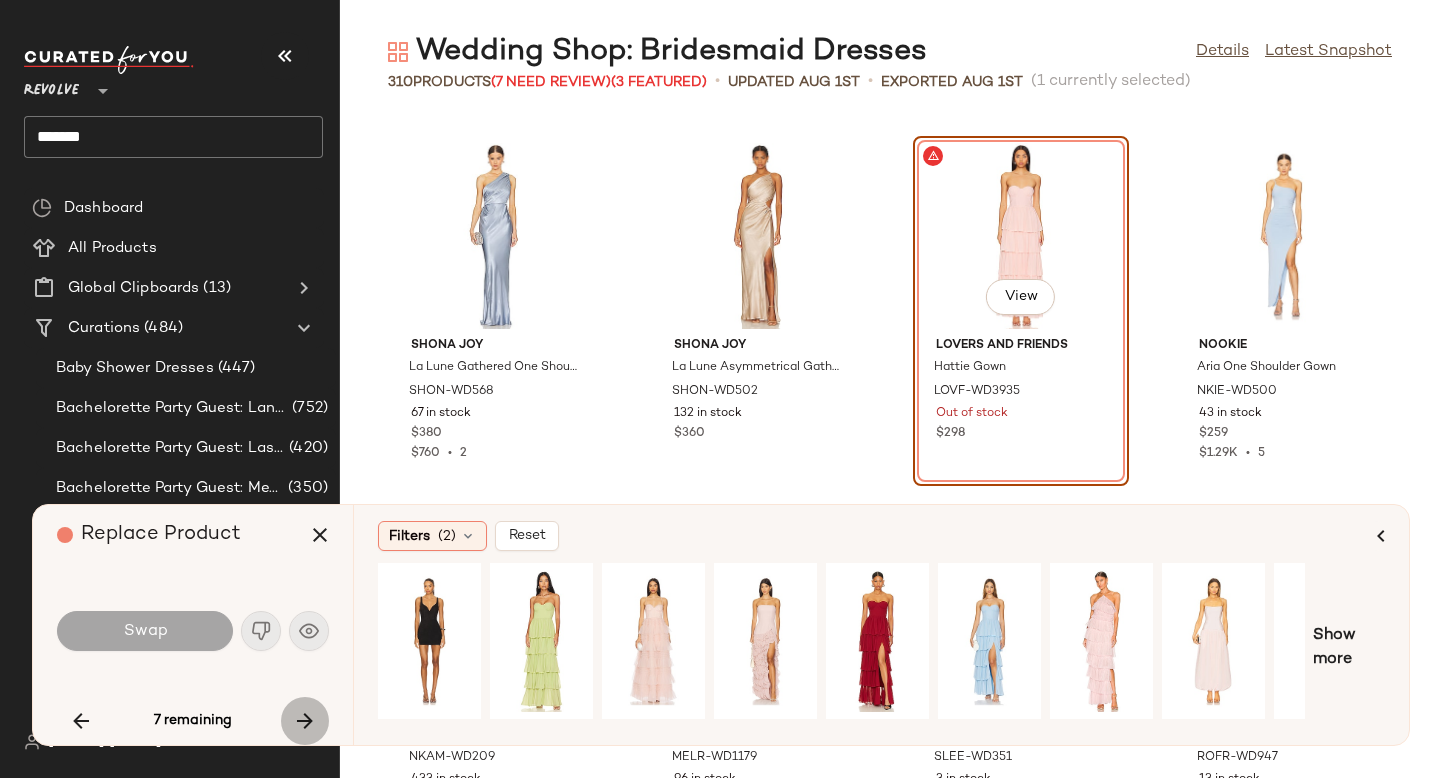scroll, scrollTop: 21594, scrollLeft: 0, axis: vertical 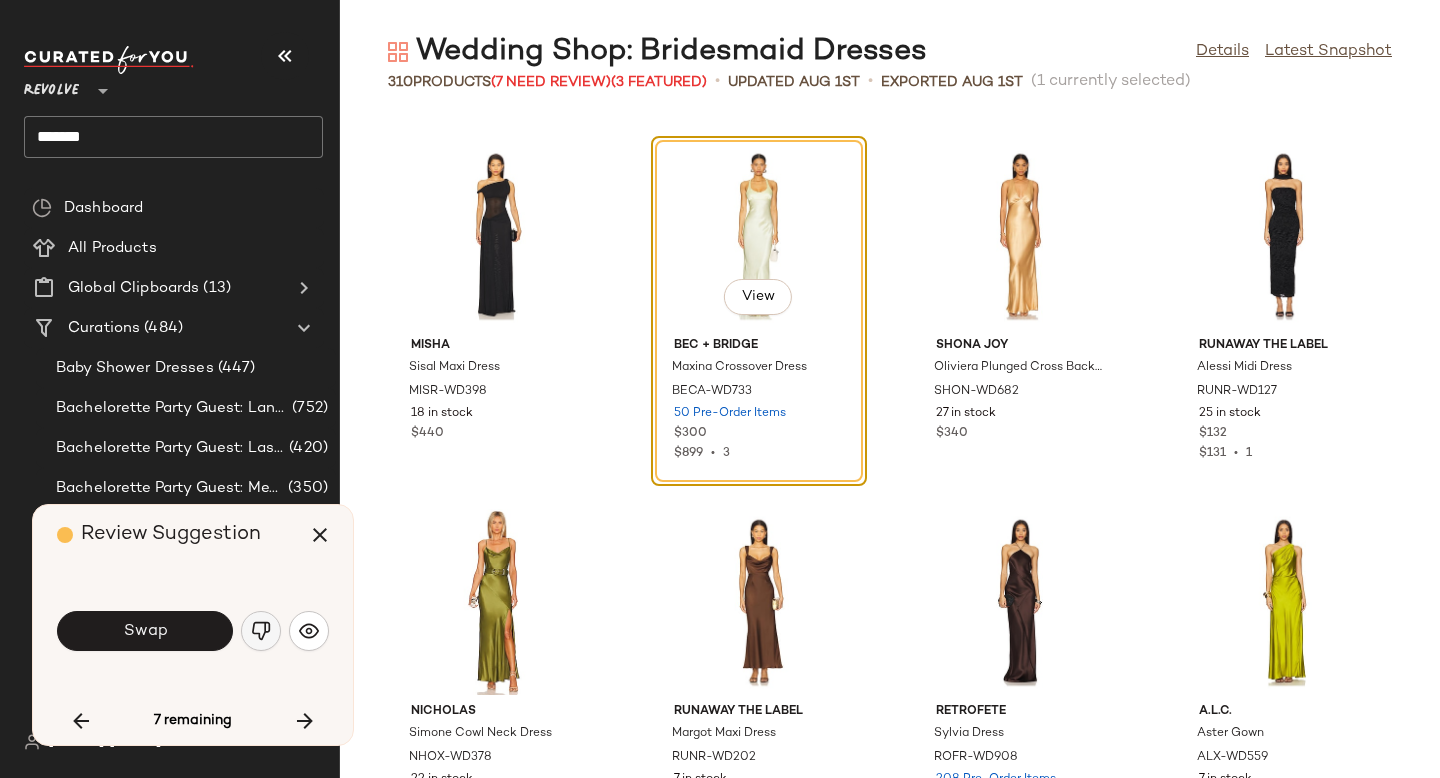 click 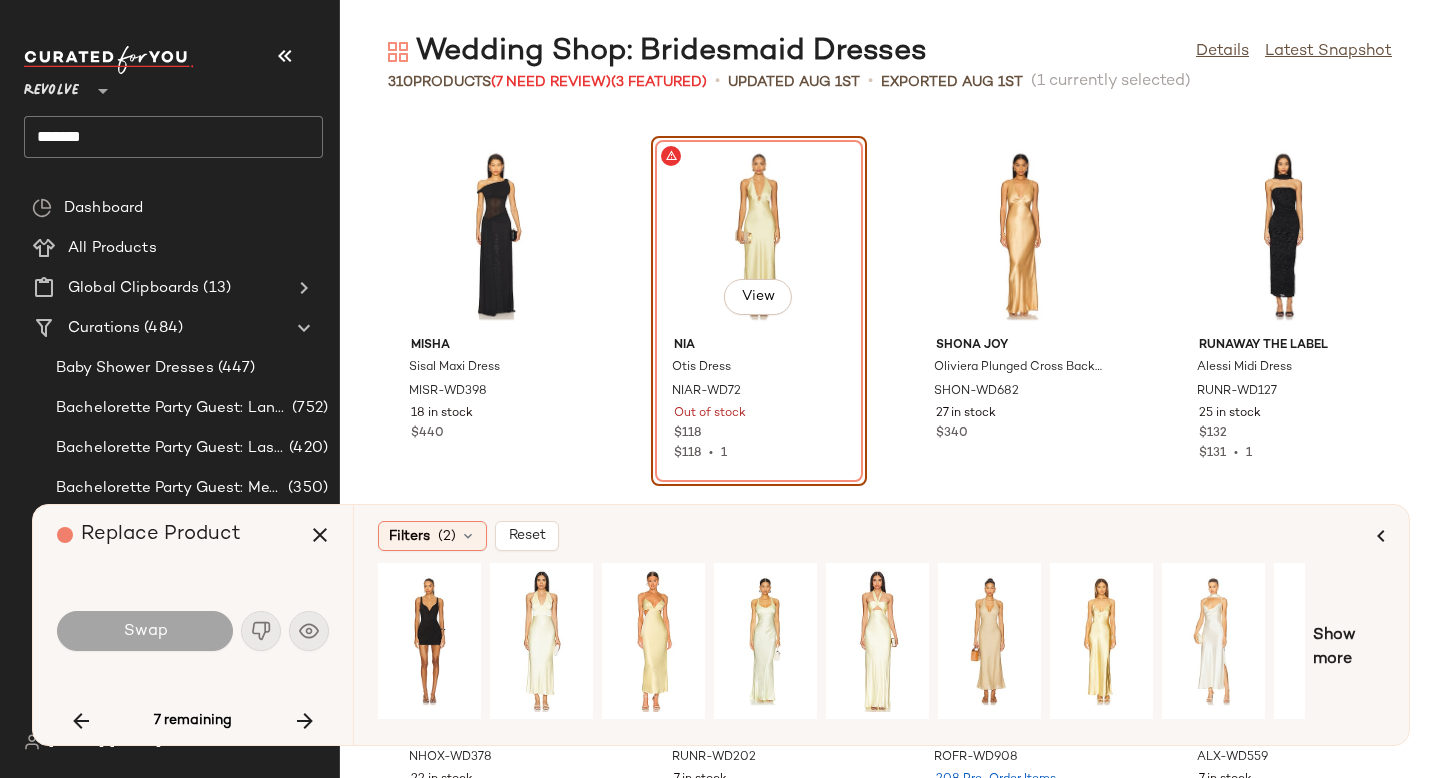click on "View" 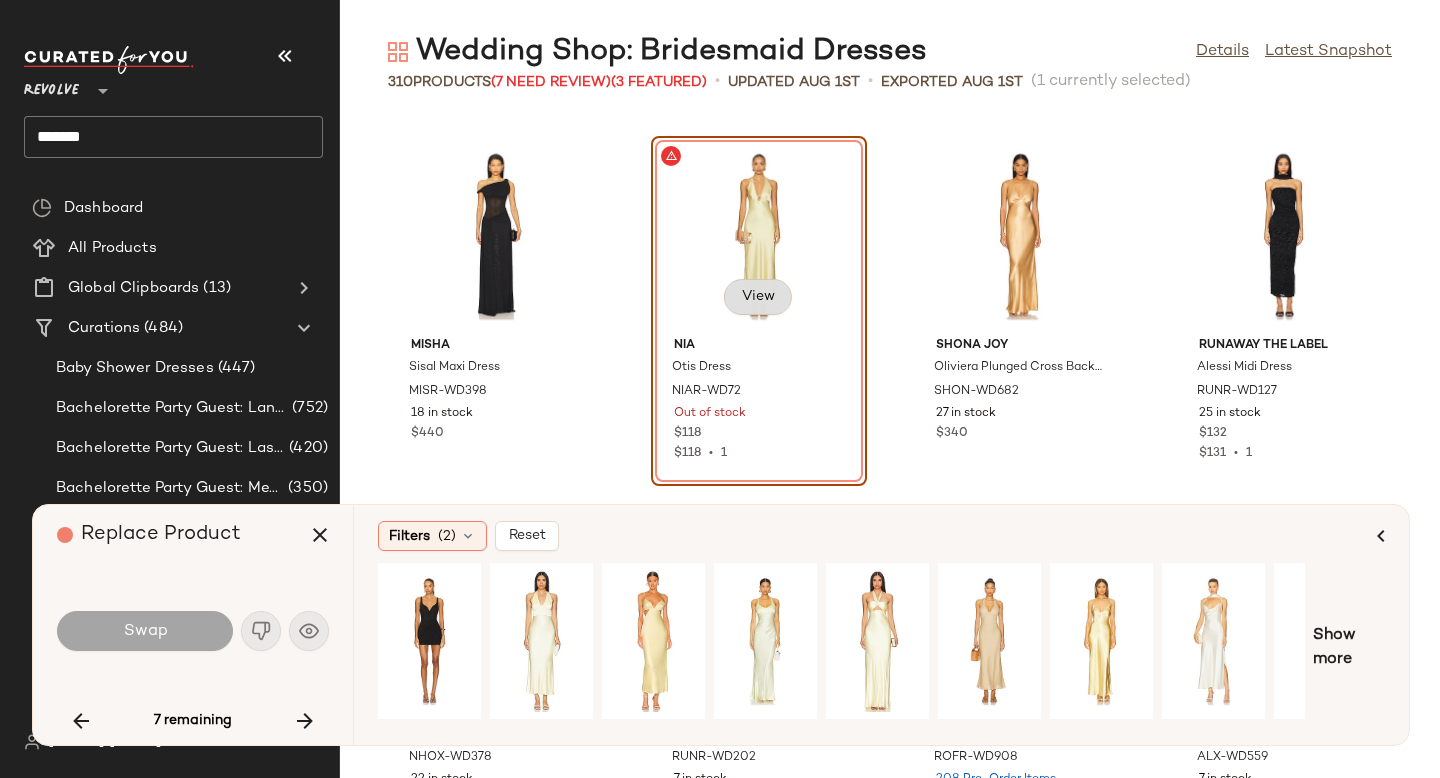 click on "View" 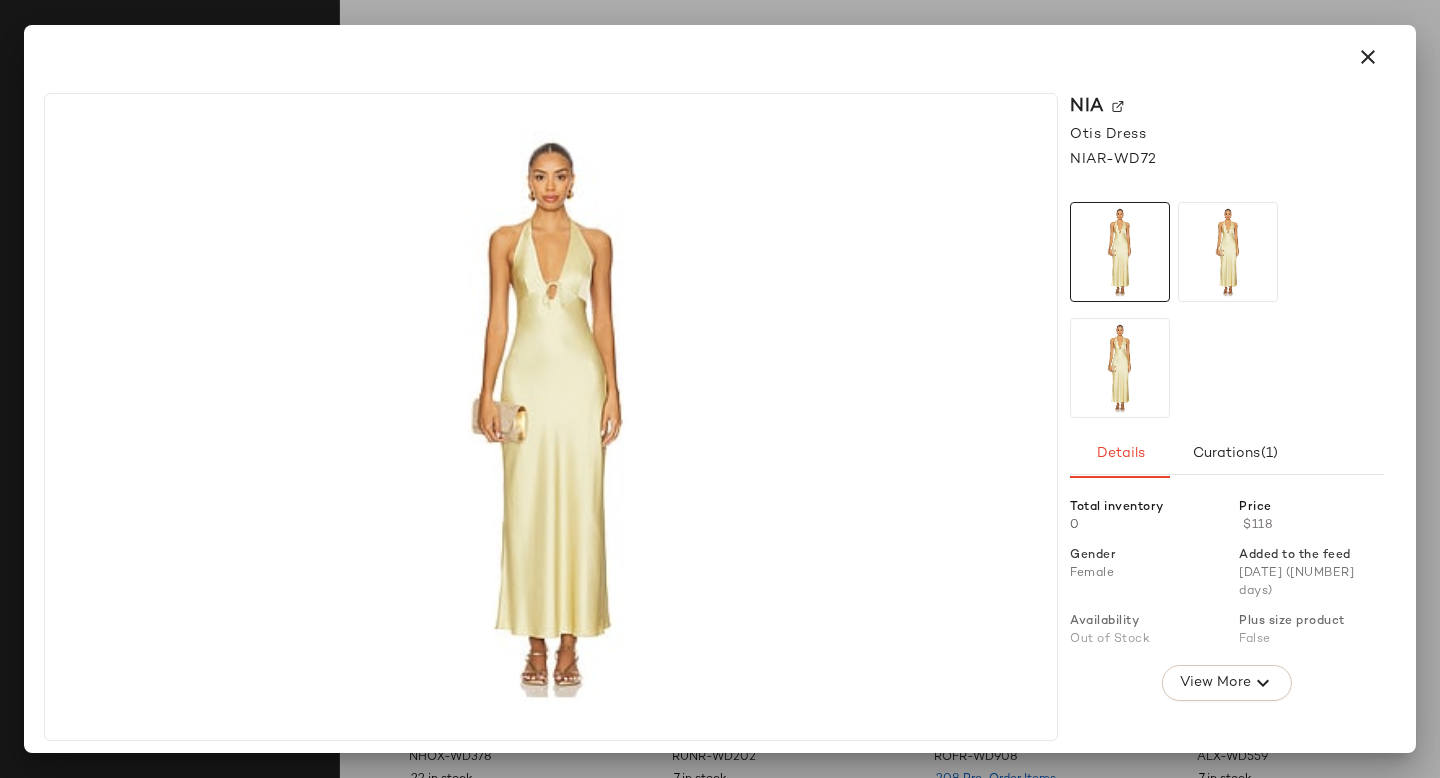 click 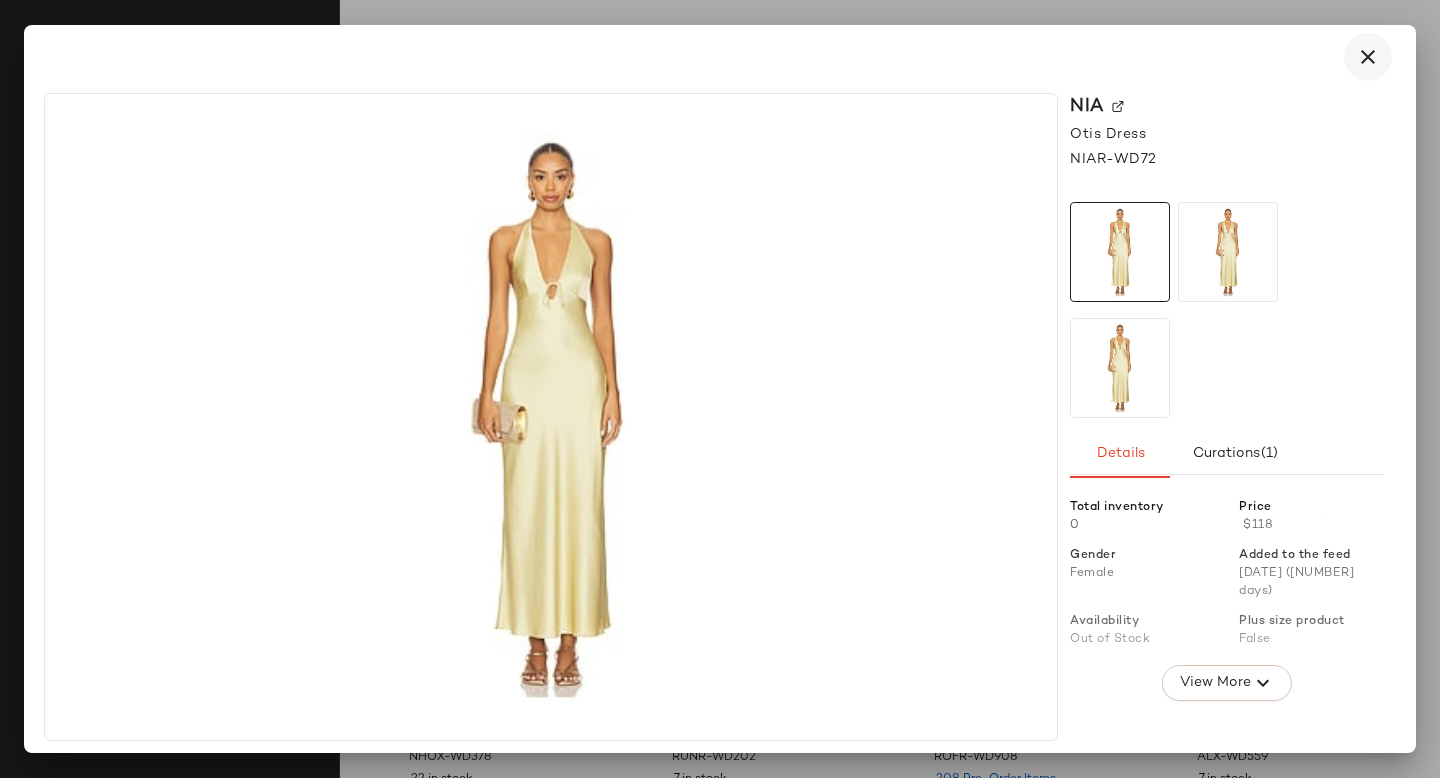 click at bounding box center [1368, 57] 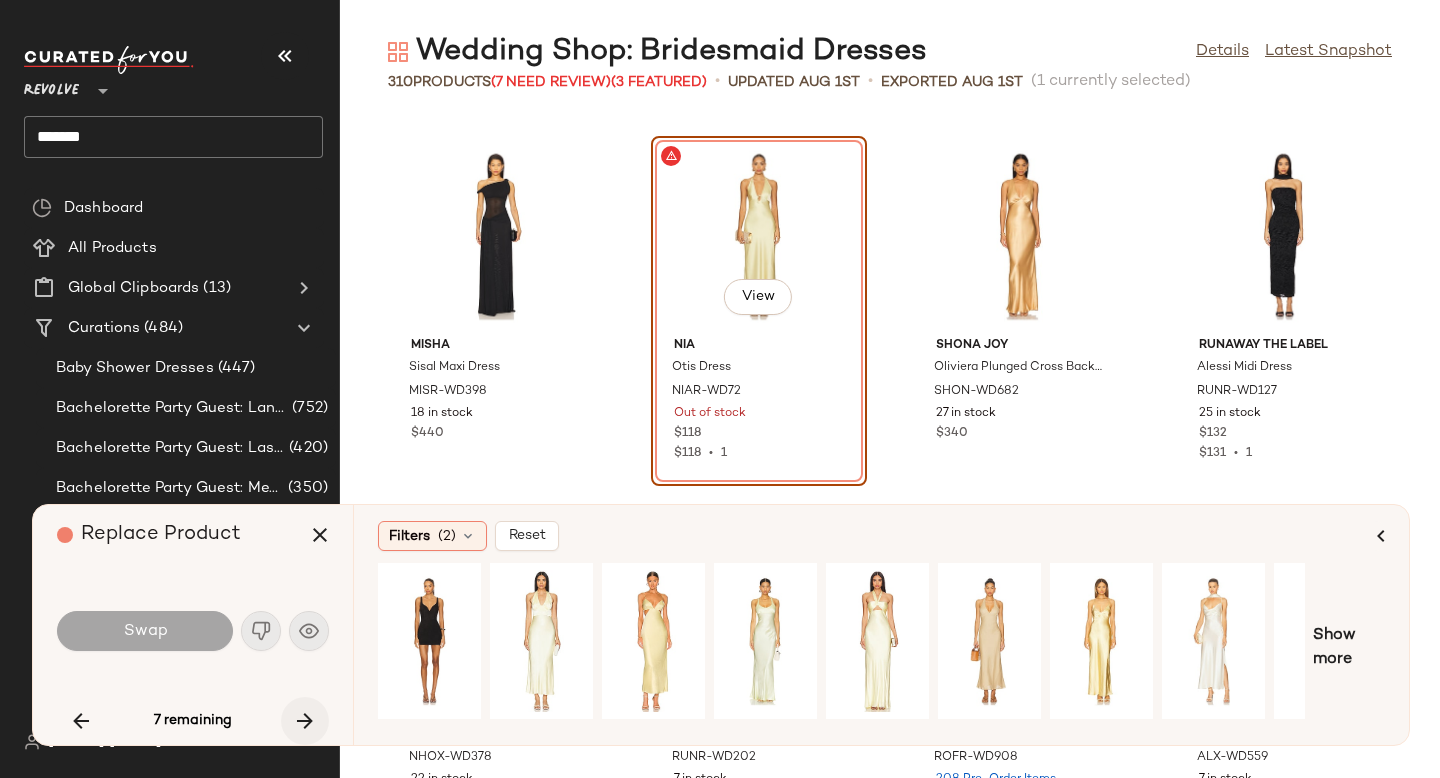 click at bounding box center (305, 721) 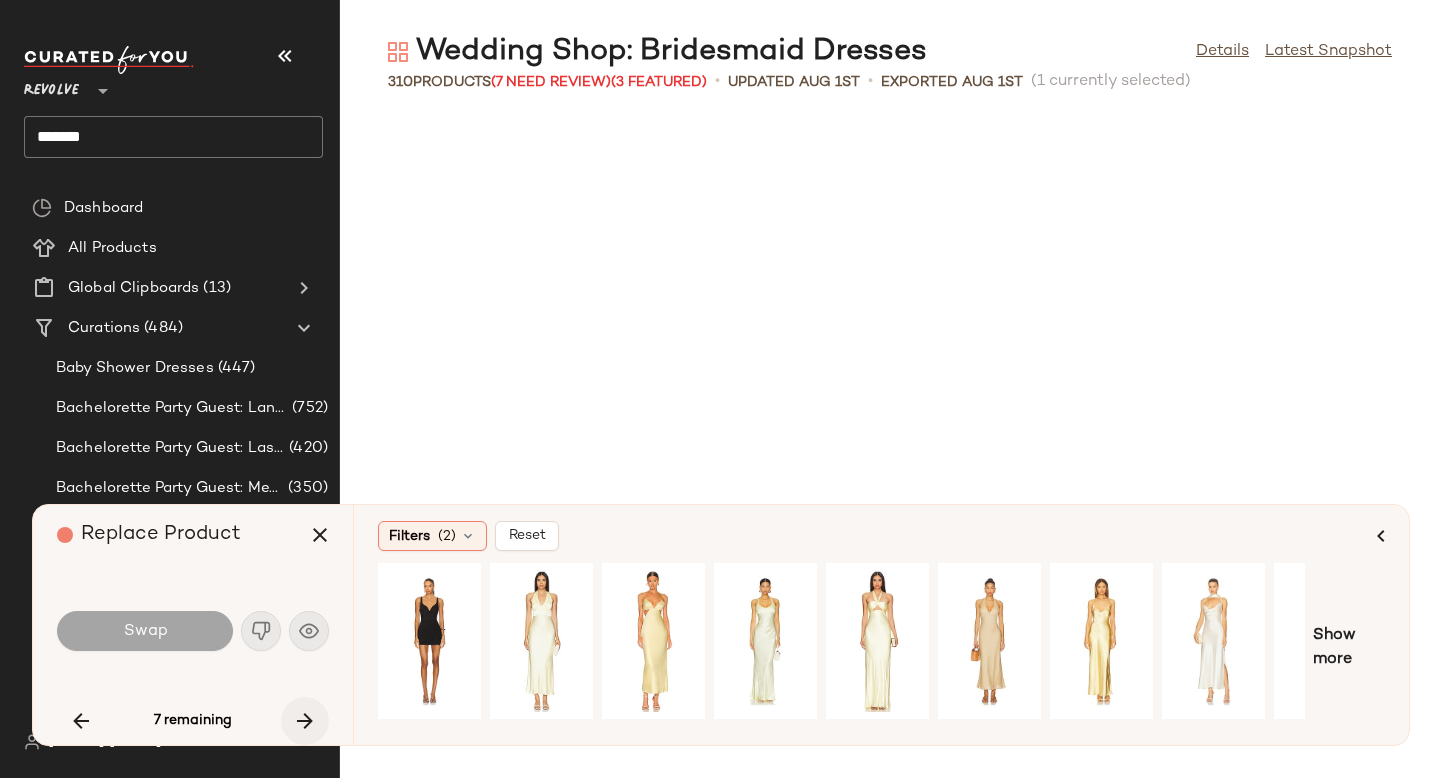 scroll, scrollTop: 23790, scrollLeft: 0, axis: vertical 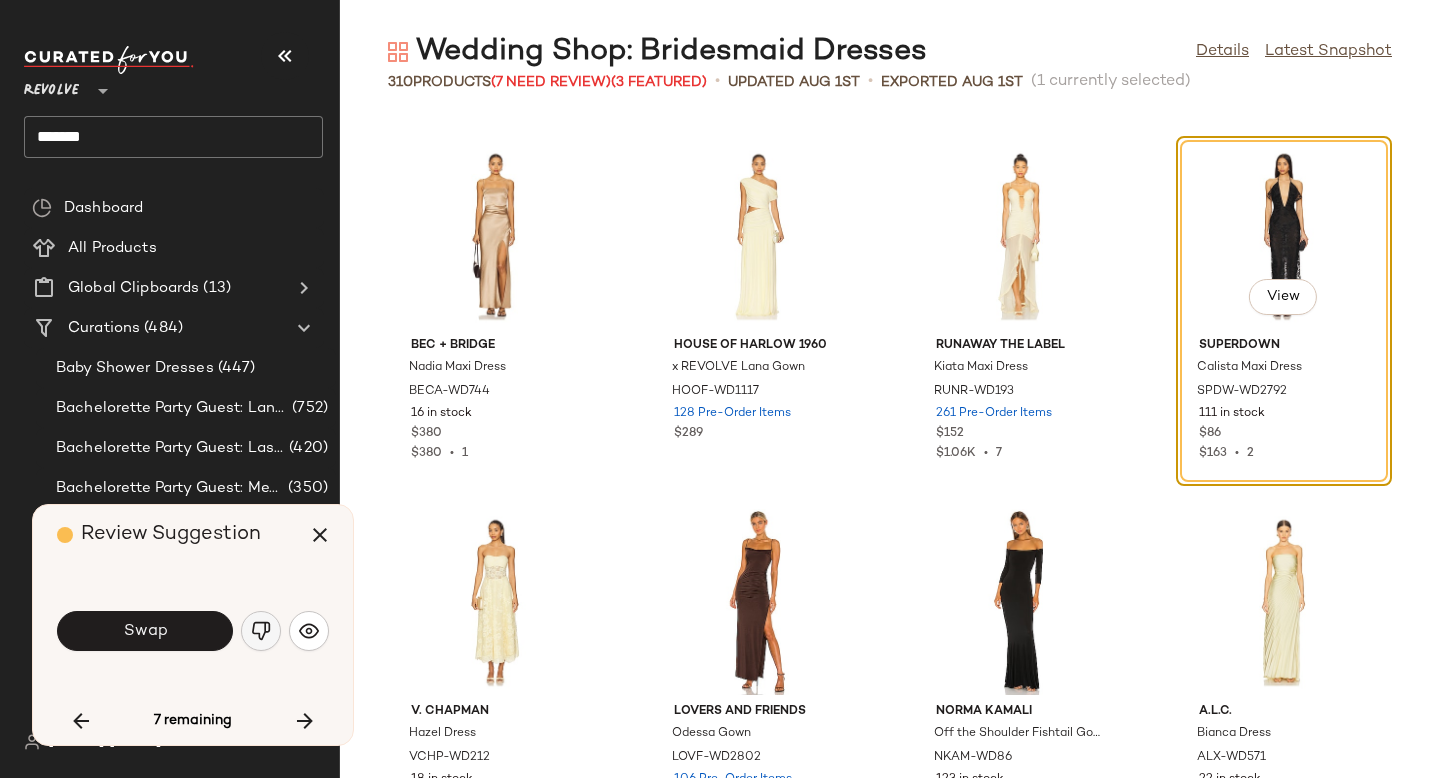 click 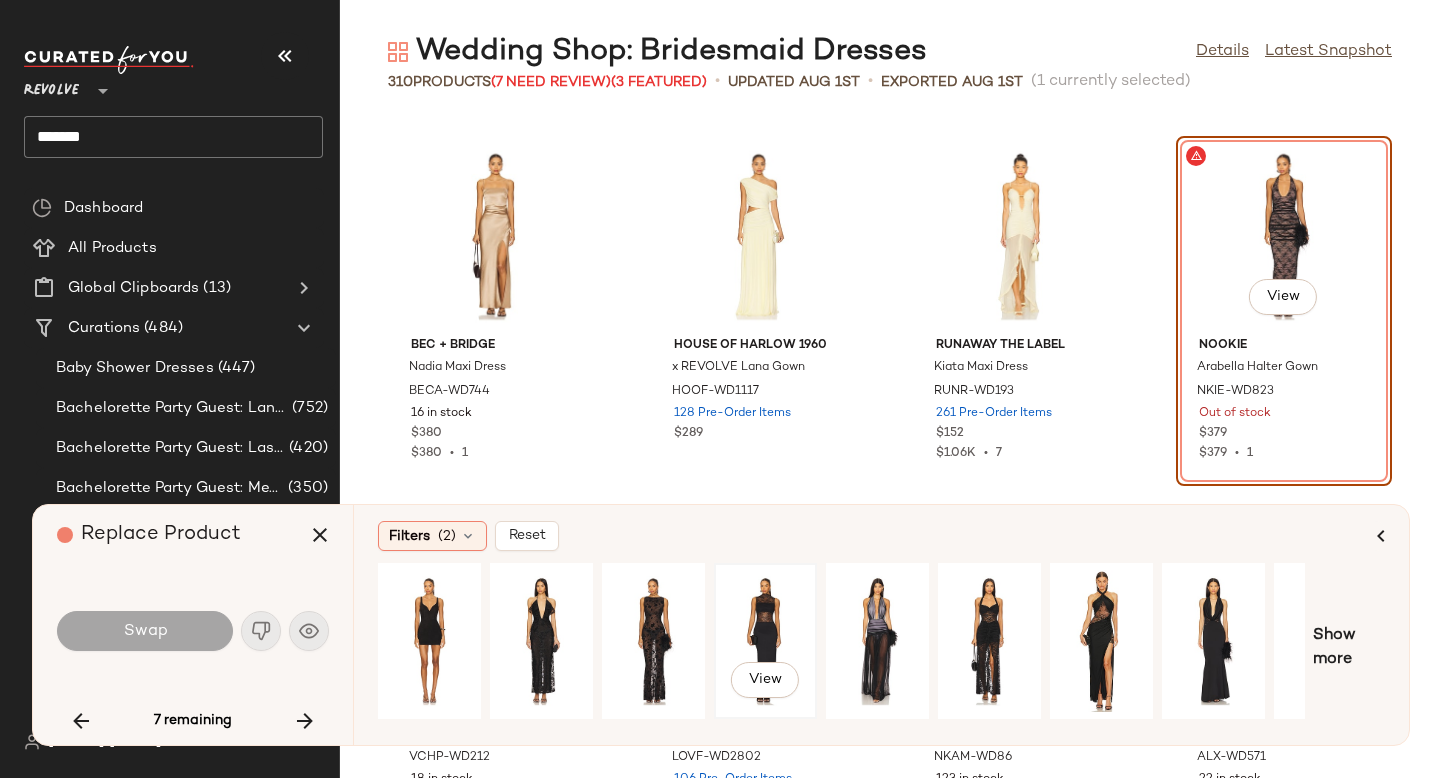 click on "View" 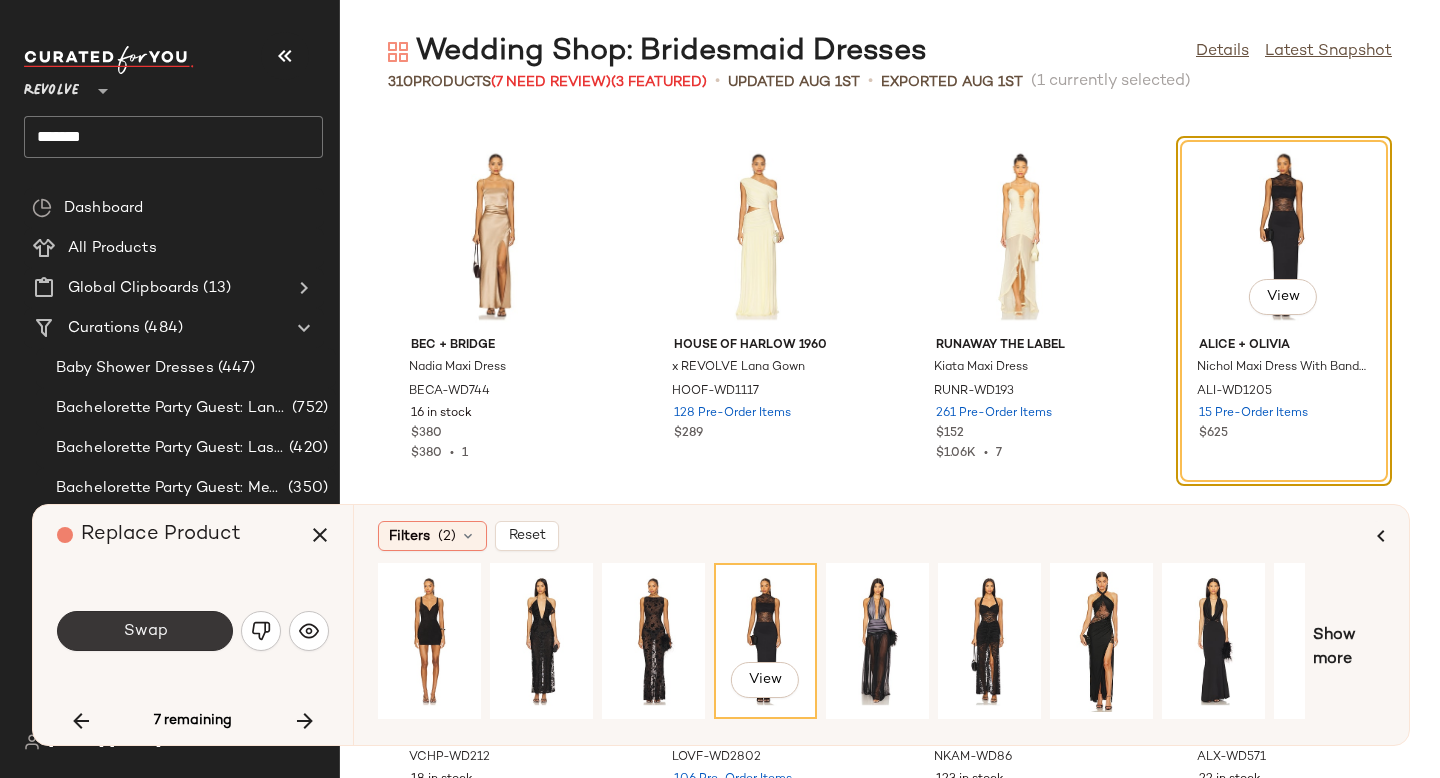 click on "Swap" at bounding box center (145, 631) 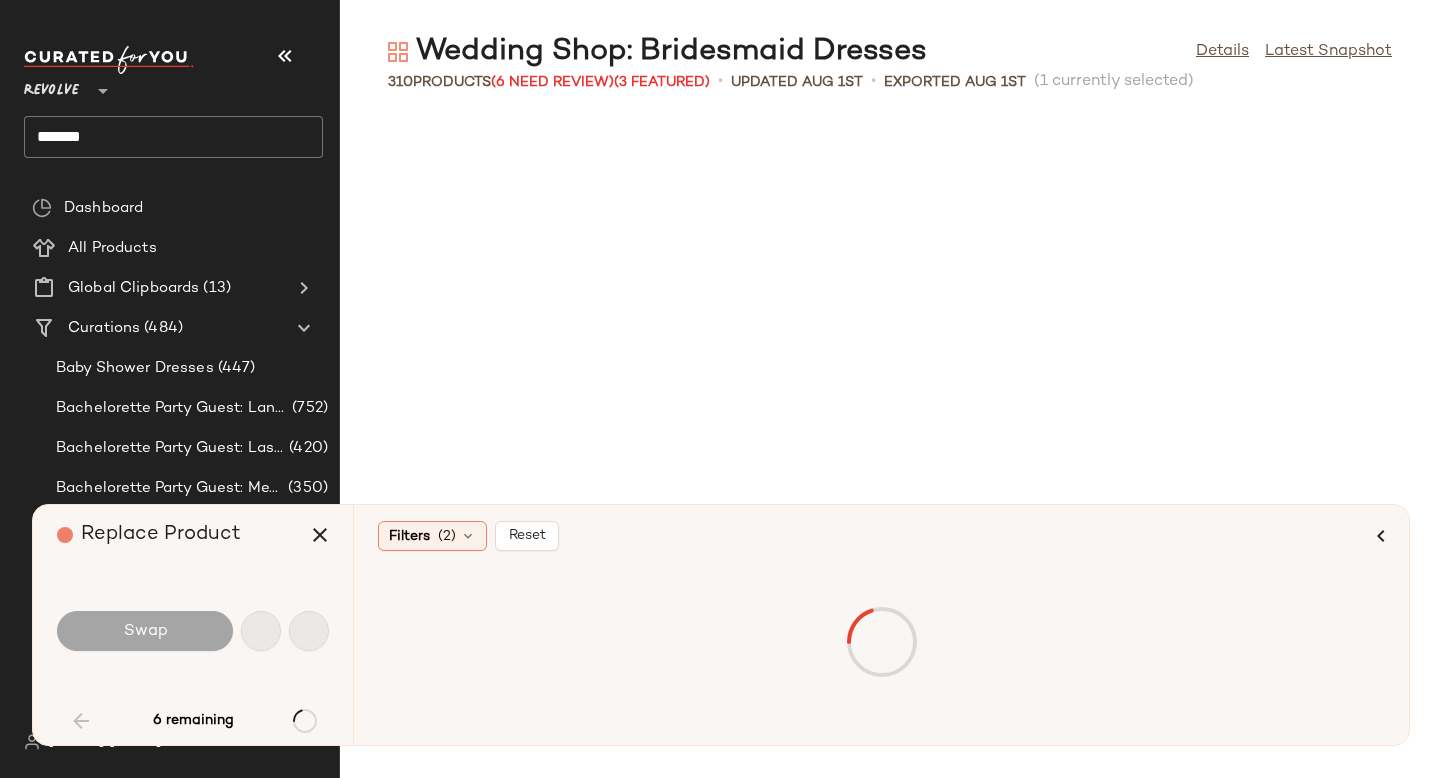 scroll, scrollTop: 1098, scrollLeft: 0, axis: vertical 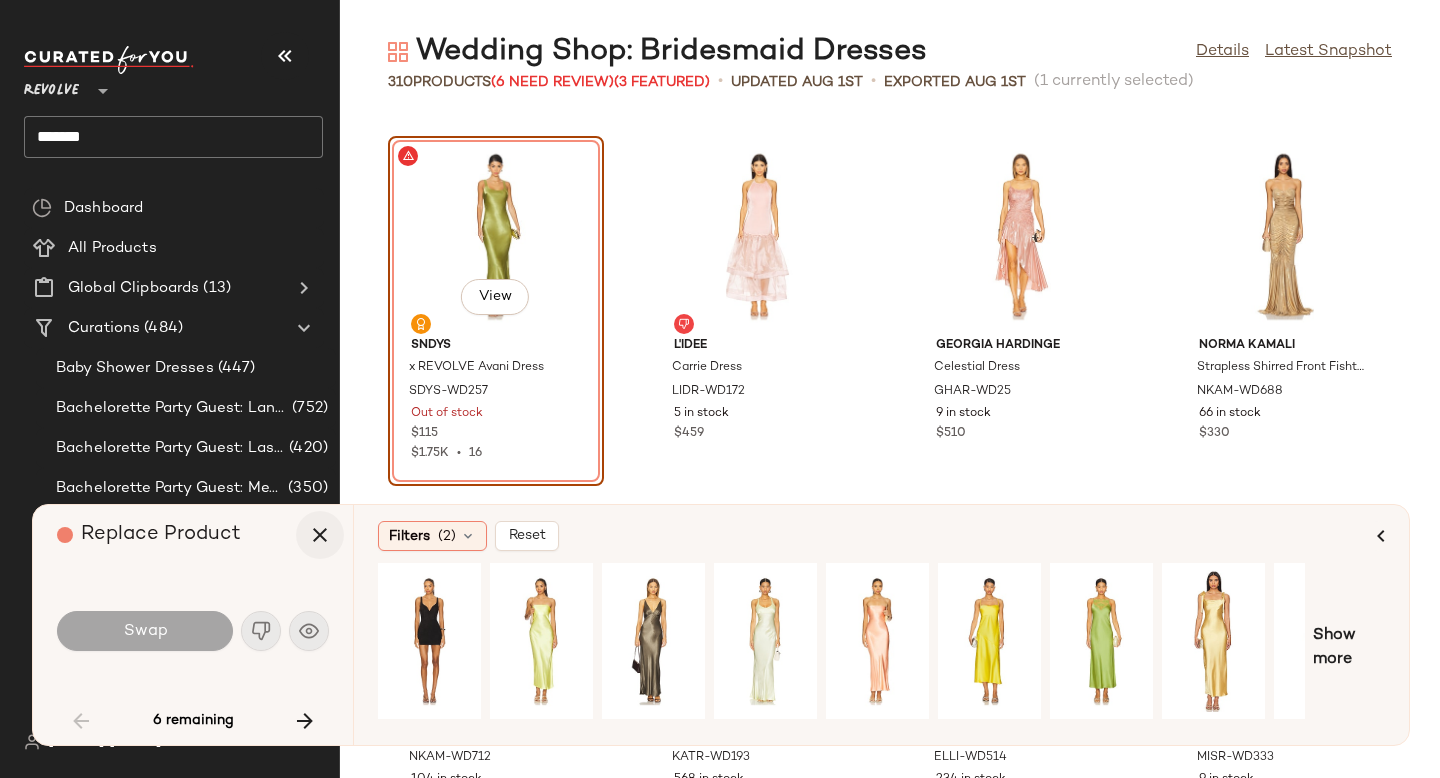 click at bounding box center (320, 535) 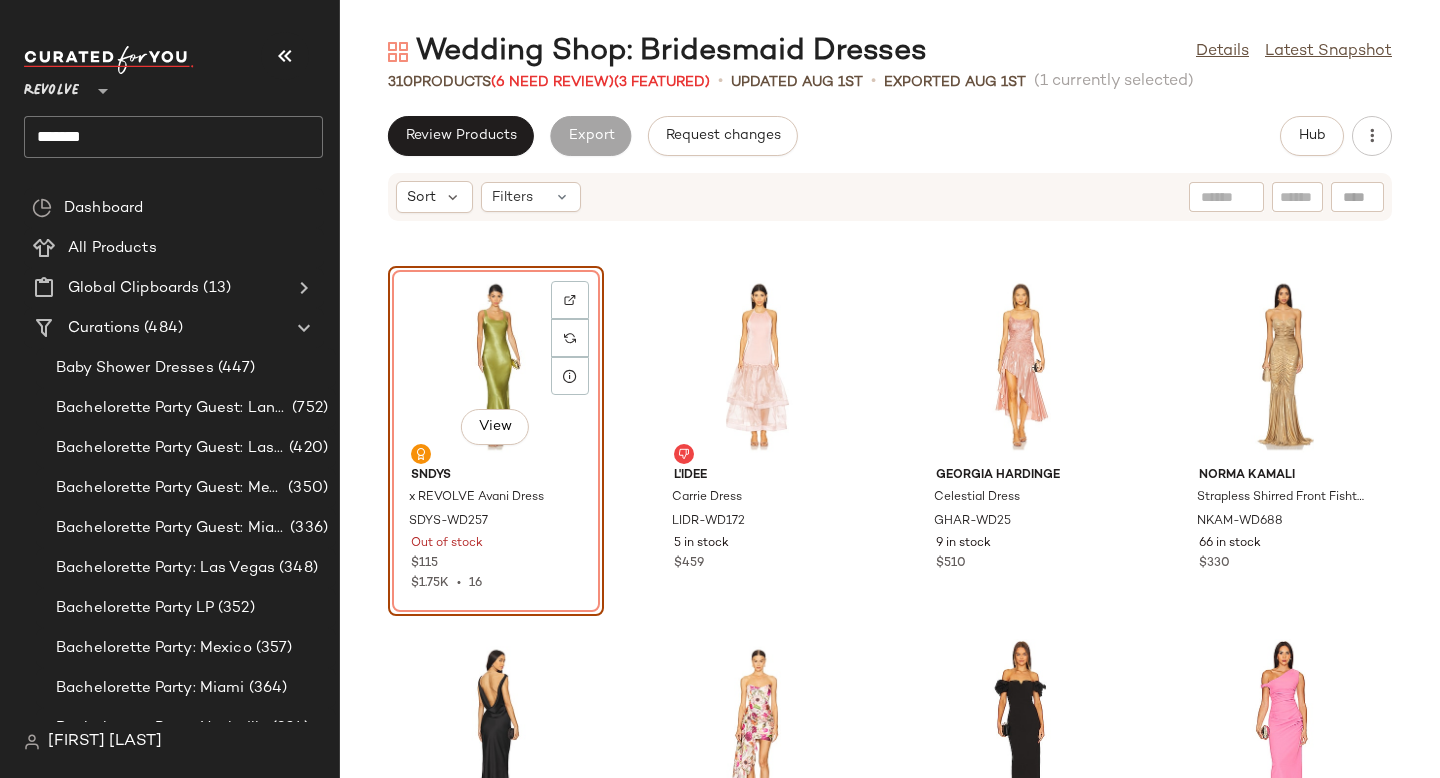 scroll, scrollTop: 0, scrollLeft: 0, axis: both 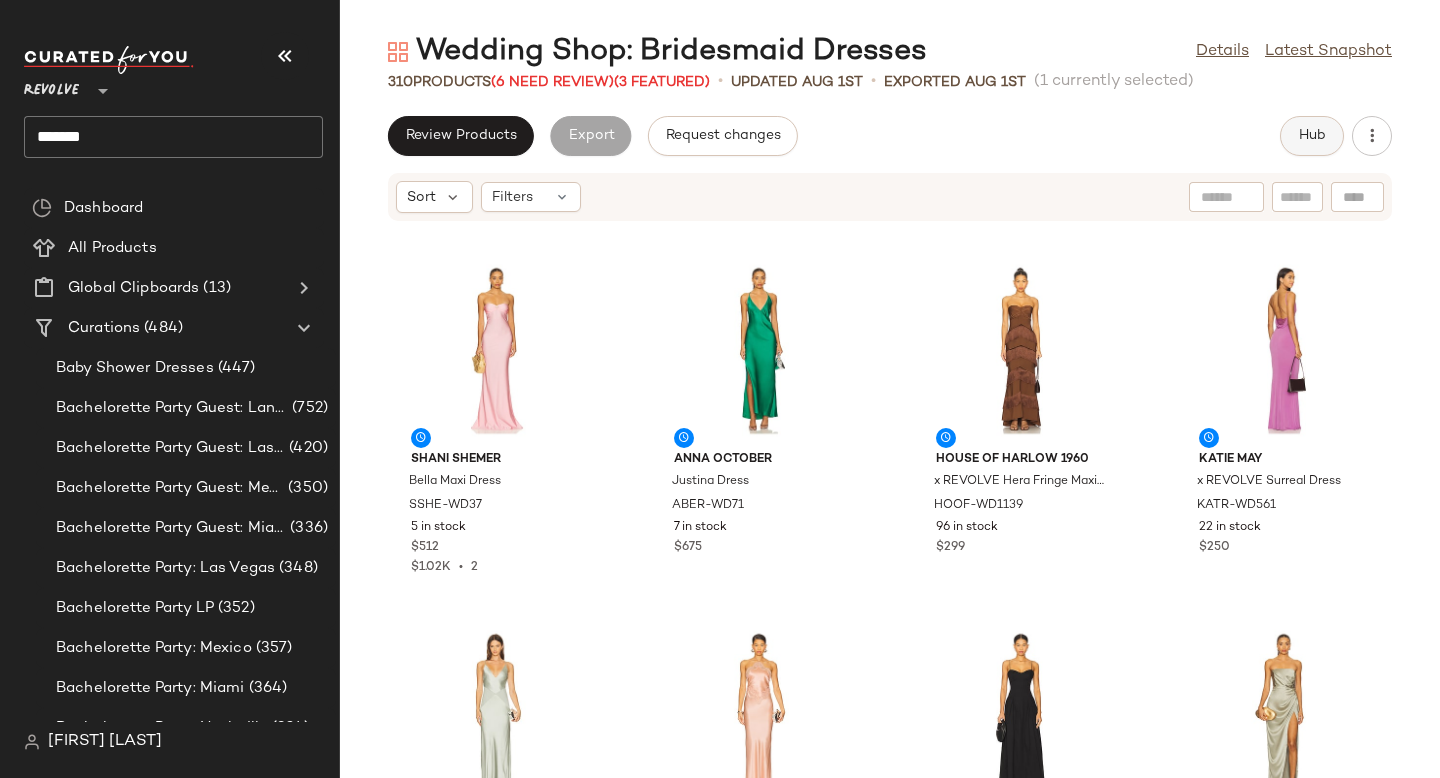 click on "Hub" at bounding box center (1312, 136) 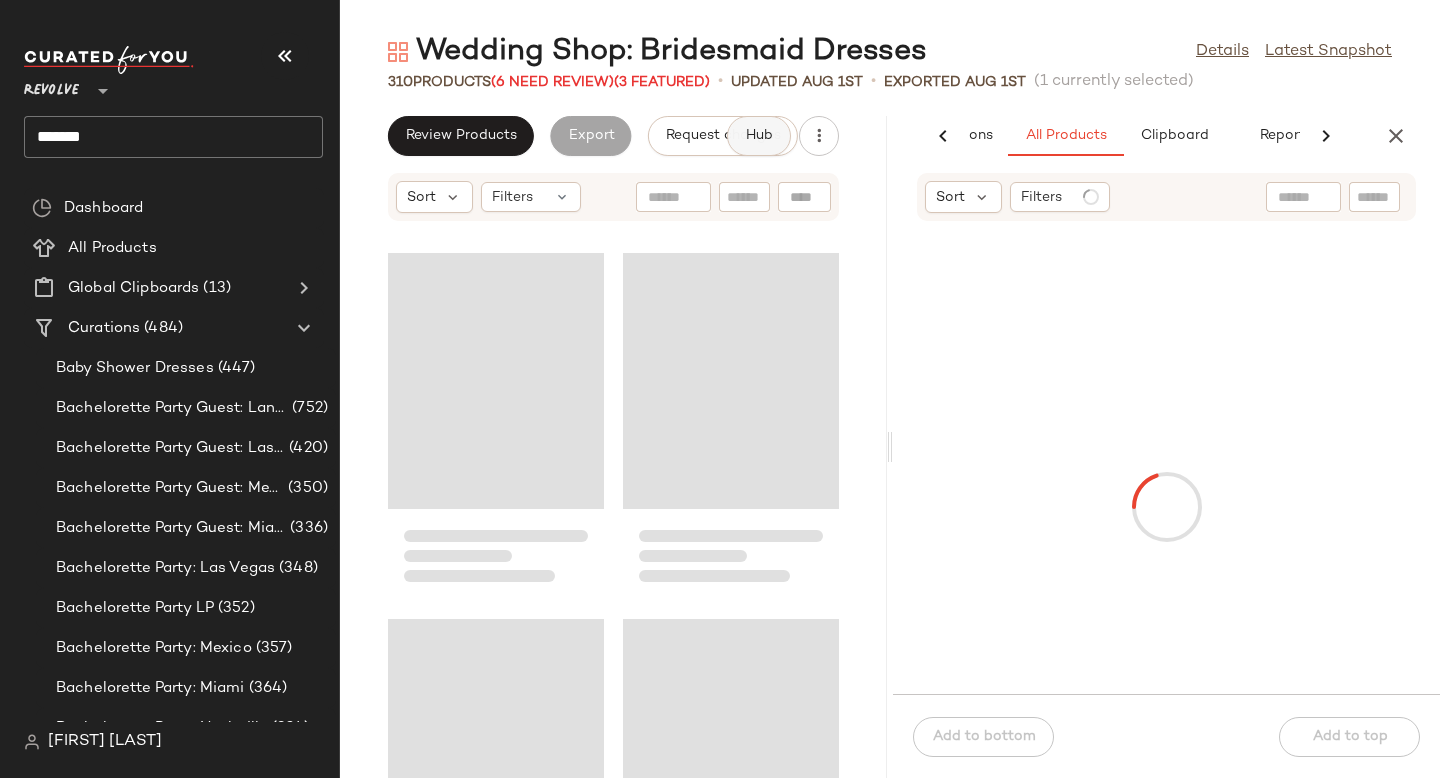scroll, scrollTop: 0, scrollLeft: 137, axis: horizontal 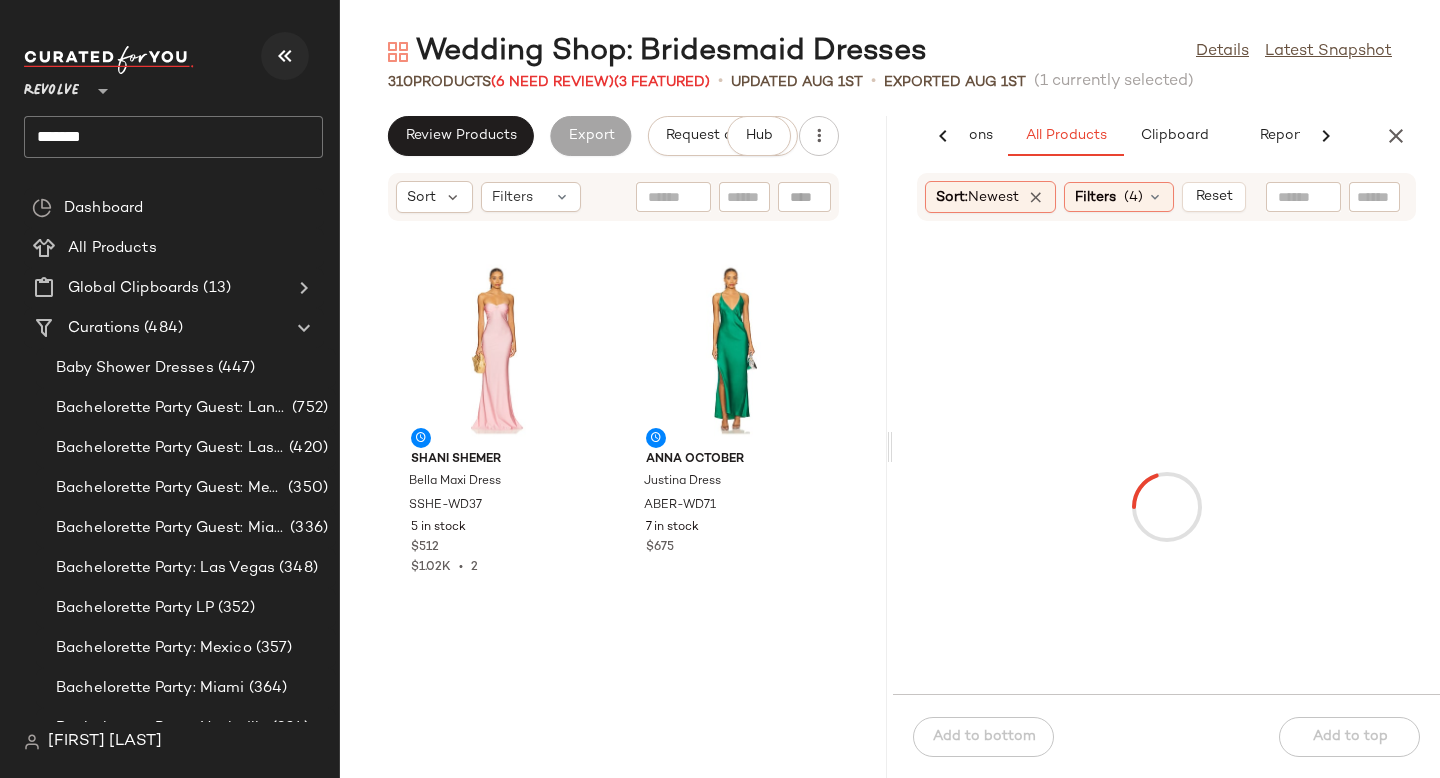 click at bounding box center [285, 56] 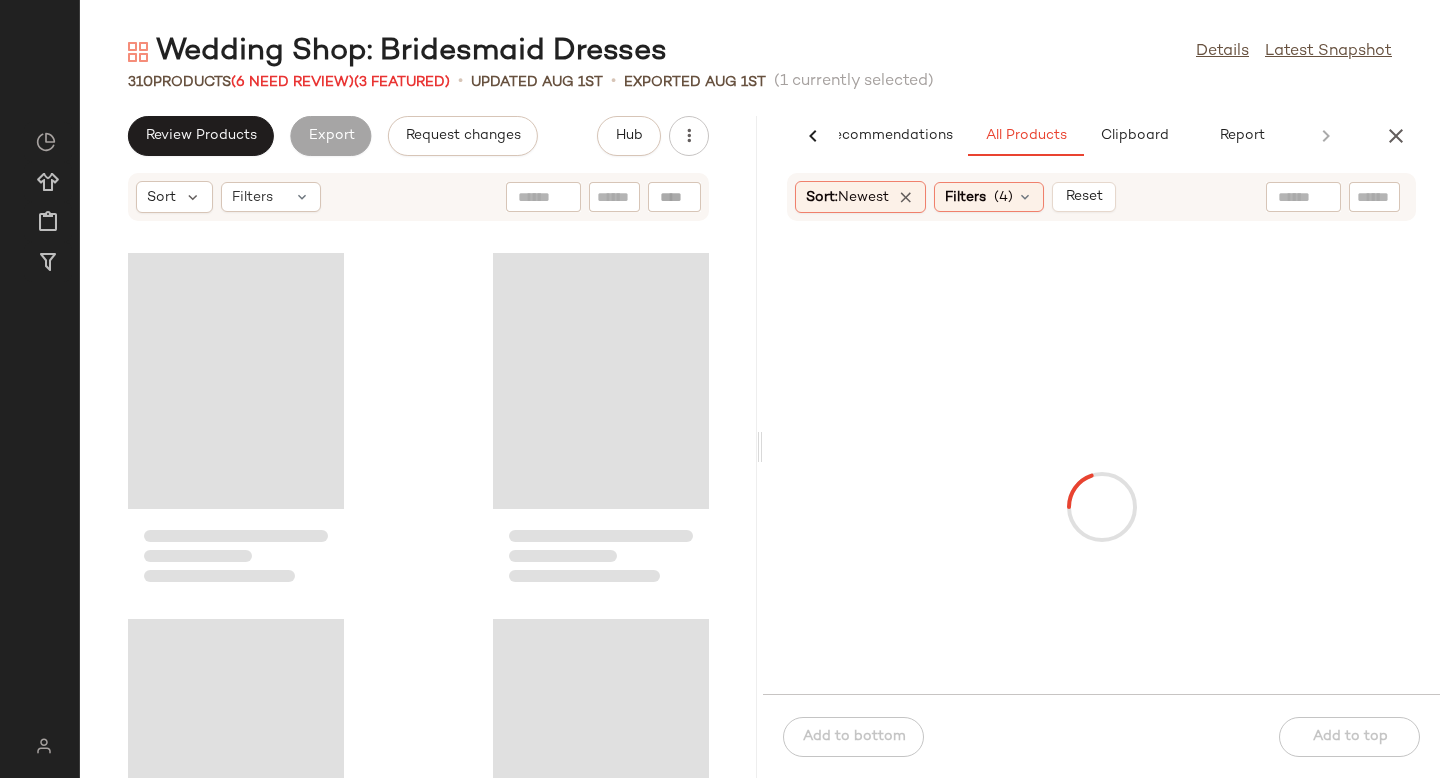 scroll, scrollTop: 0, scrollLeft: 47, axis: horizontal 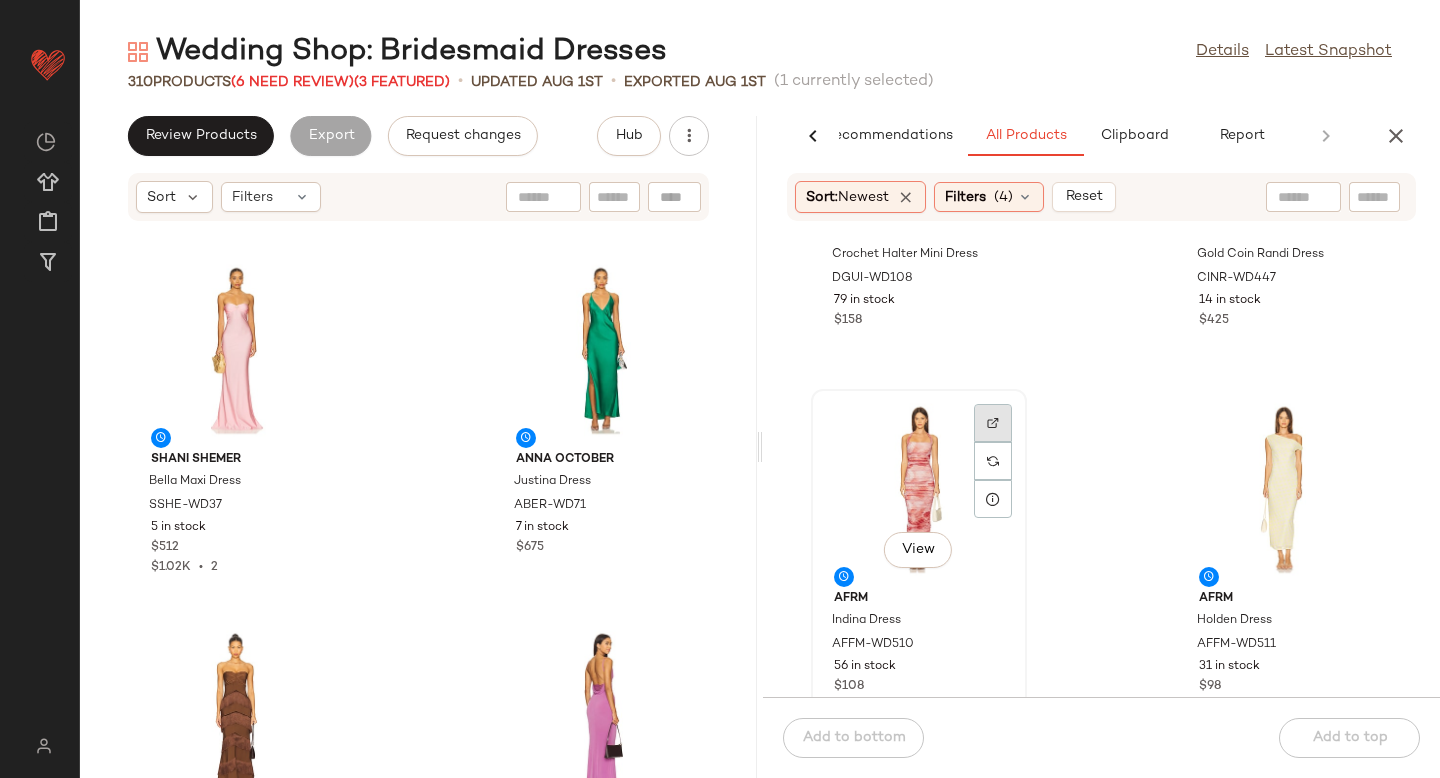click 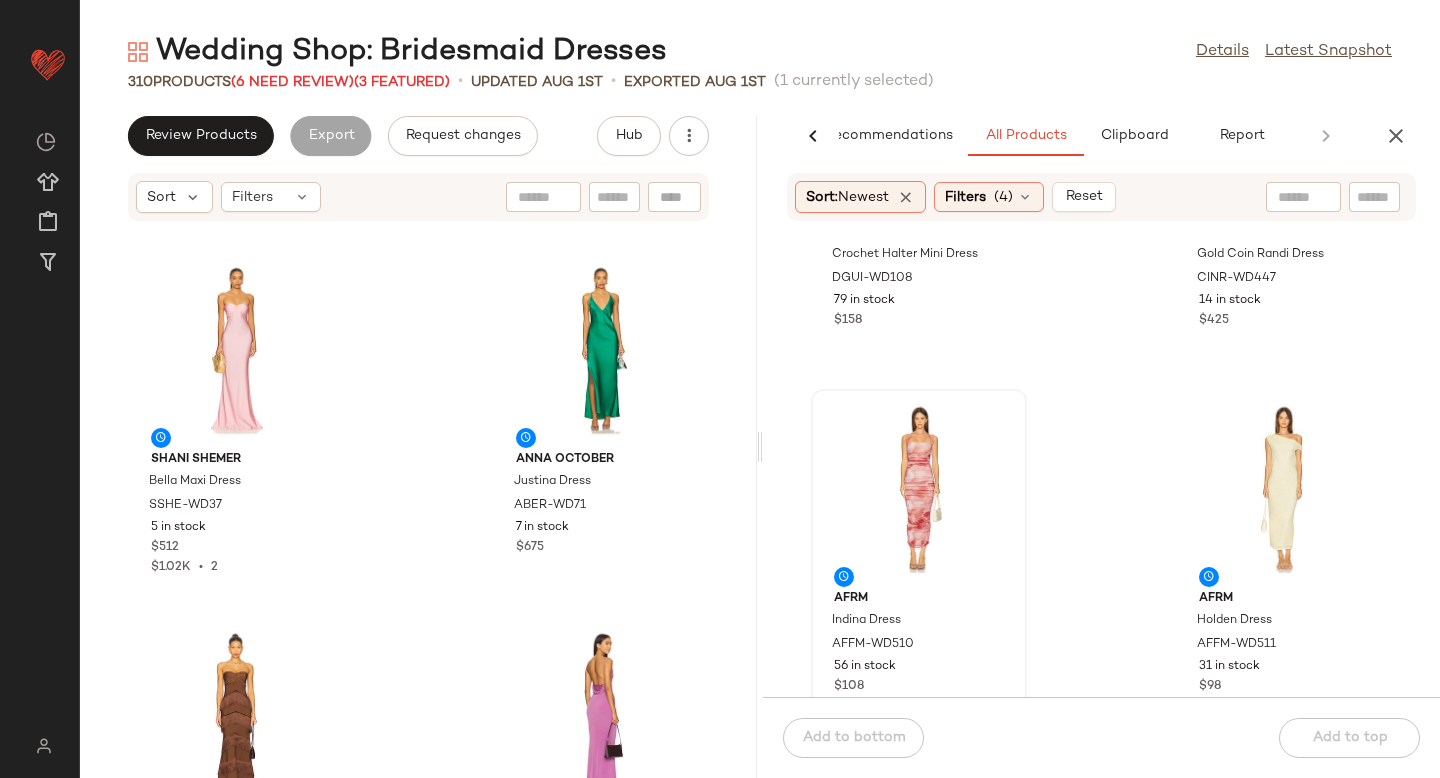 scroll, scrollTop: 1760, scrollLeft: 0, axis: vertical 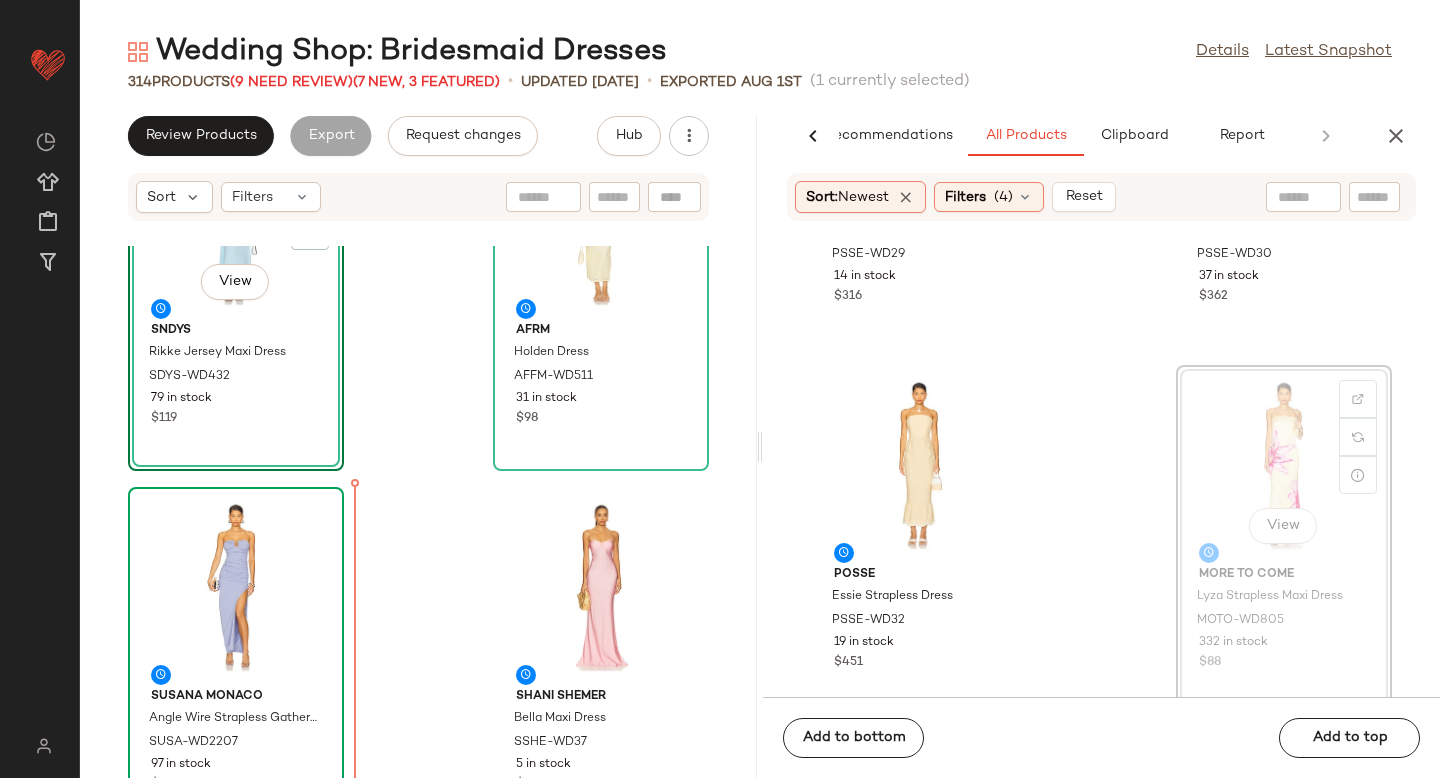 drag, startPoint x: 1258, startPoint y: 454, endPoint x: 330, endPoint y: 633, distance: 945.10583 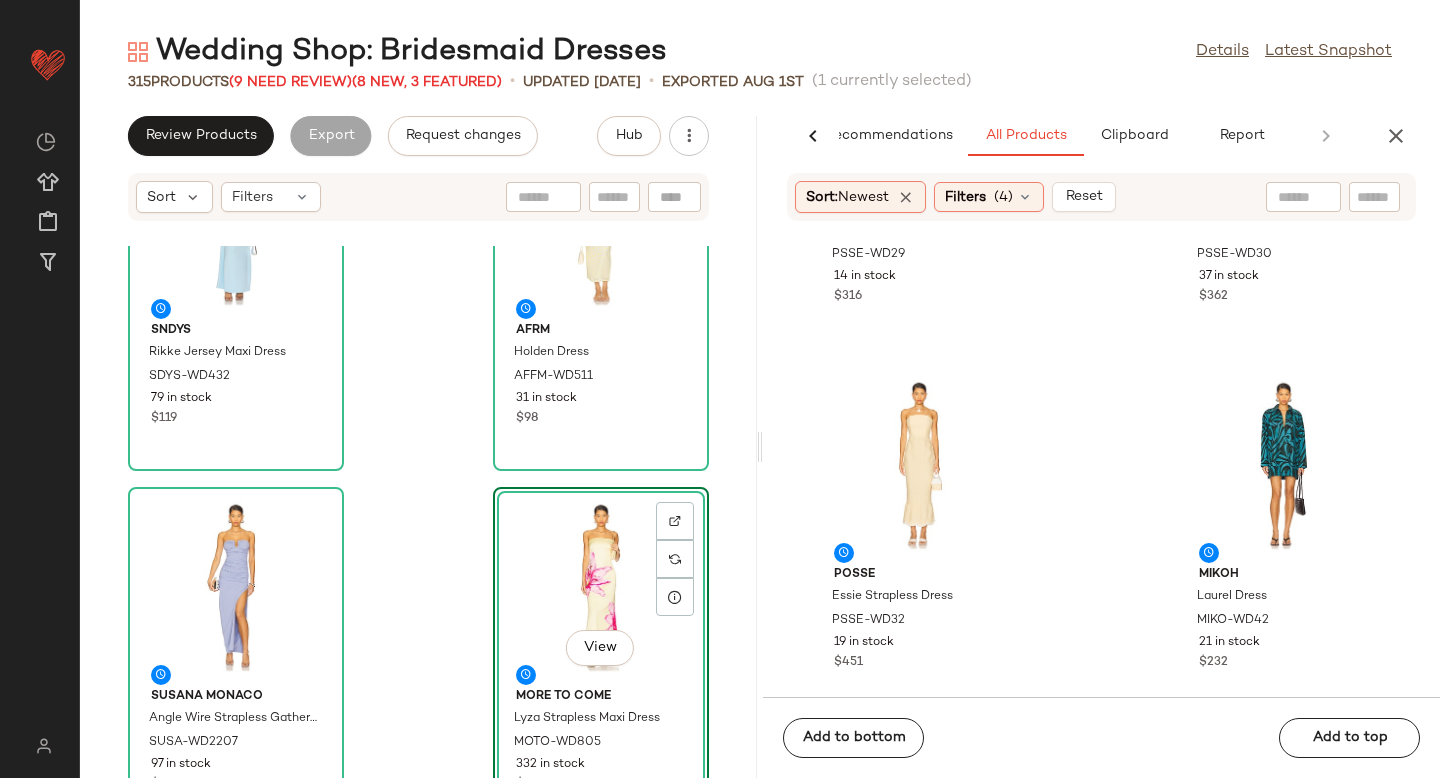scroll, scrollTop: 0, scrollLeft: 0, axis: both 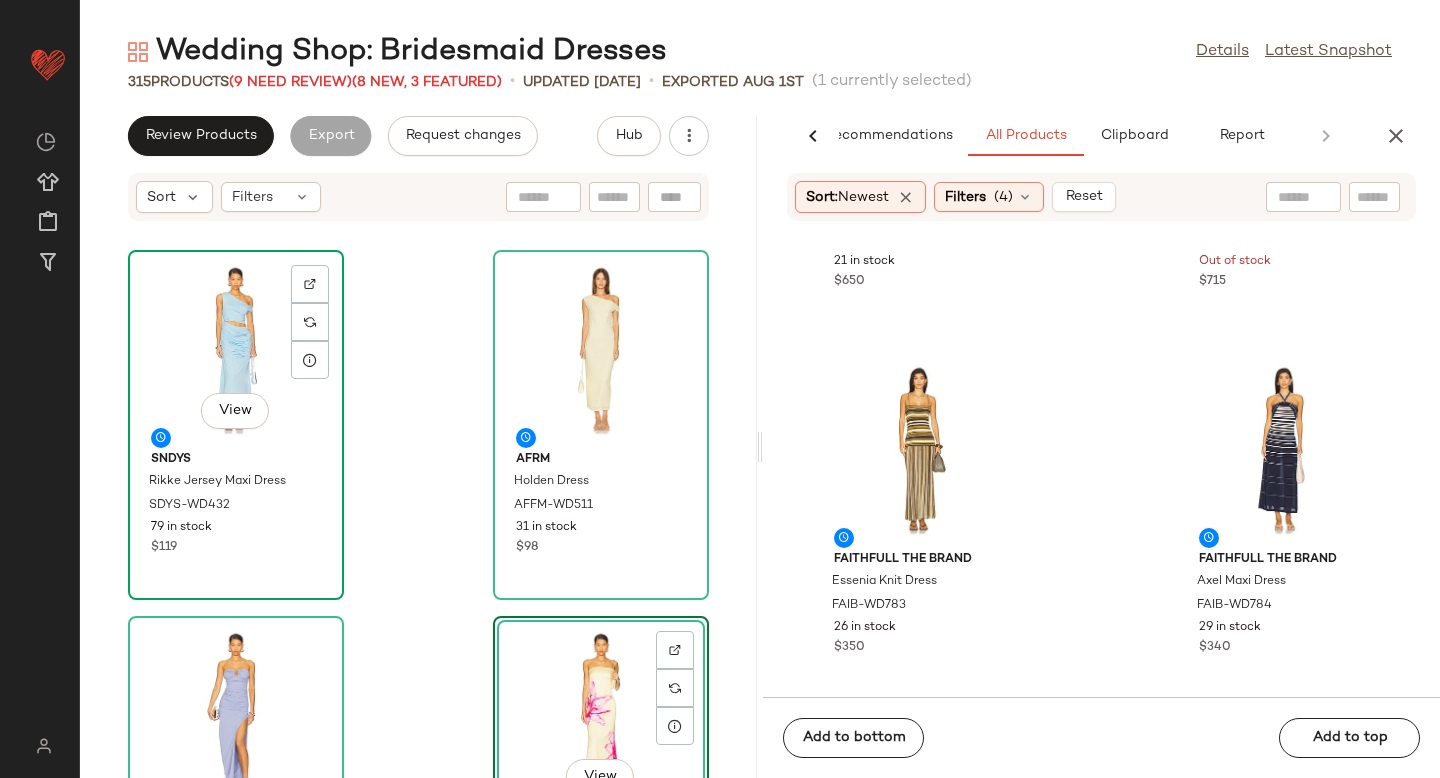 click on "View" 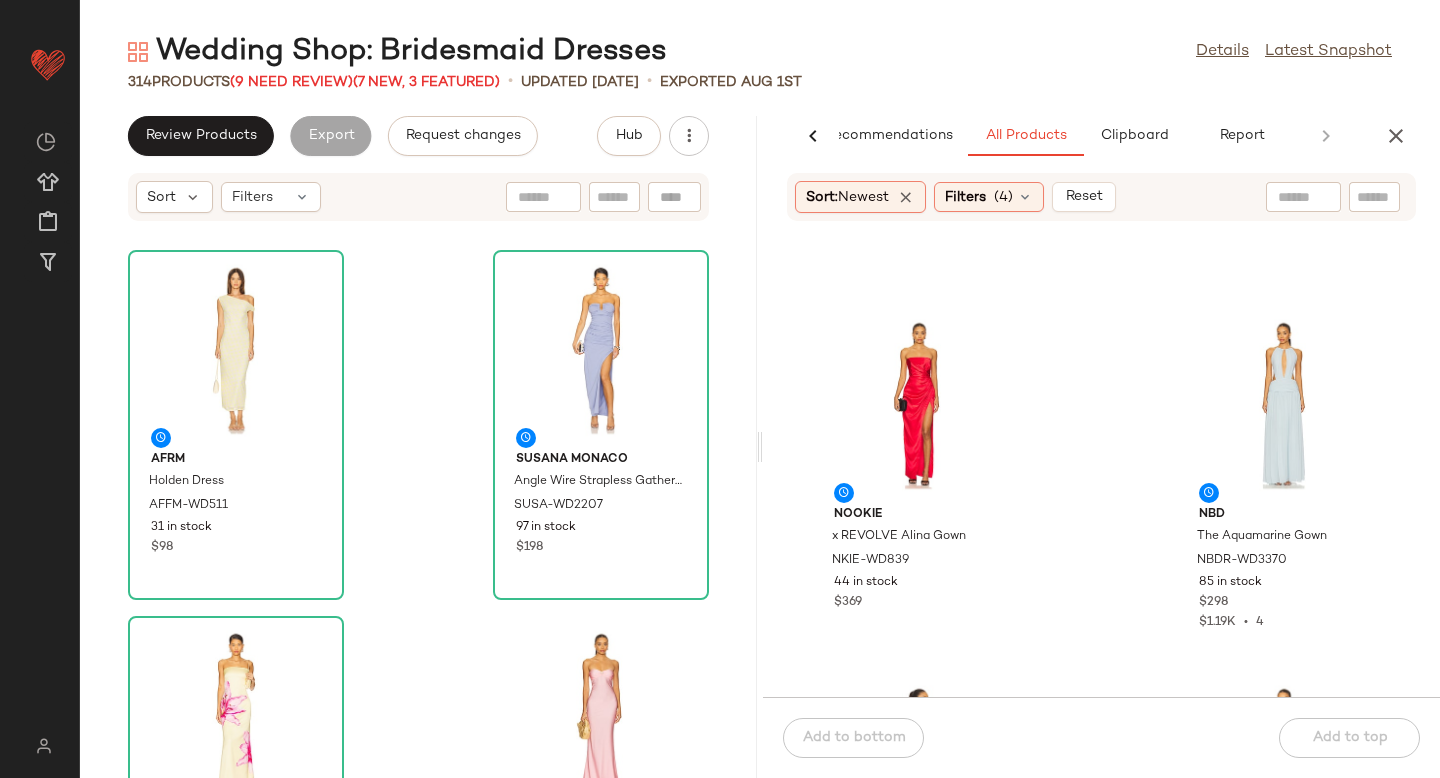 scroll, scrollTop: 18990, scrollLeft: 0, axis: vertical 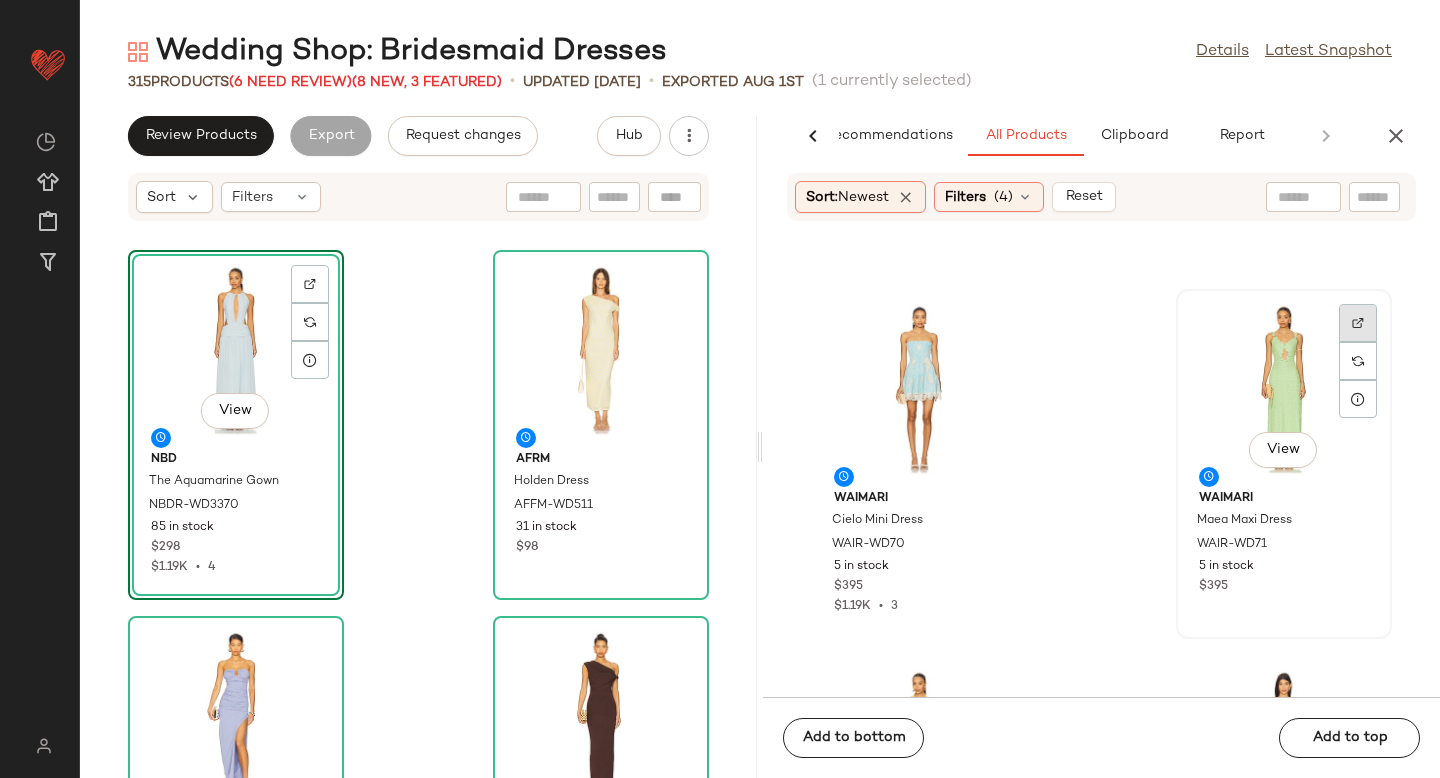 click 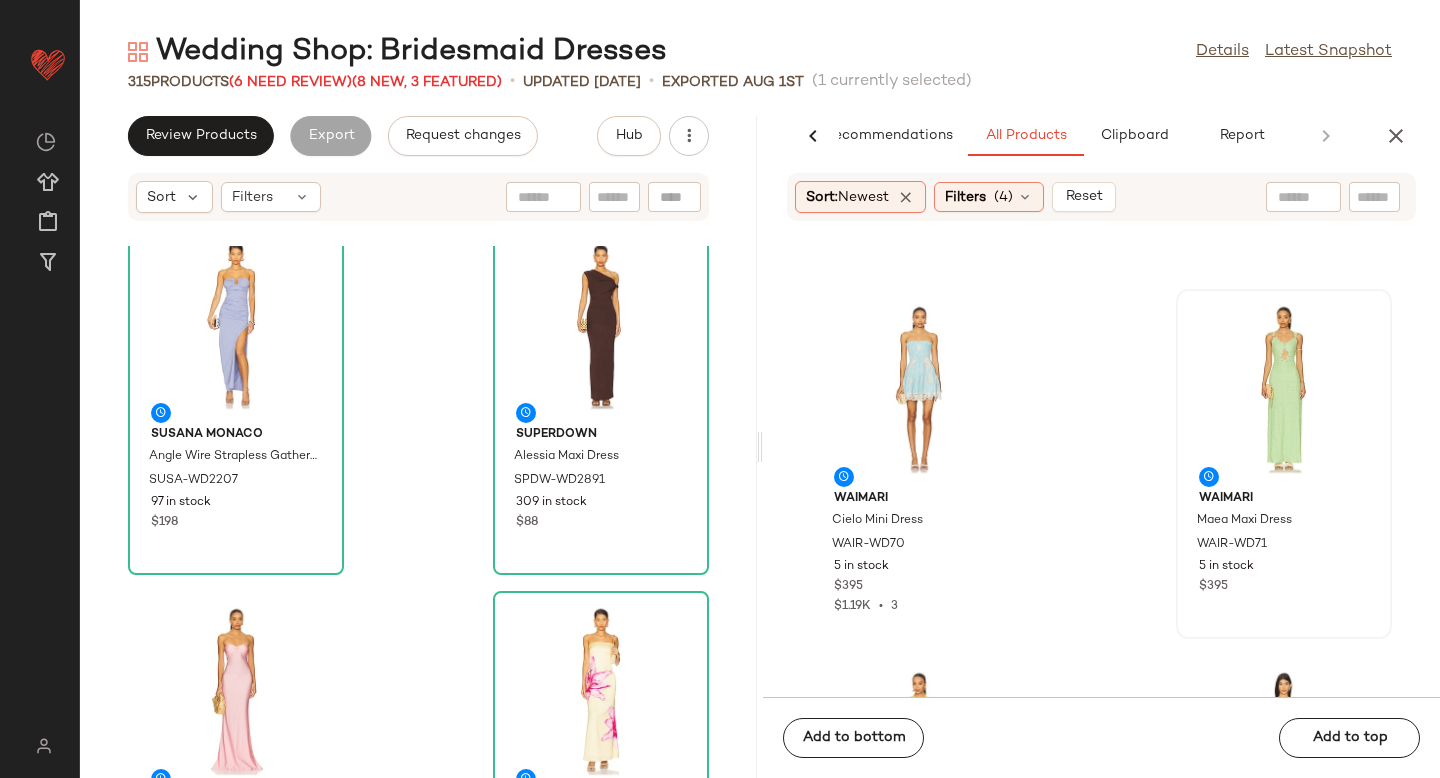 scroll, scrollTop: 356, scrollLeft: 0, axis: vertical 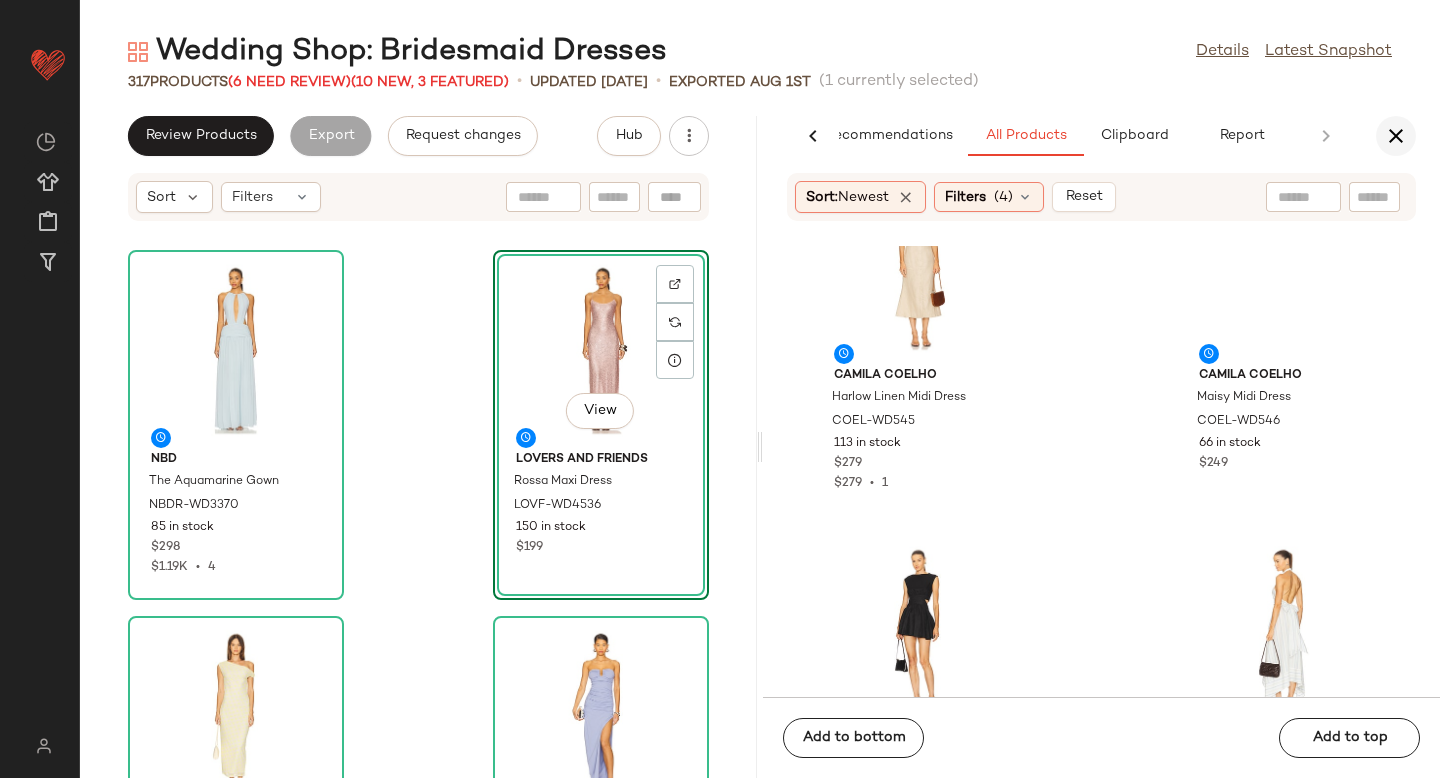 click 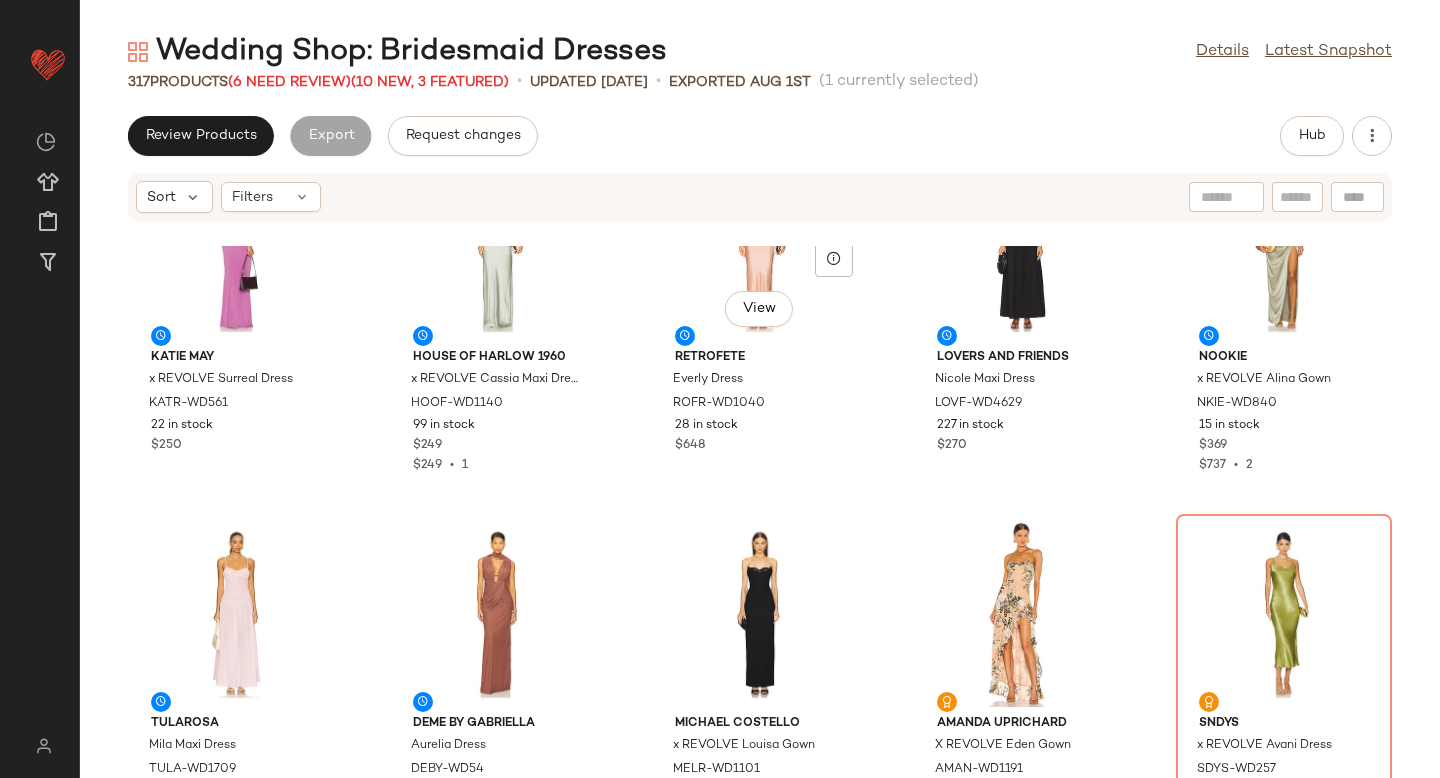 scroll, scrollTop: 0, scrollLeft: 0, axis: both 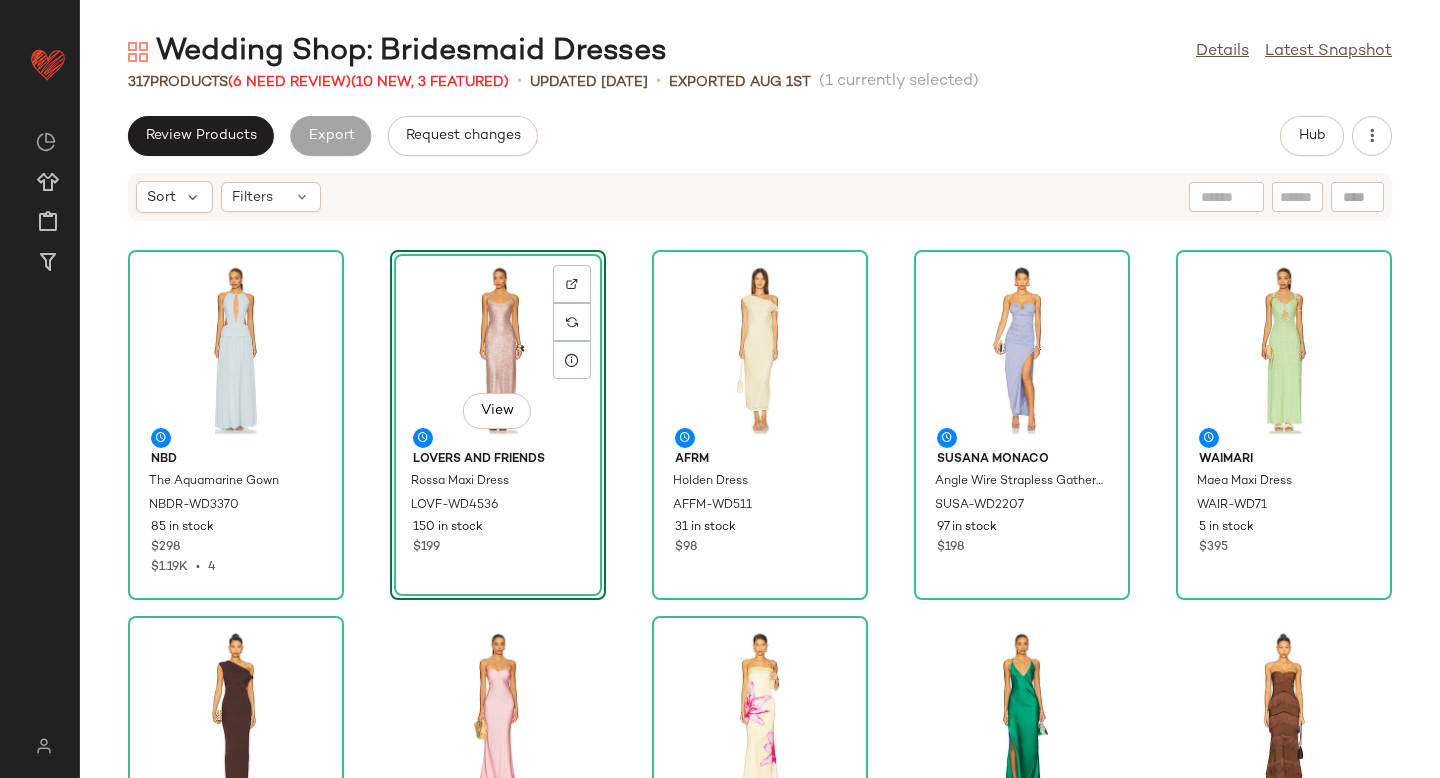click on "Review Products   Export   Request changes   Hub" 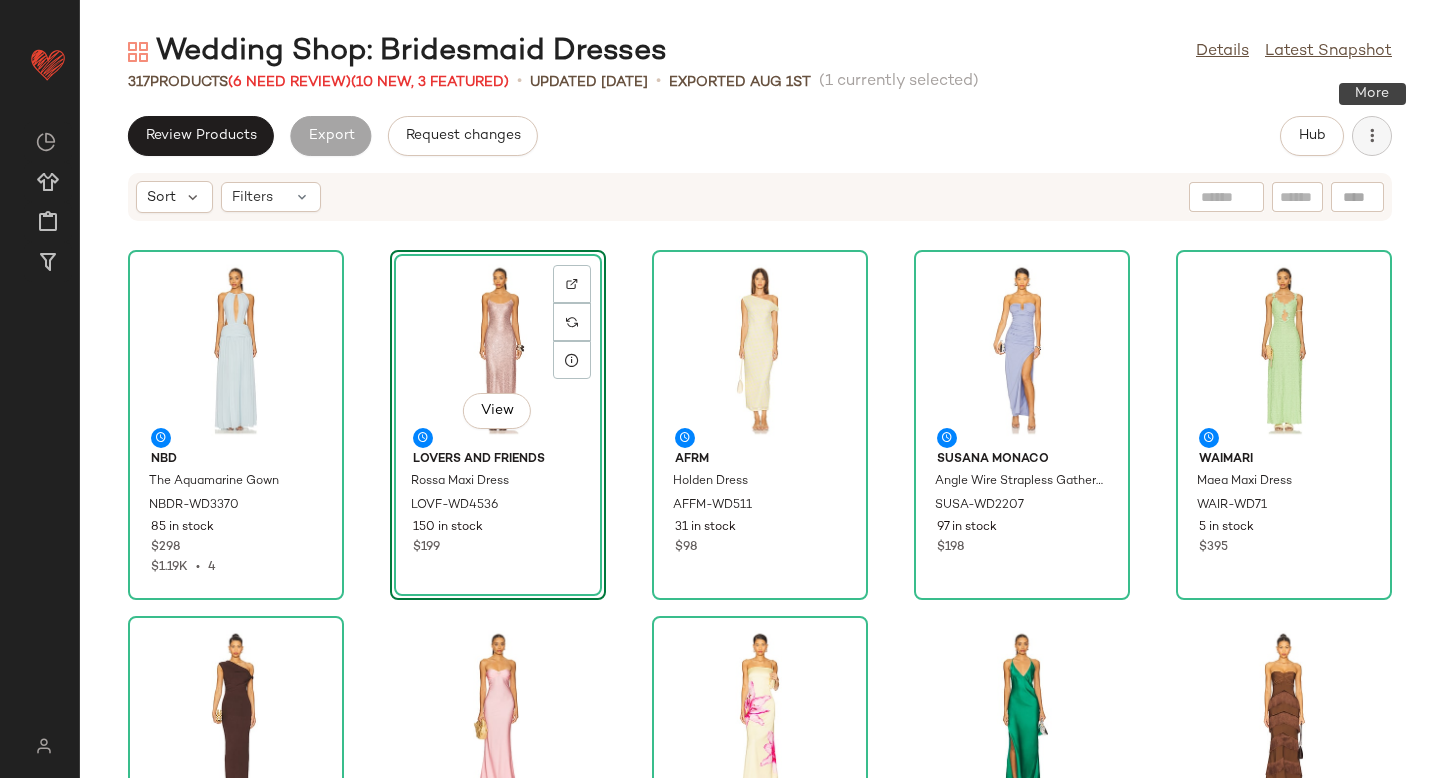 click 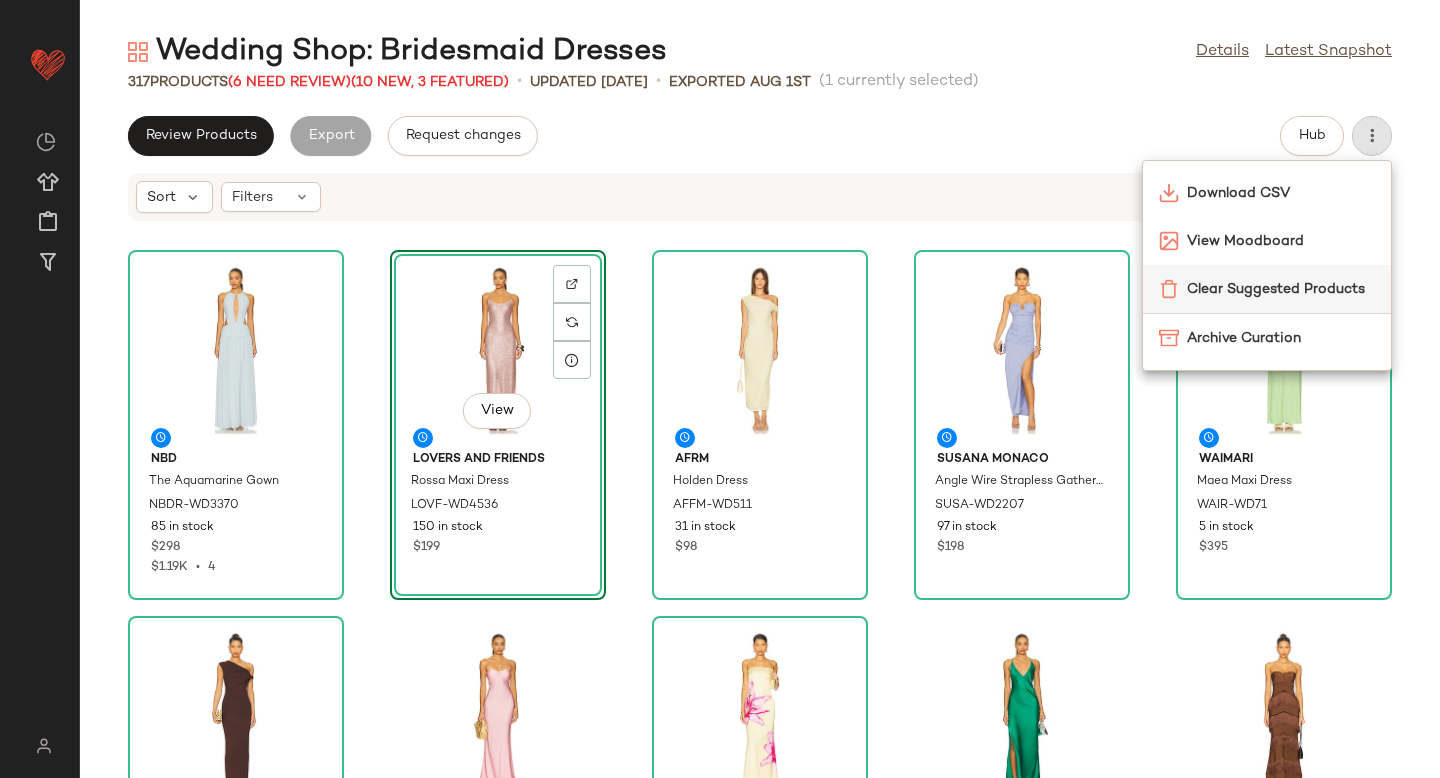 click on "Clear Suggested Products" at bounding box center [1281, 289] 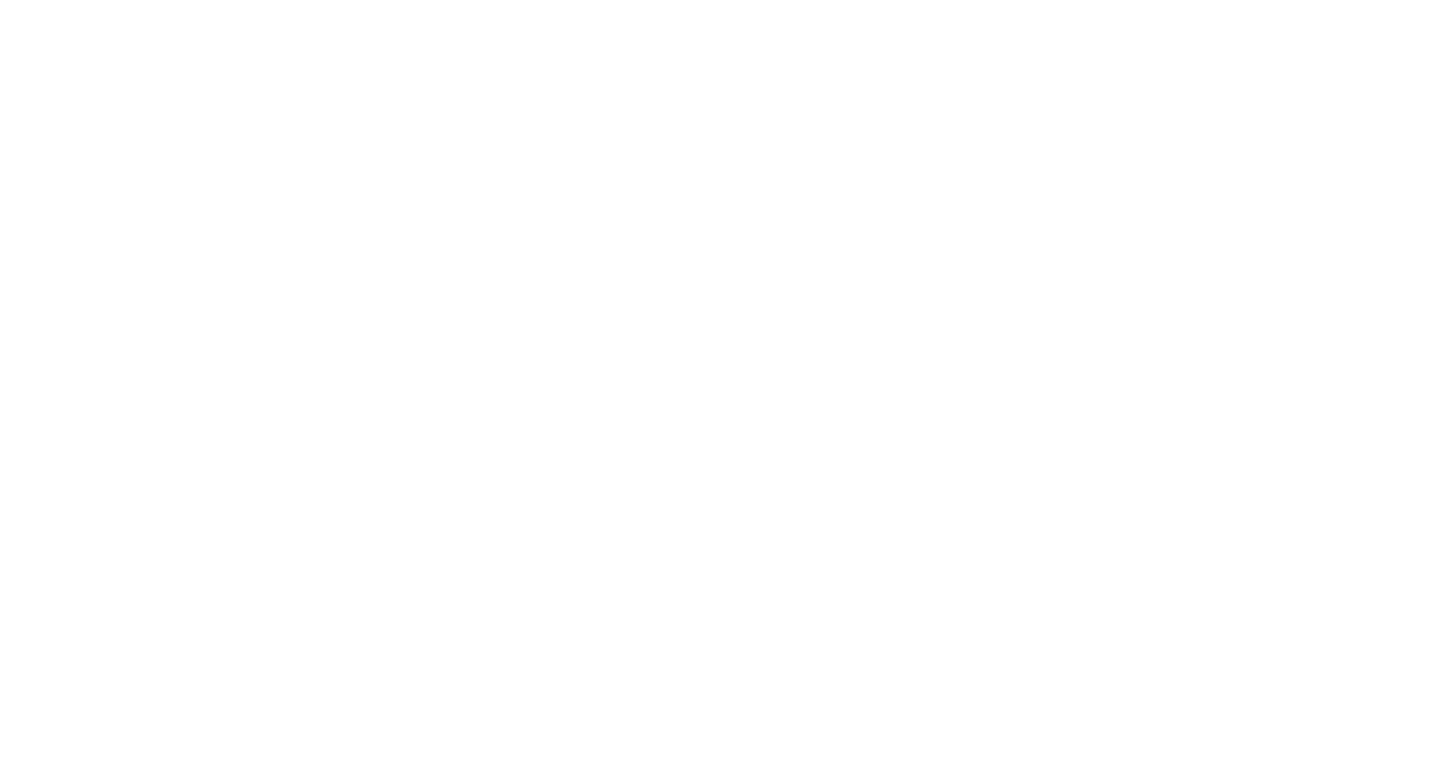 scroll, scrollTop: 0, scrollLeft: 0, axis: both 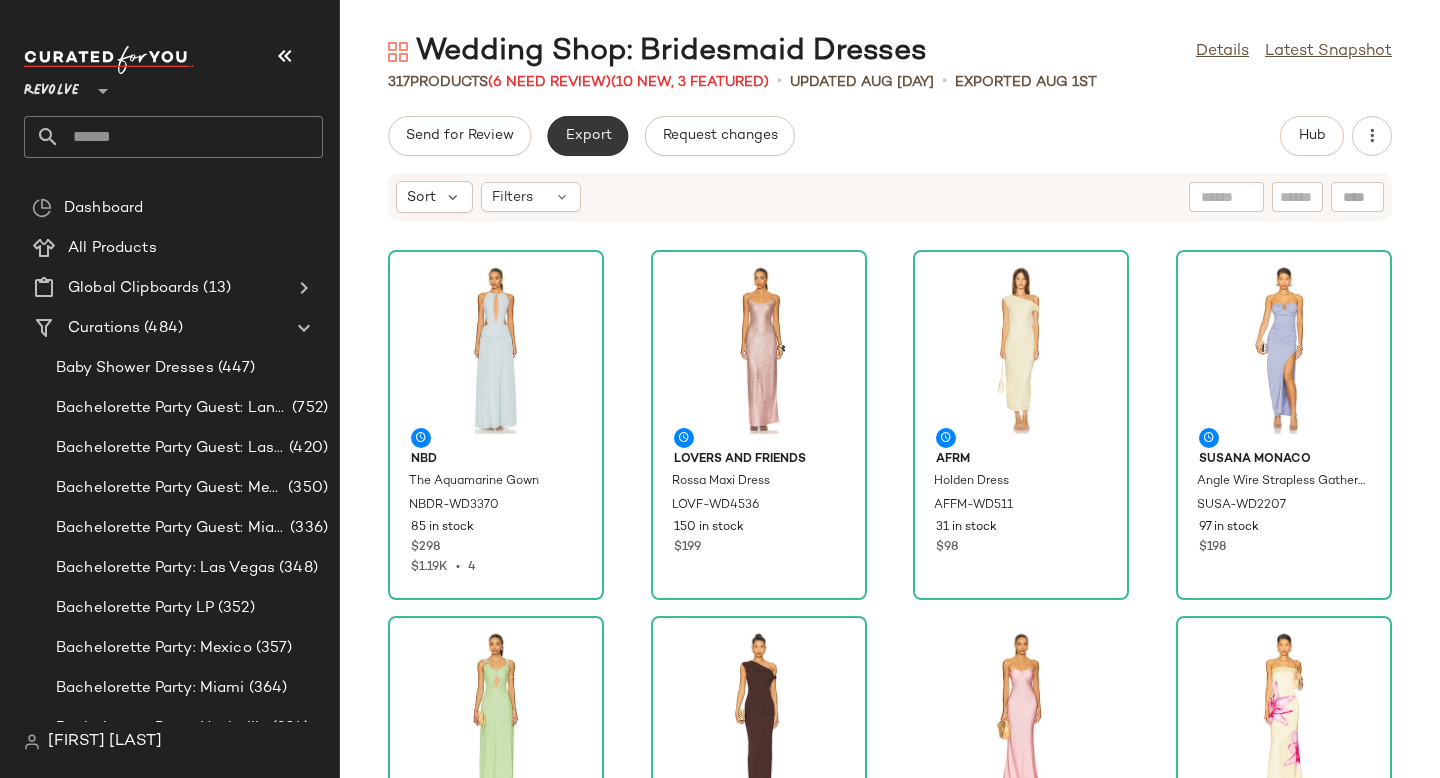 click on "Export" 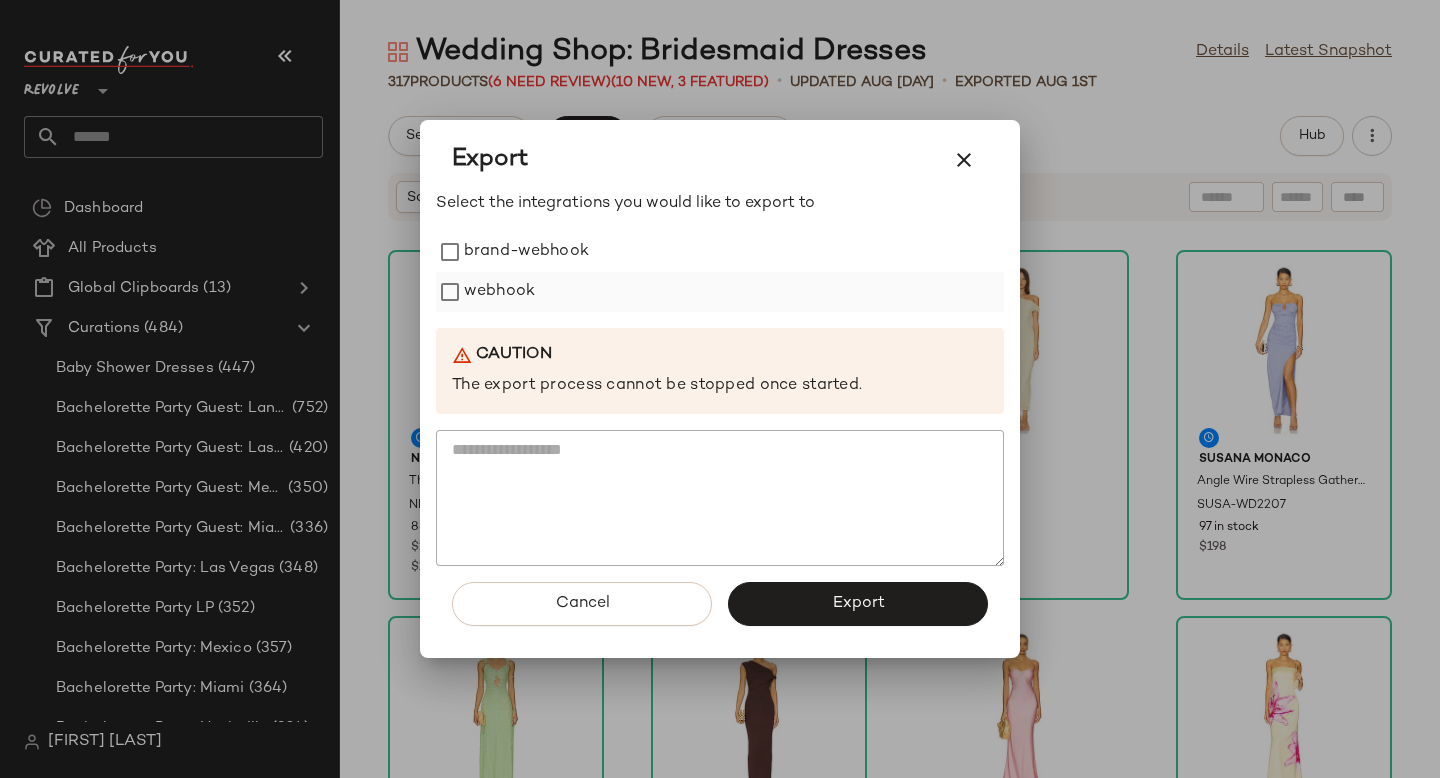 click on "webhook" 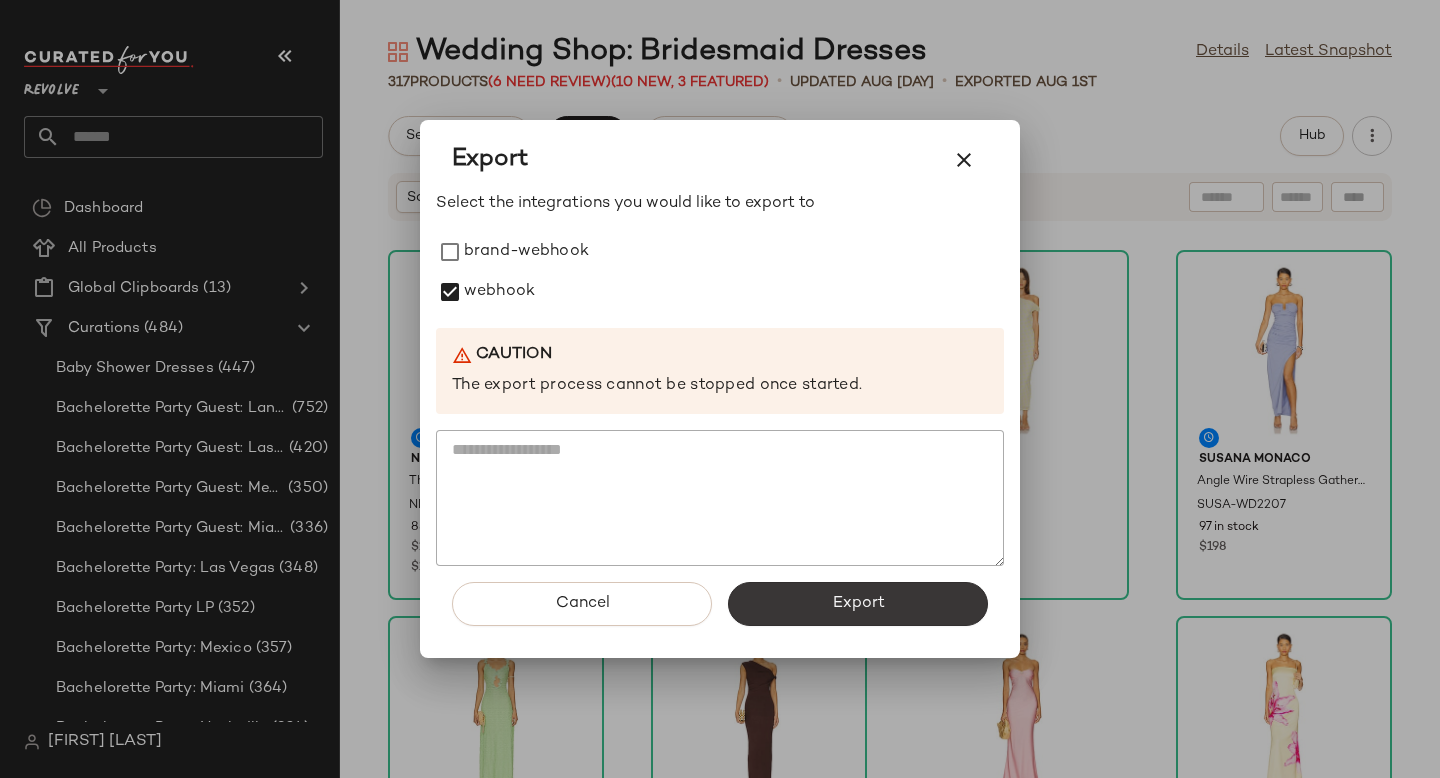 click on "Export" at bounding box center (858, 604) 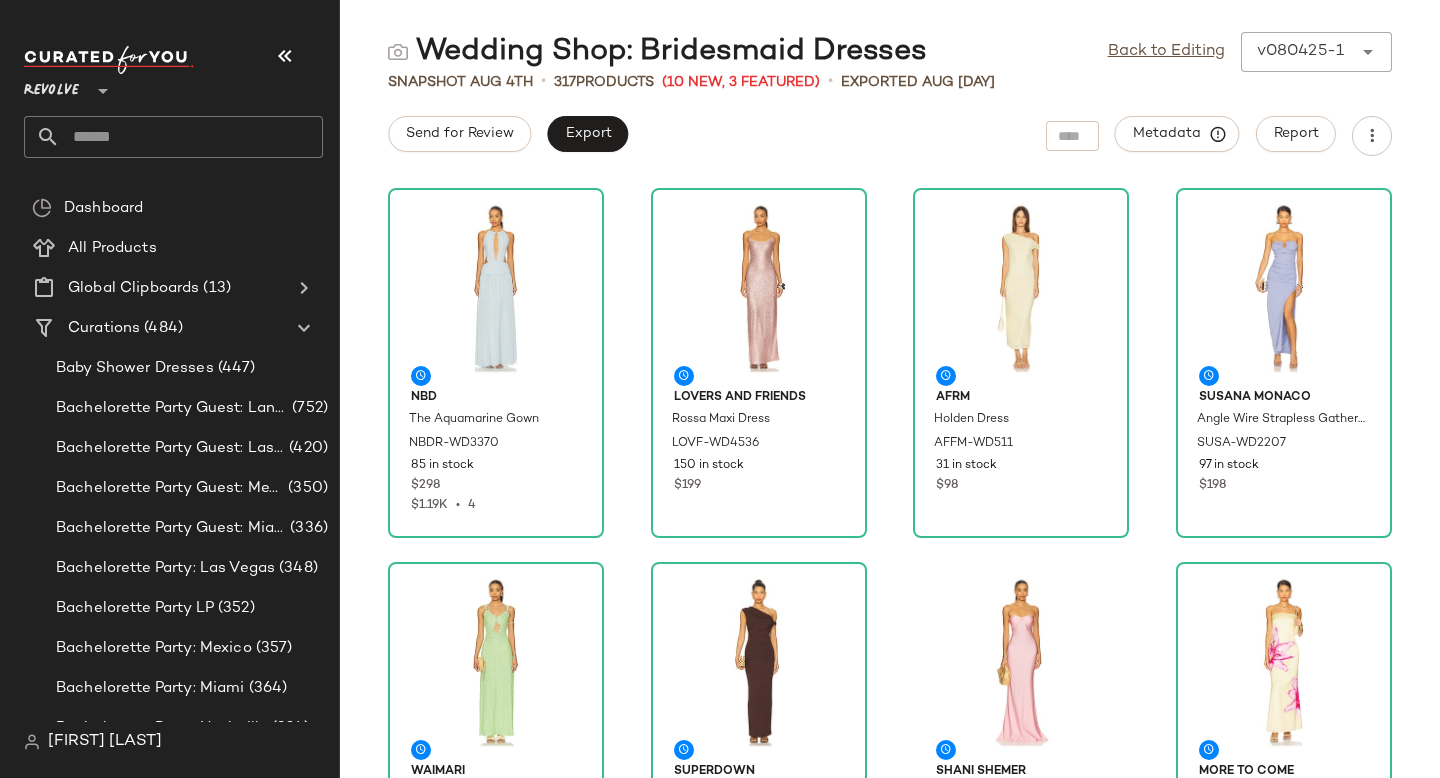 click 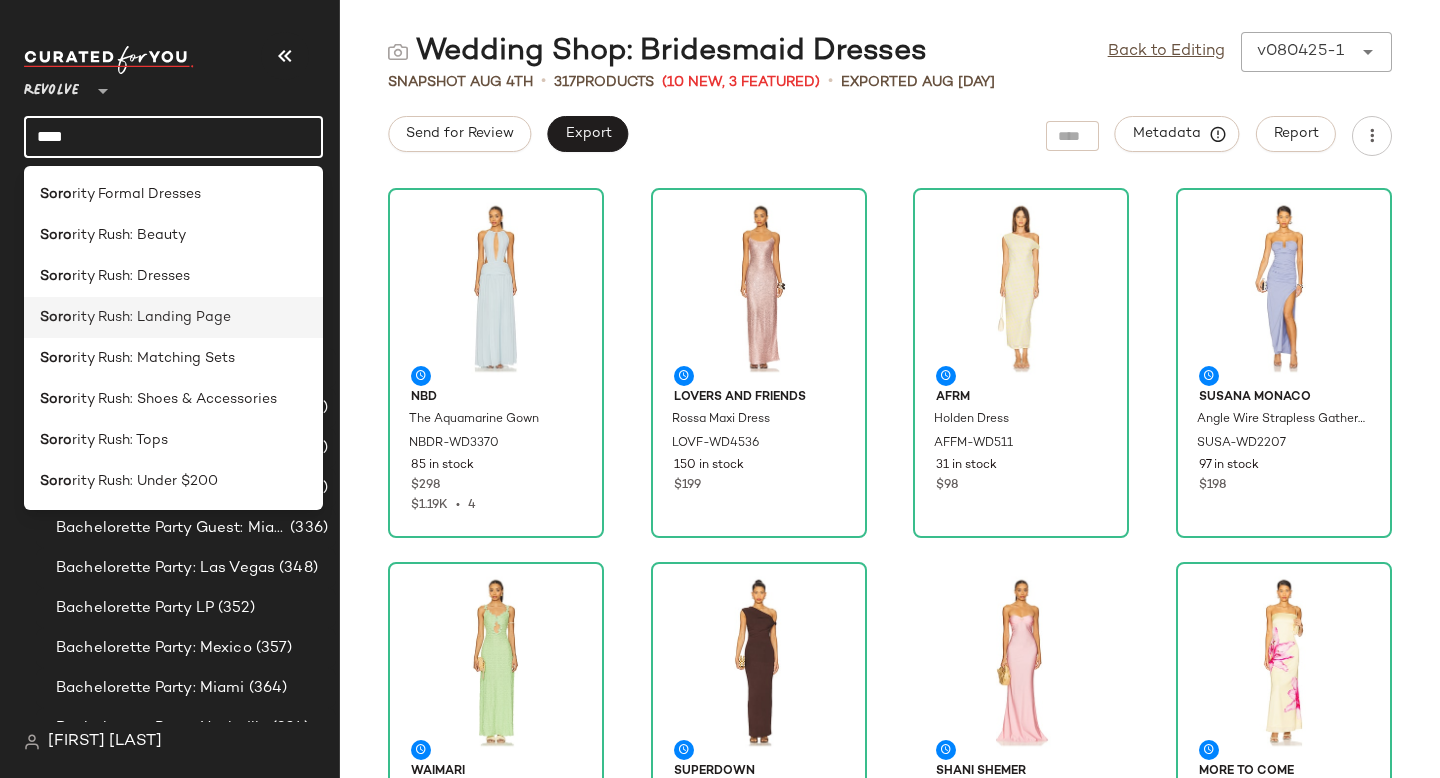 type on "****" 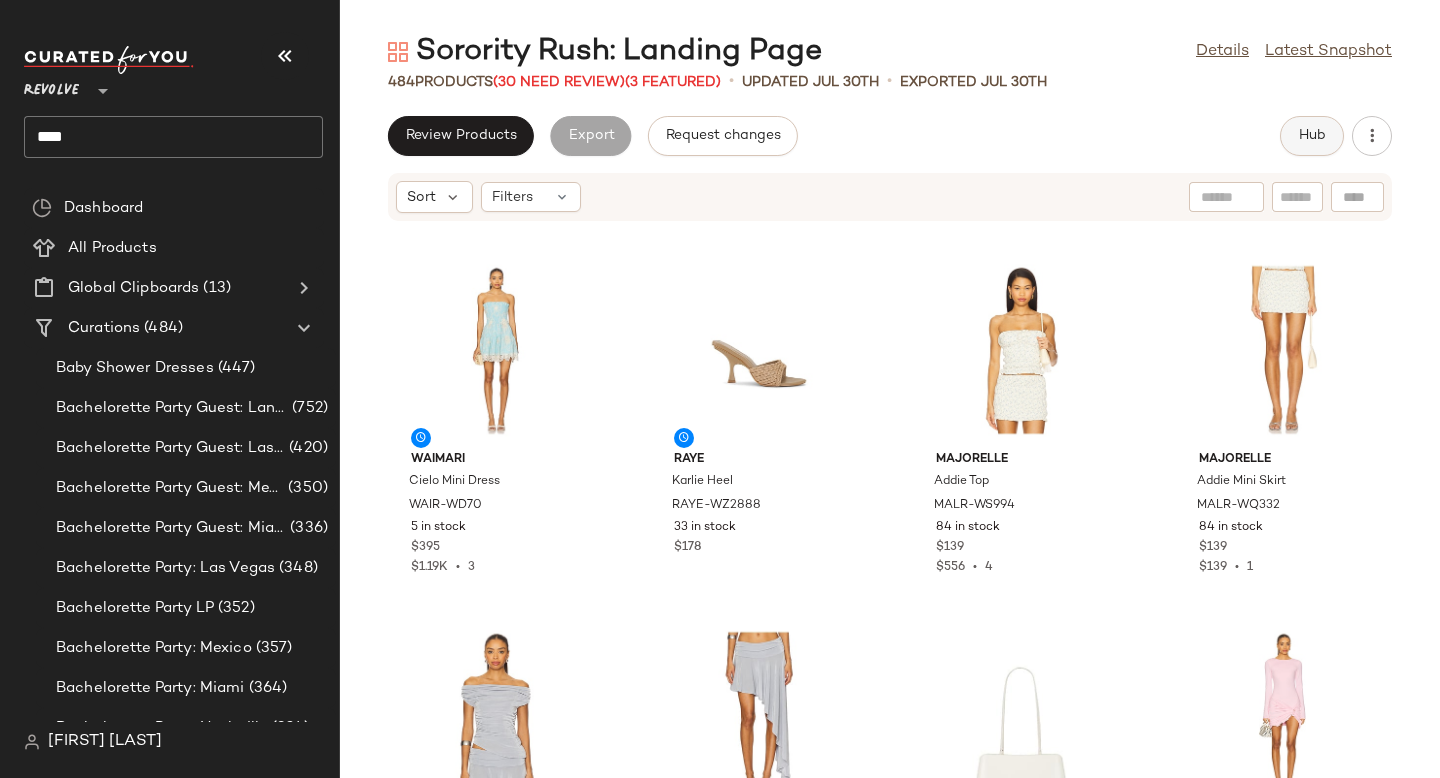 click on "Hub" at bounding box center [1312, 136] 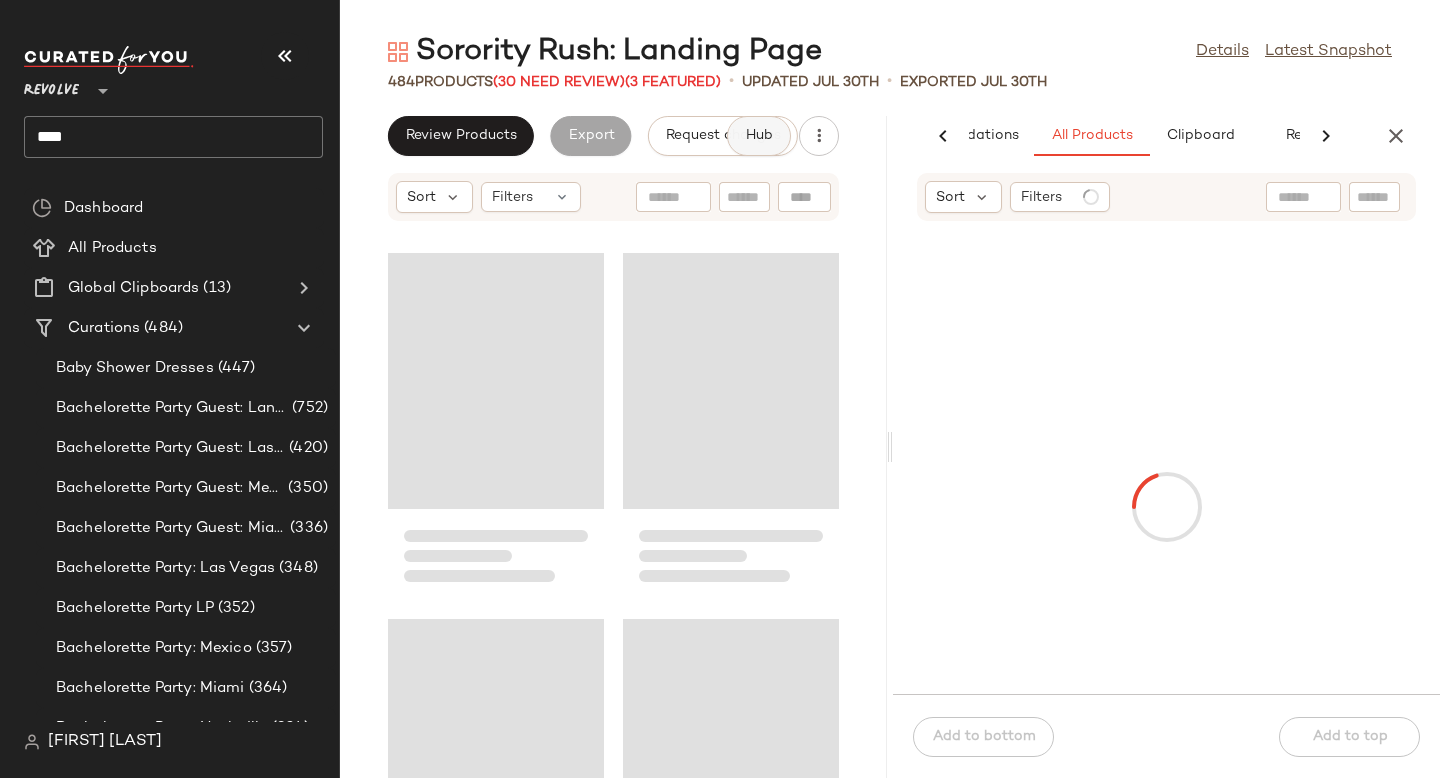scroll, scrollTop: 0, scrollLeft: 119, axis: horizontal 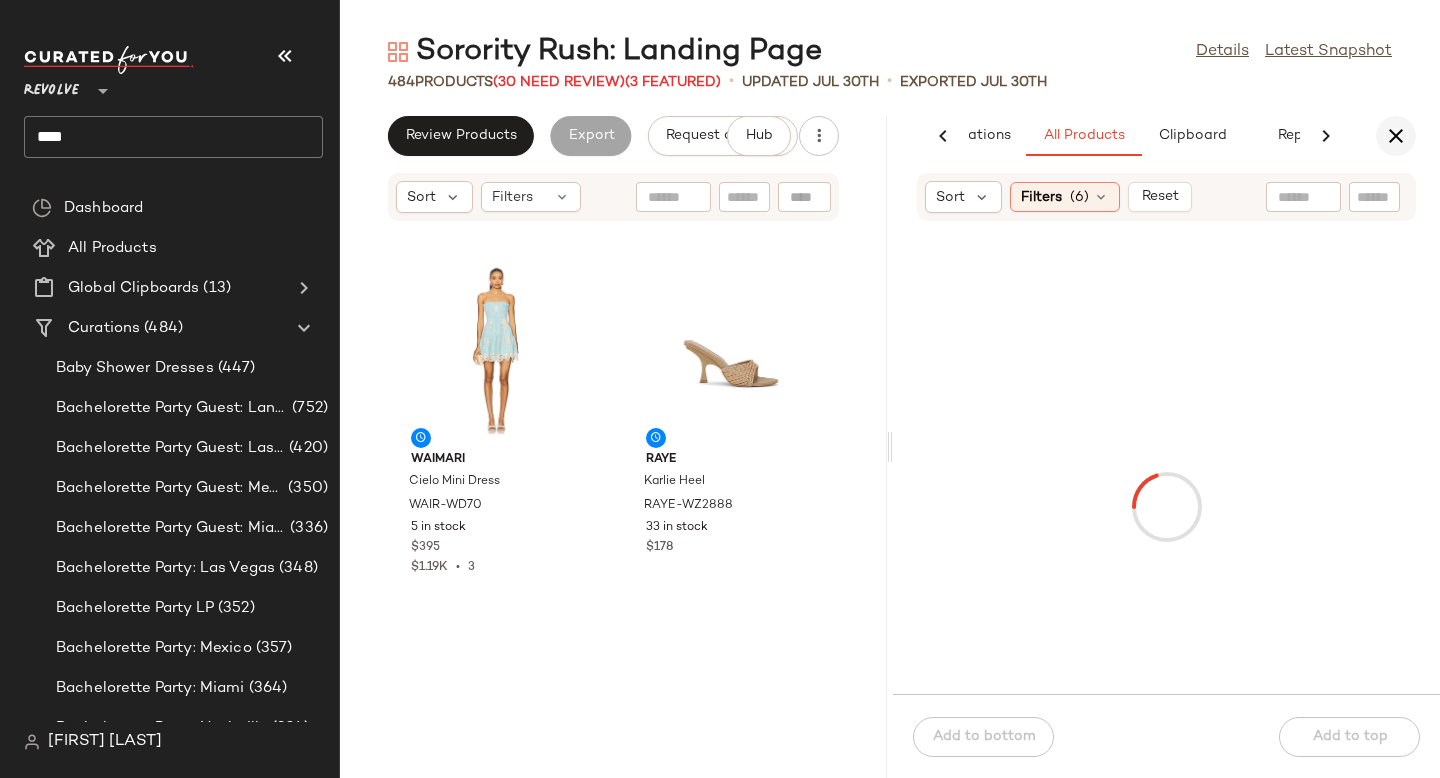 click at bounding box center [1396, 136] 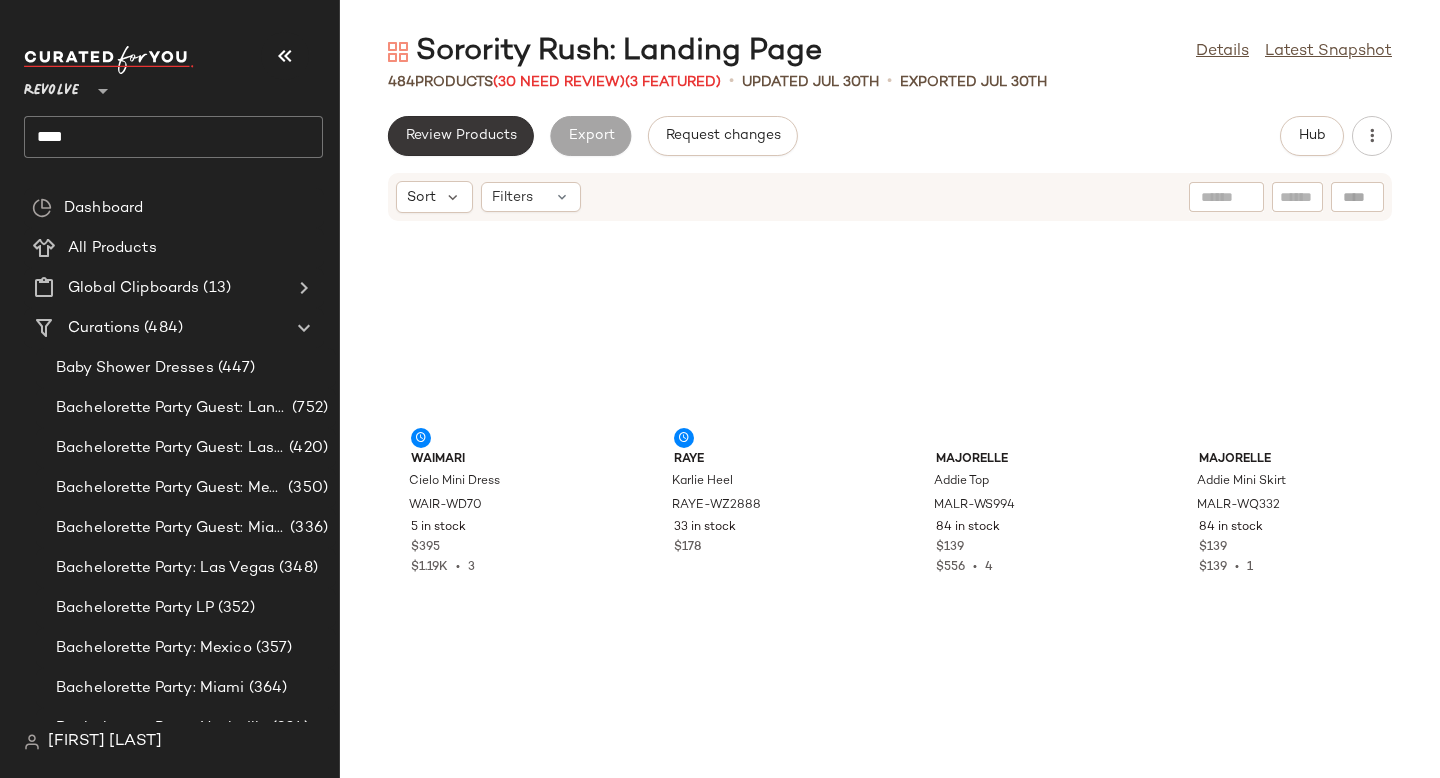 click on "Review Products" at bounding box center (461, 136) 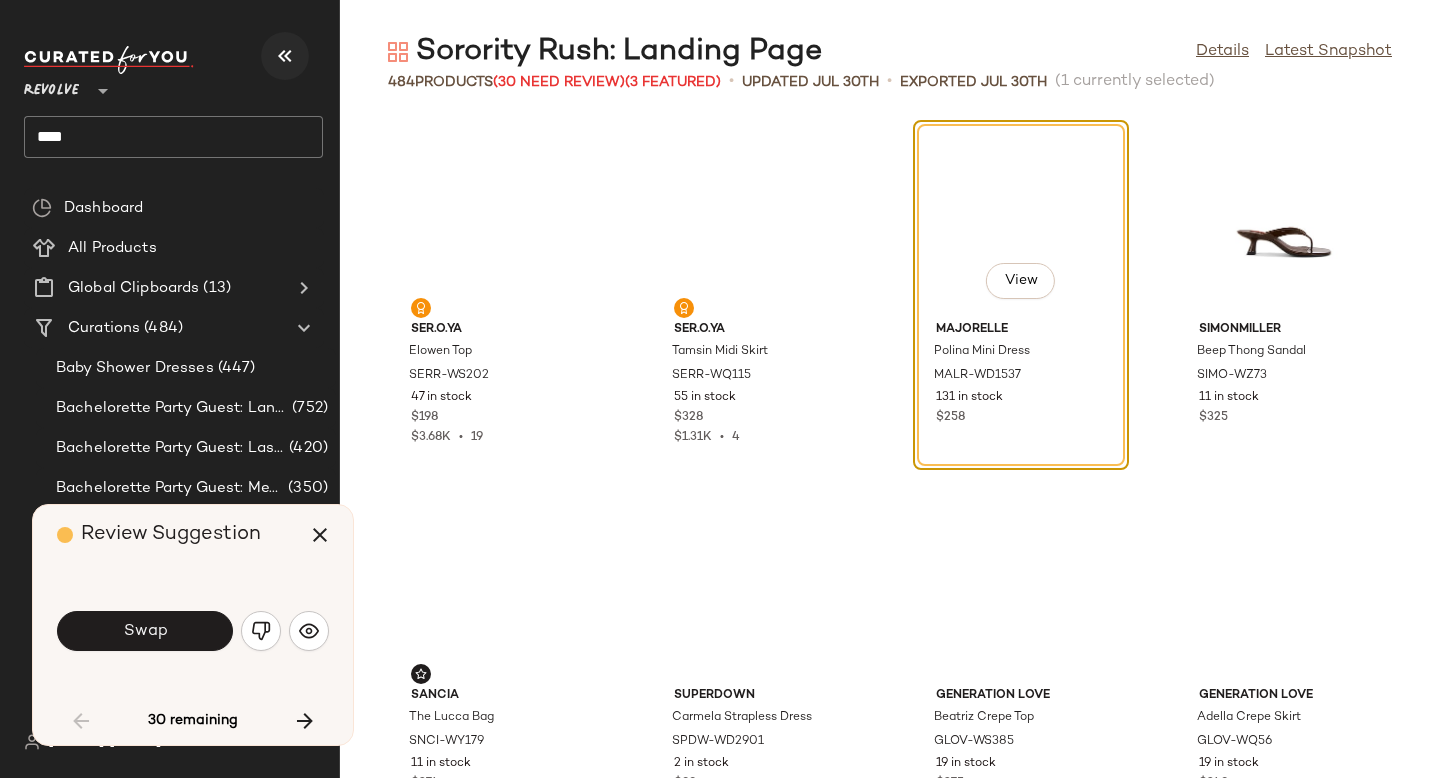click at bounding box center (285, 56) 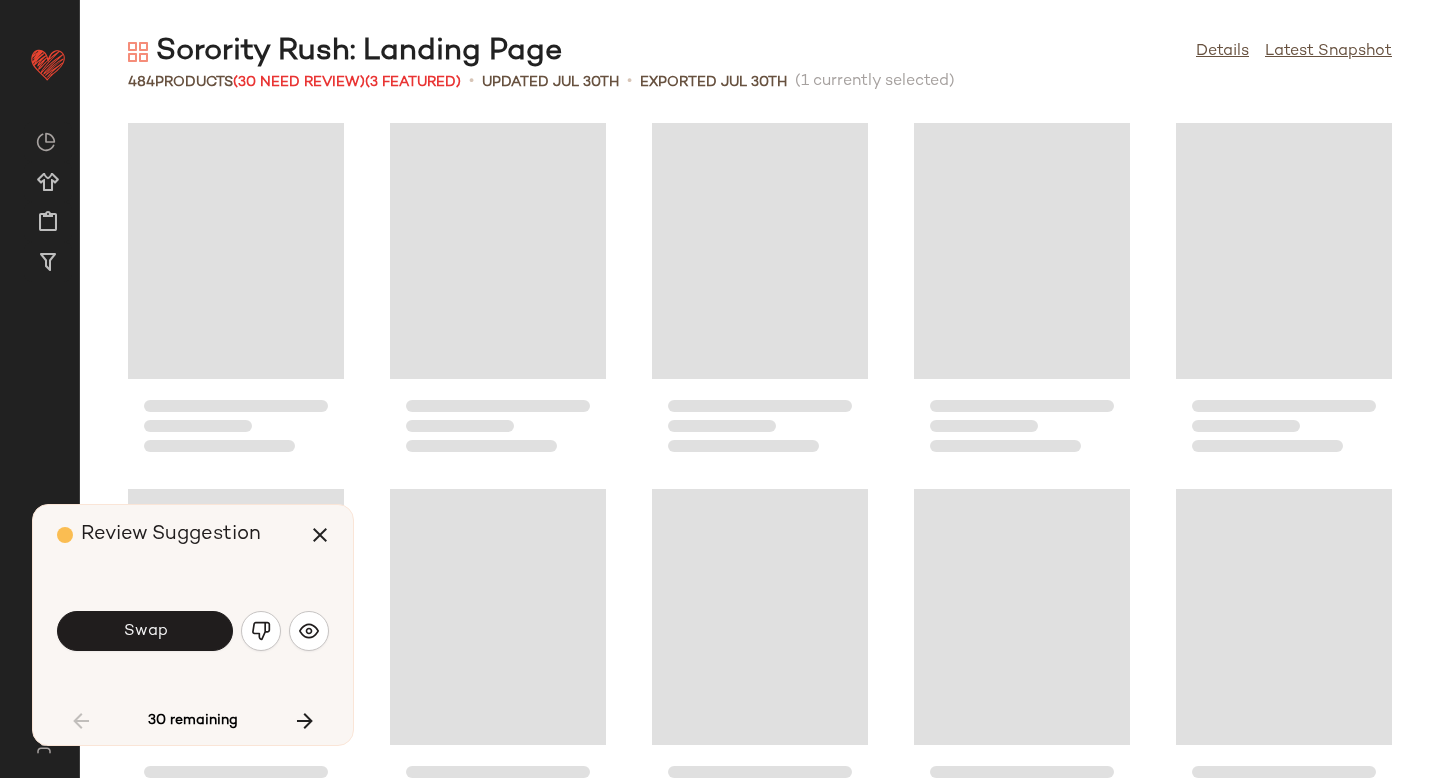 scroll, scrollTop: 732, scrollLeft: 0, axis: vertical 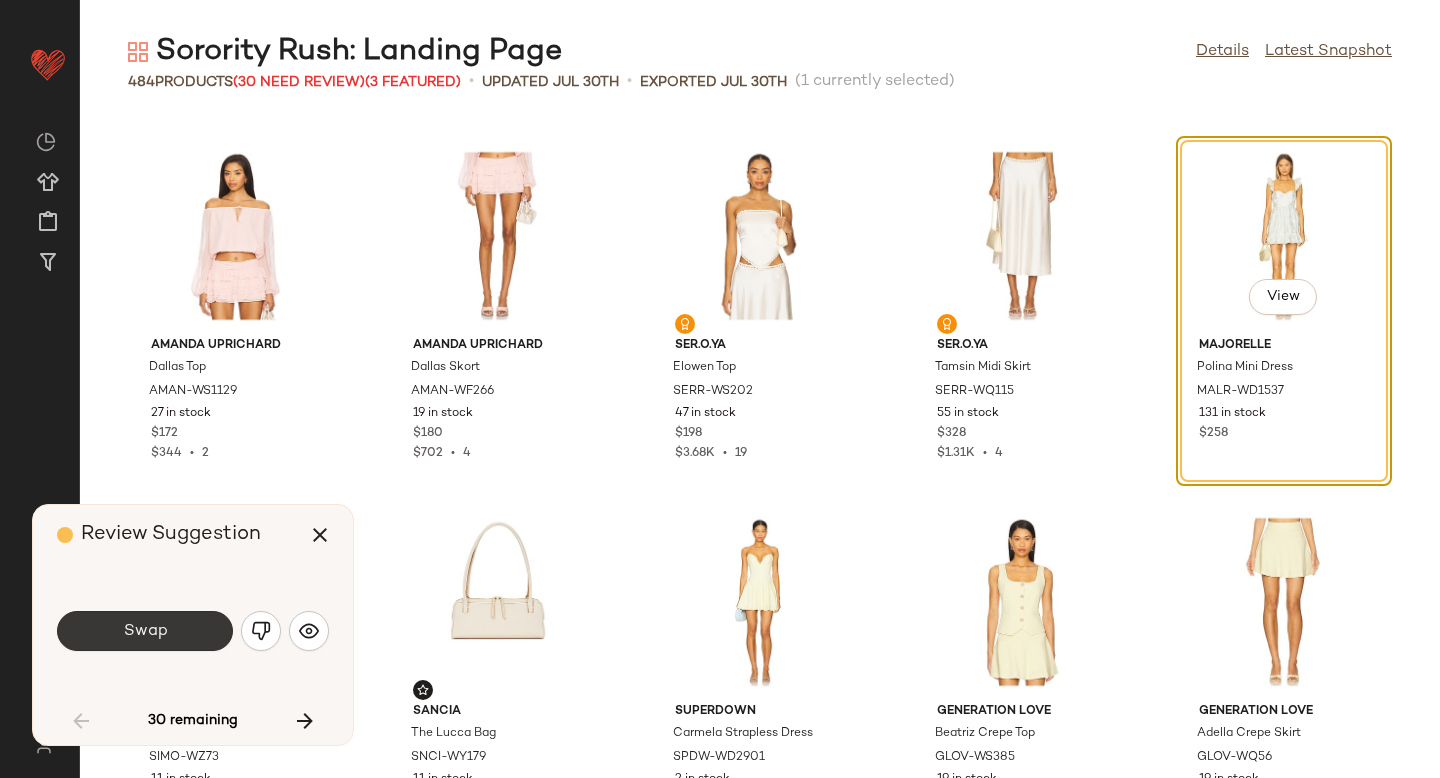 click on "Swap" at bounding box center (145, 631) 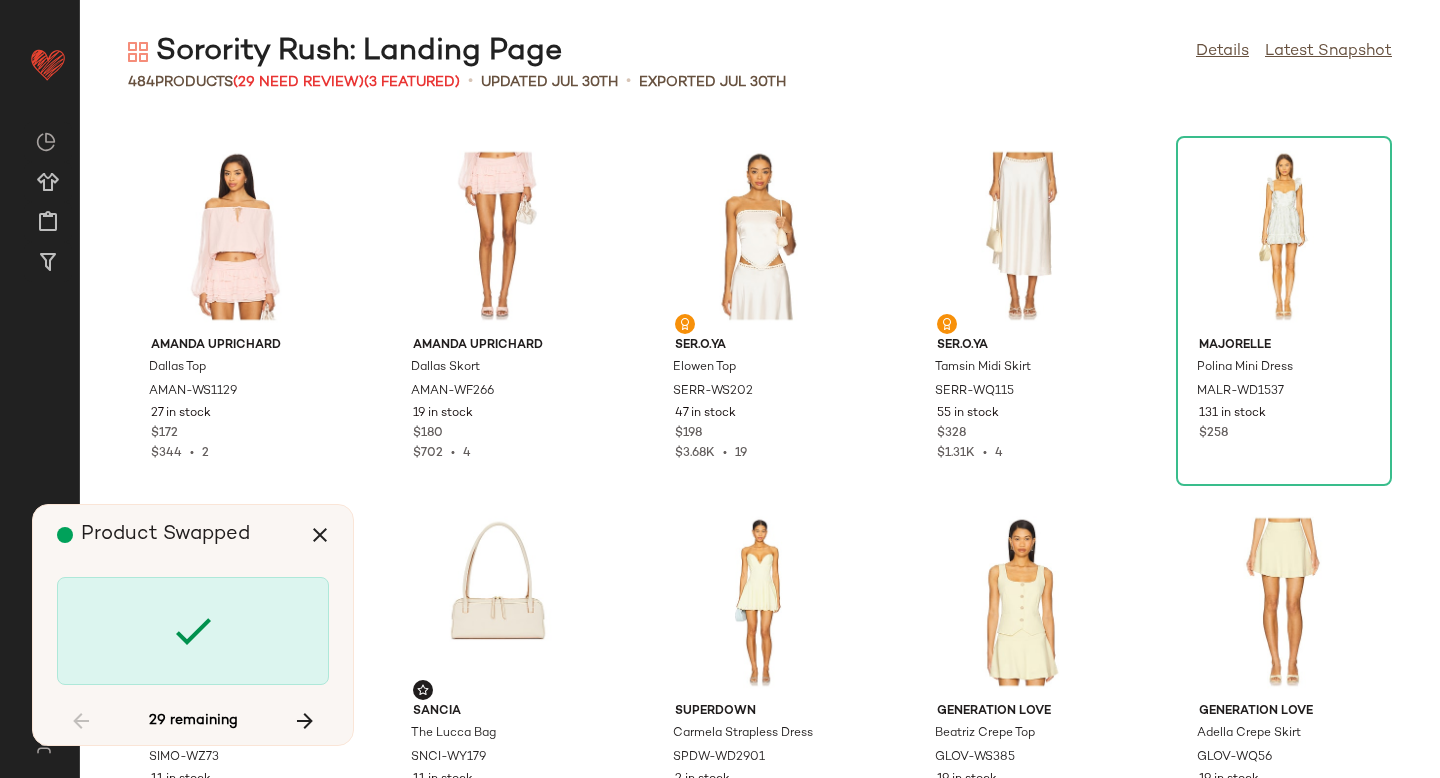 scroll, scrollTop: 2562, scrollLeft: 0, axis: vertical 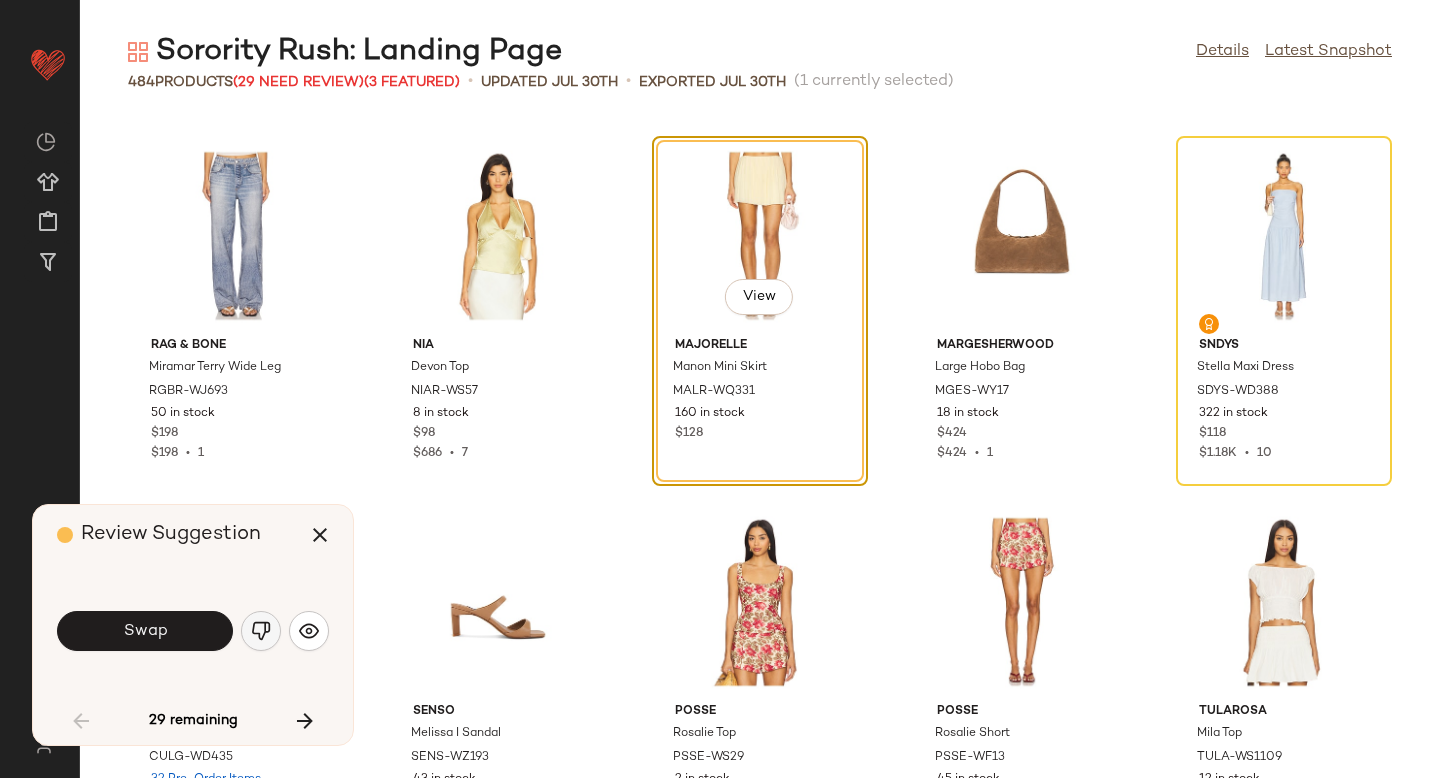 click at bounding box center [261, 631] 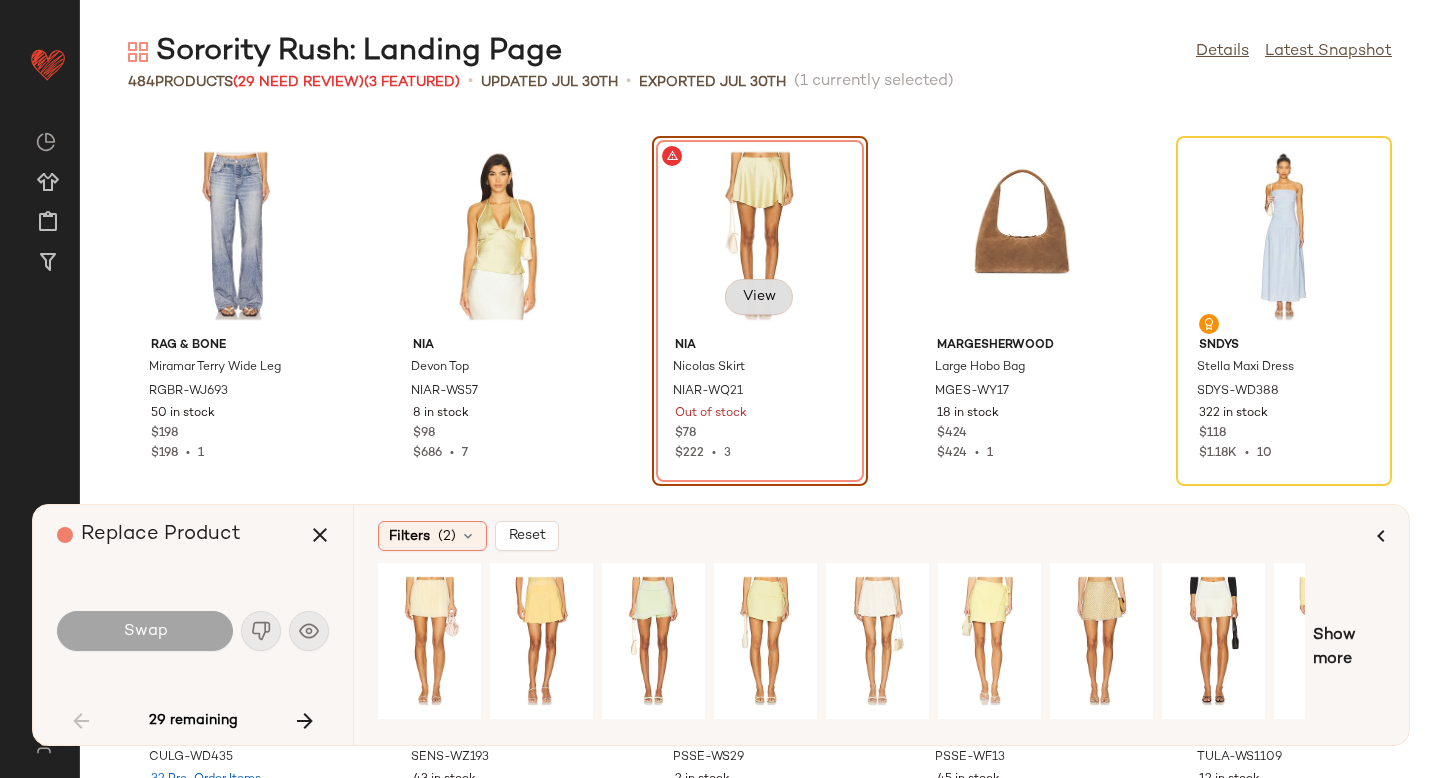 click on "View" at bounding box center [759, 297] 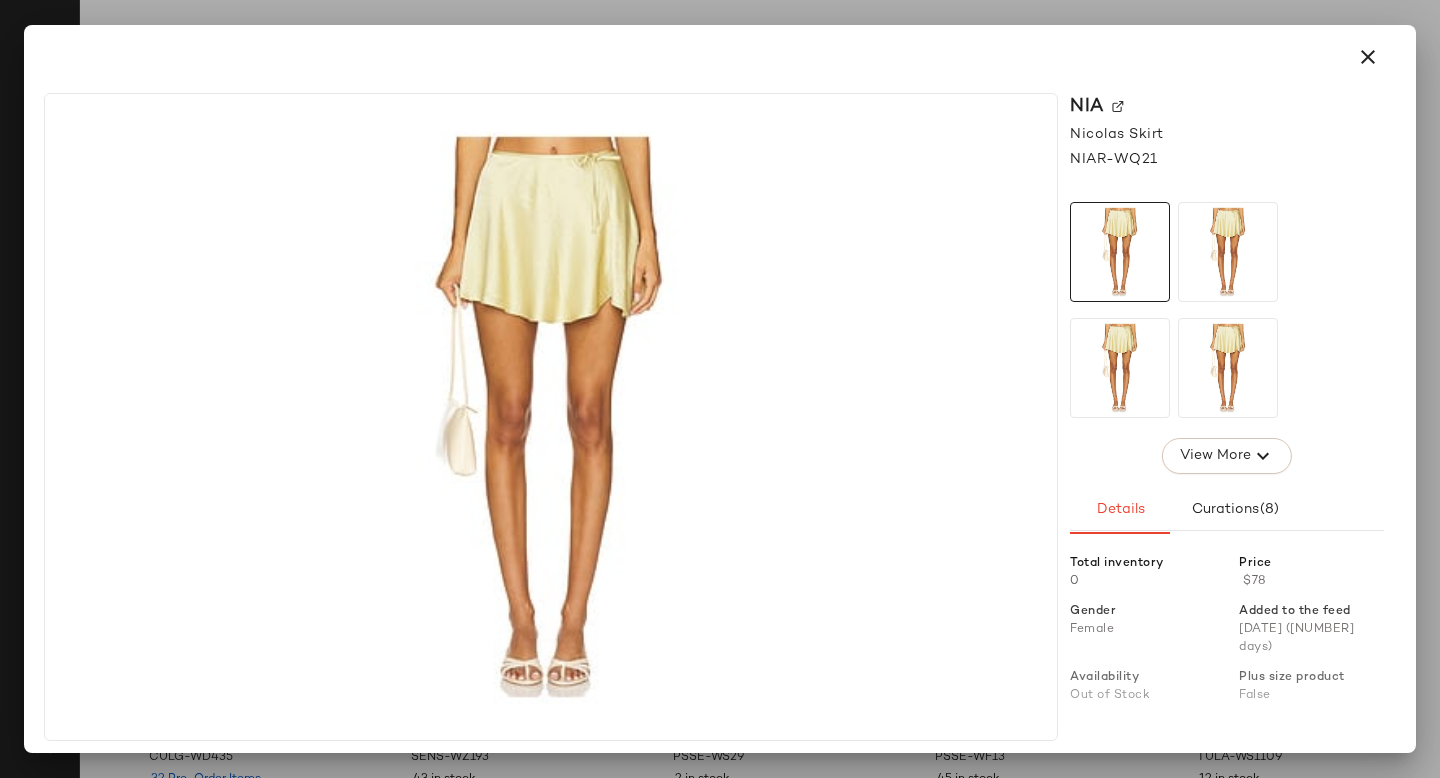 click 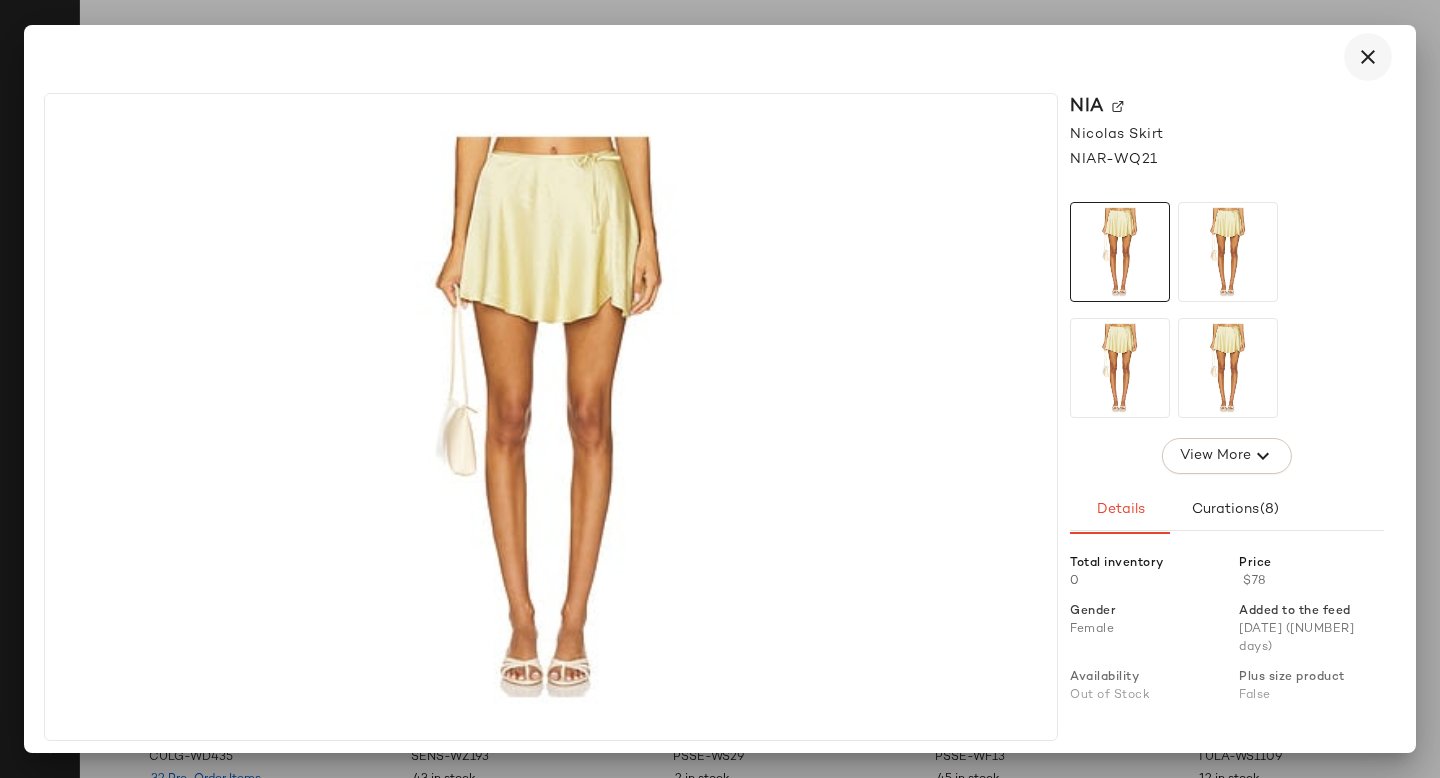 click at bounding box center (1368, 57) 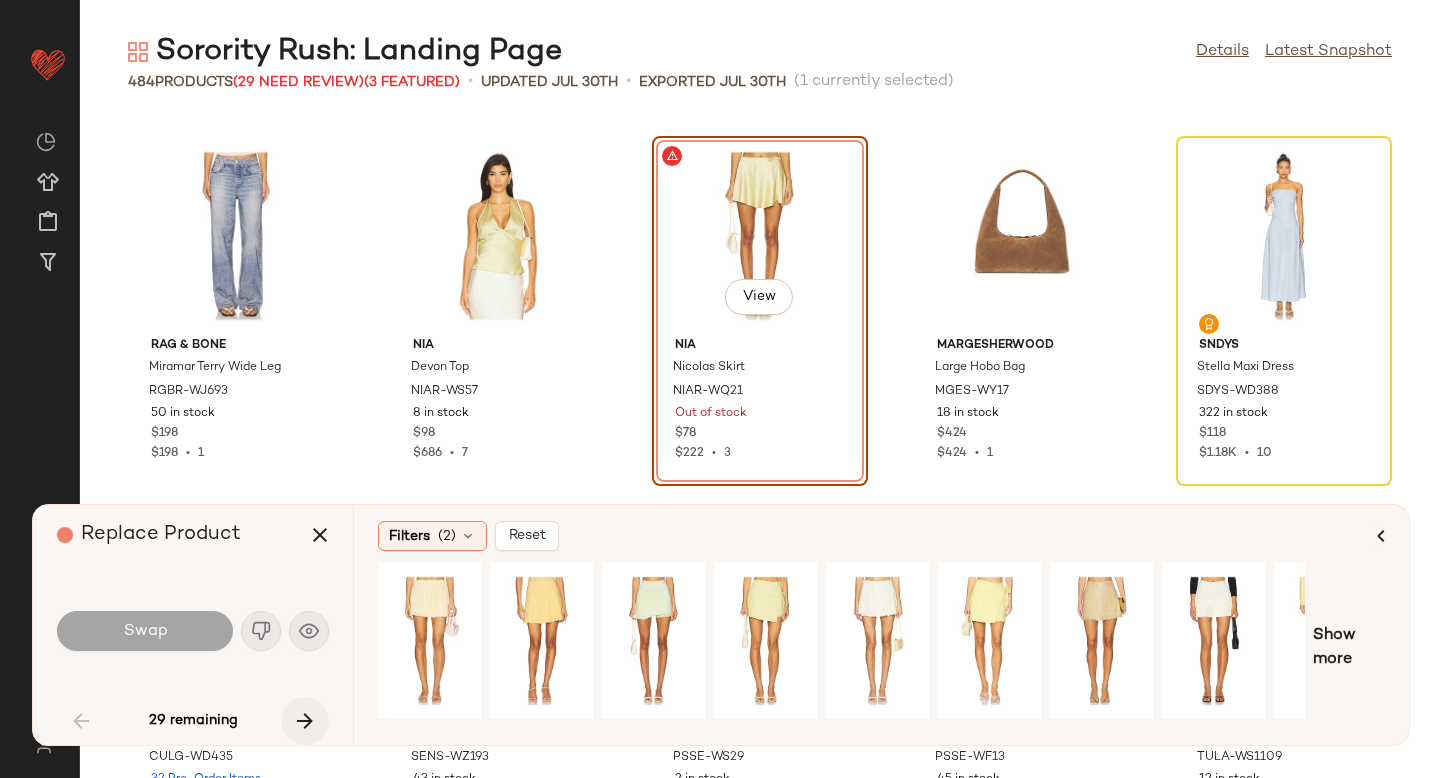 click at bounding box center (305, 721) 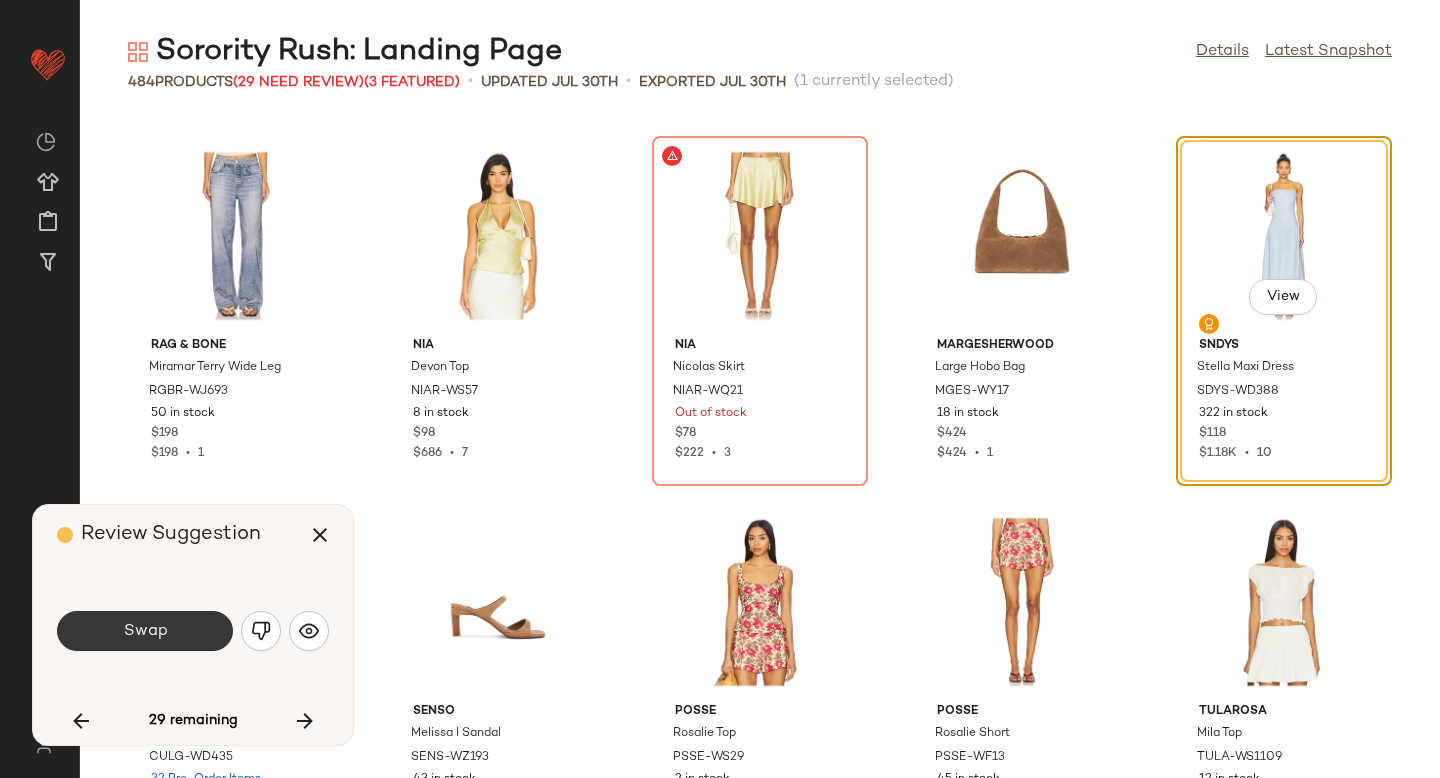 click on "Swap" at bounding box center (145, 631) 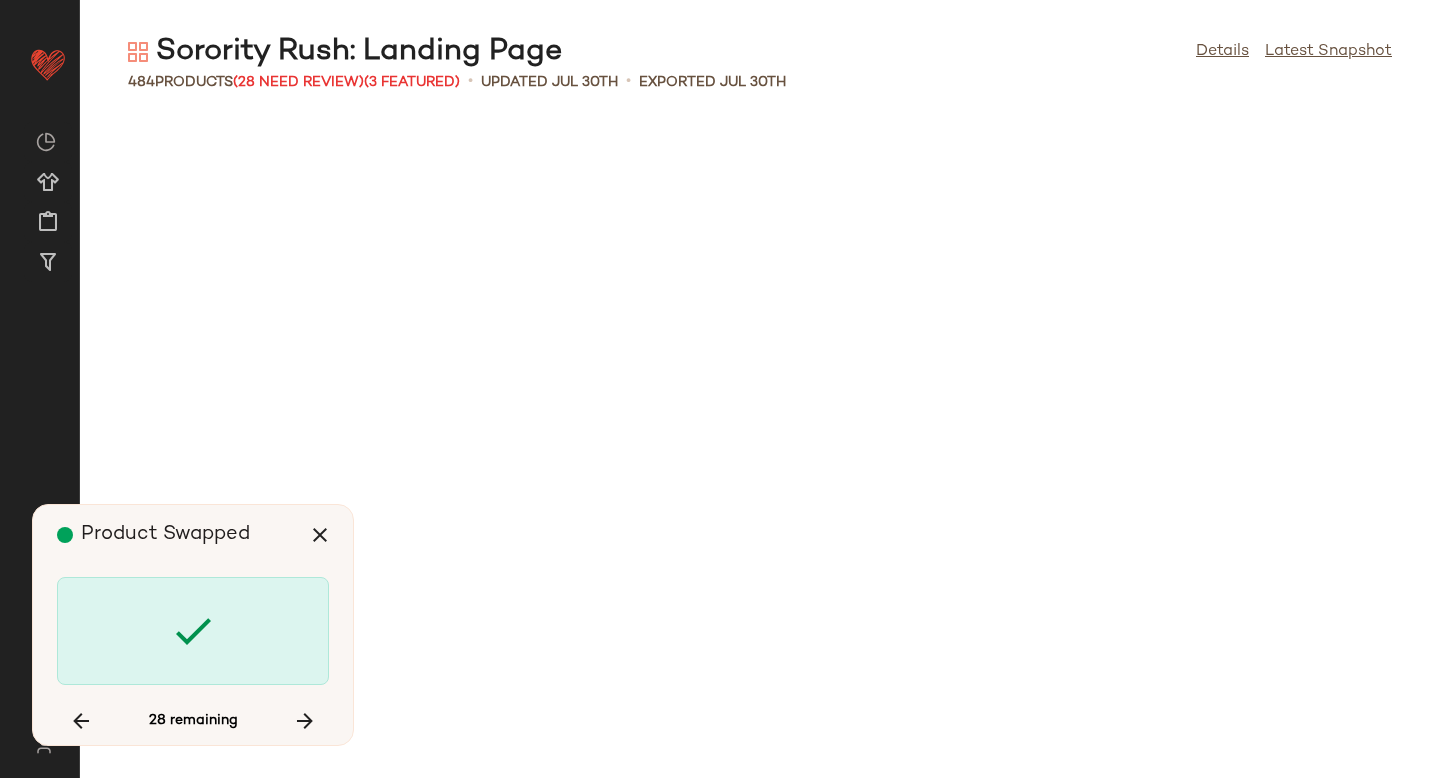 scroll, scrollTop: 4392, scrollLeft: 0, axis: vertical 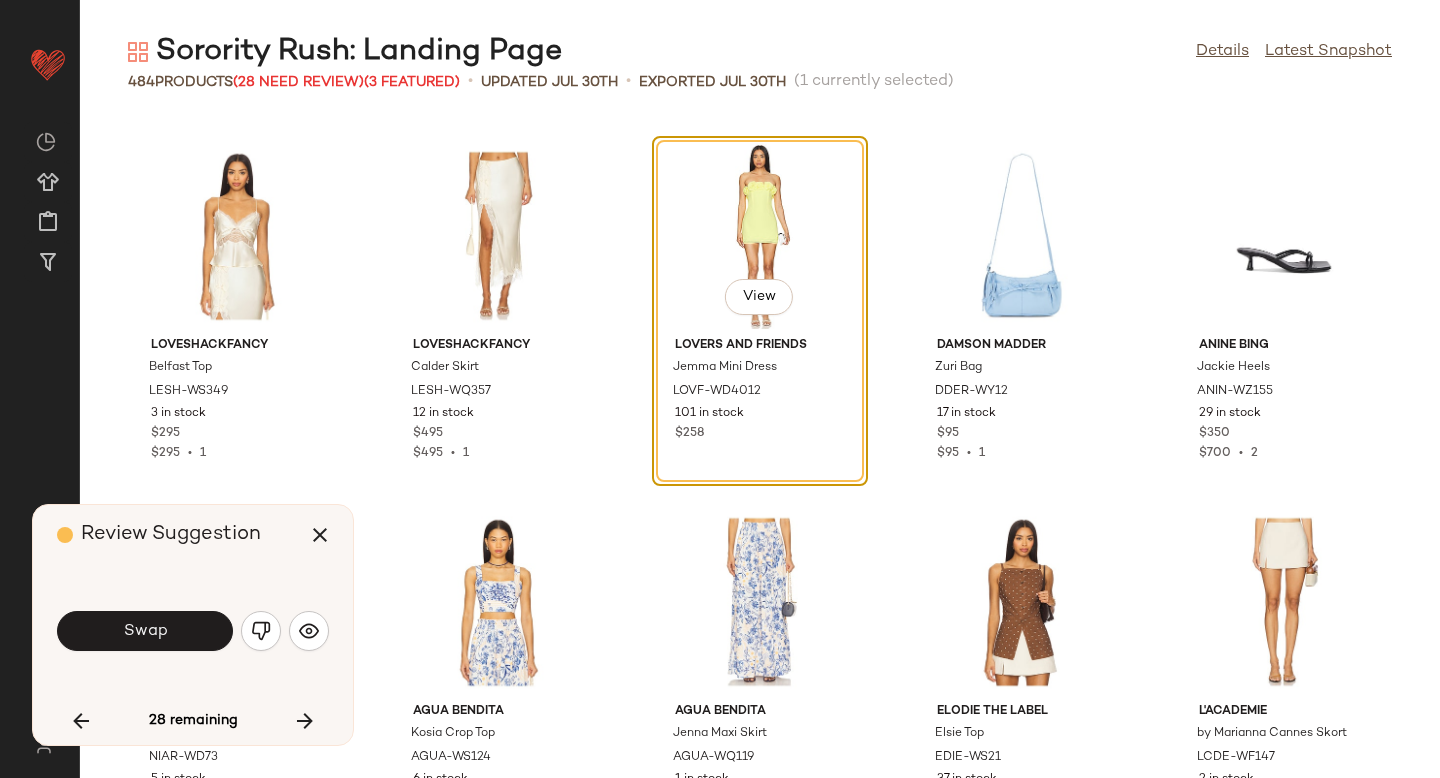 click on "Swap" at bounding box center (145, 631) 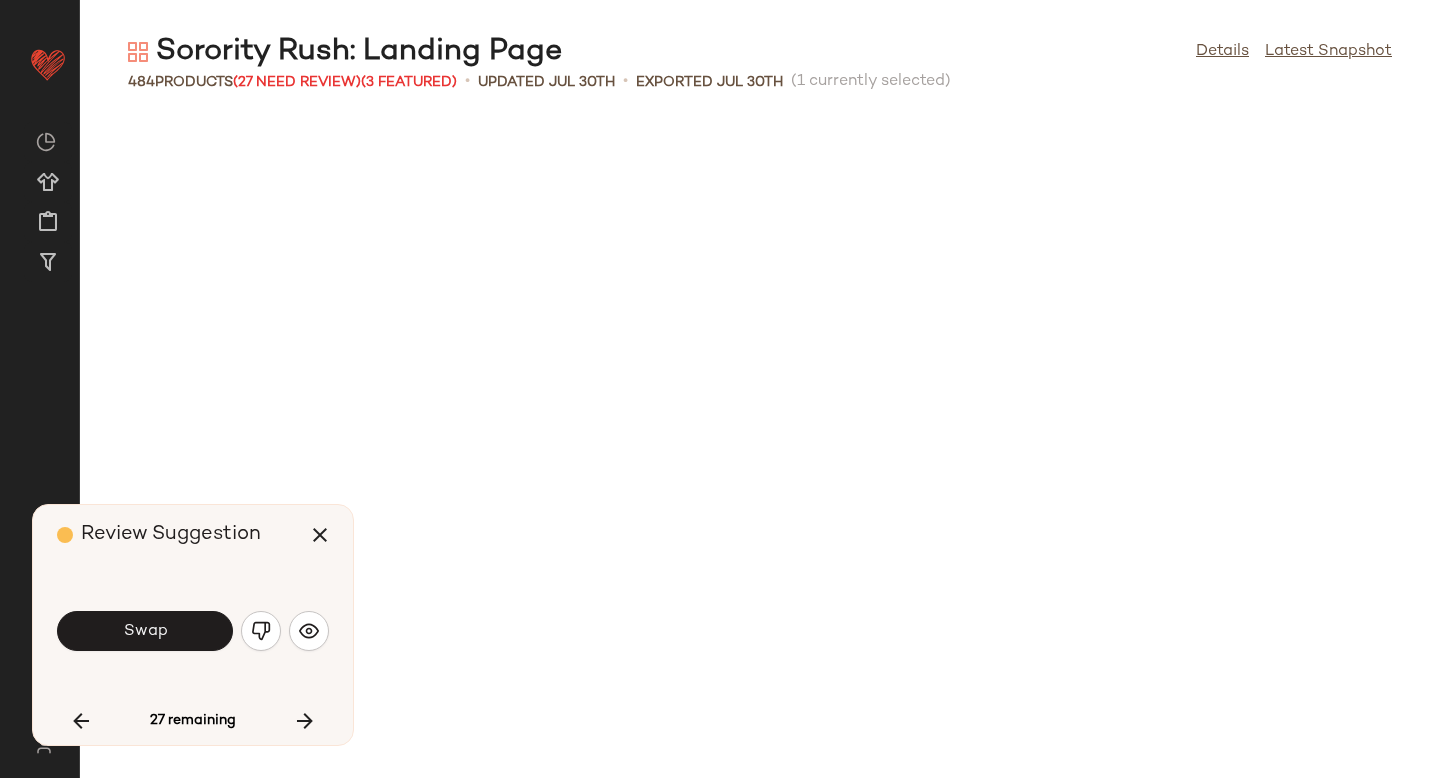 scroll, scrollTop: 5490, scrollLeft: 0, axis: vertical 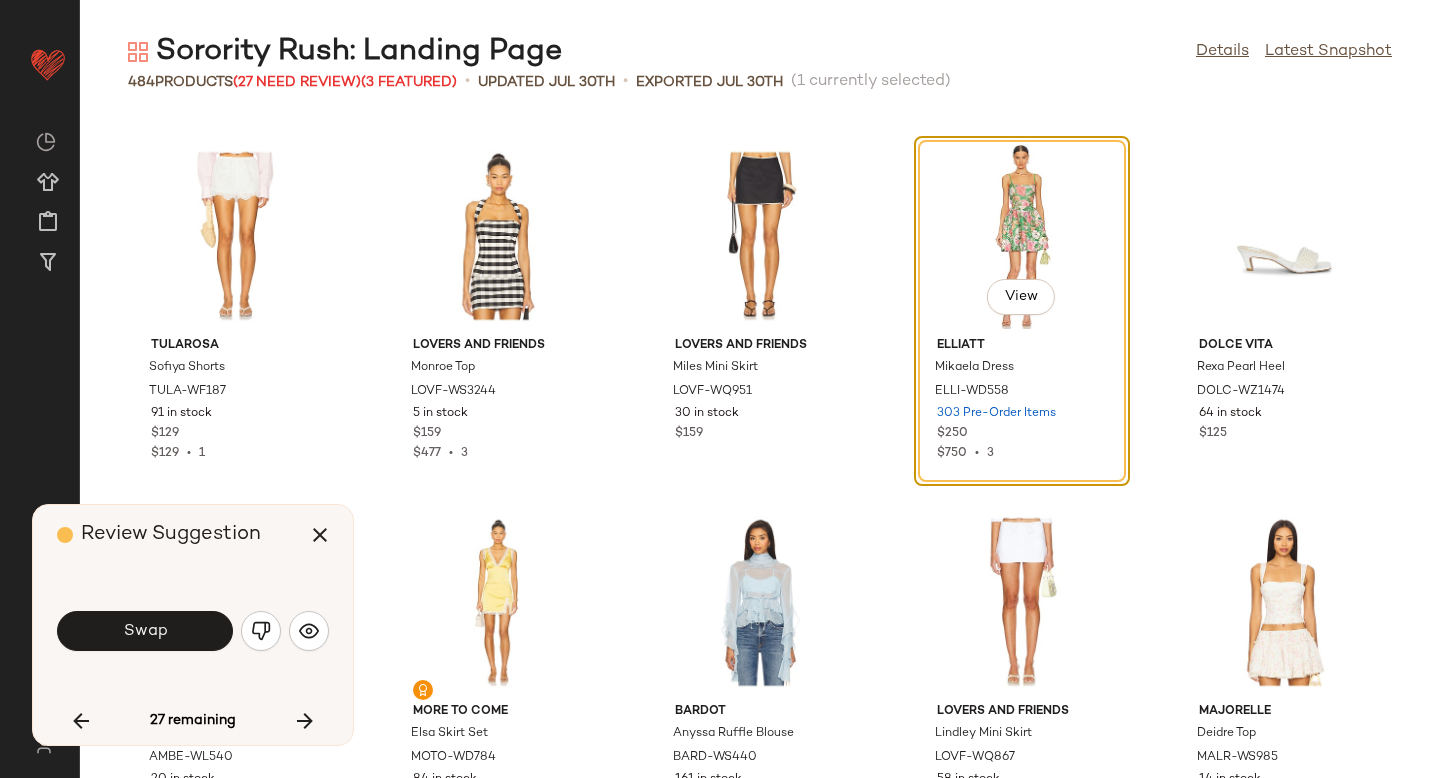 click on "Swap" at bounding box center (145, 631) 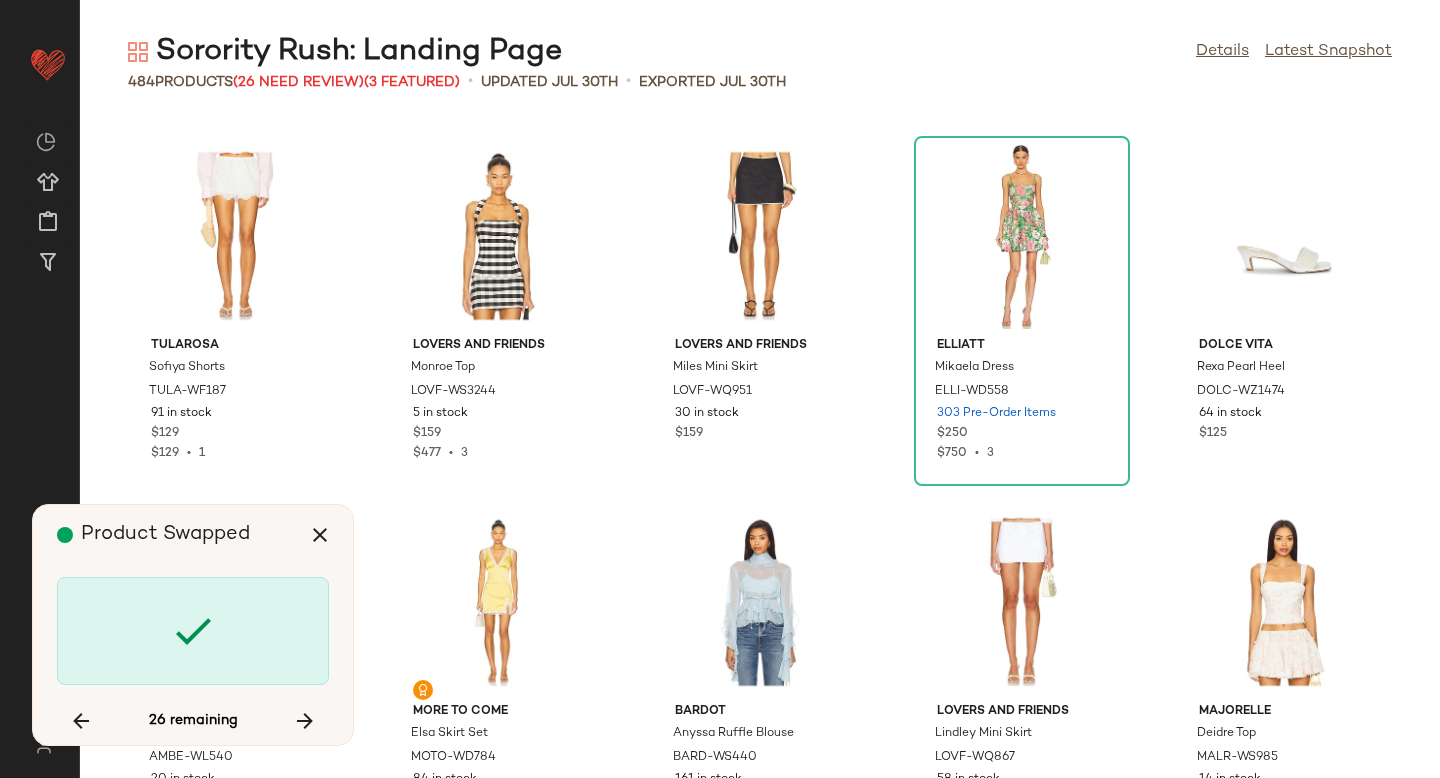 scroll, scrollTop: 6222, scrollLeft: 0, axis: vertical 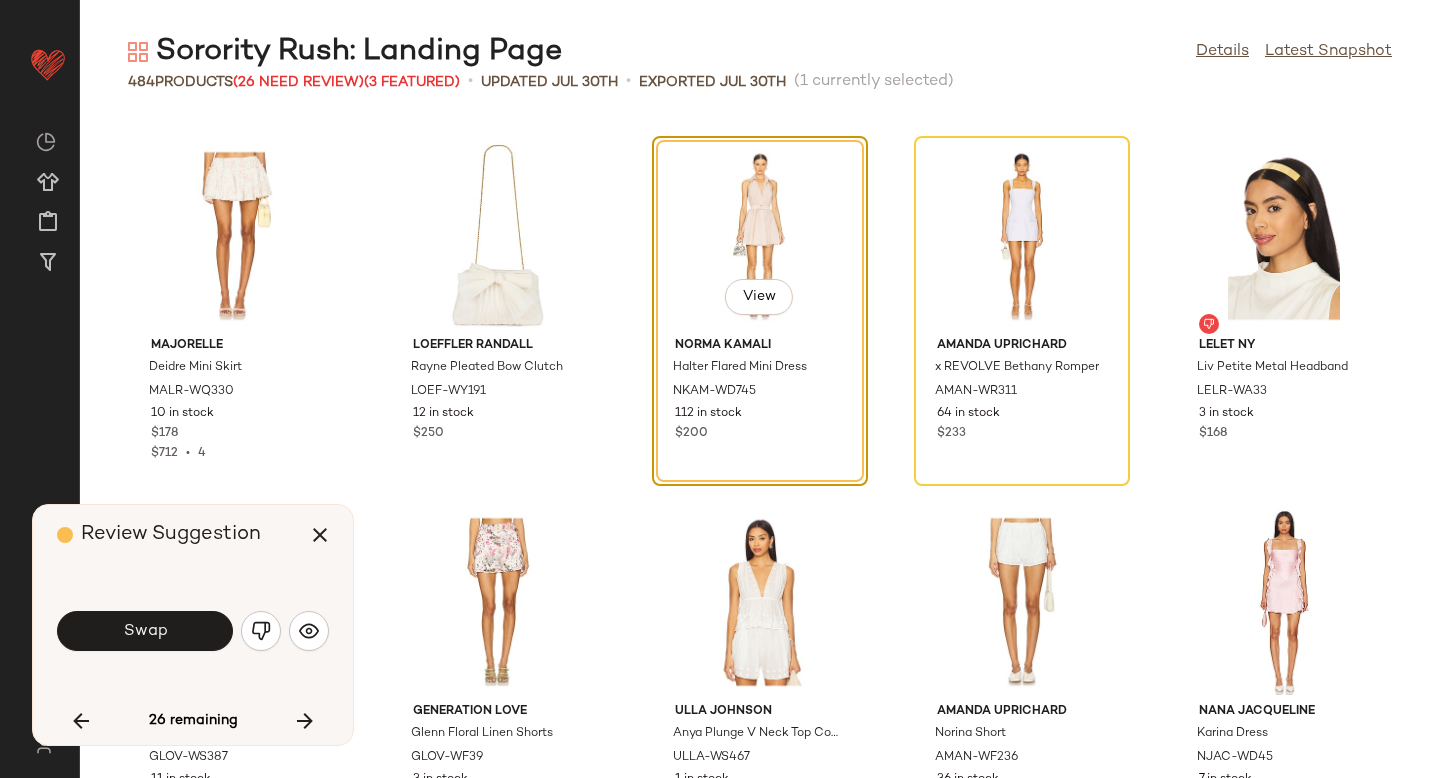 click on "Swap" at bounding box center (145, 631) 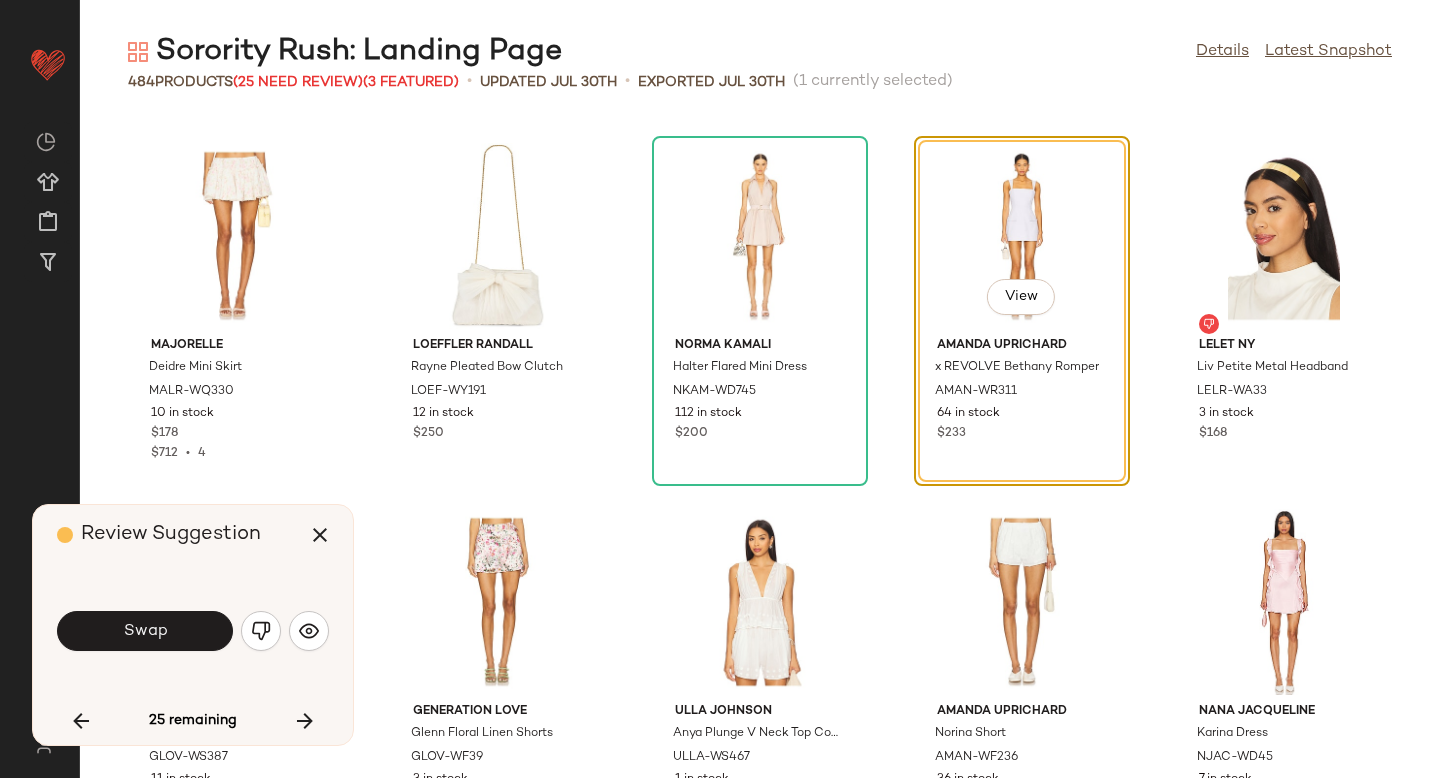 click on "Swap" at bounding box center (145, 631) 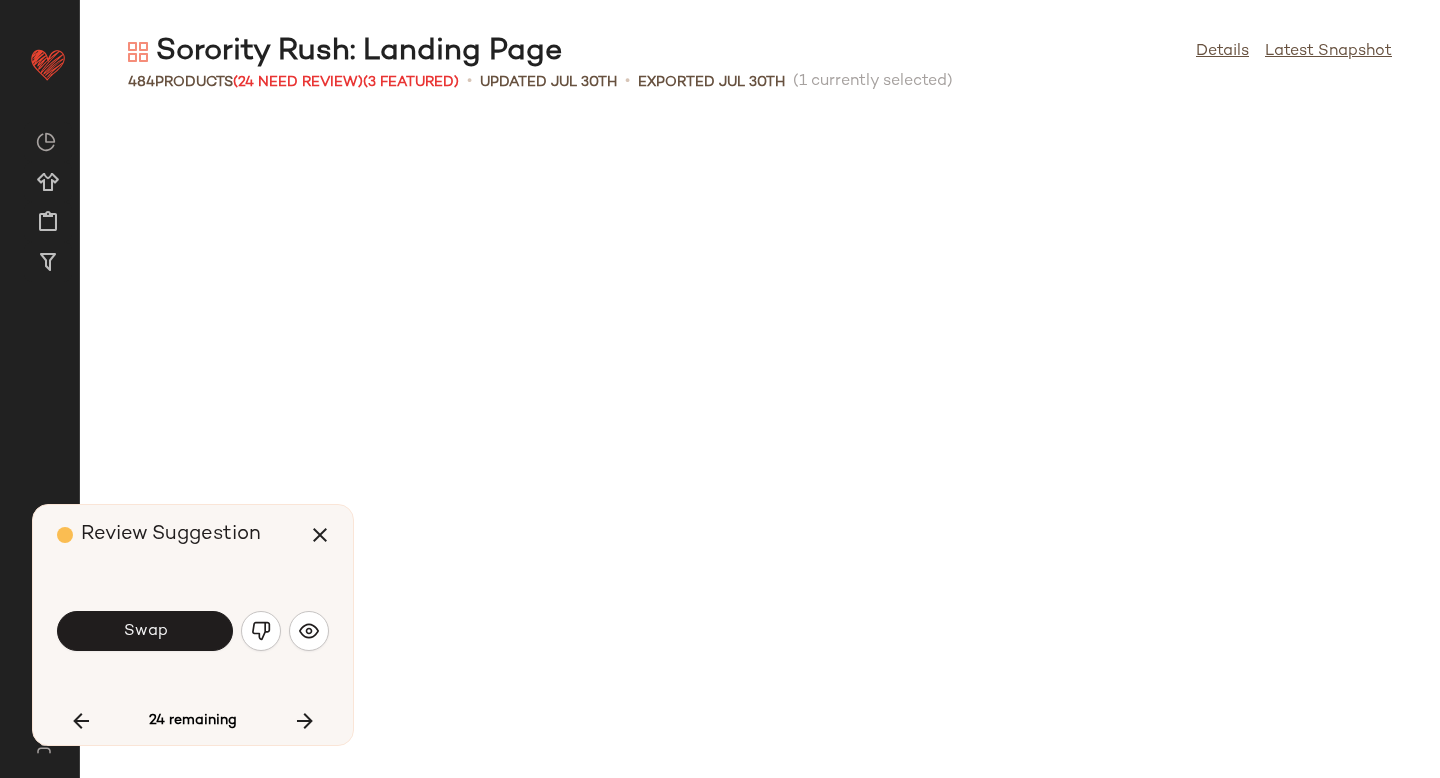 scroll, scrollTop: 6954, scrollLeft: 0, axis: vertical 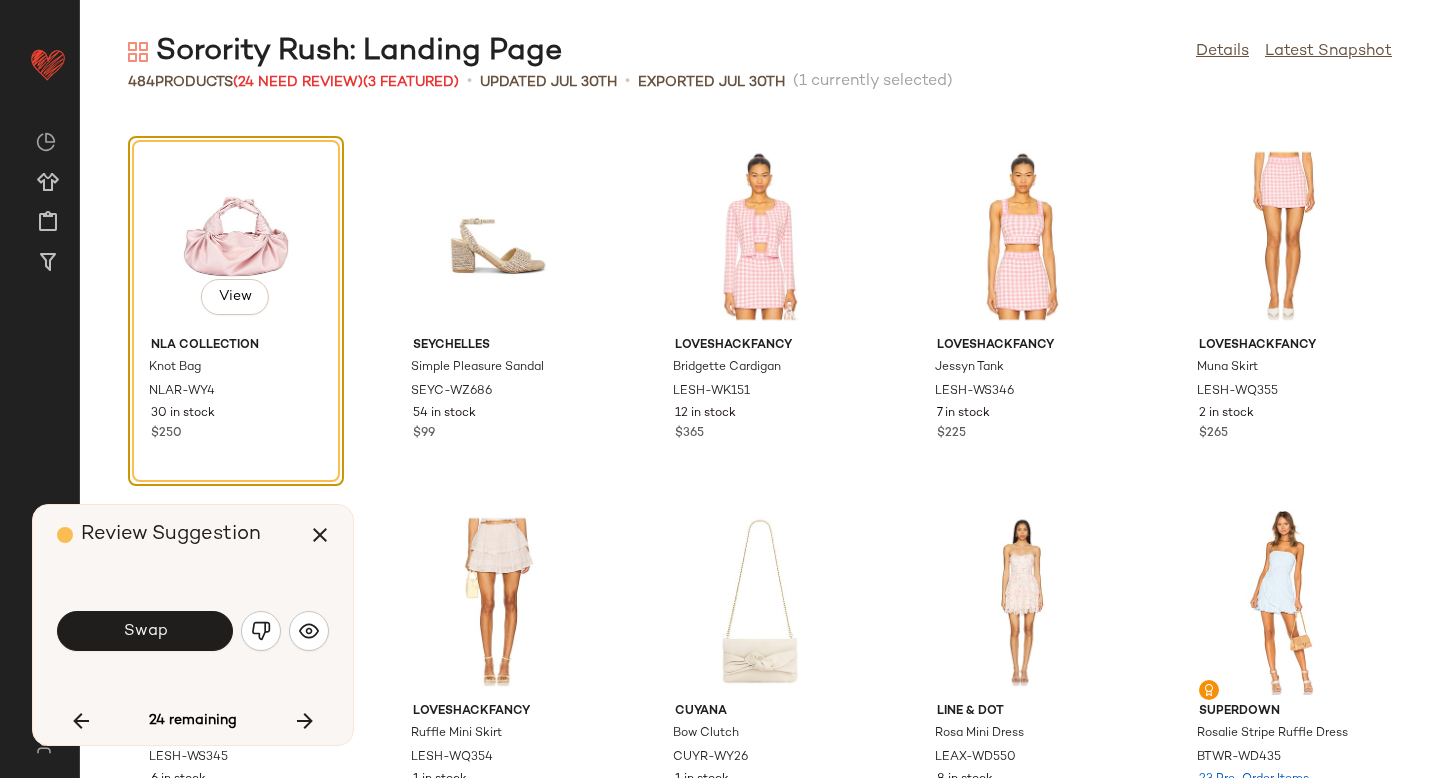 click on "Swap" at bounding box center (145, 631) 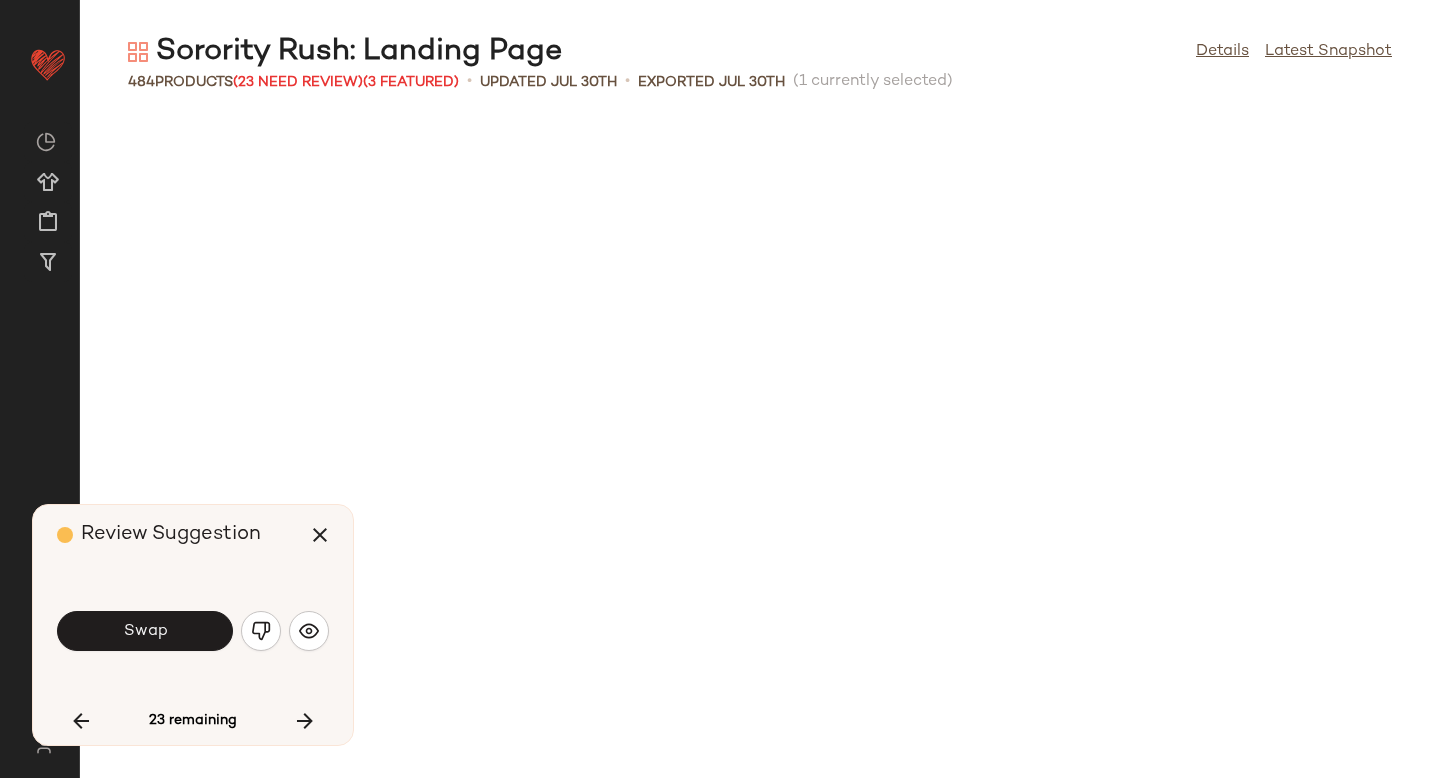 scroll, scrollTop: 7686, scrollLeft: 0, axis: vertical 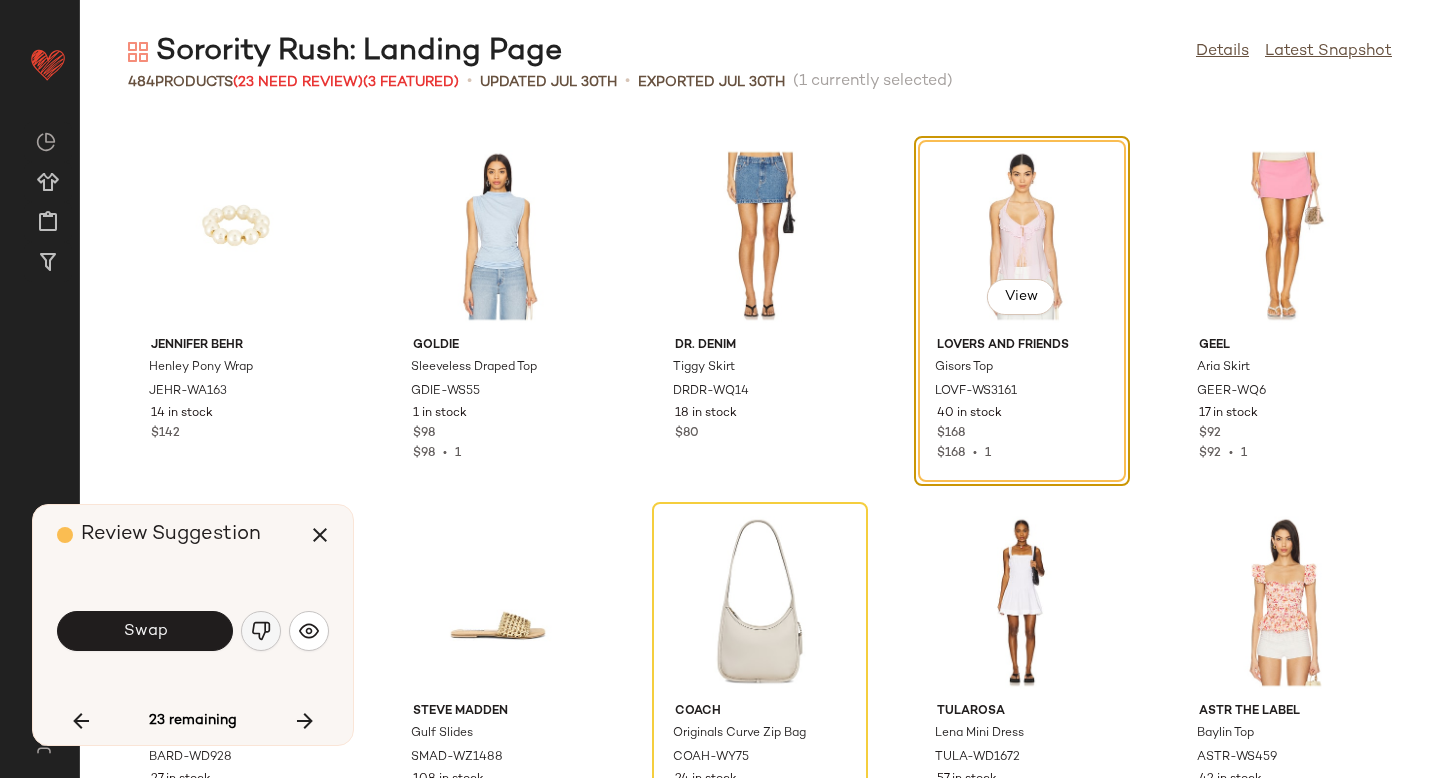 click at bounding box center [261, 631] 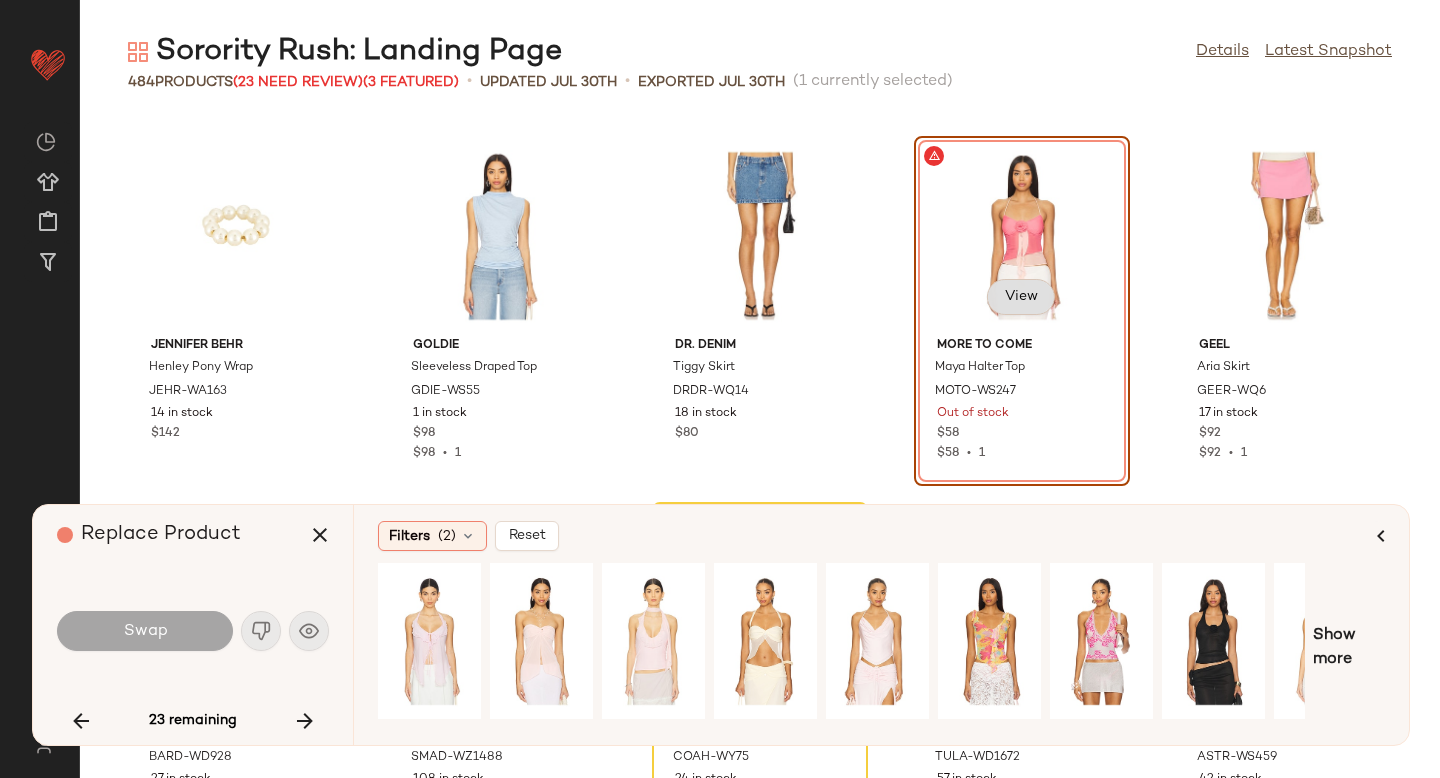 click on "View" 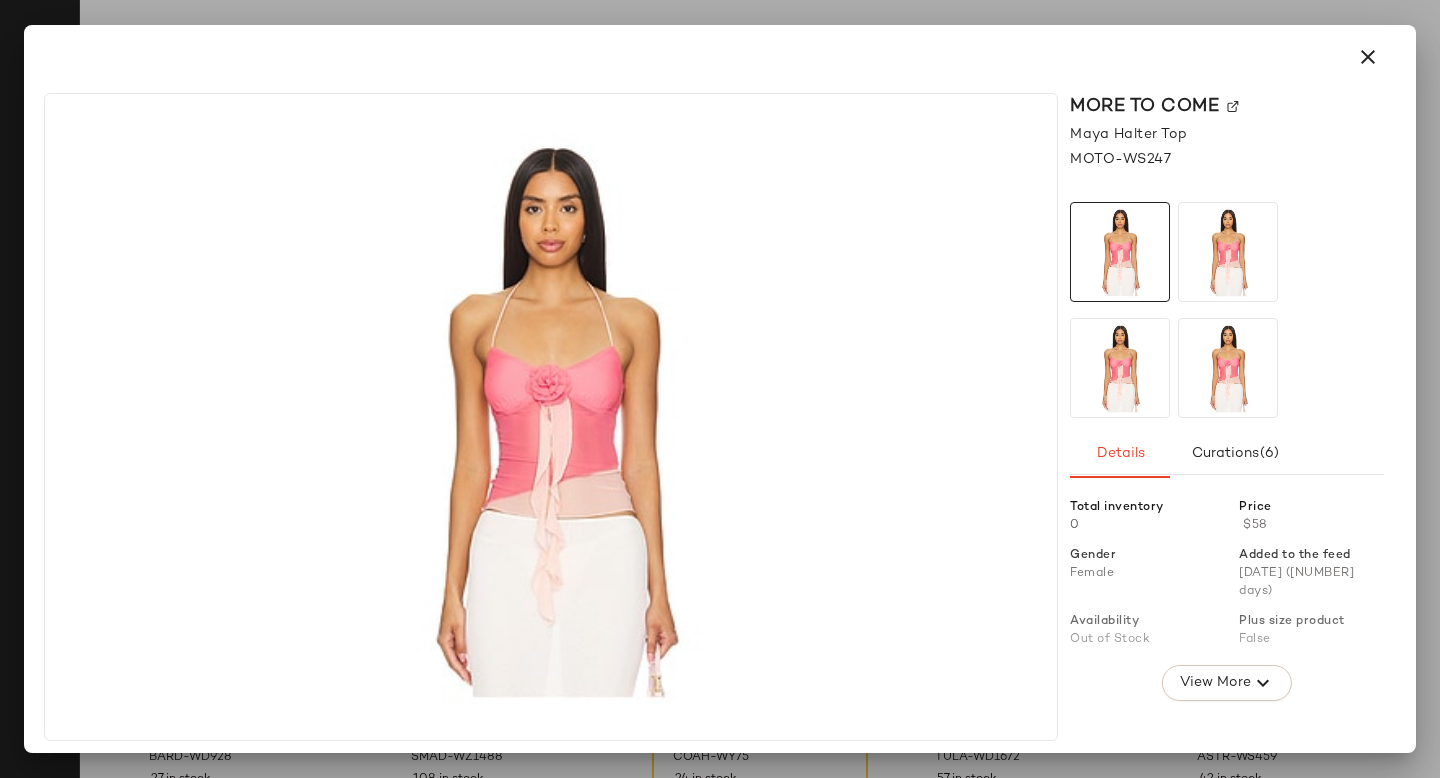 click 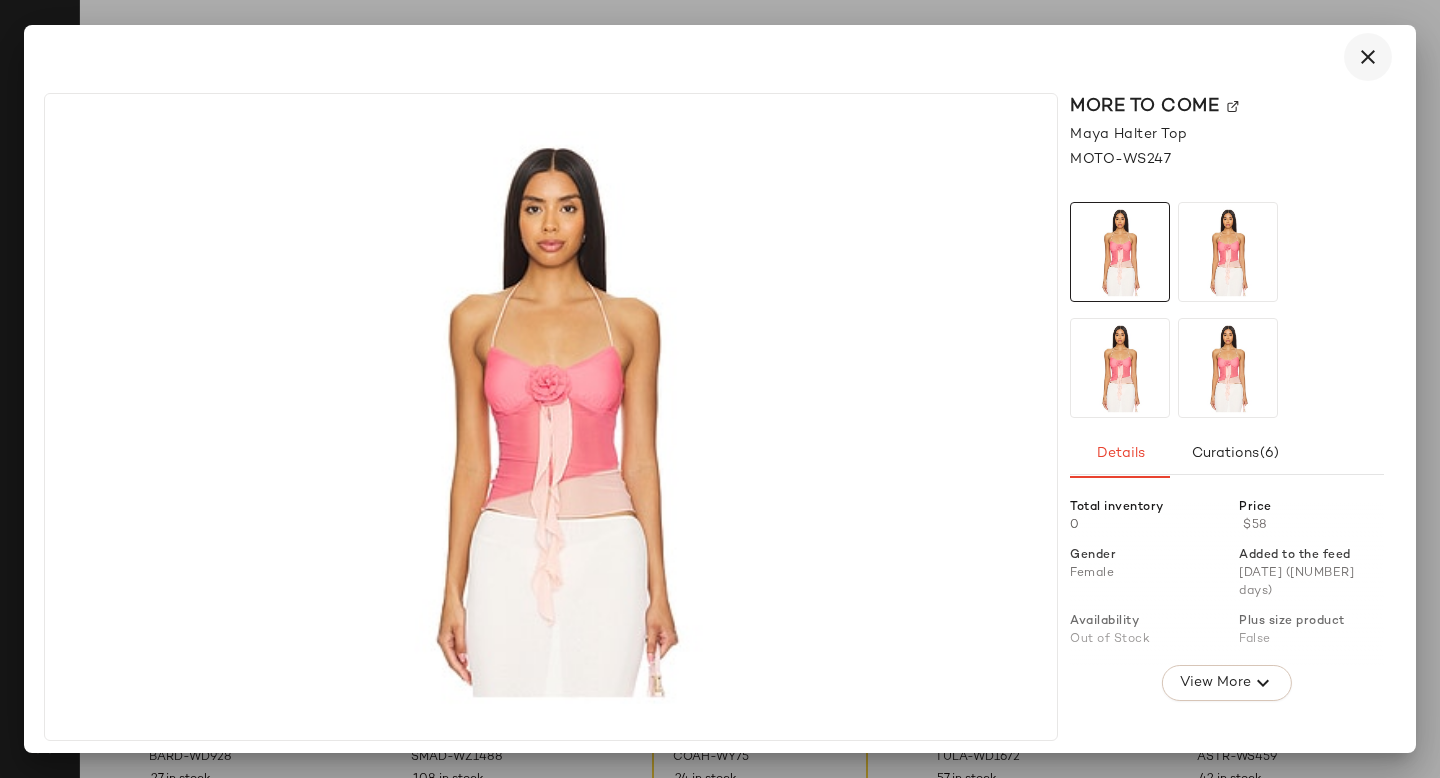 click at bounding box center [1368, 57] 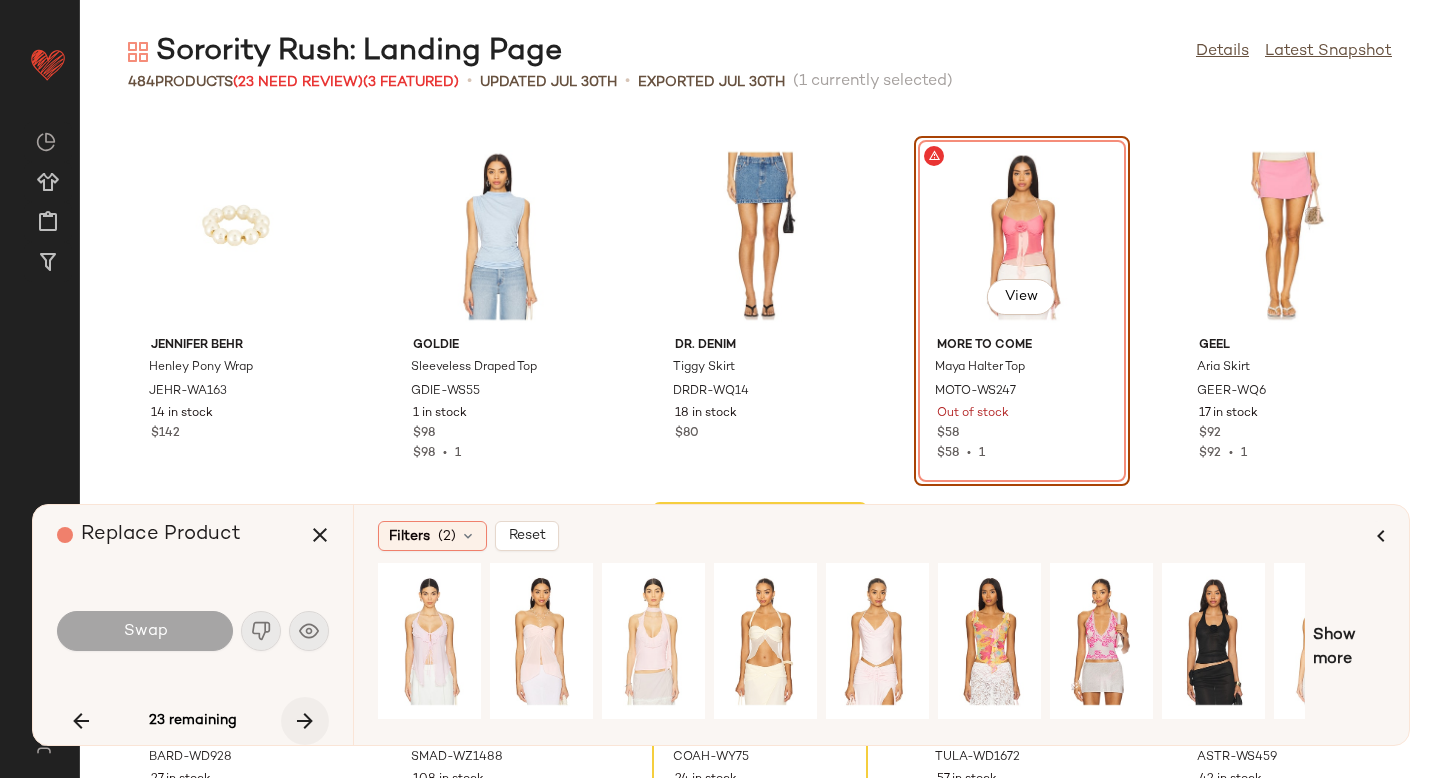 click at bounding box center [305, 721] 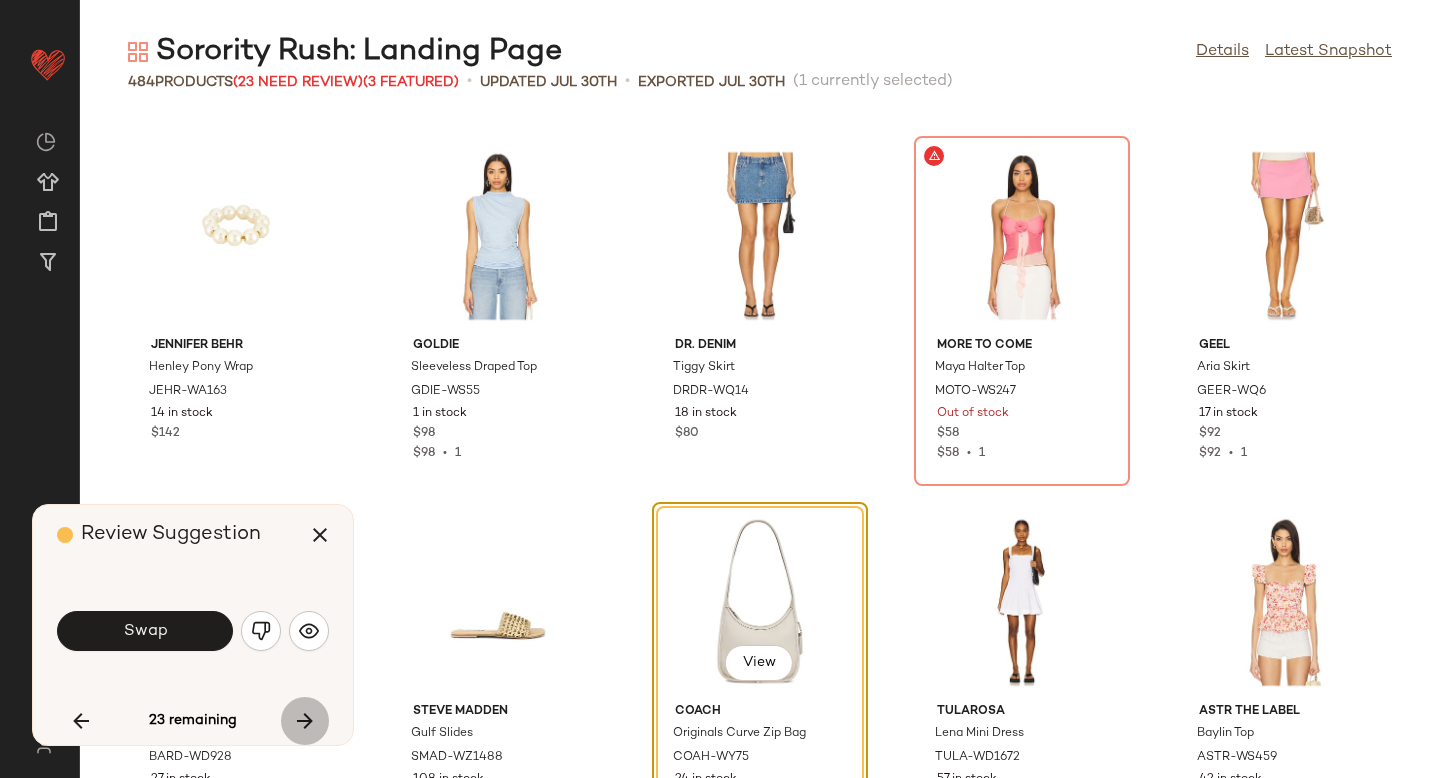 scroll, scrollTop: 8052, scrollLeft: 0, axis: vertical 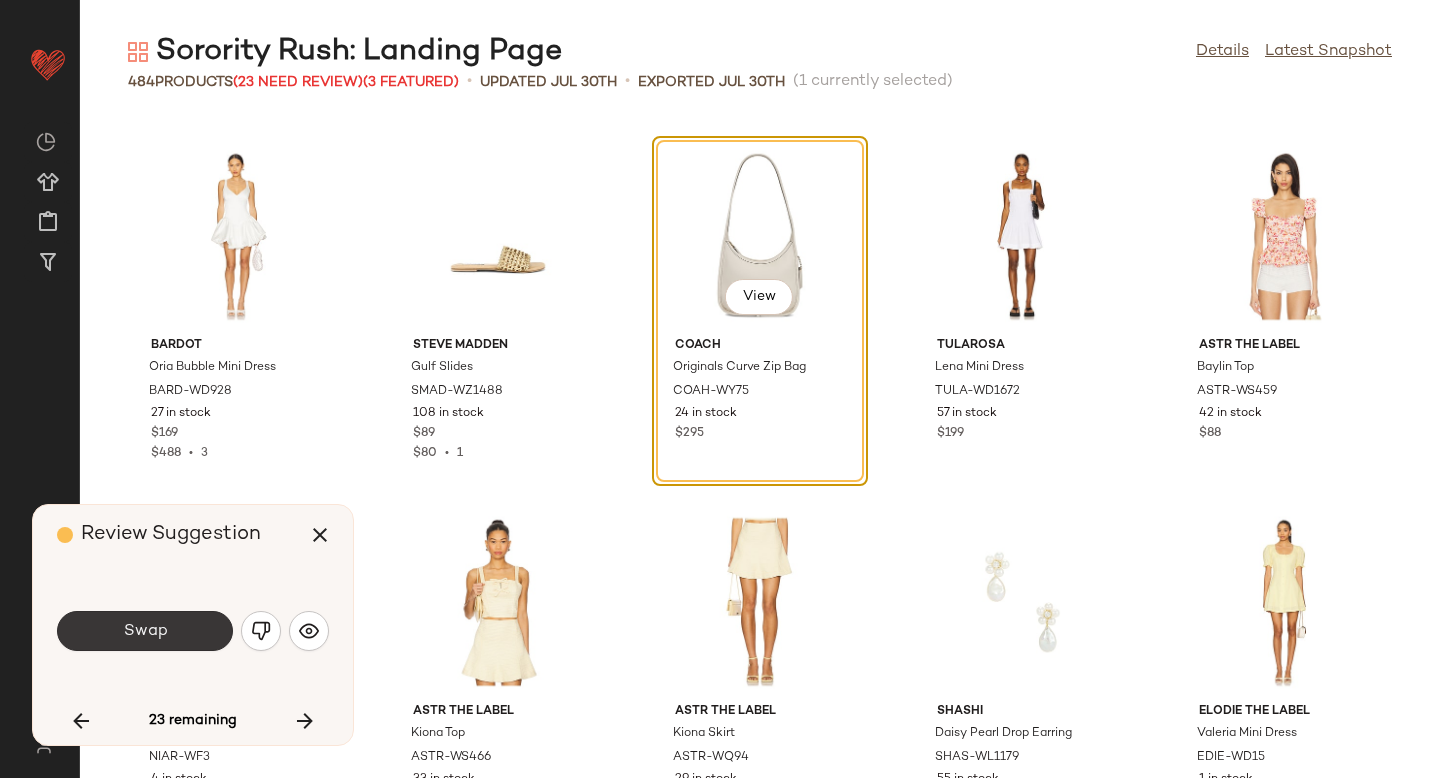 click on "Swap" at bounding box center [145, 631] 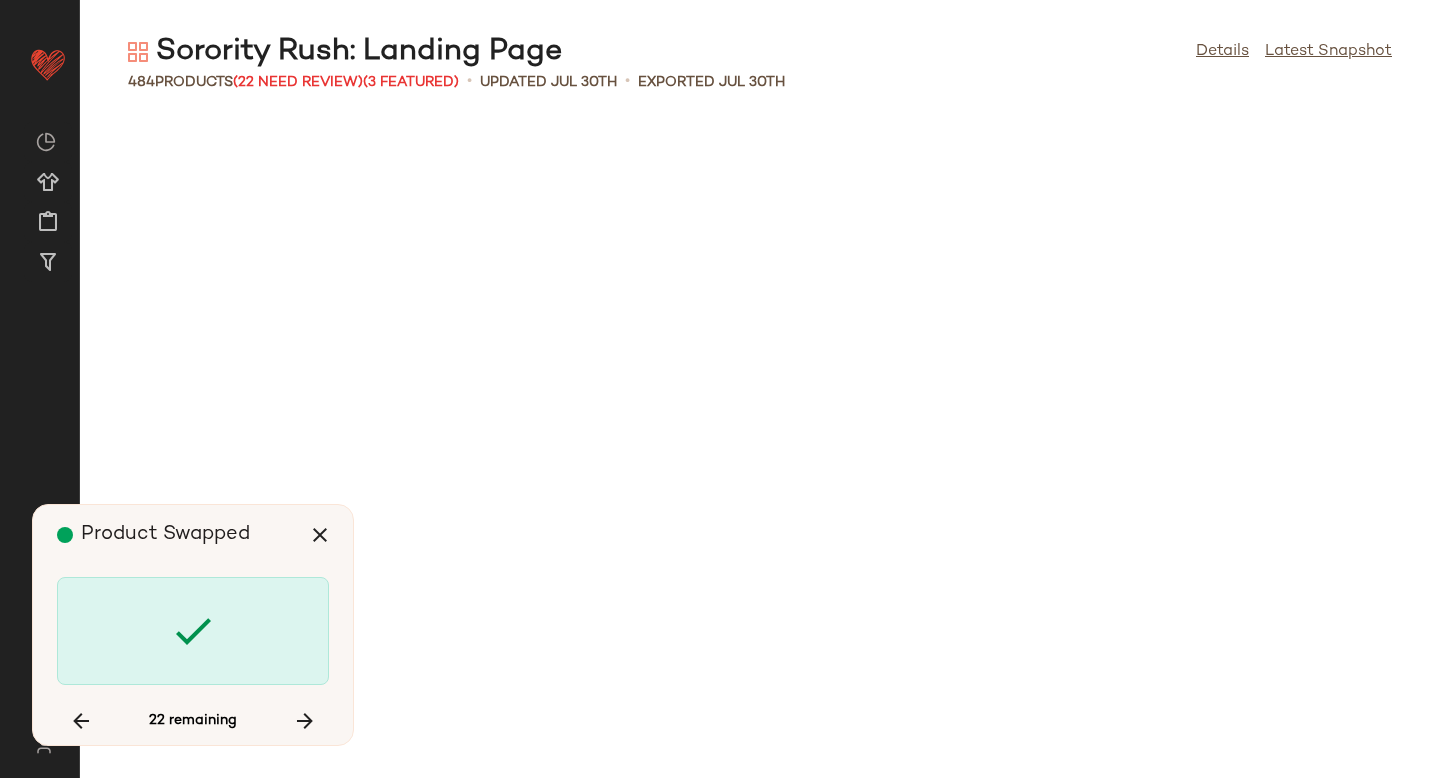 scroll, scrollTop: 9516, scrollLeft: 0, axis: vertical 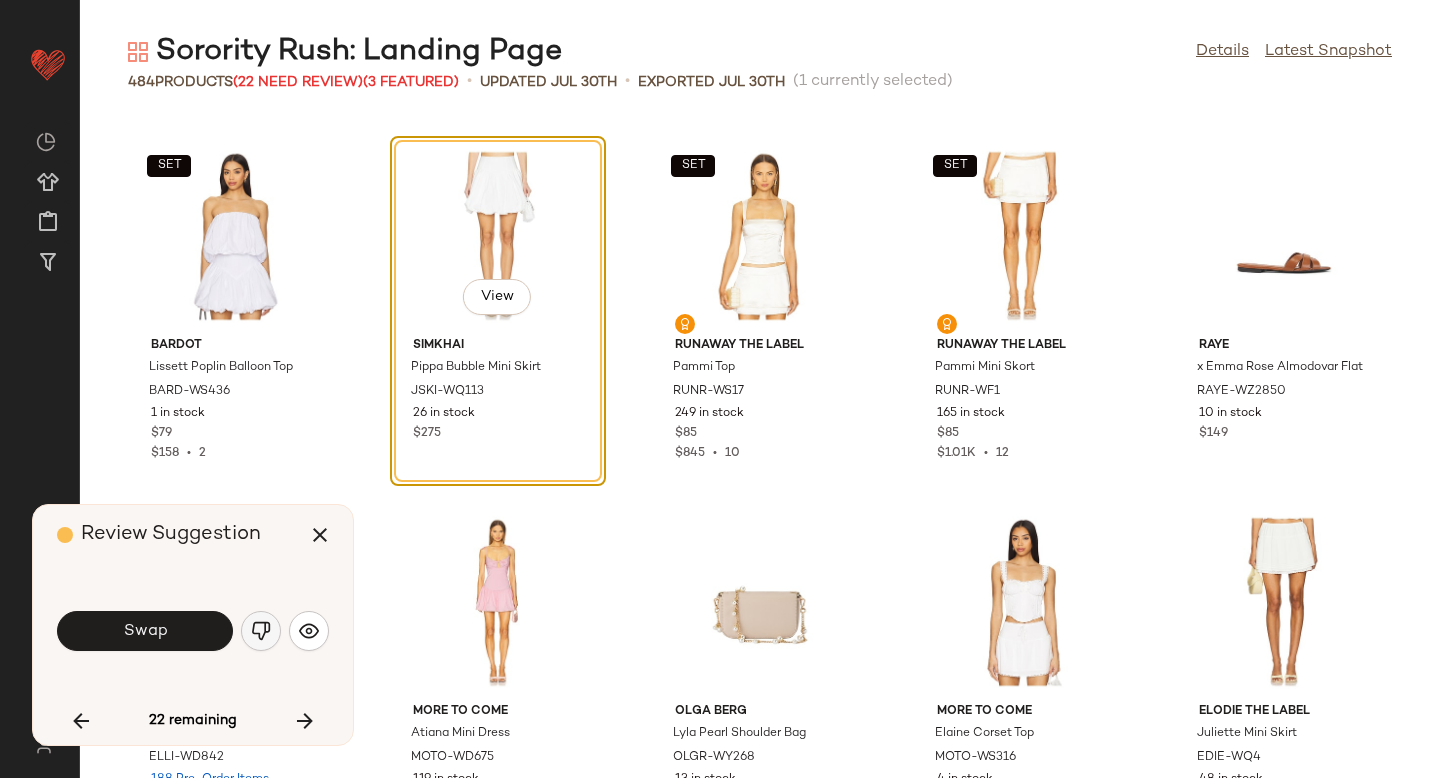click 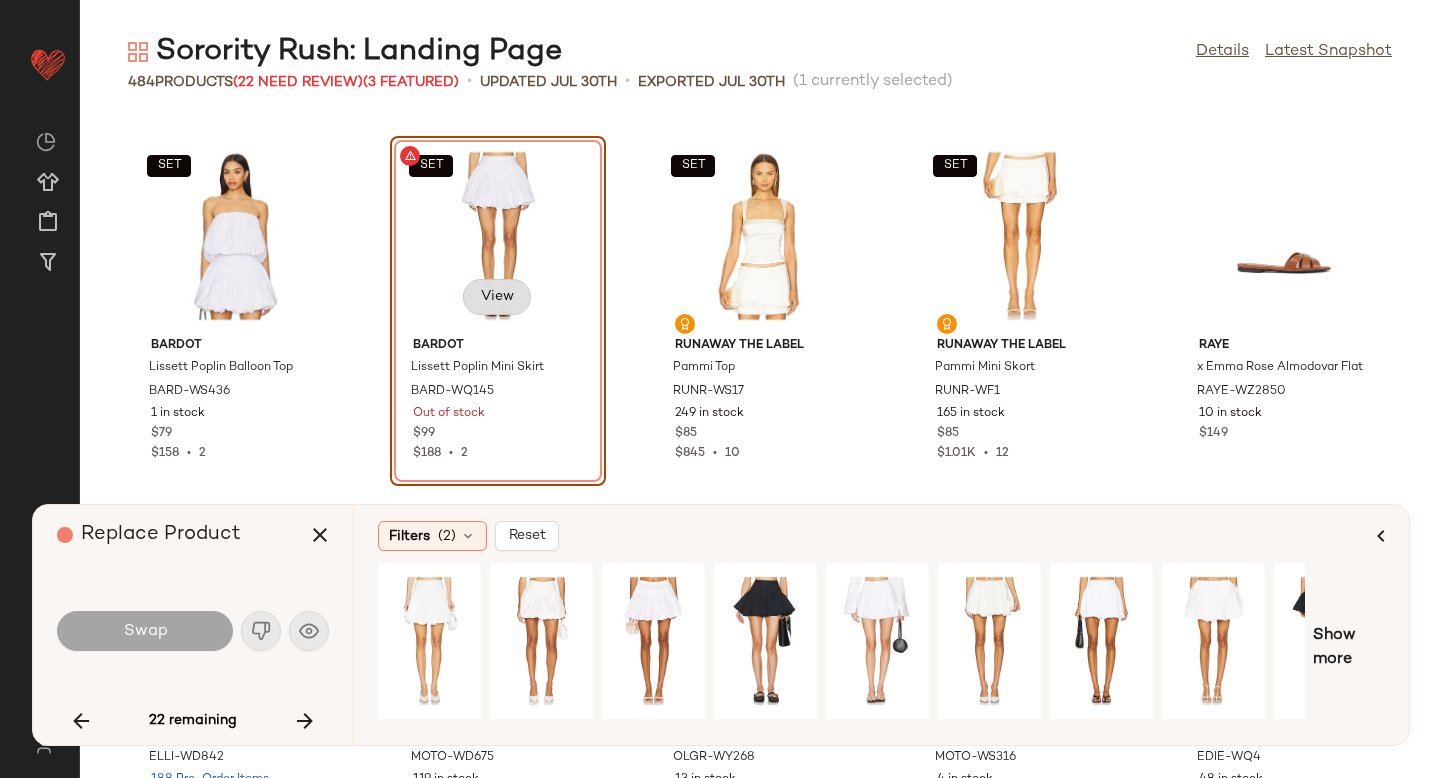 click on "View" at bounding box center [497, 297] 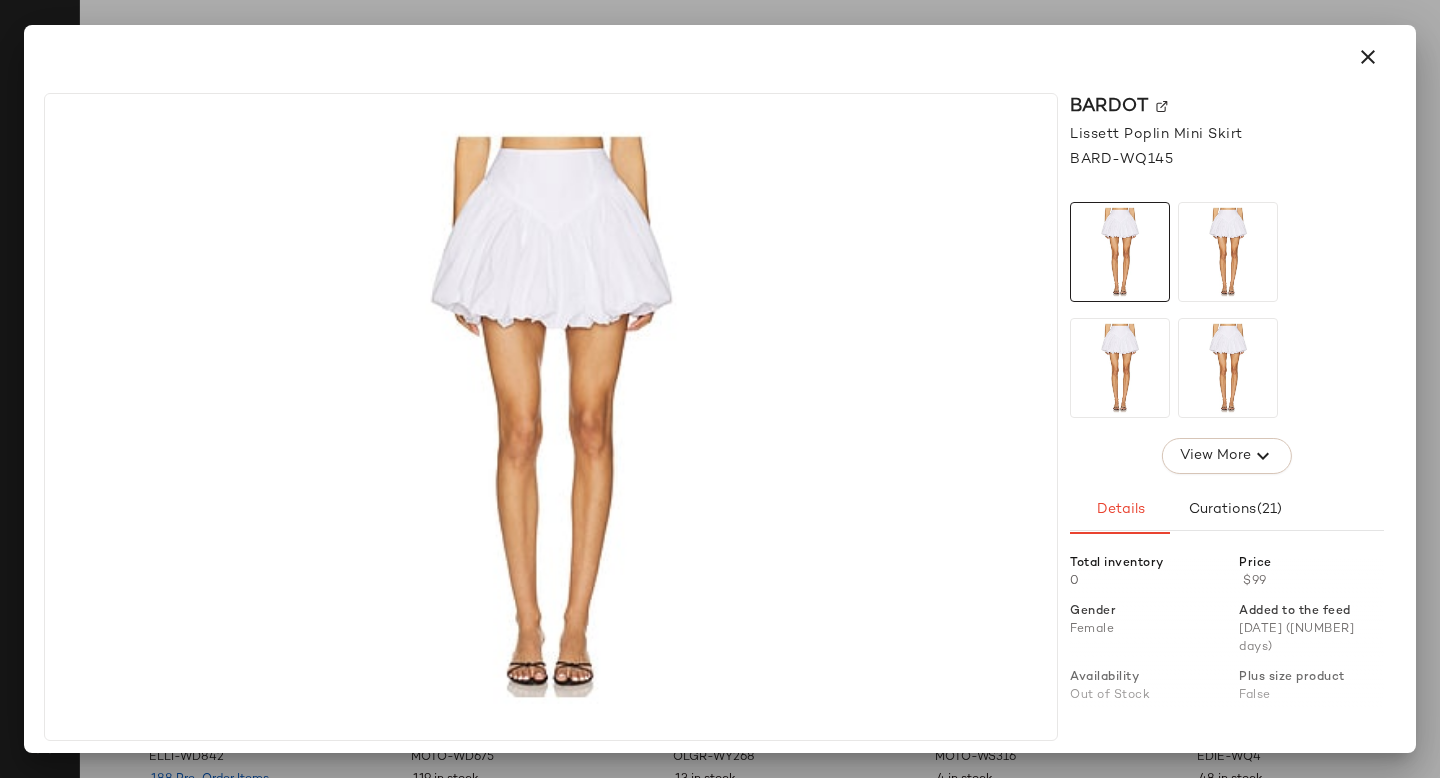 click 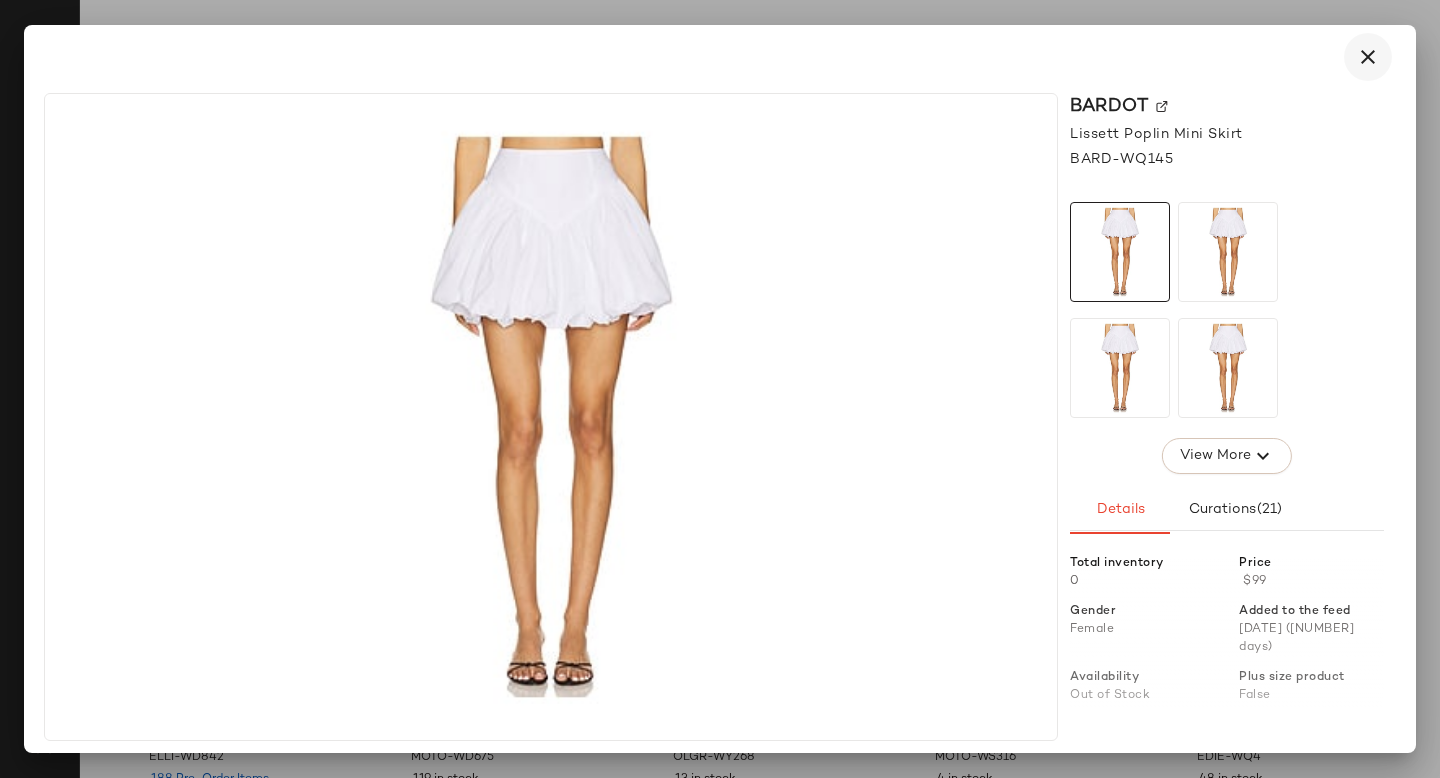 click at bounding box center (1368, 57) 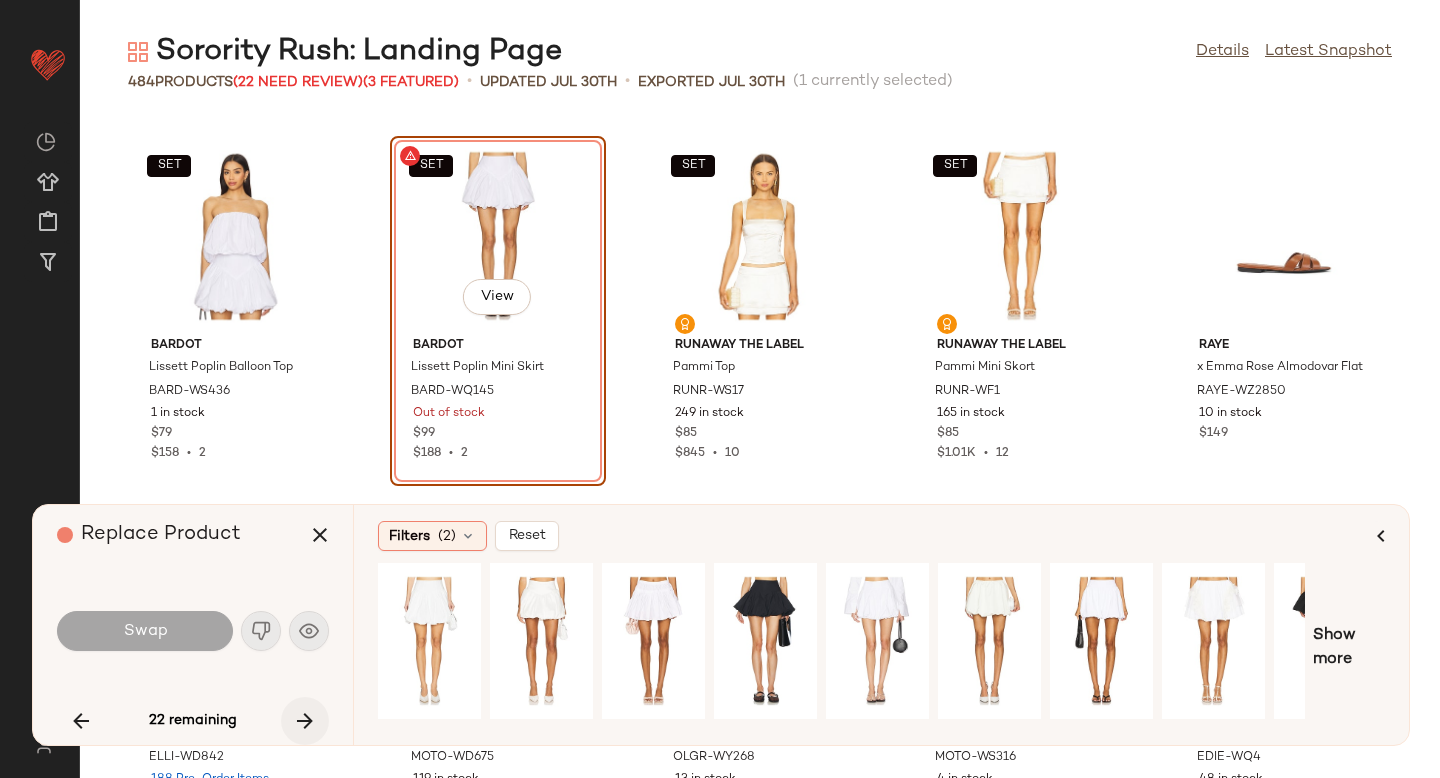 click at bounding box center [305, 721] 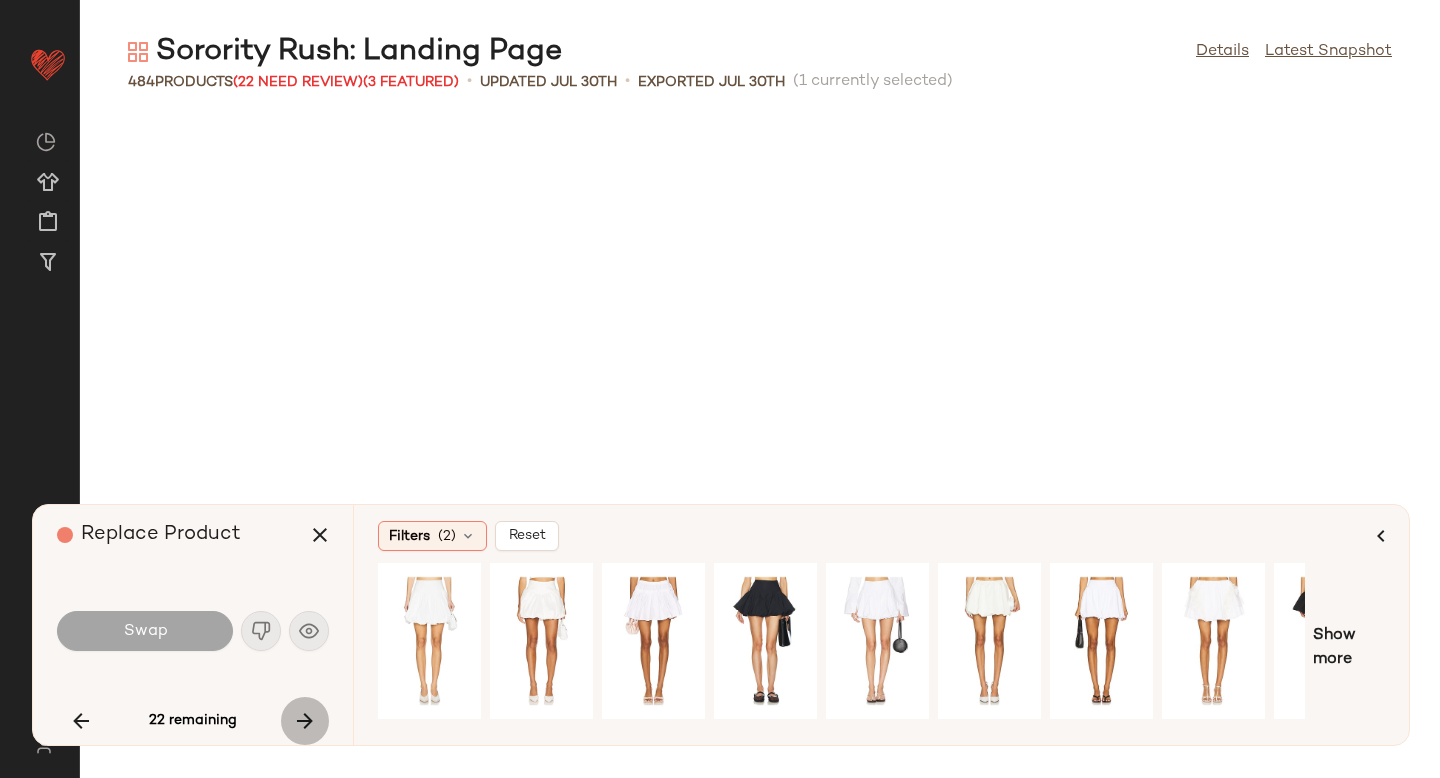 scroll, scrollTop: 10980, scrollLeft: 0, axis: vertical 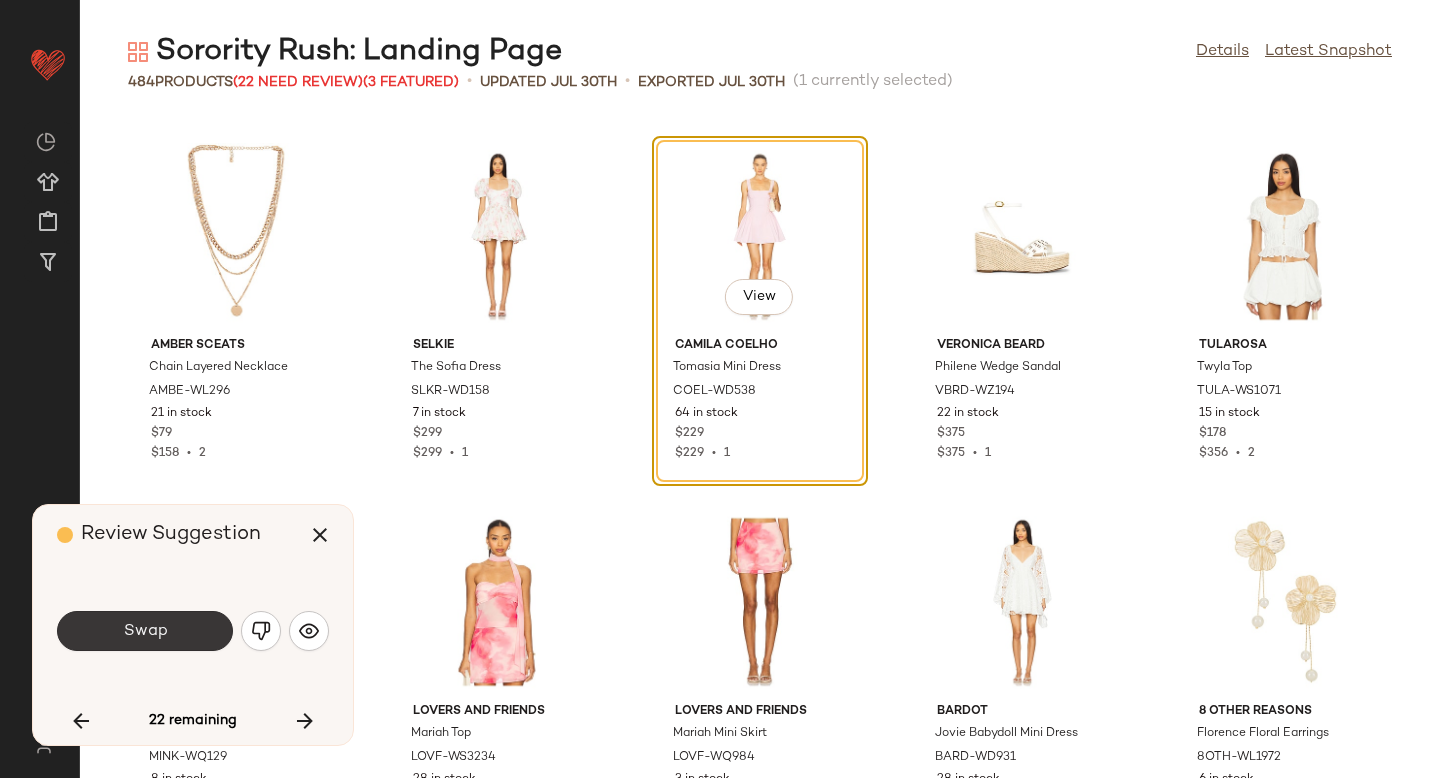 click on "Swap" at bounding box center (145, 631) 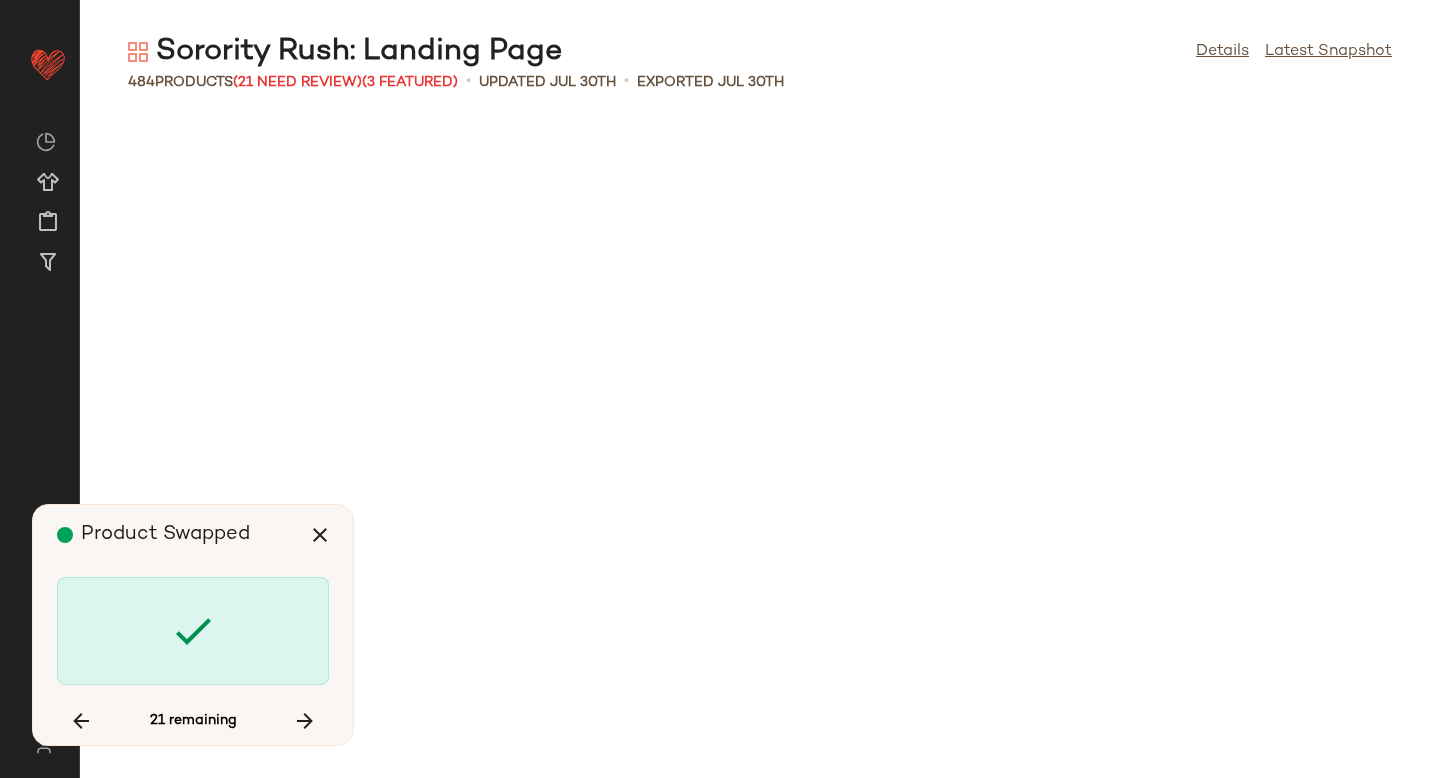 scroll, scrollTop: 13176, scrollLeft: 0, axis: vertical 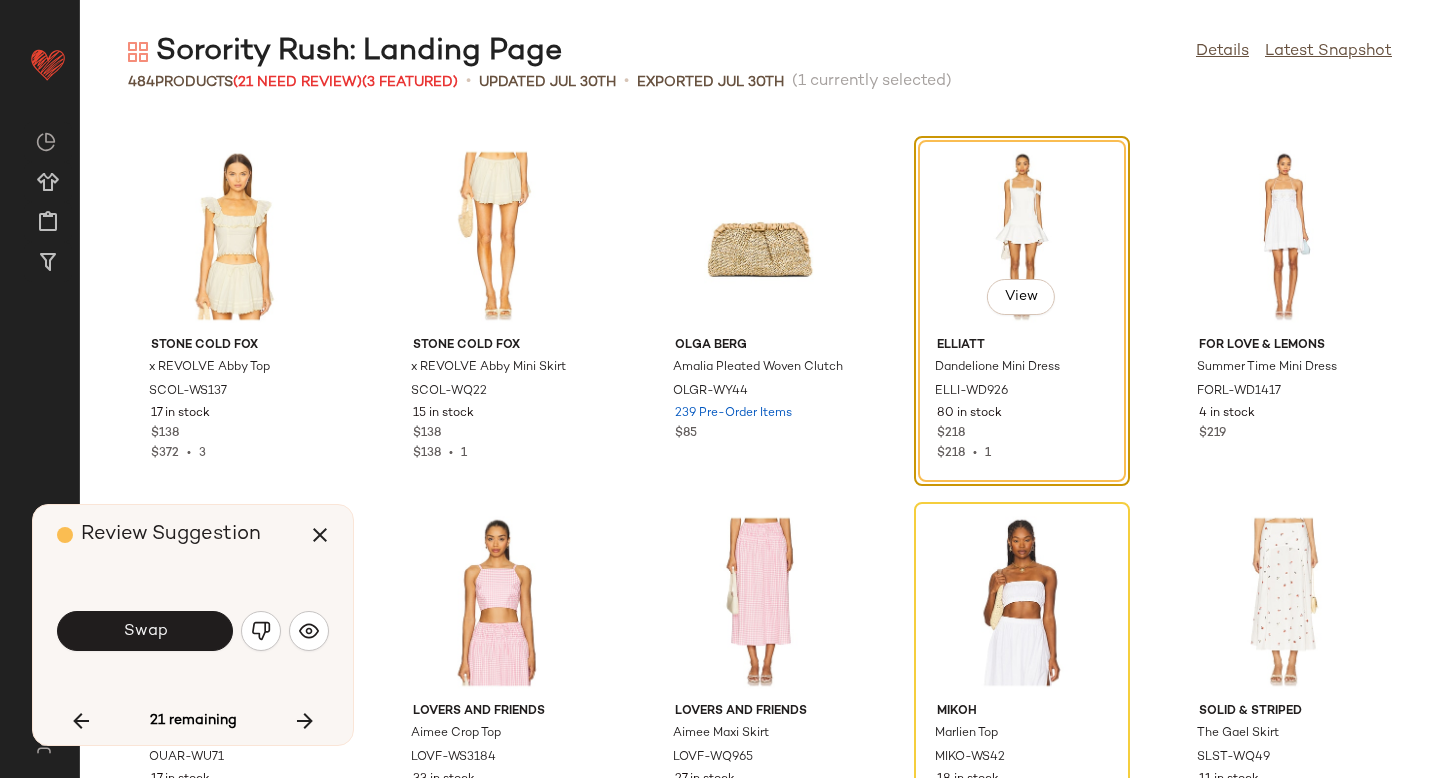 click on "Swap" at bounding box center [145, 631] 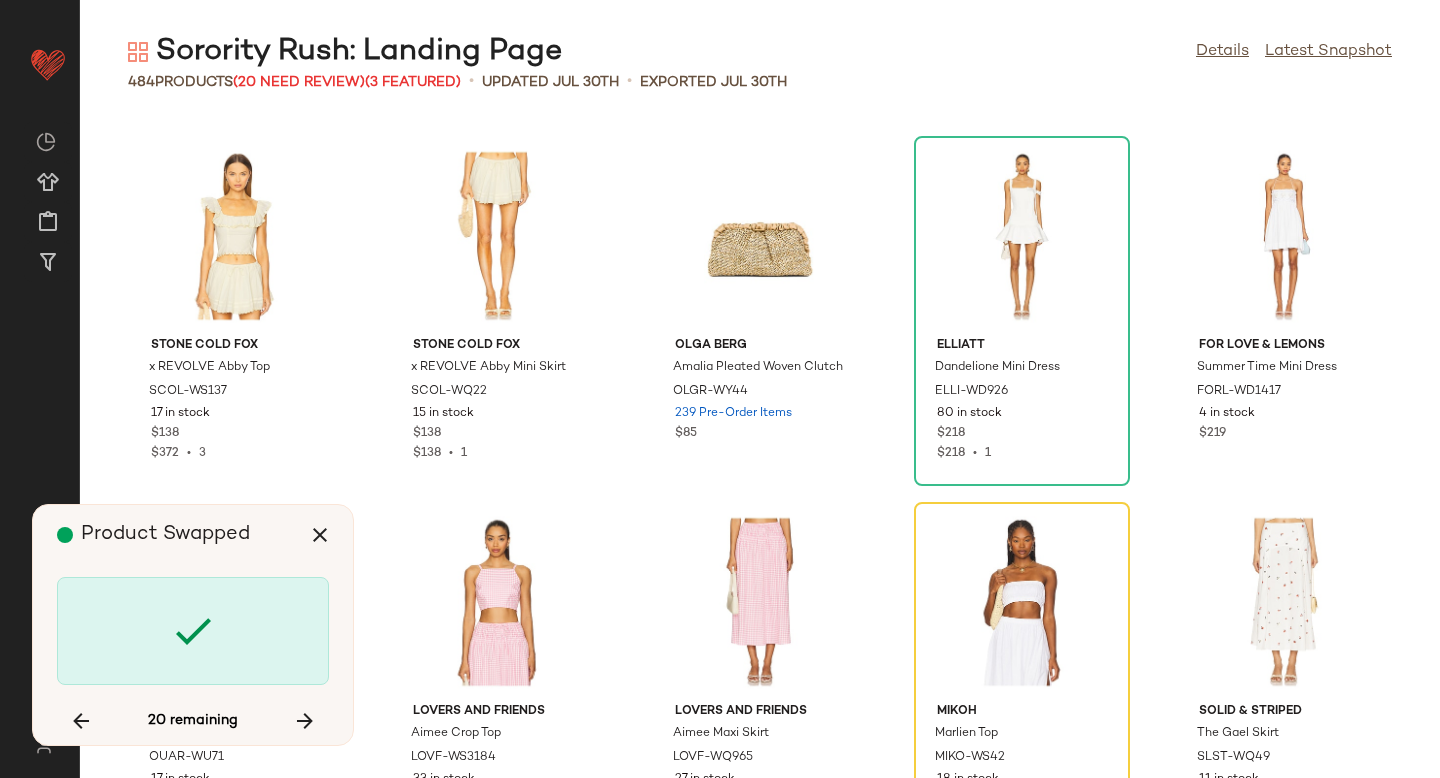 scroll, scrollTop: 13542, scrollLeft: 0, axis: vertical 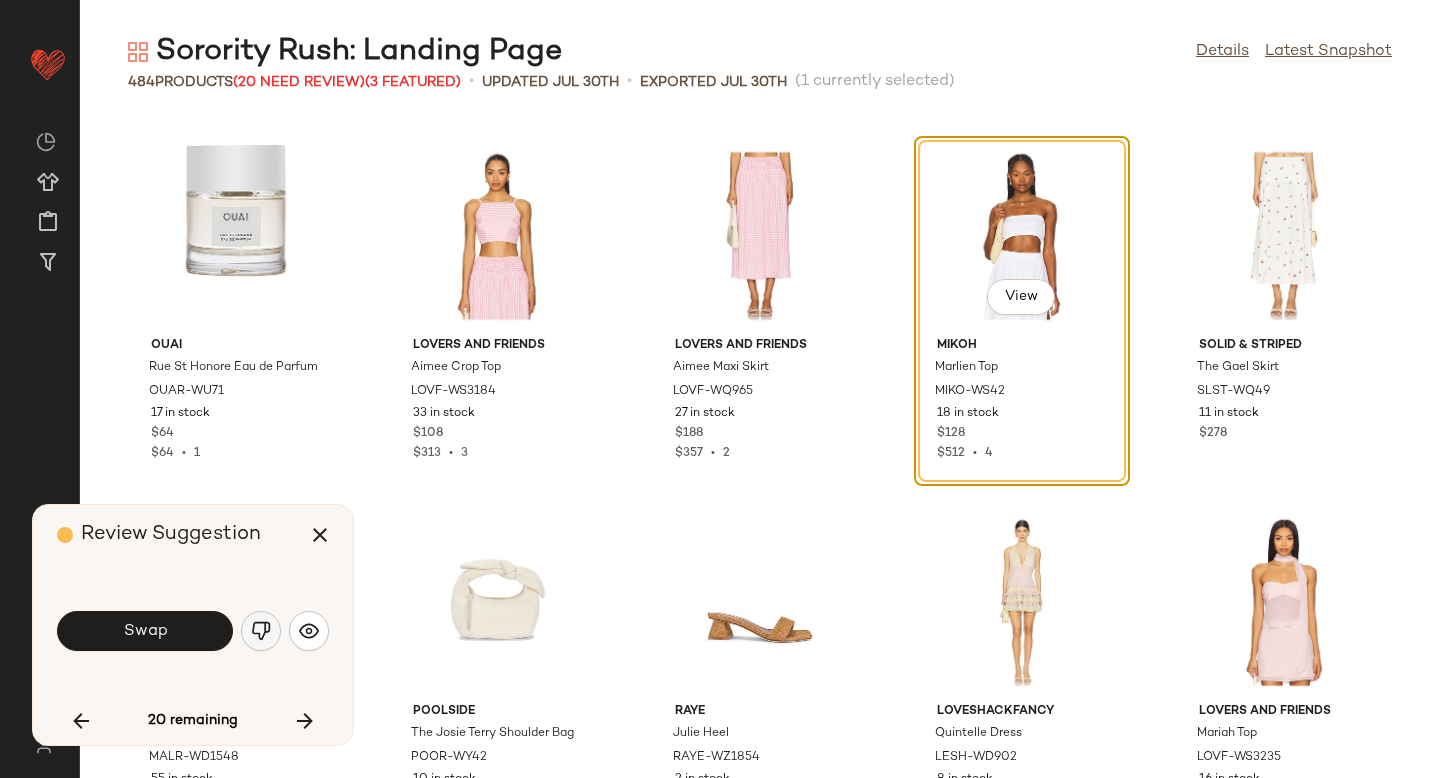 click 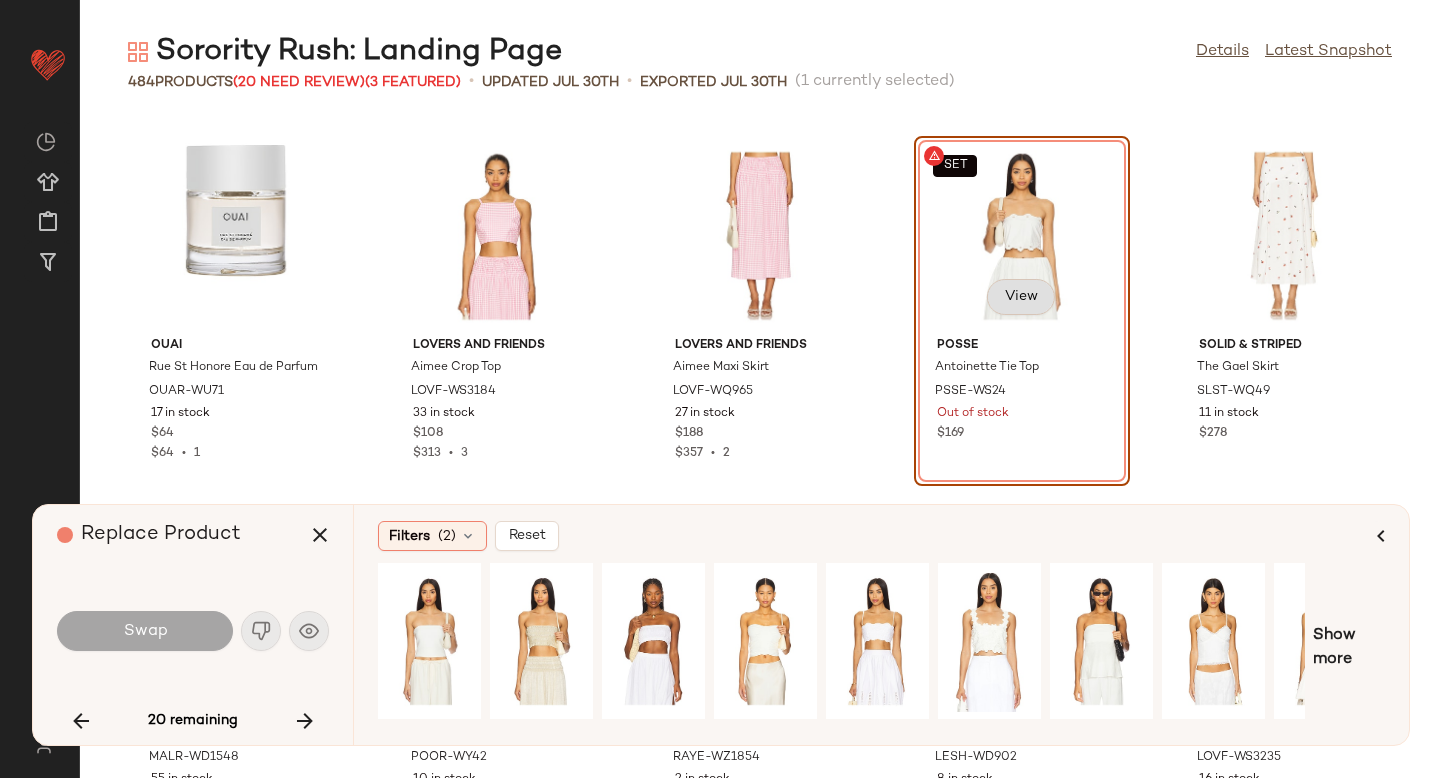 click on "View" 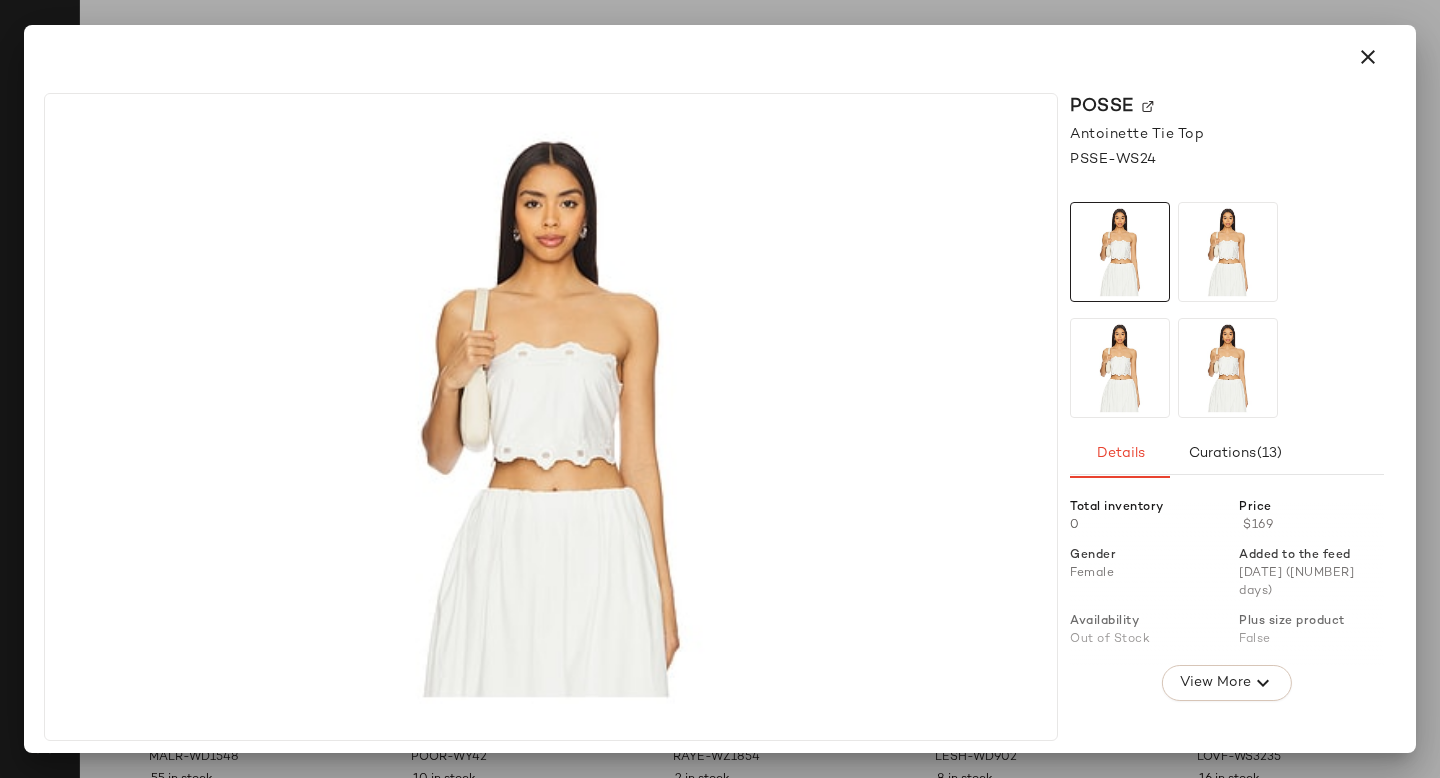click 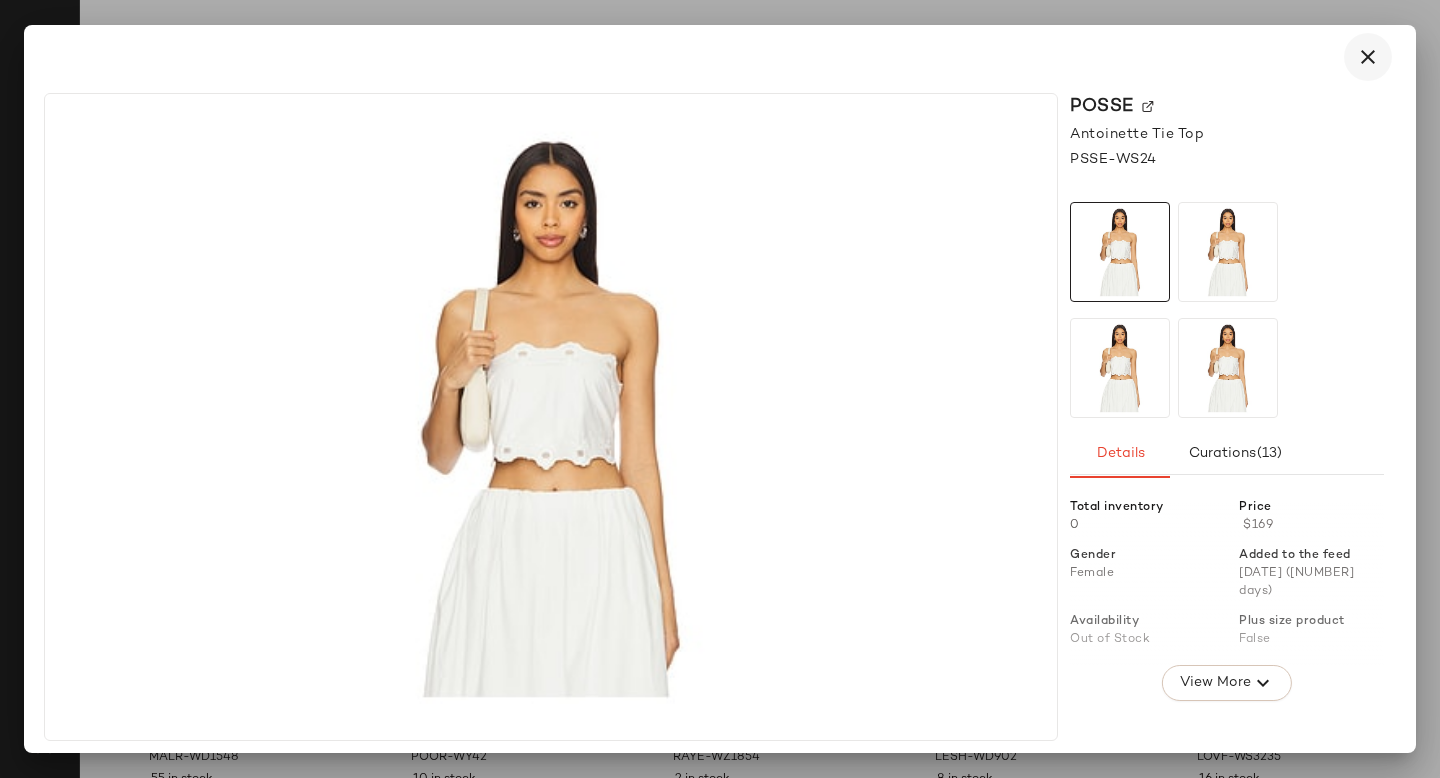 click at bounding box center (1368, 57) 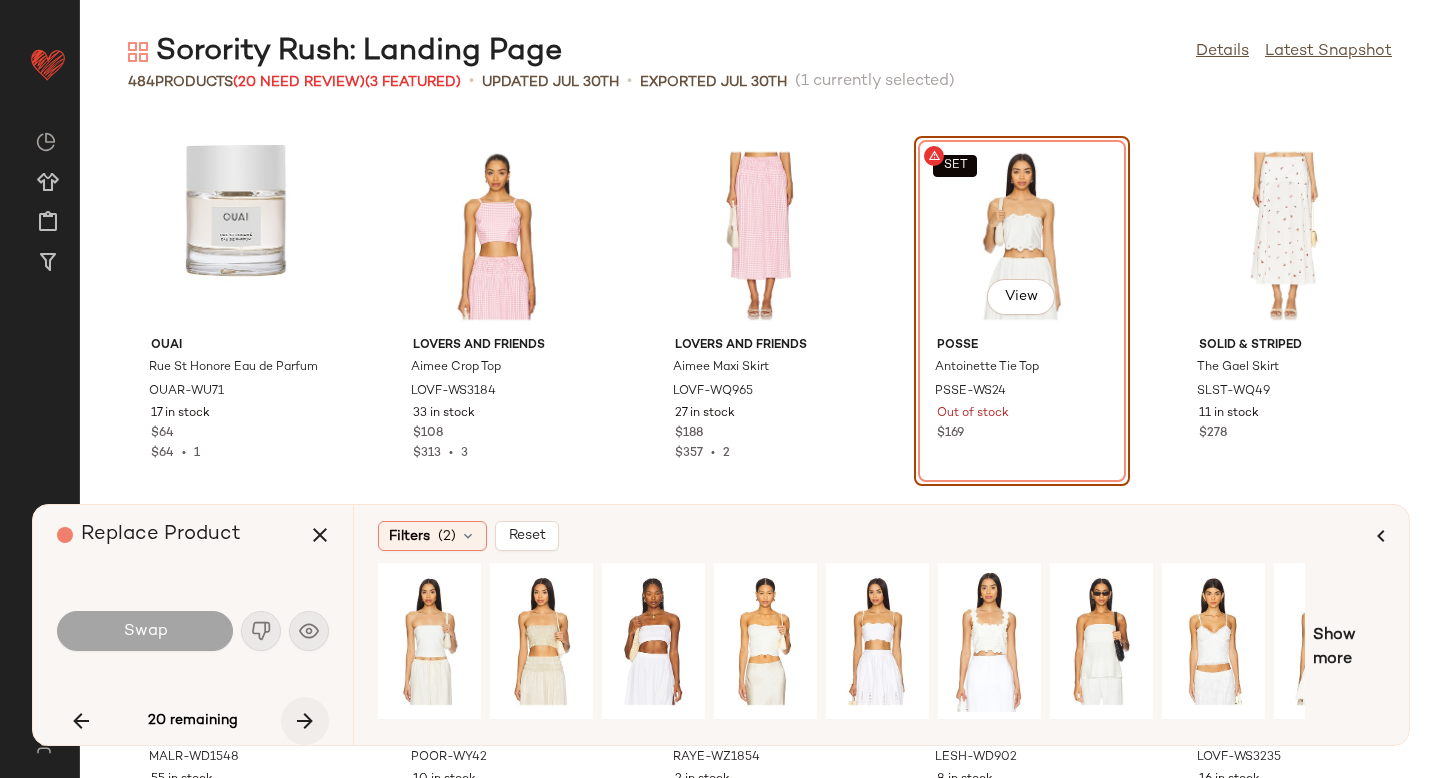 click at bounding box center (305, 721) 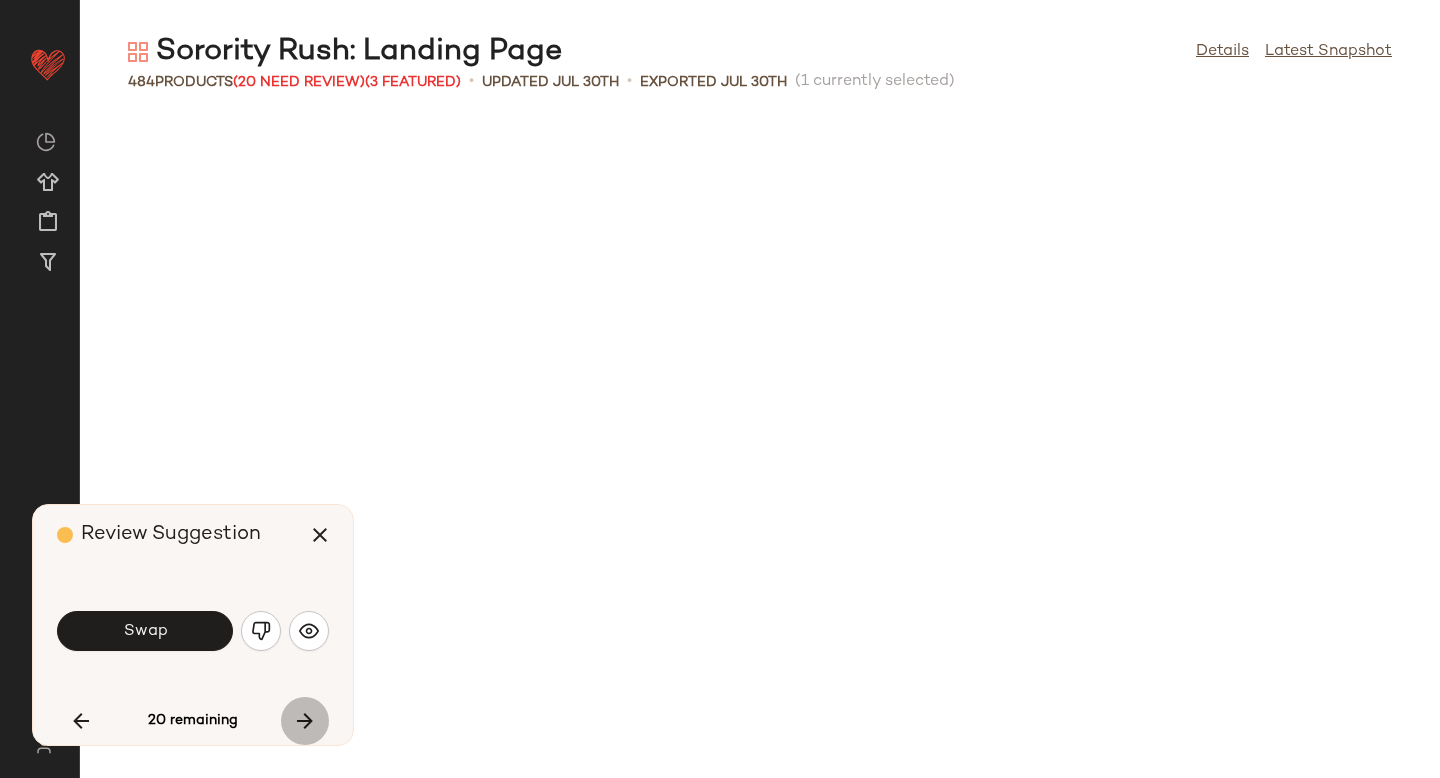 scroll, scrollTop: 14274, scrollLeft: 0, axis: vertical 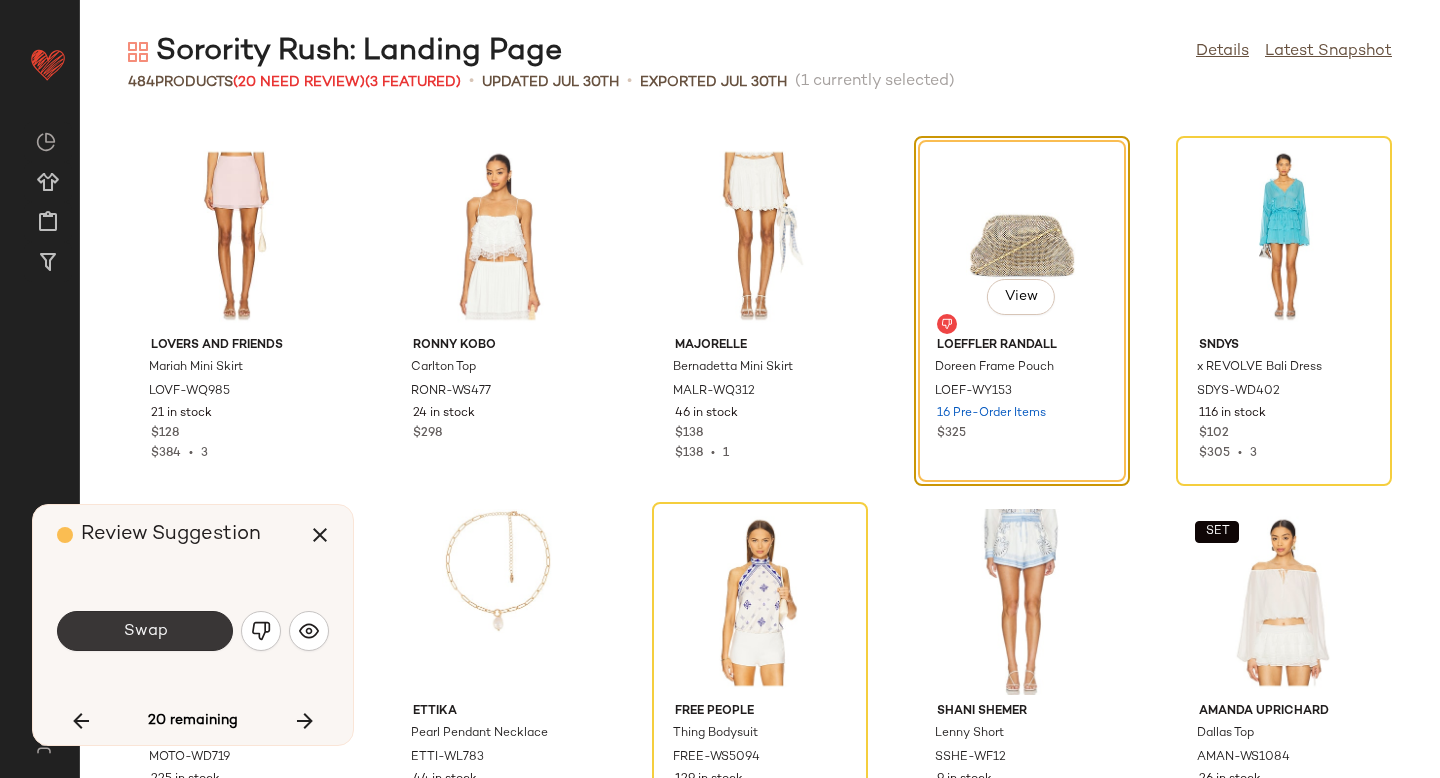 click on "Swap" at bounding box center (145, 631) 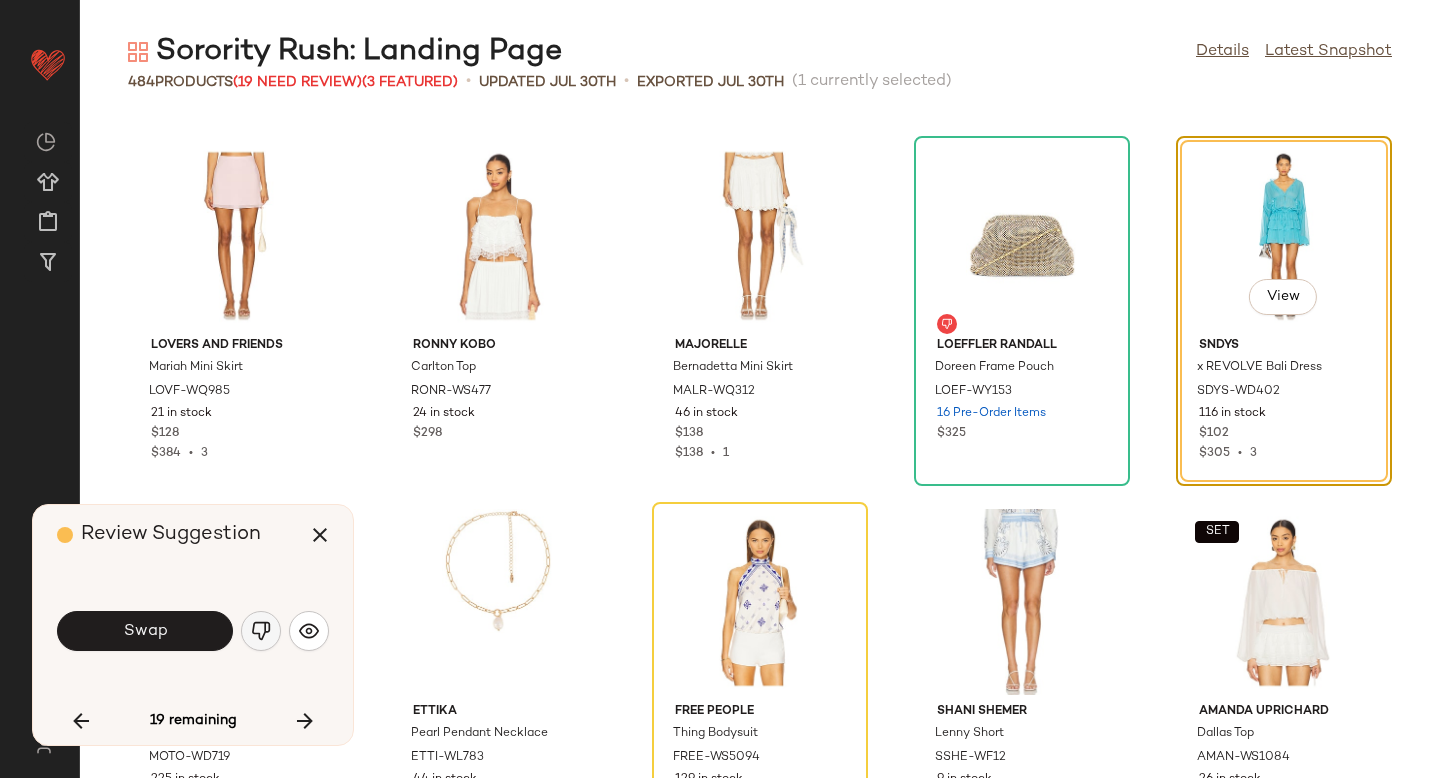 click 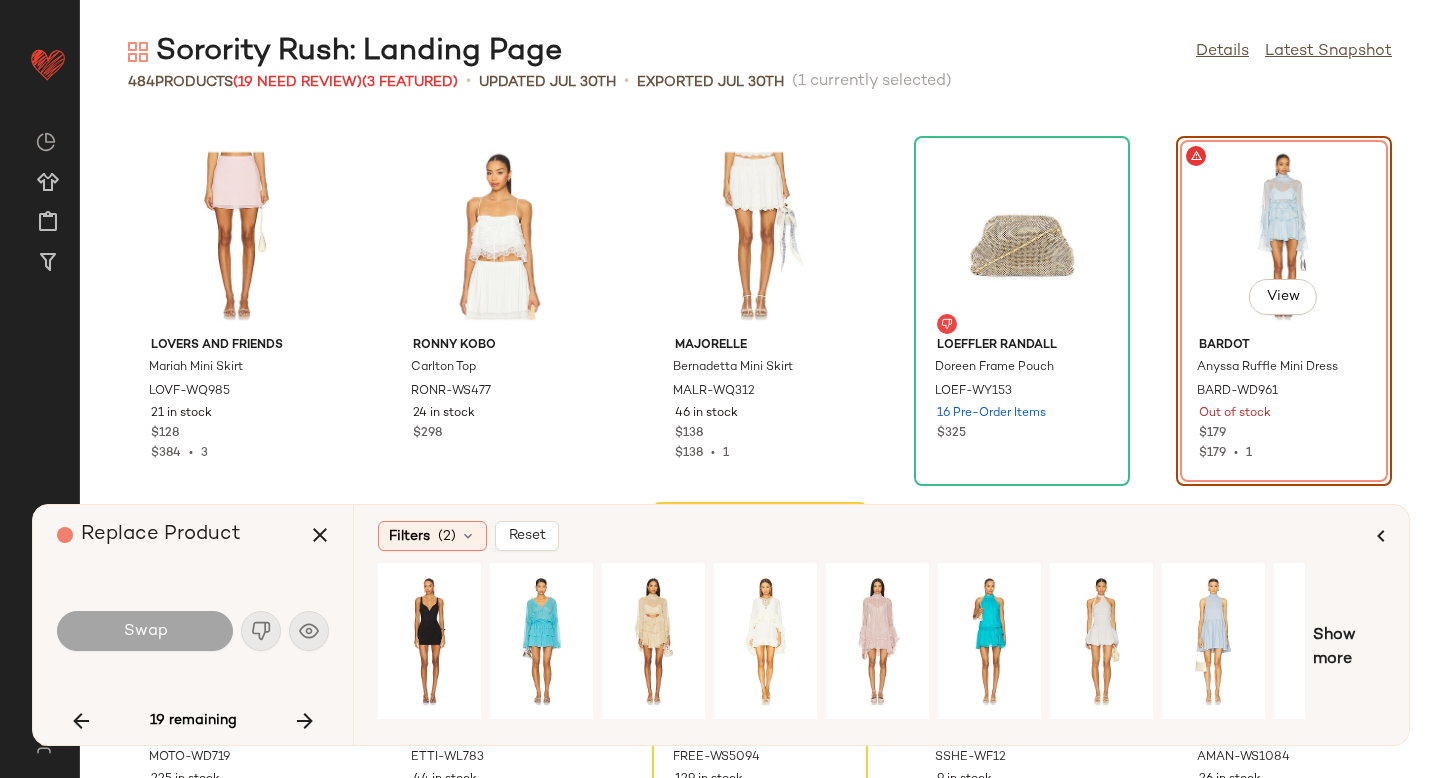 click on "View" 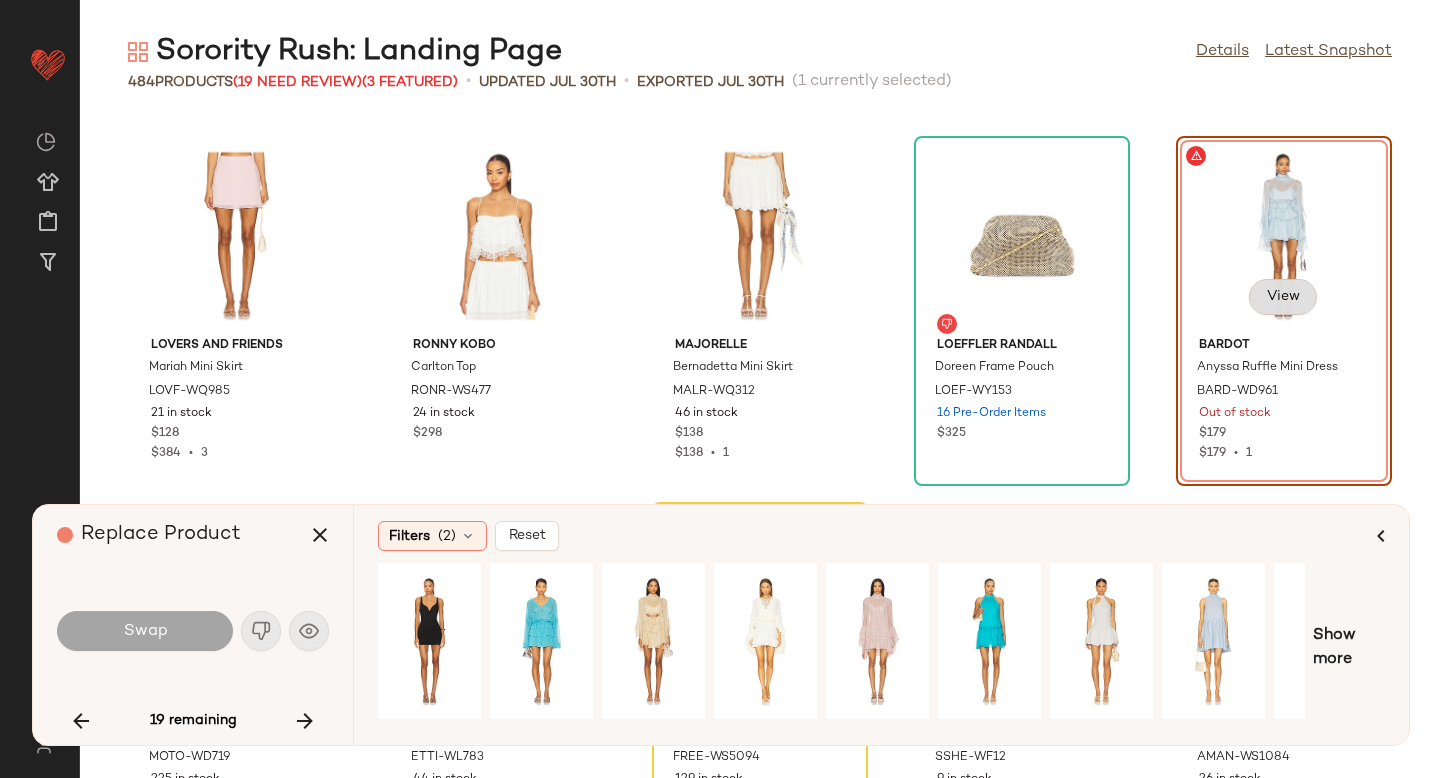 click on "View" at bounding box center (1283, 297) 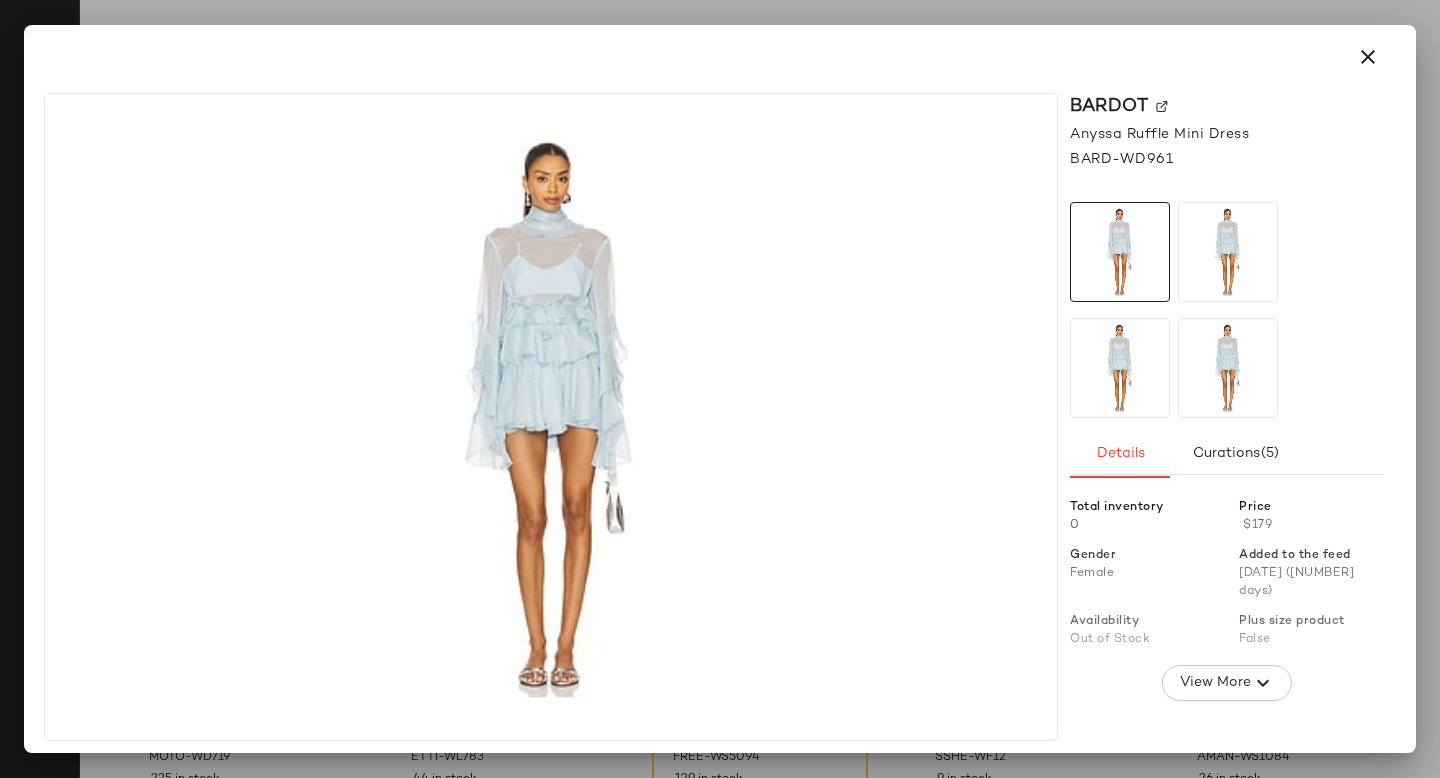click 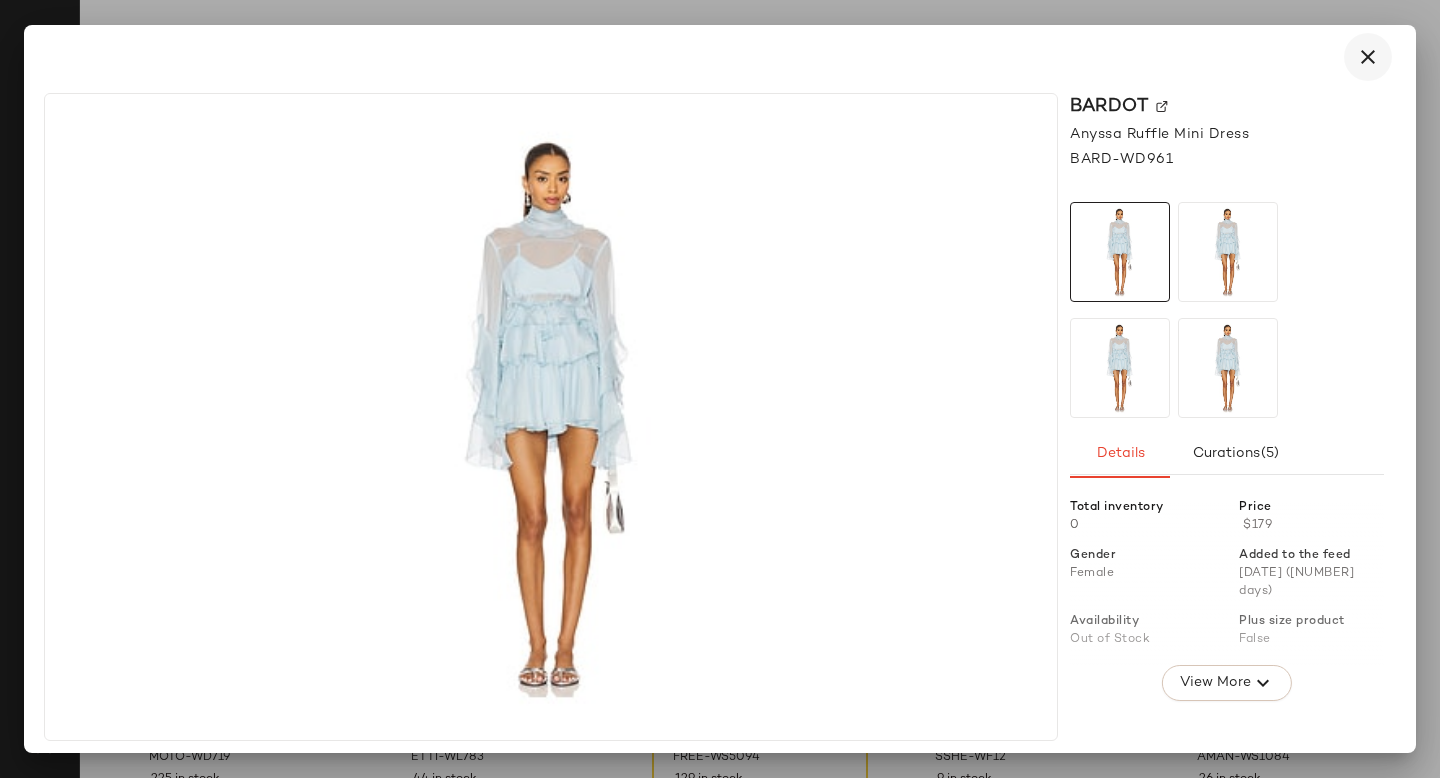 click at bounding box center (1368, 57) 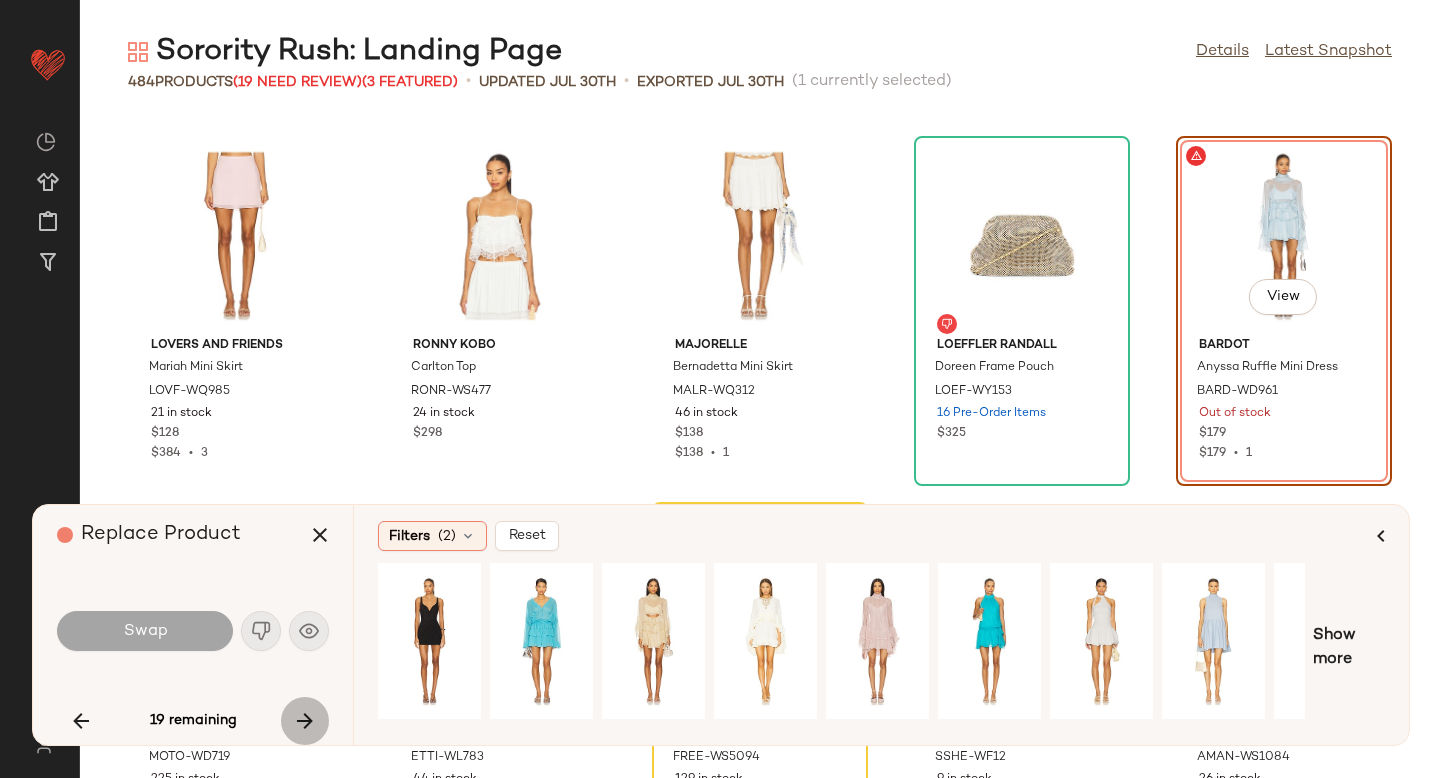 click at bounding box center (305, 721) 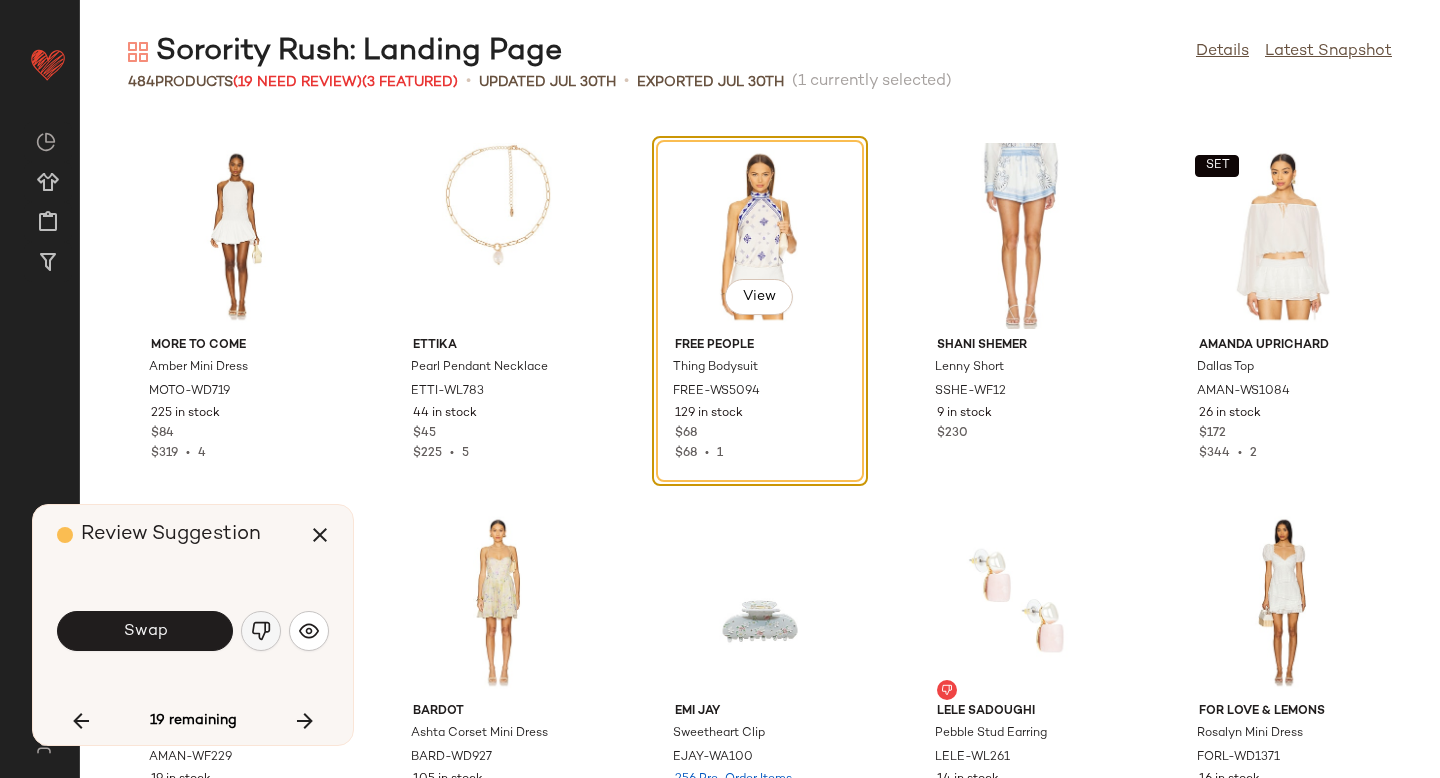 click at bounding box center (261, 631) 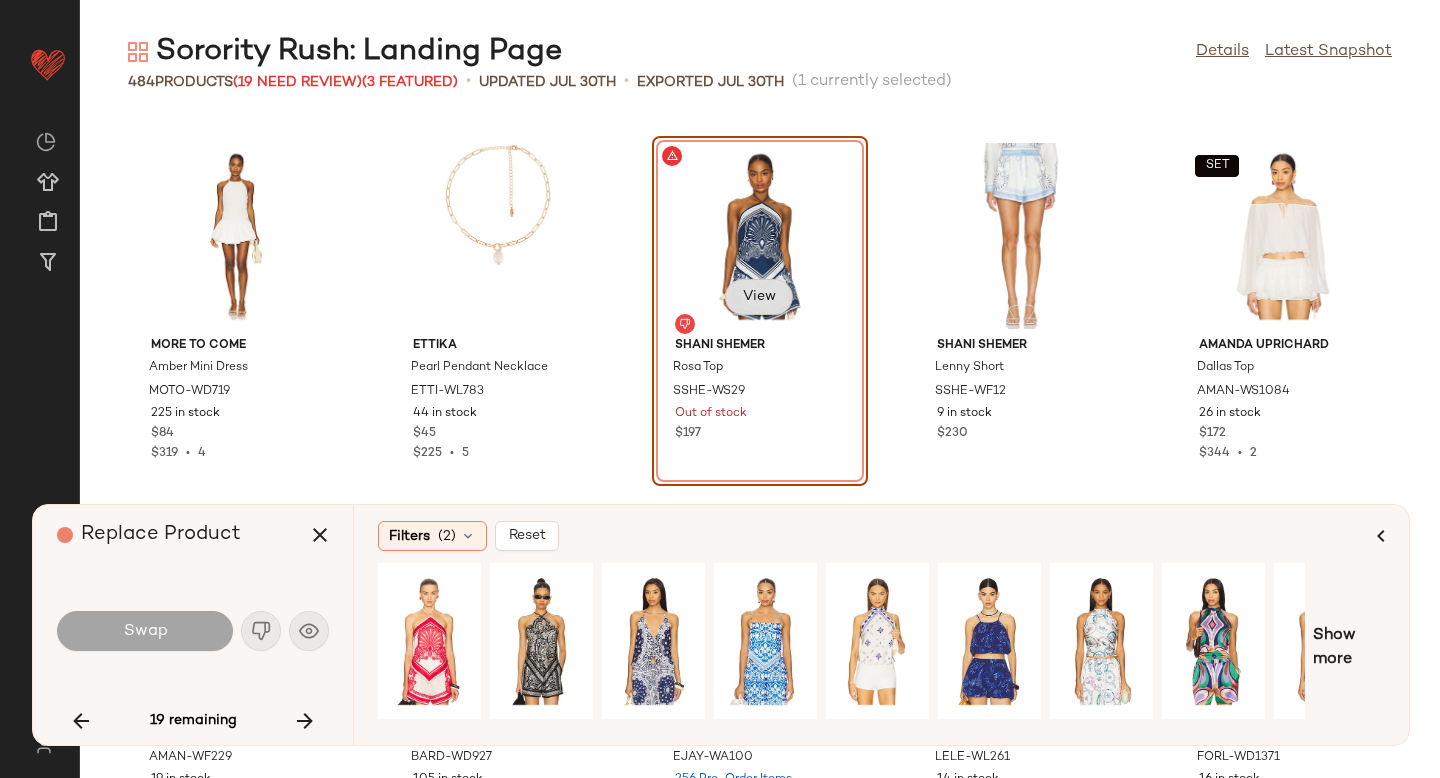 click on "View" 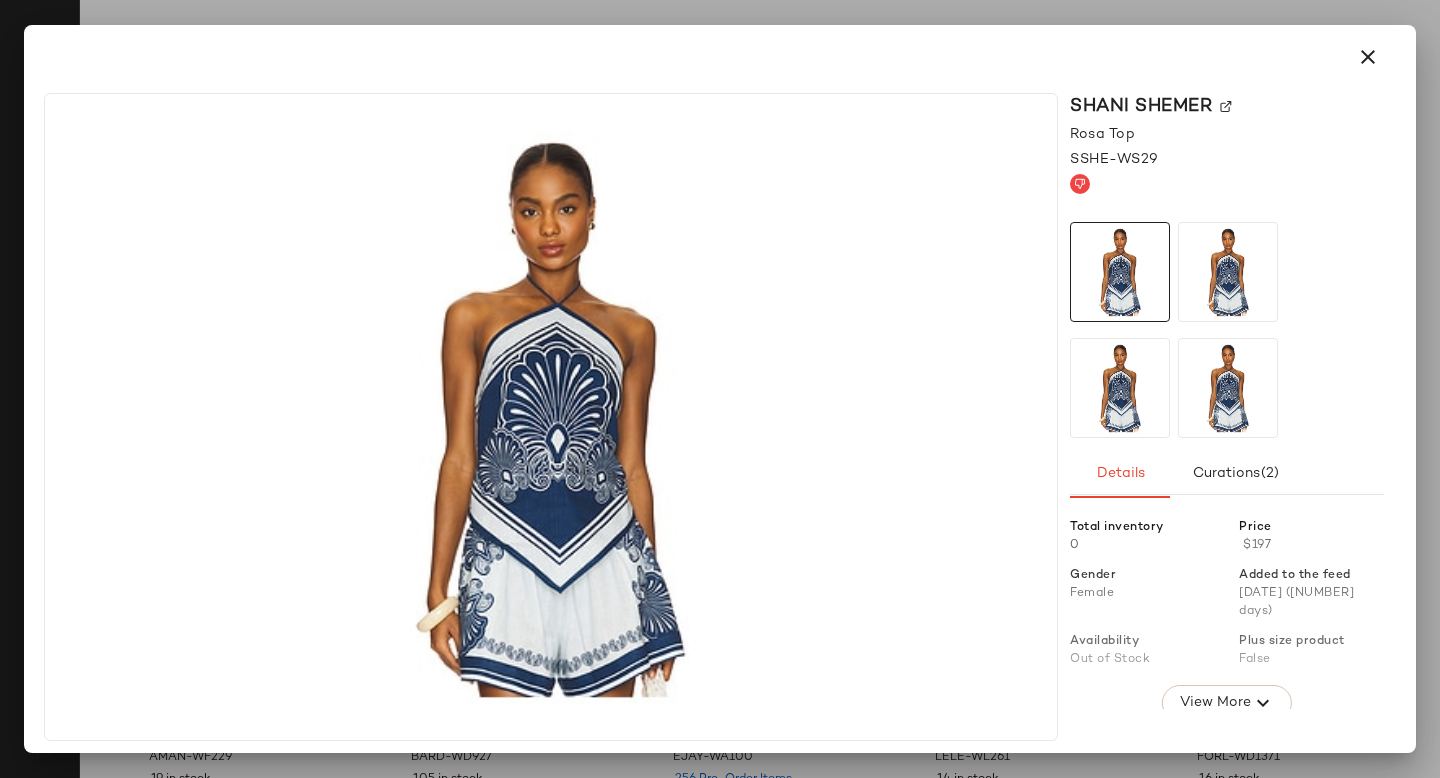 click 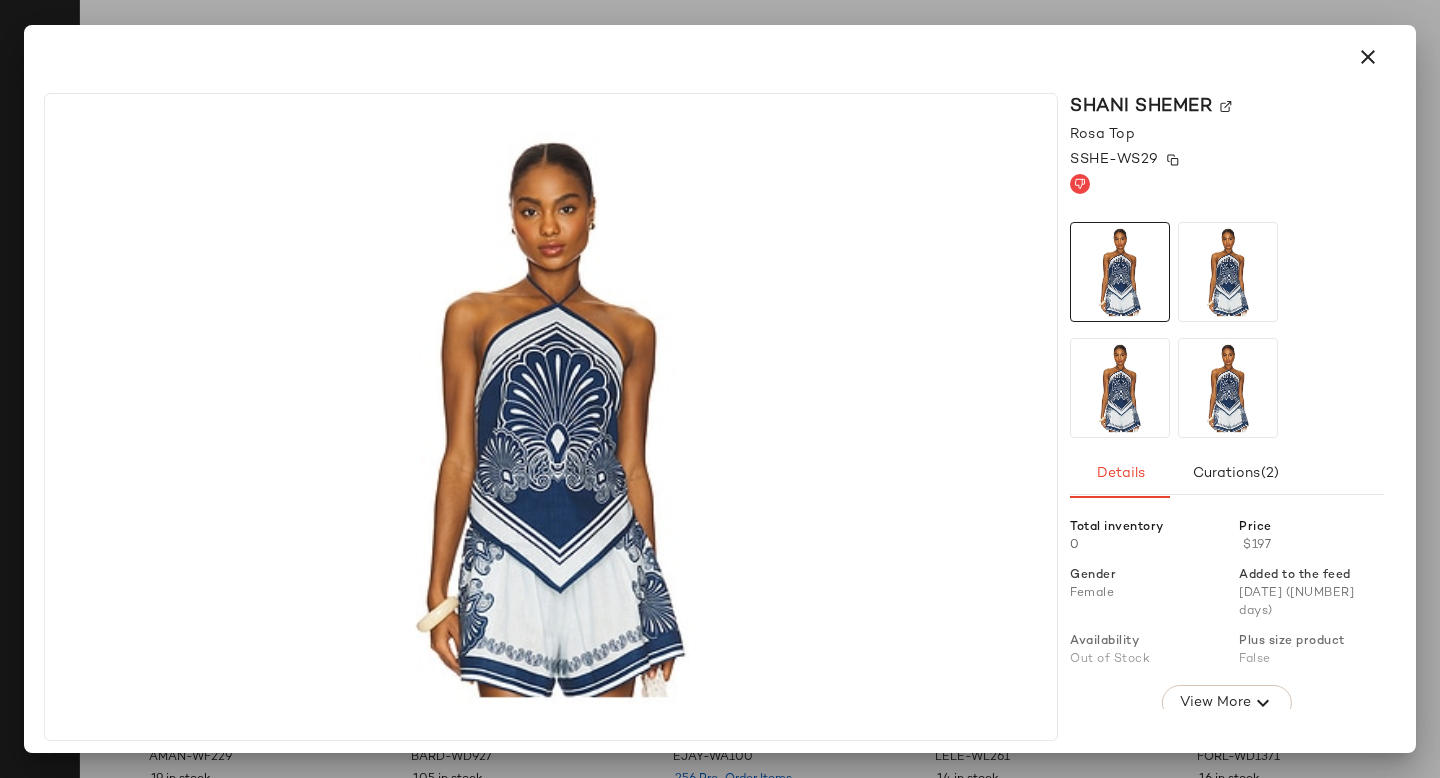 click on "SSHE-WS29" at bounding box center (1114, 159) 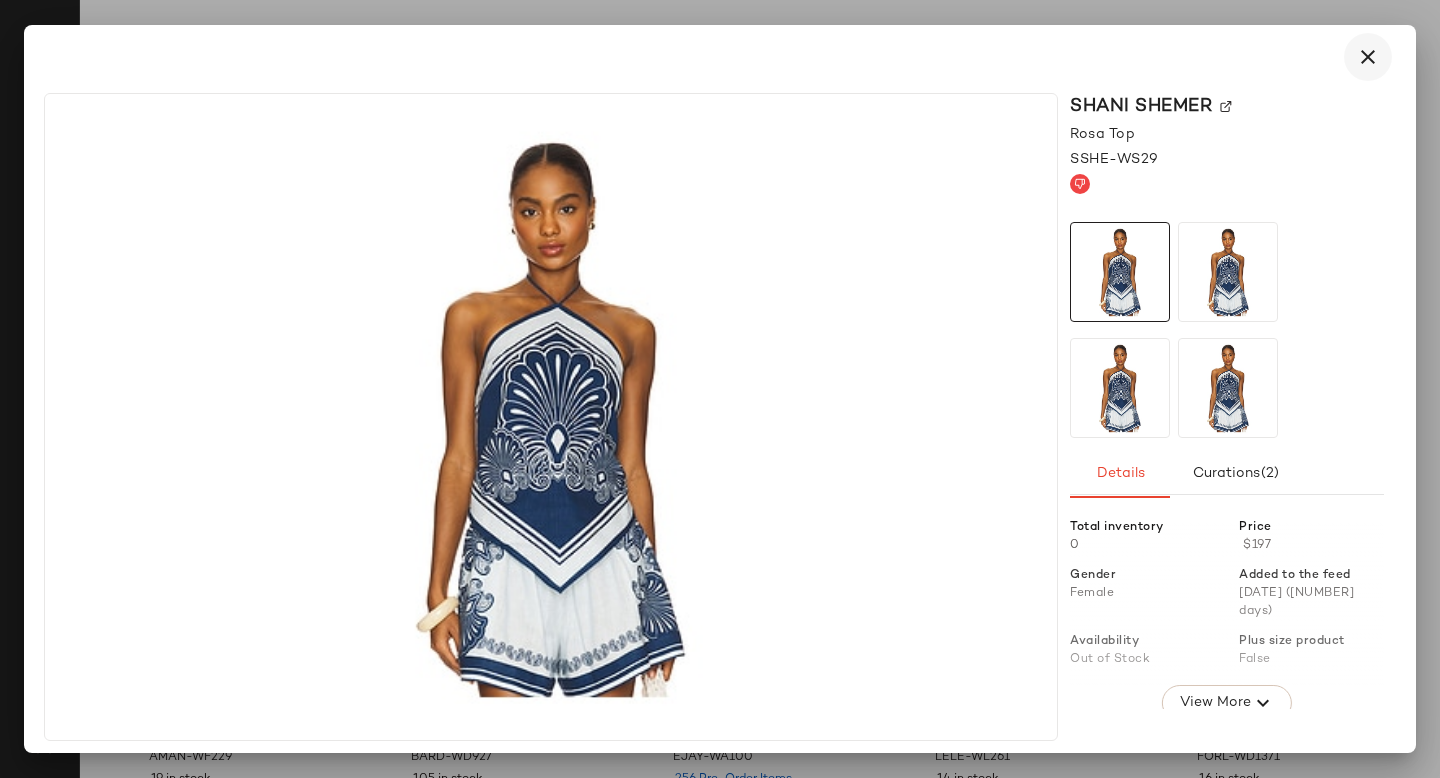 click at bounding box center (1368, 57) 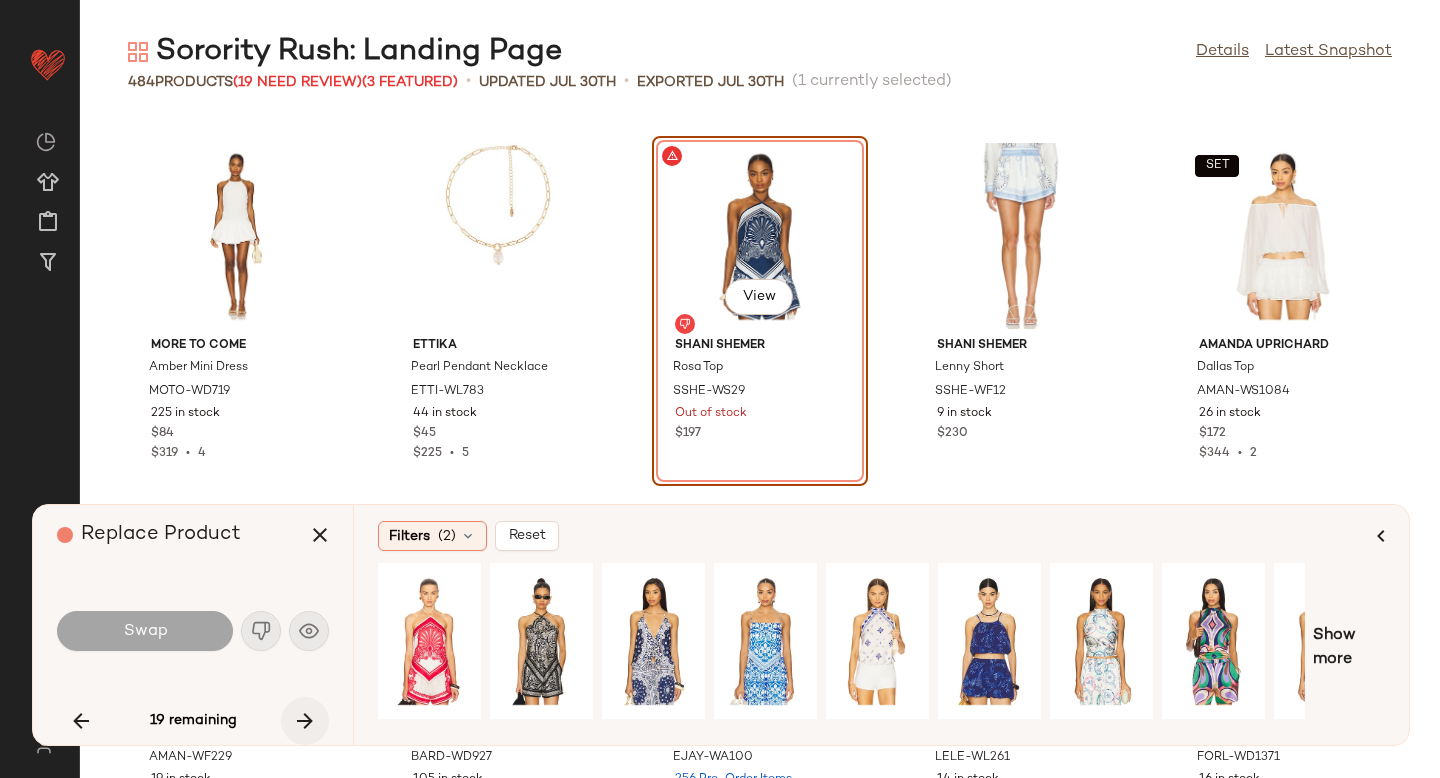 click at bounding box center (305, 721) 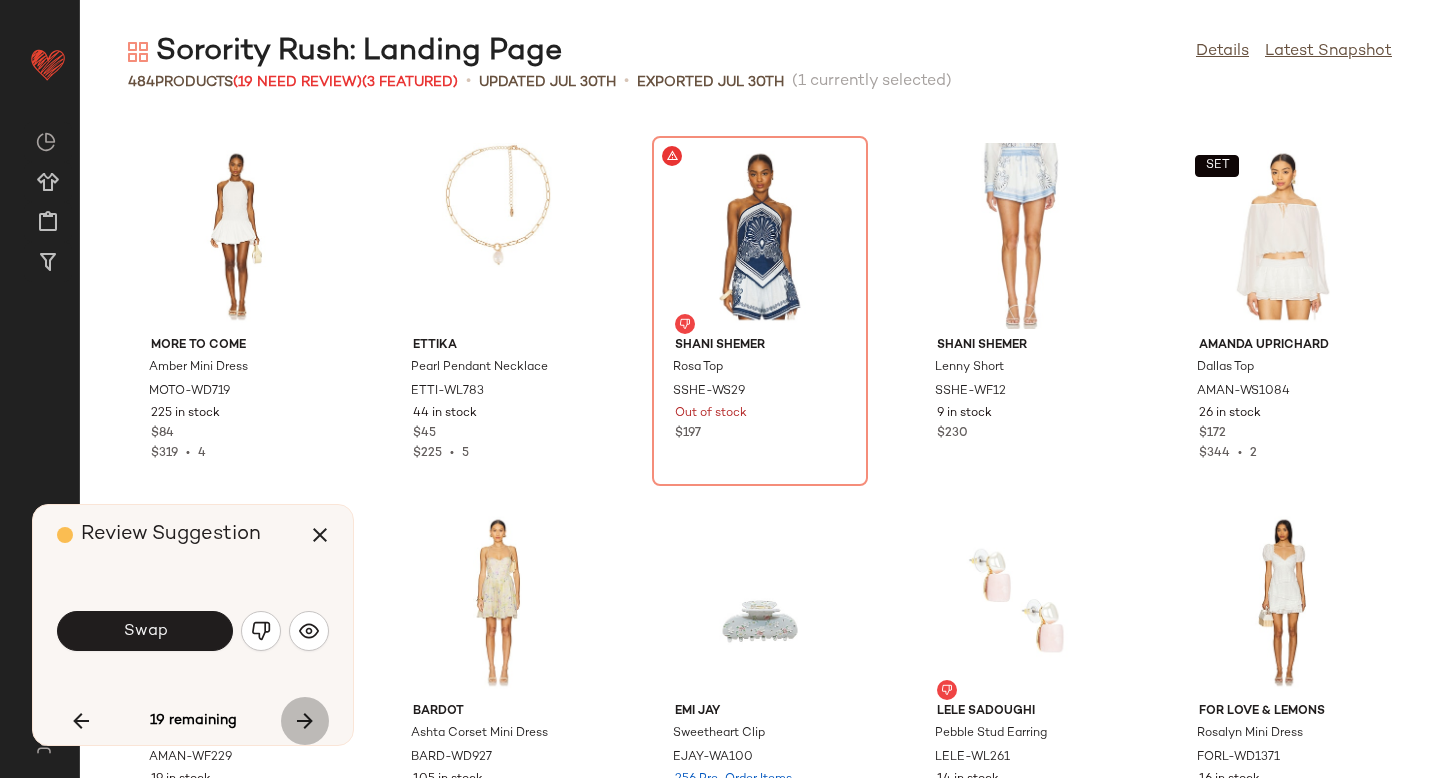 scroll, scrollTop: 15372, scrollLeft: 0, axis: vertical 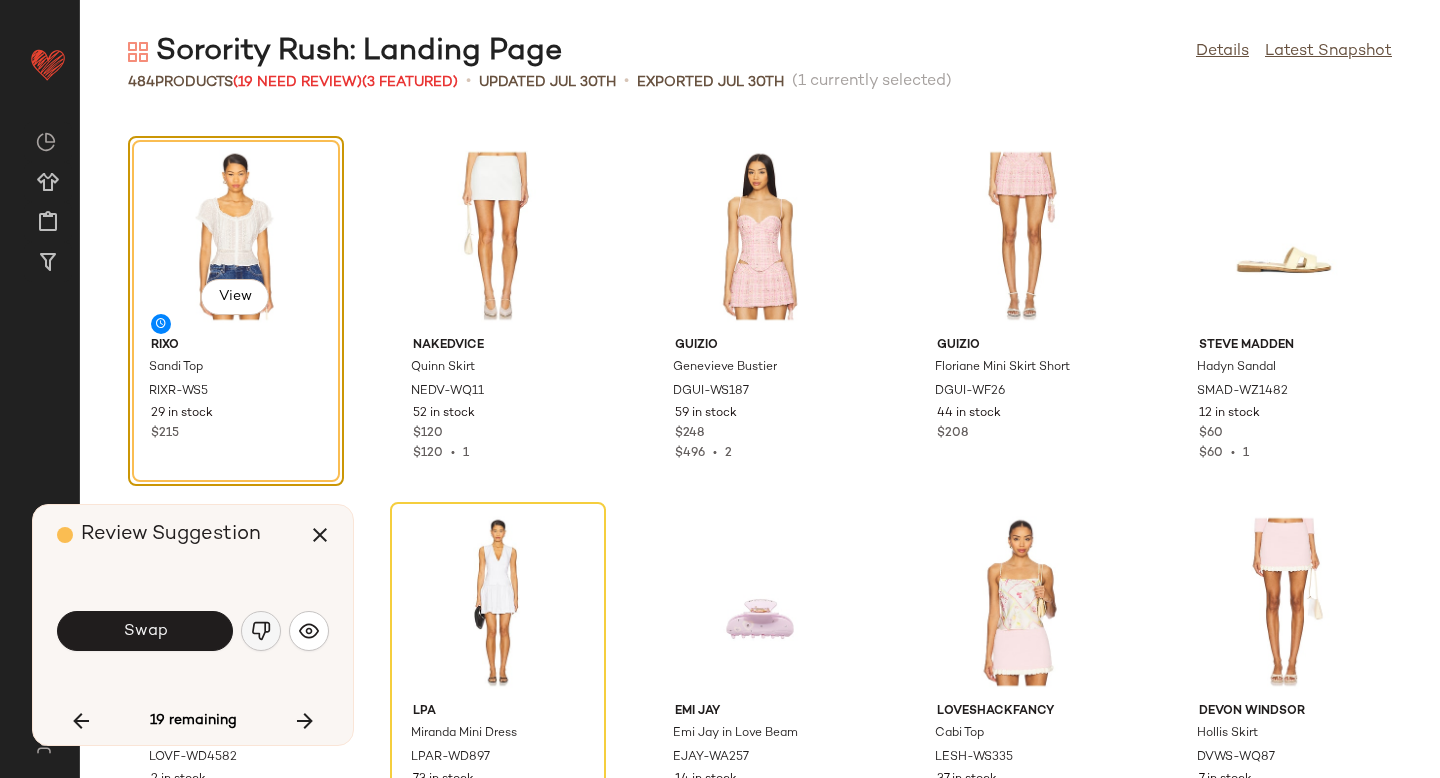 click 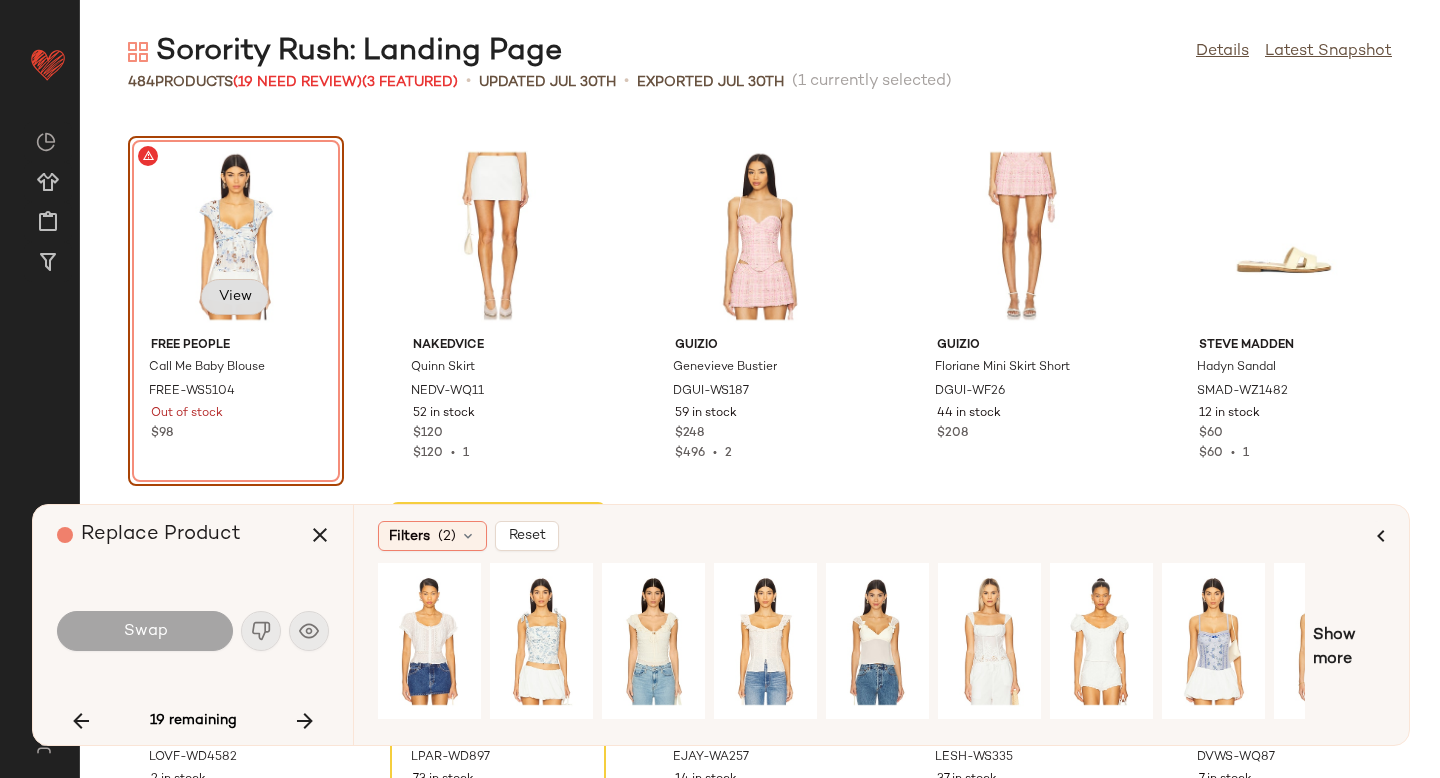 click on "View" 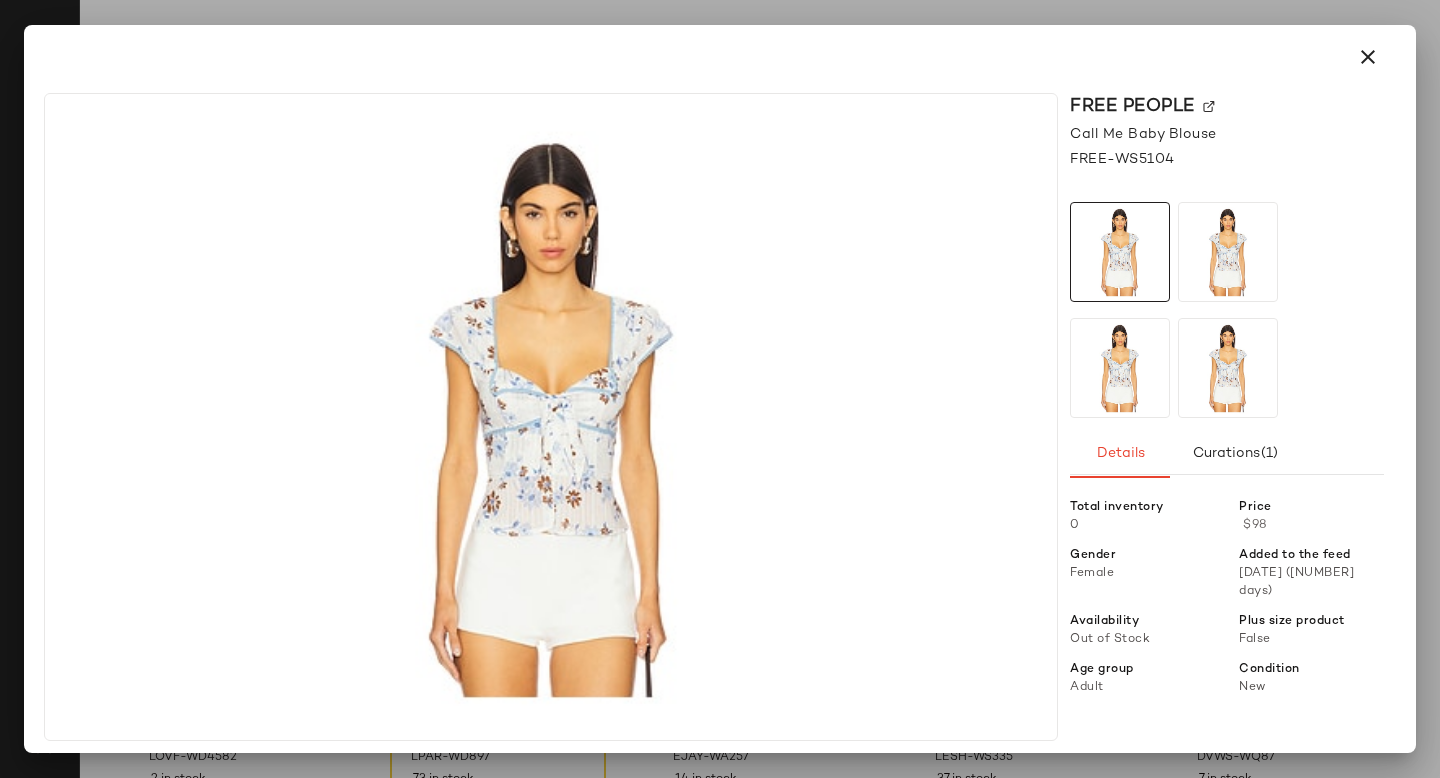 click 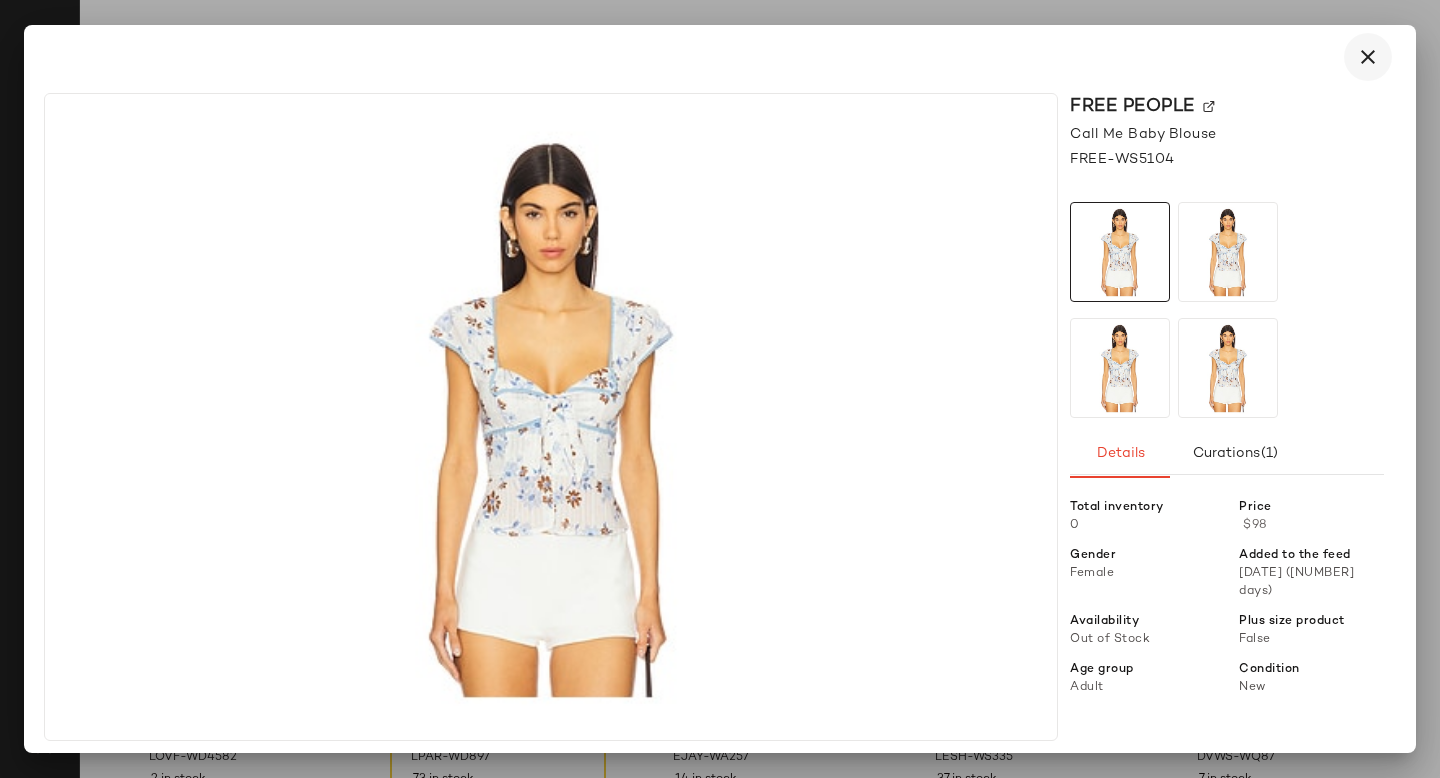 click at bounding box center [1368, 57] 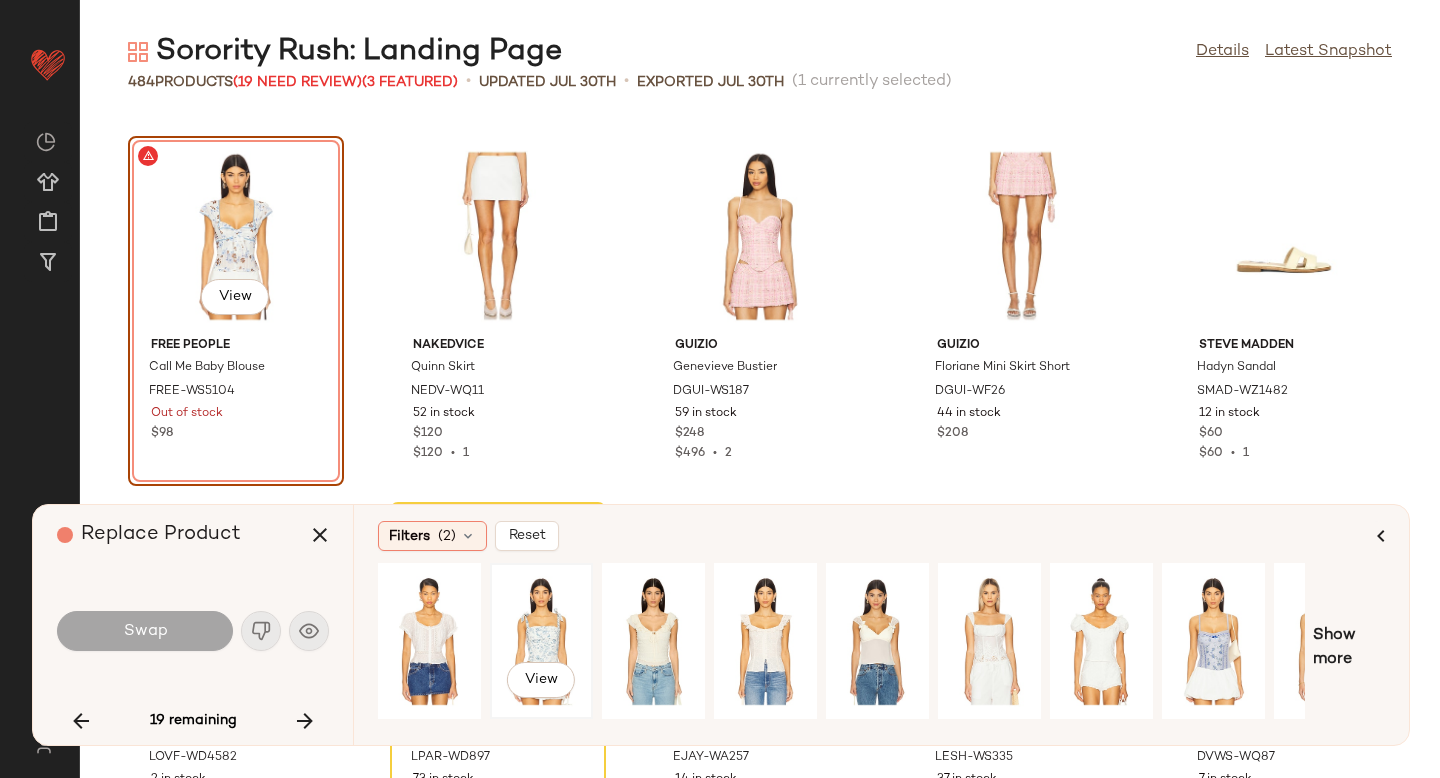 click on "View" 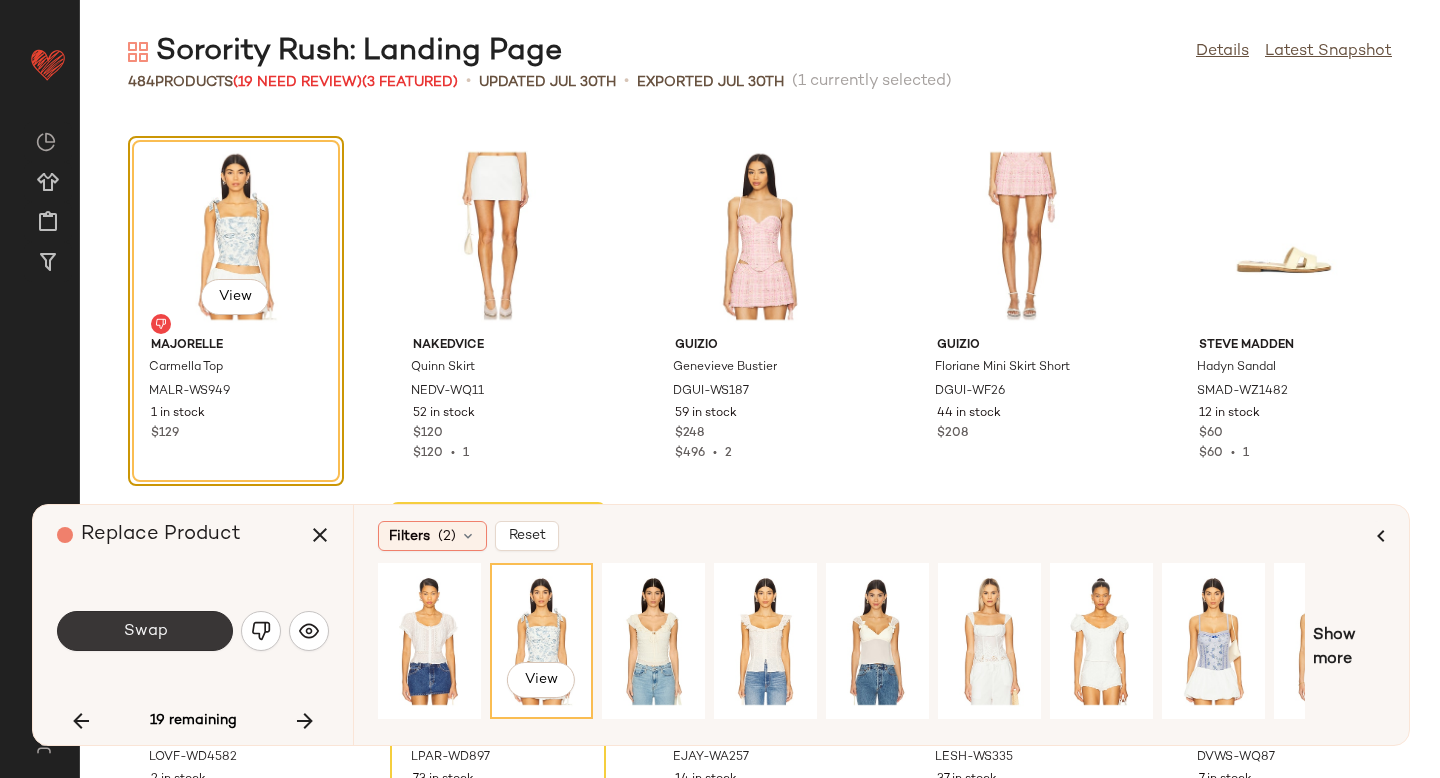 click on "Swap" at bounding box center [145, 631] 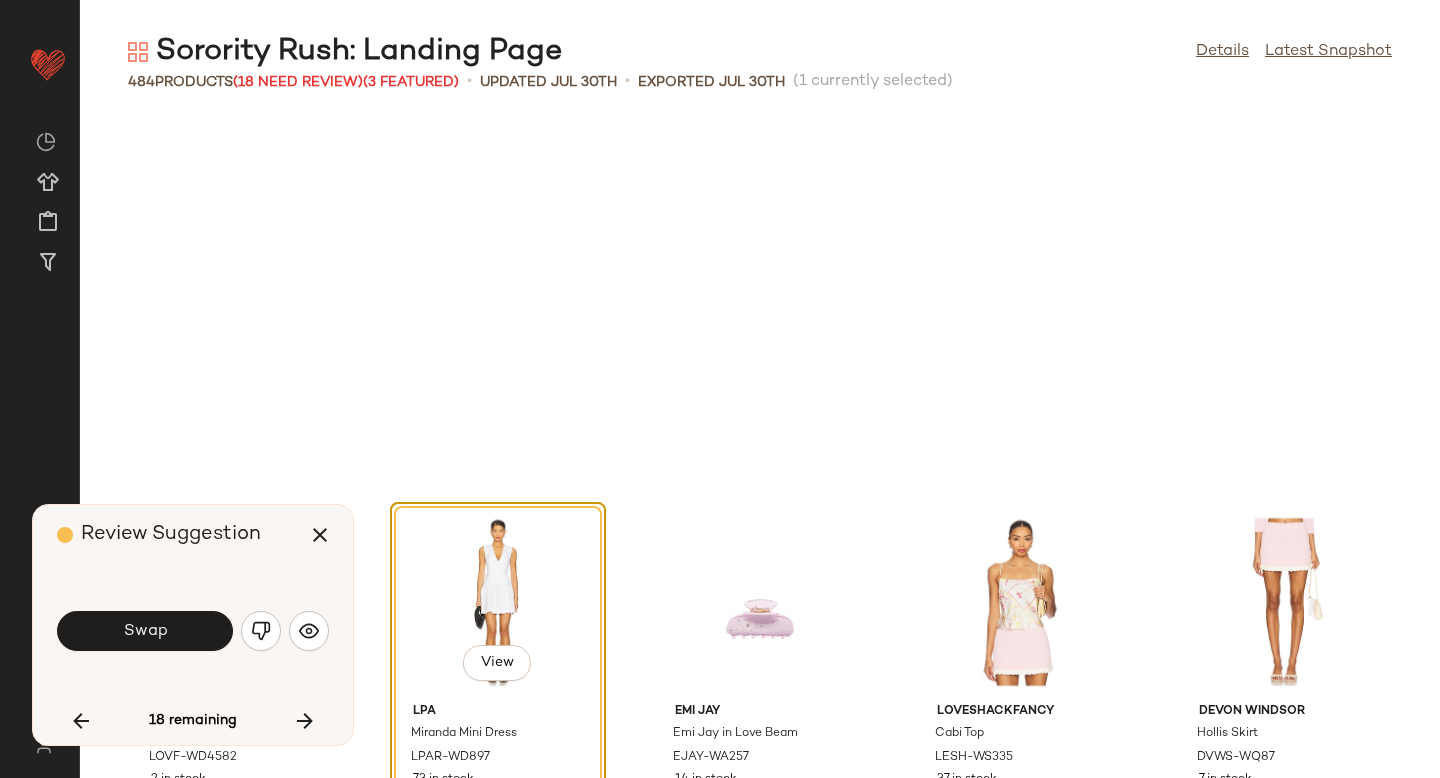 scroll, scrollTop: 15738, scrollLeft: 0, axis: vertical 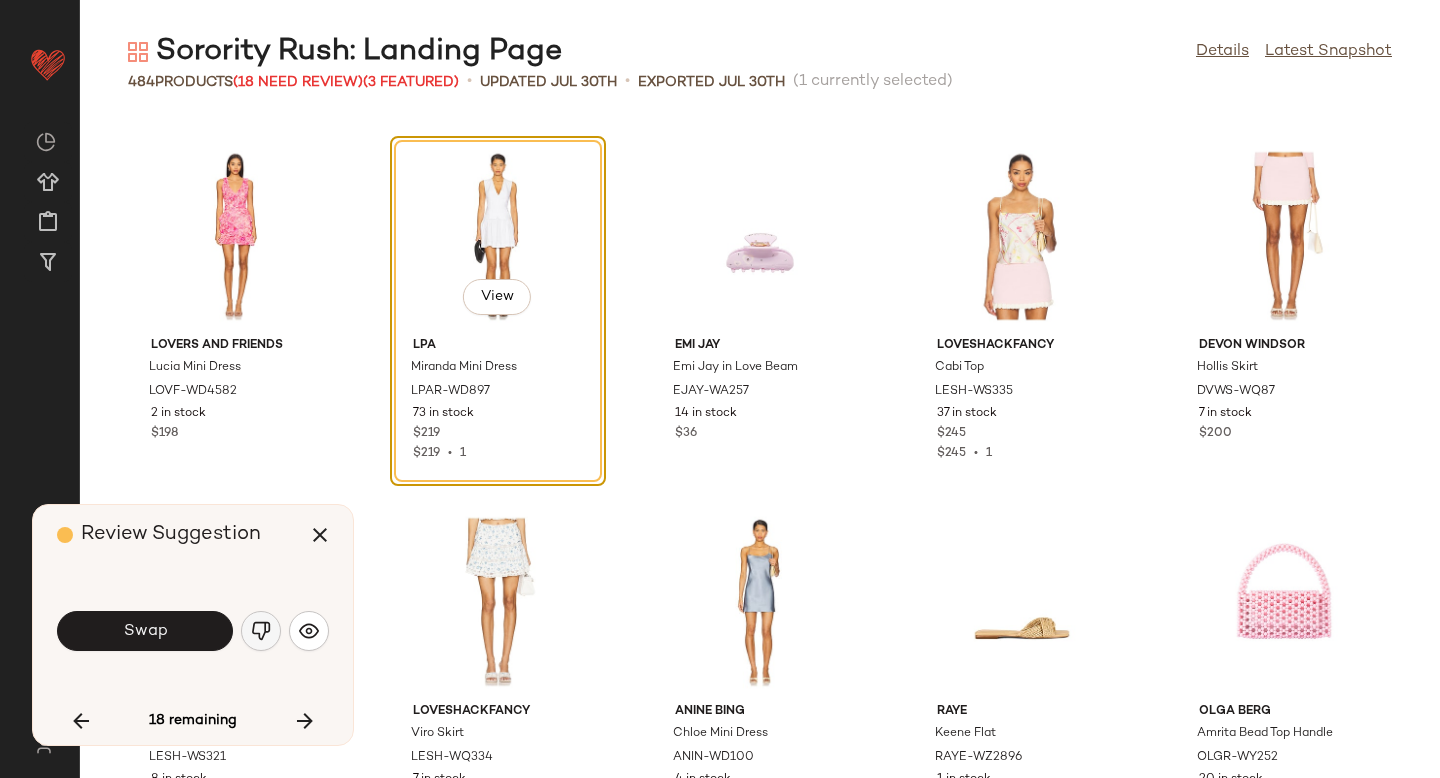 click 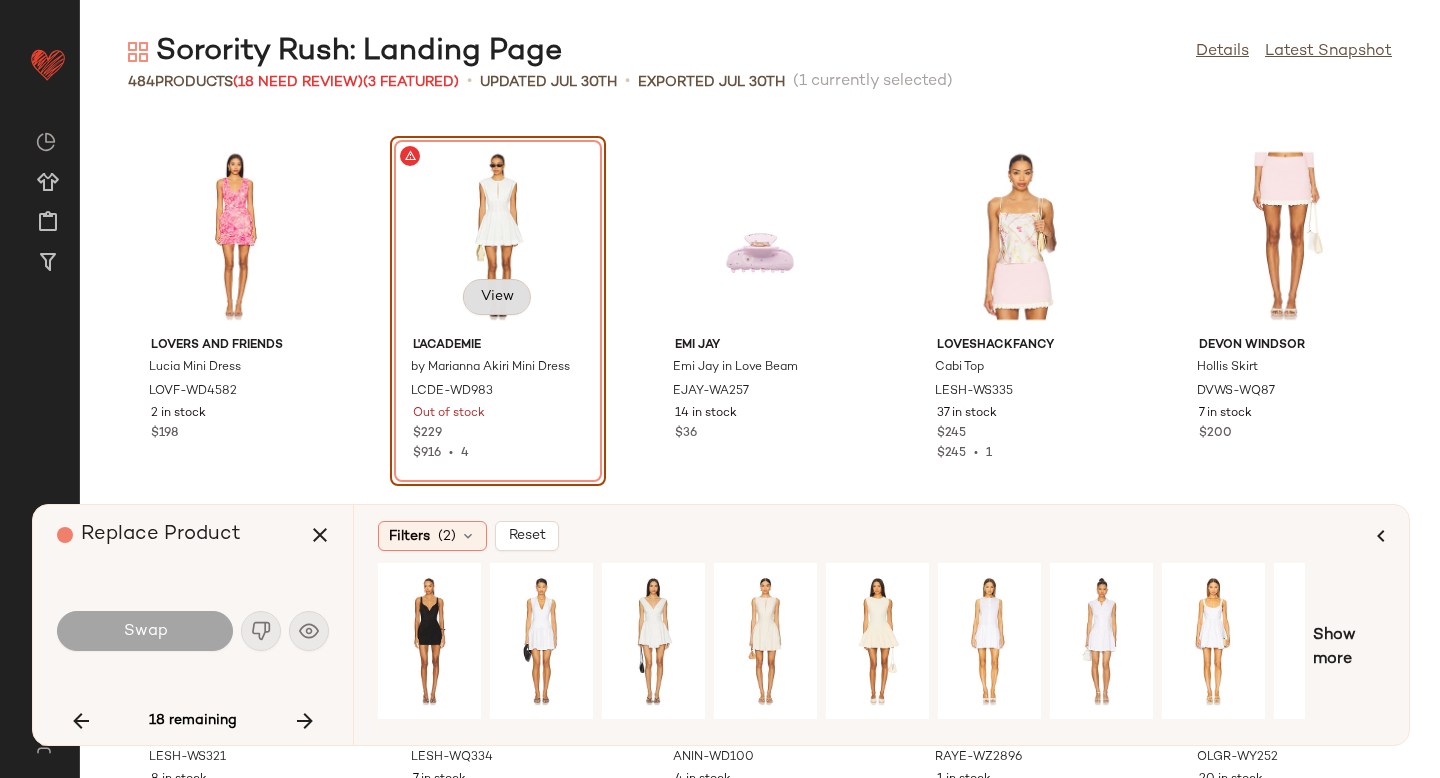 click on "View" 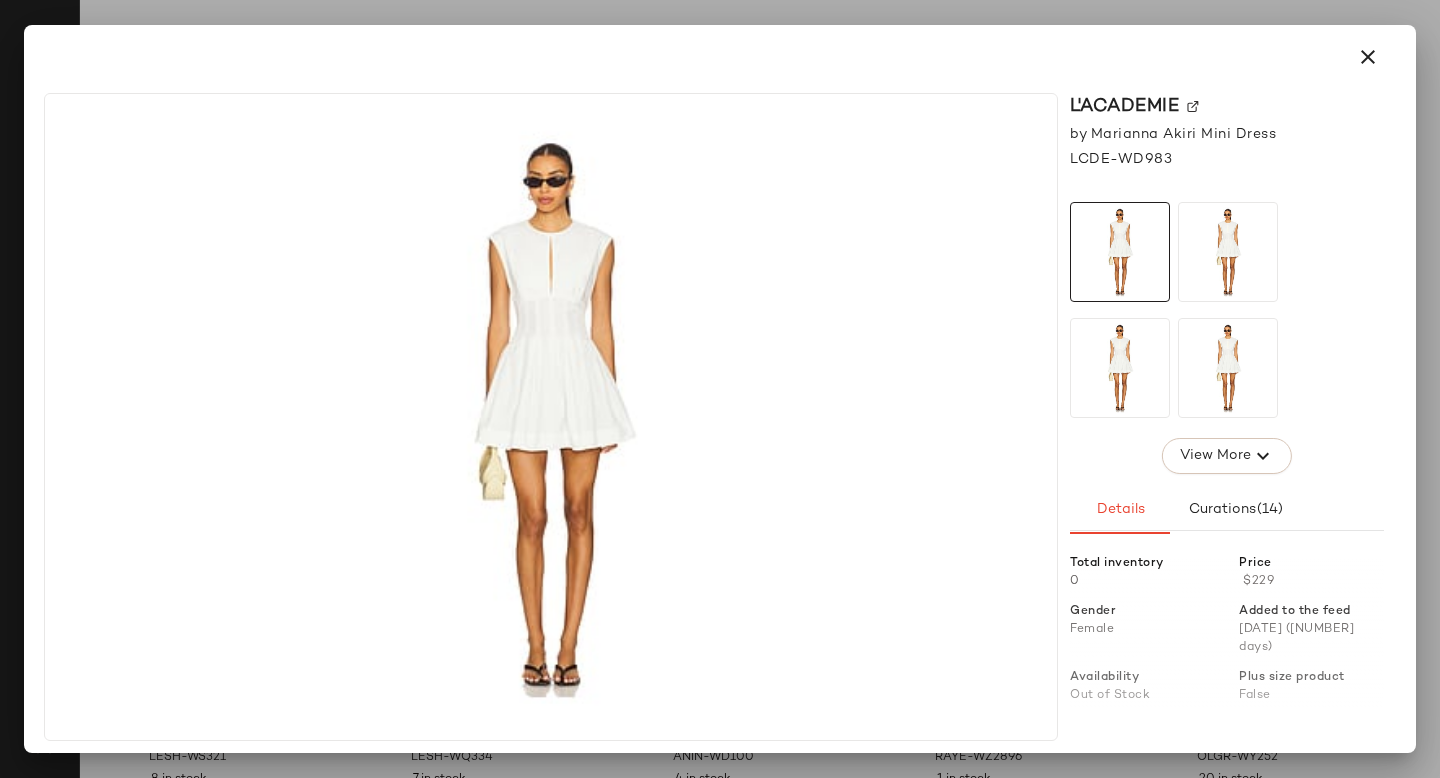 click 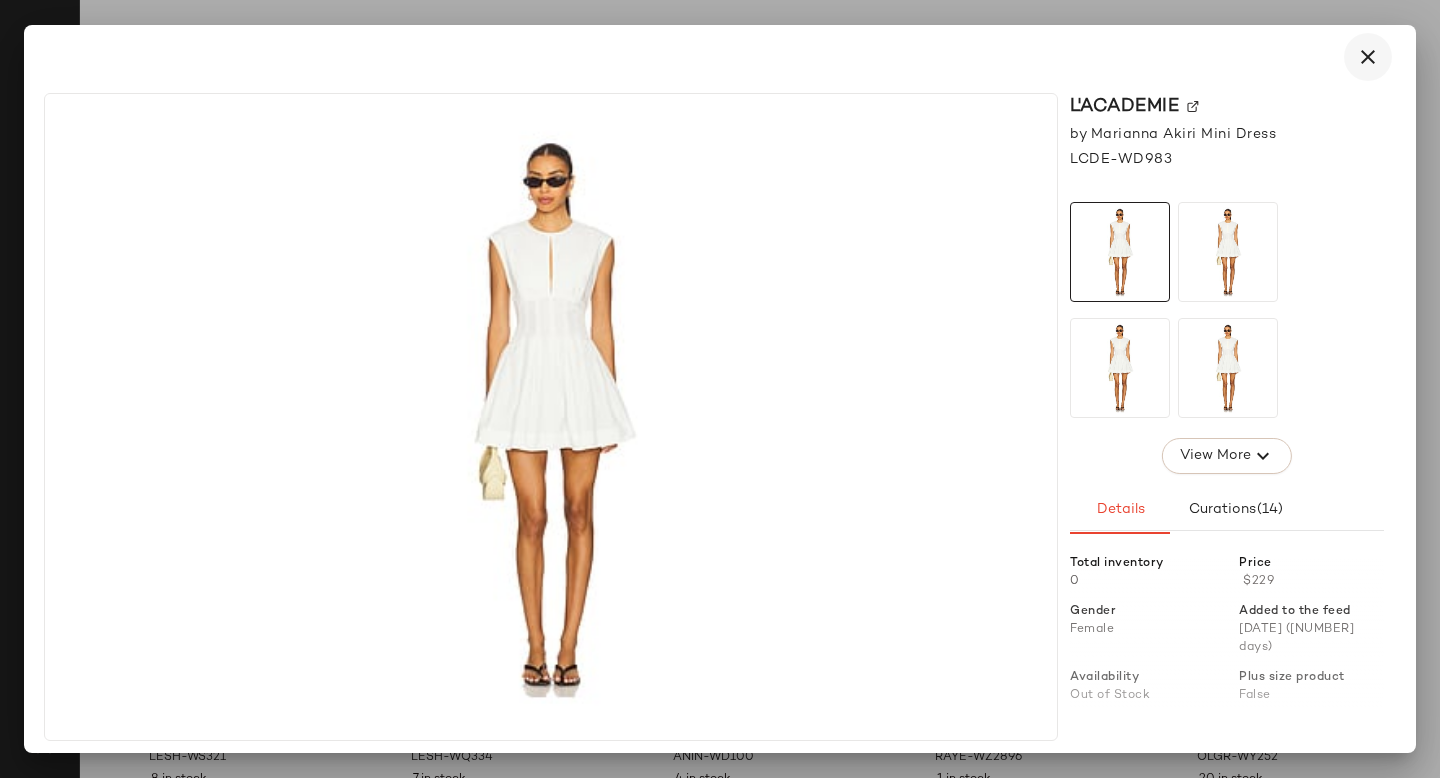 click at bounding box center [1368, 57] 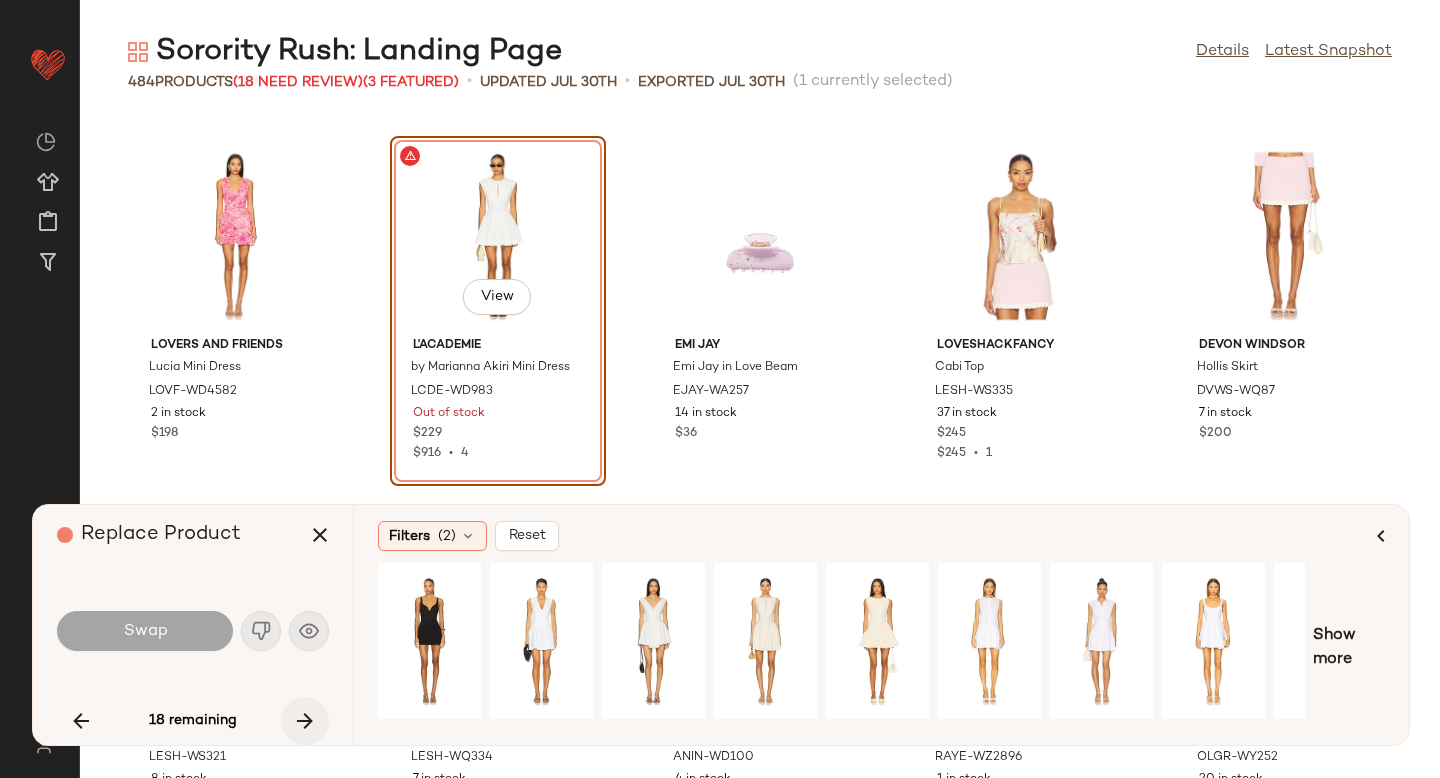 click at bounding box center [305, 721] 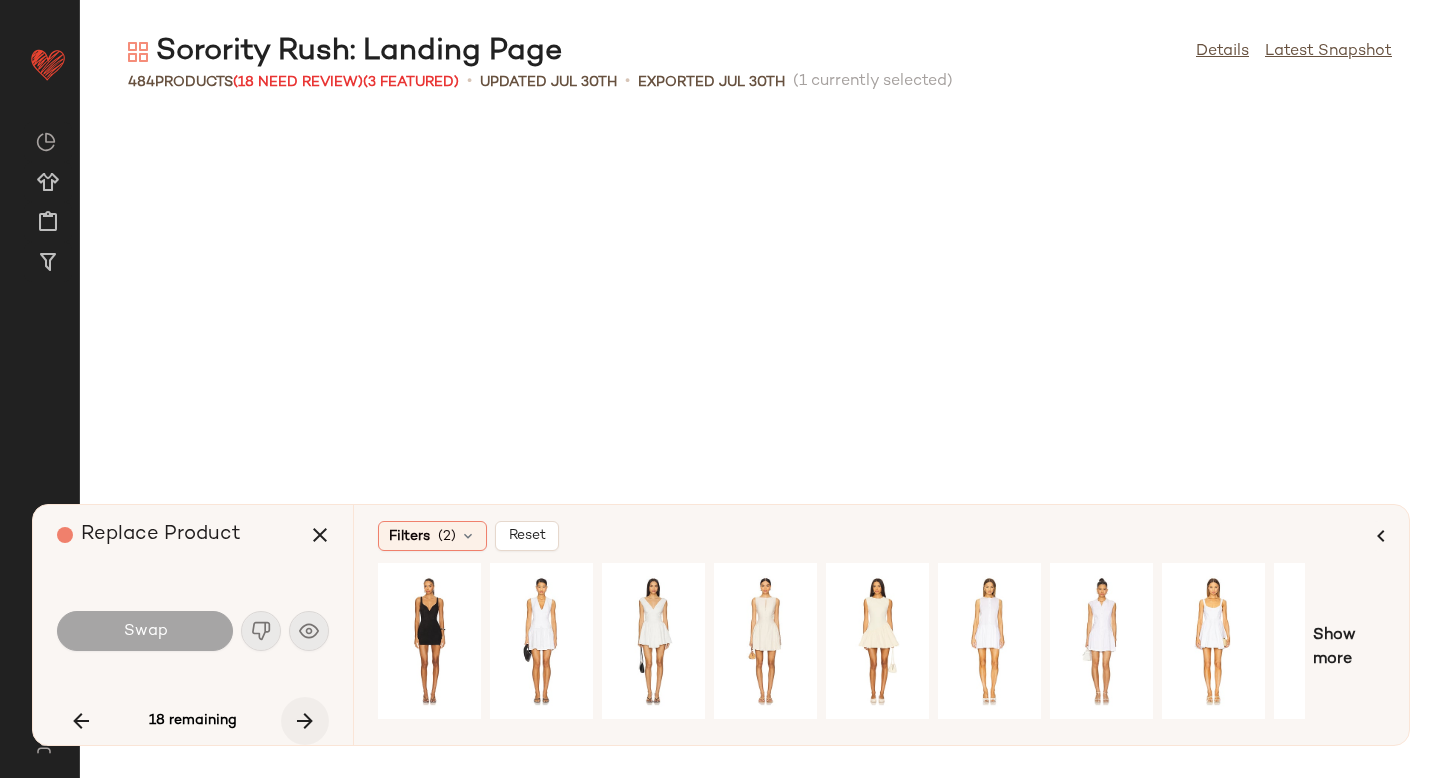 scroll, scrollTop: 18666, scrollLeft: 0, axis: vertical 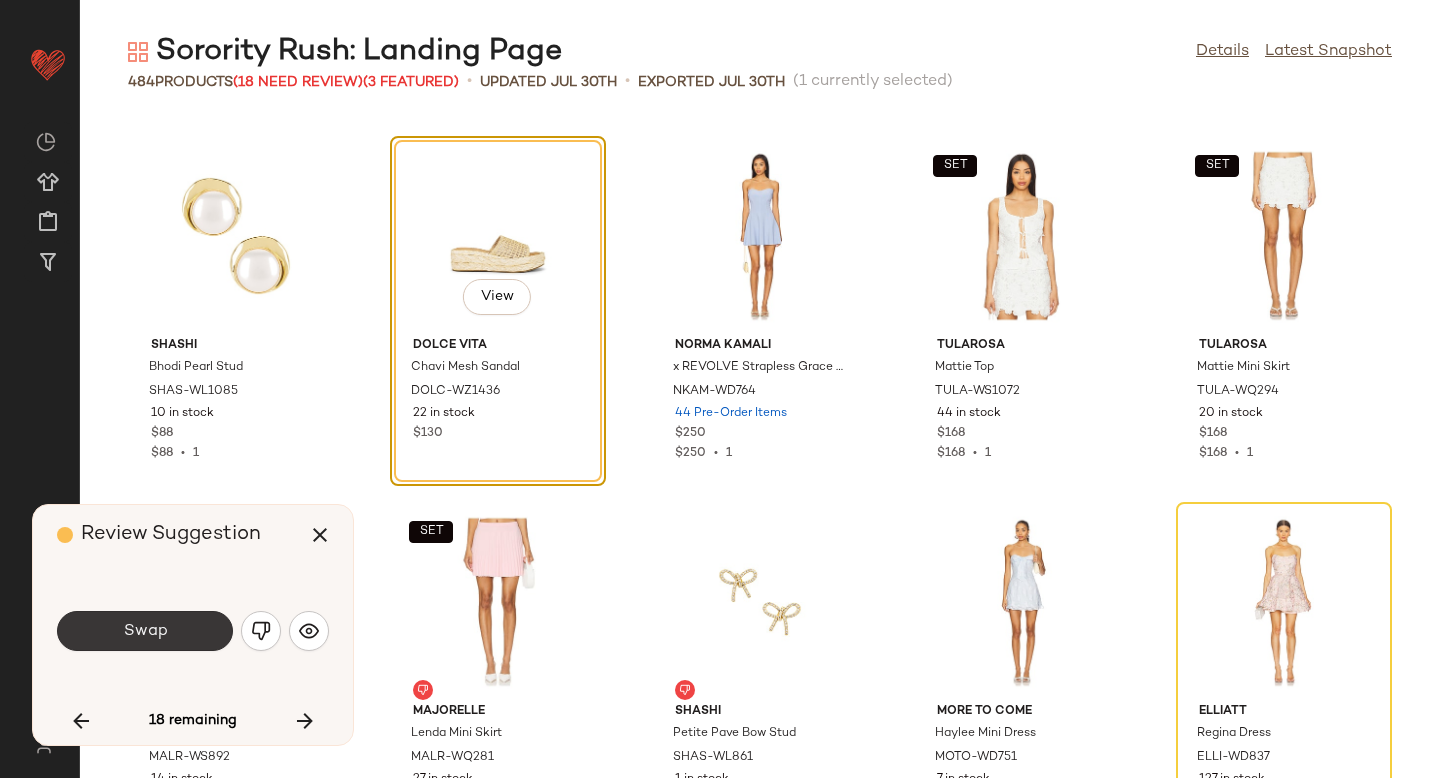 click on "Swap" 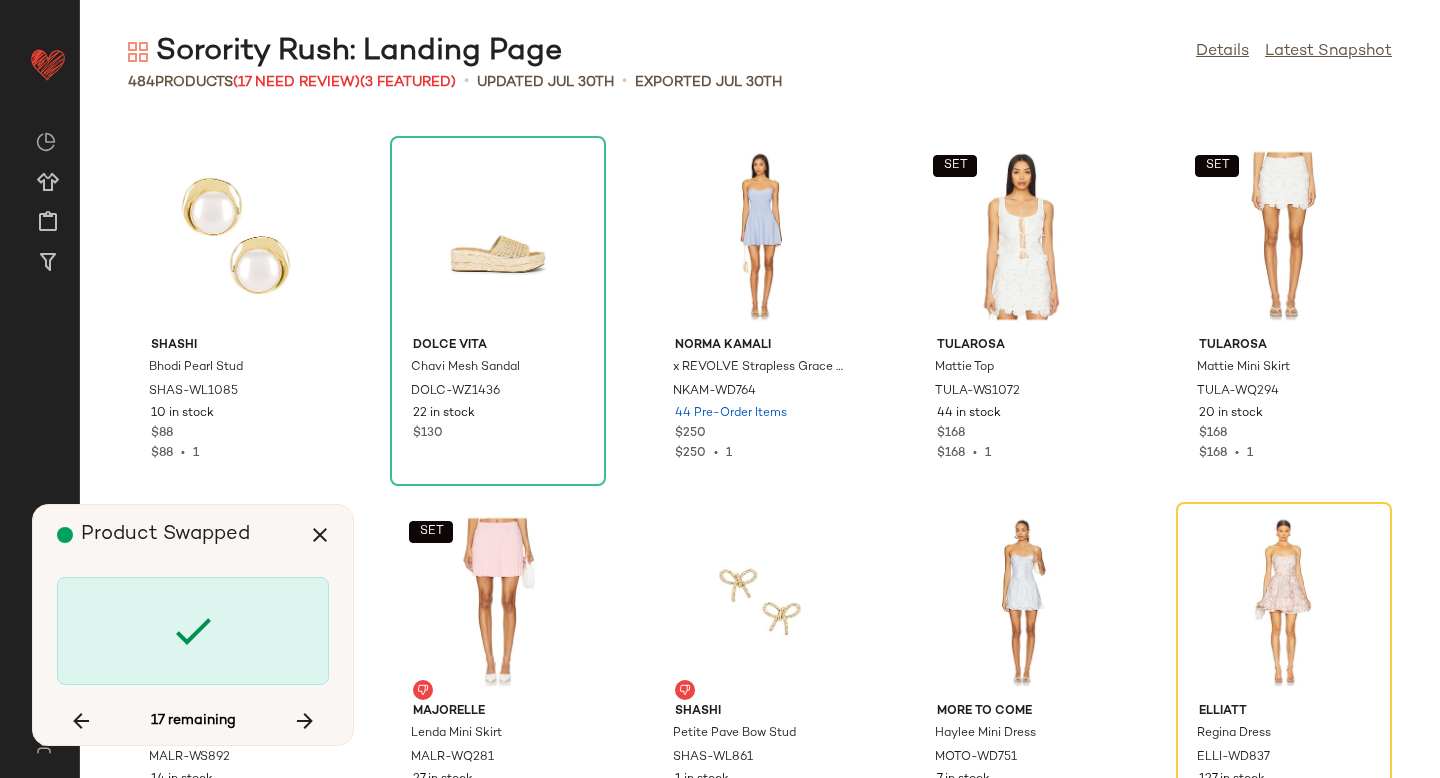 scroll, scrollTop: 19032, scrollLeft: 0, axis: vertical 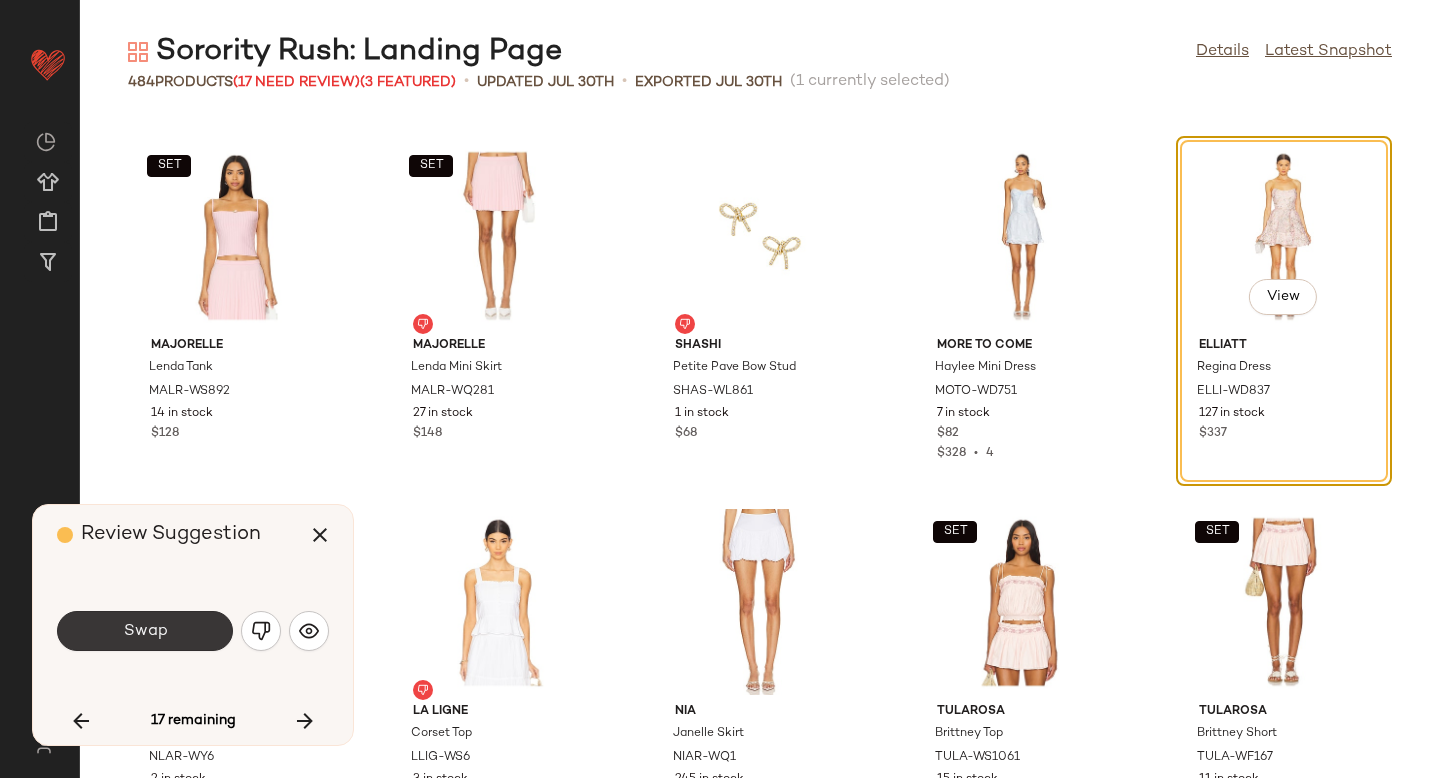 click on "Swap" 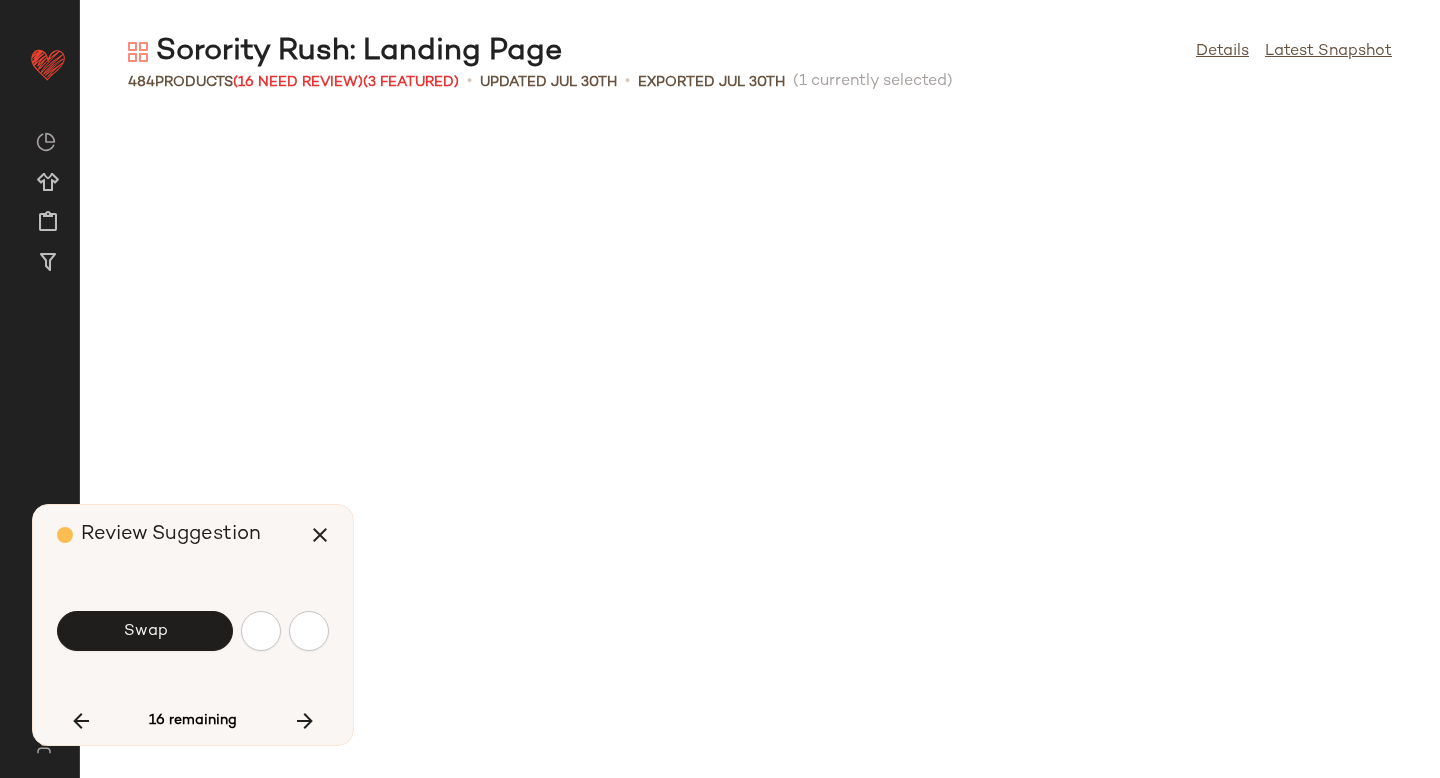 scroll, scrollTop: 20130, scrollLeft: 0, axis: vertical 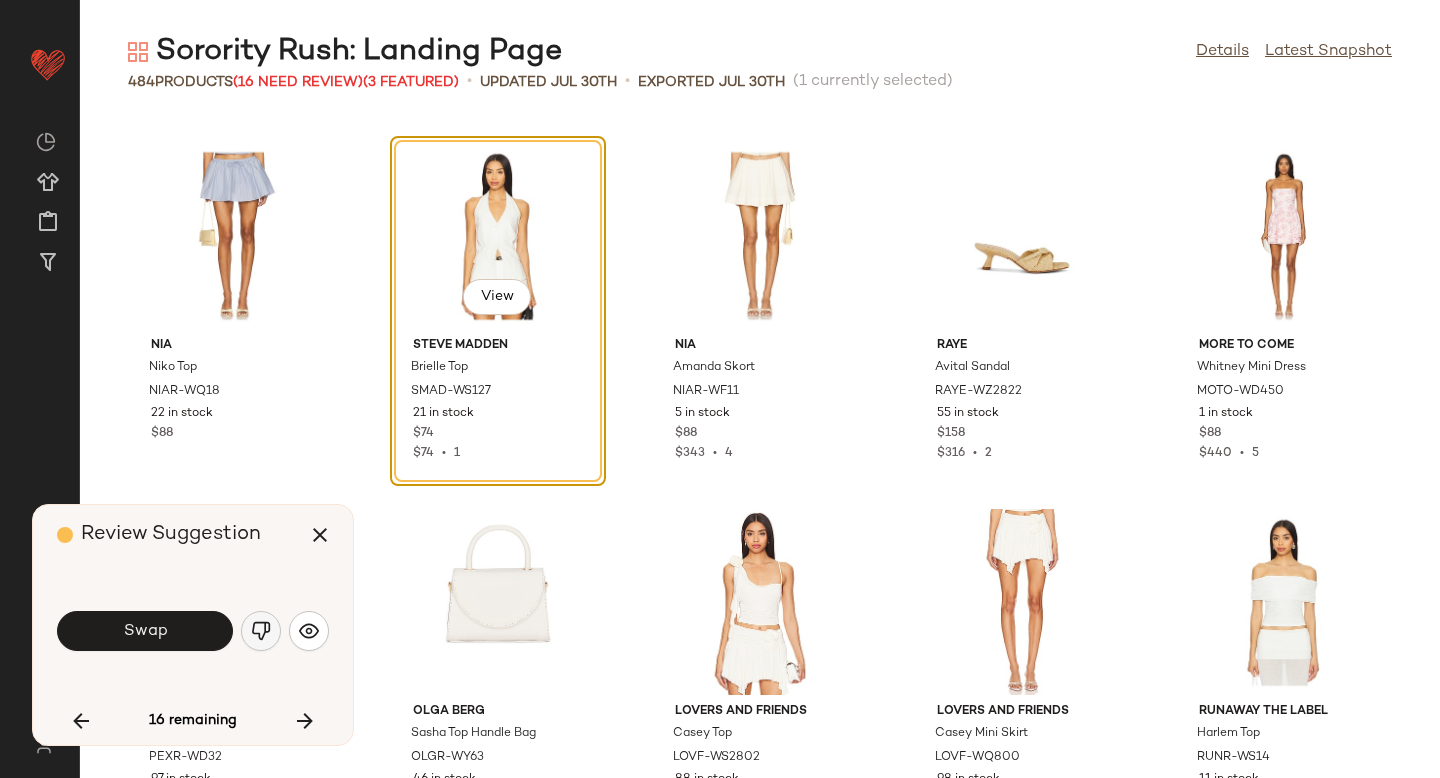 click at bounding box center [261, 631] 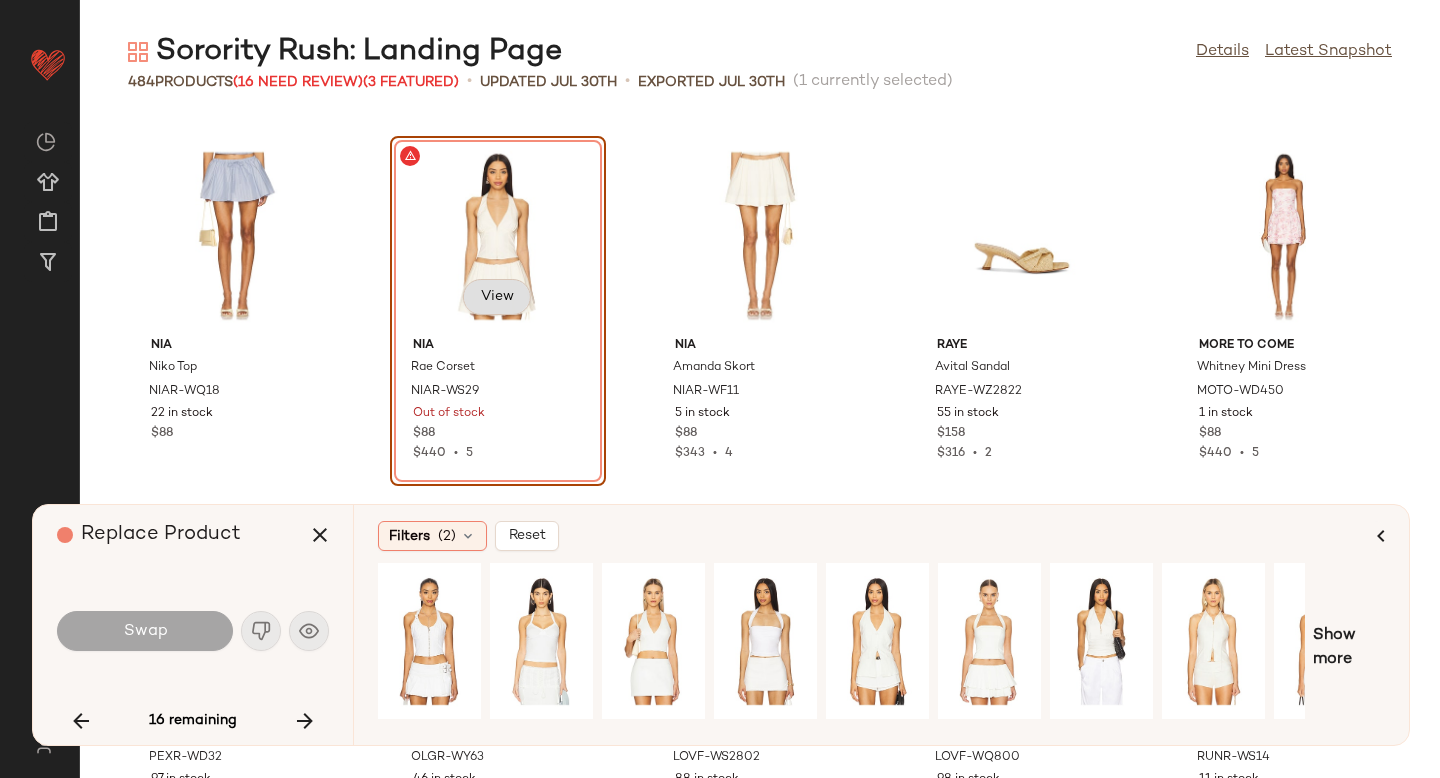 click on "View" 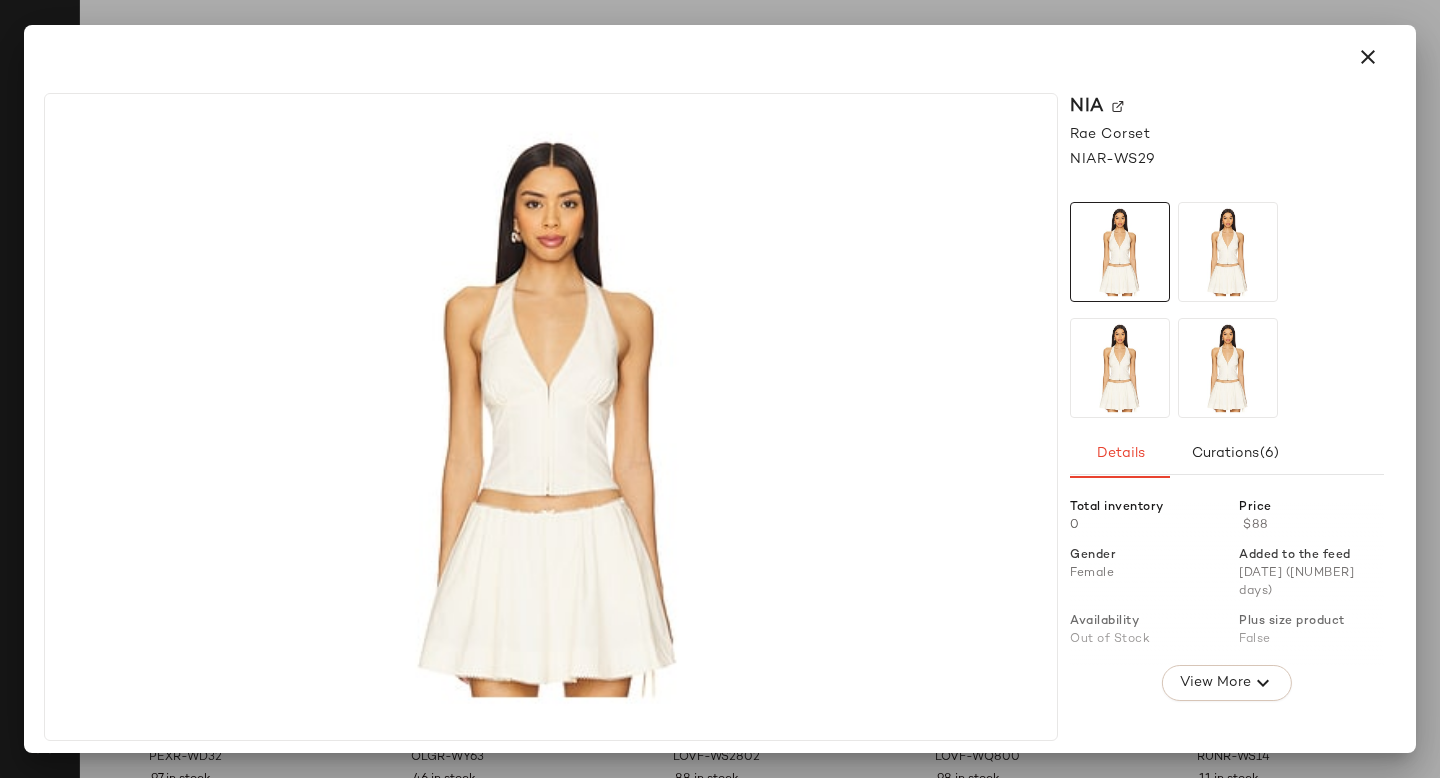 click 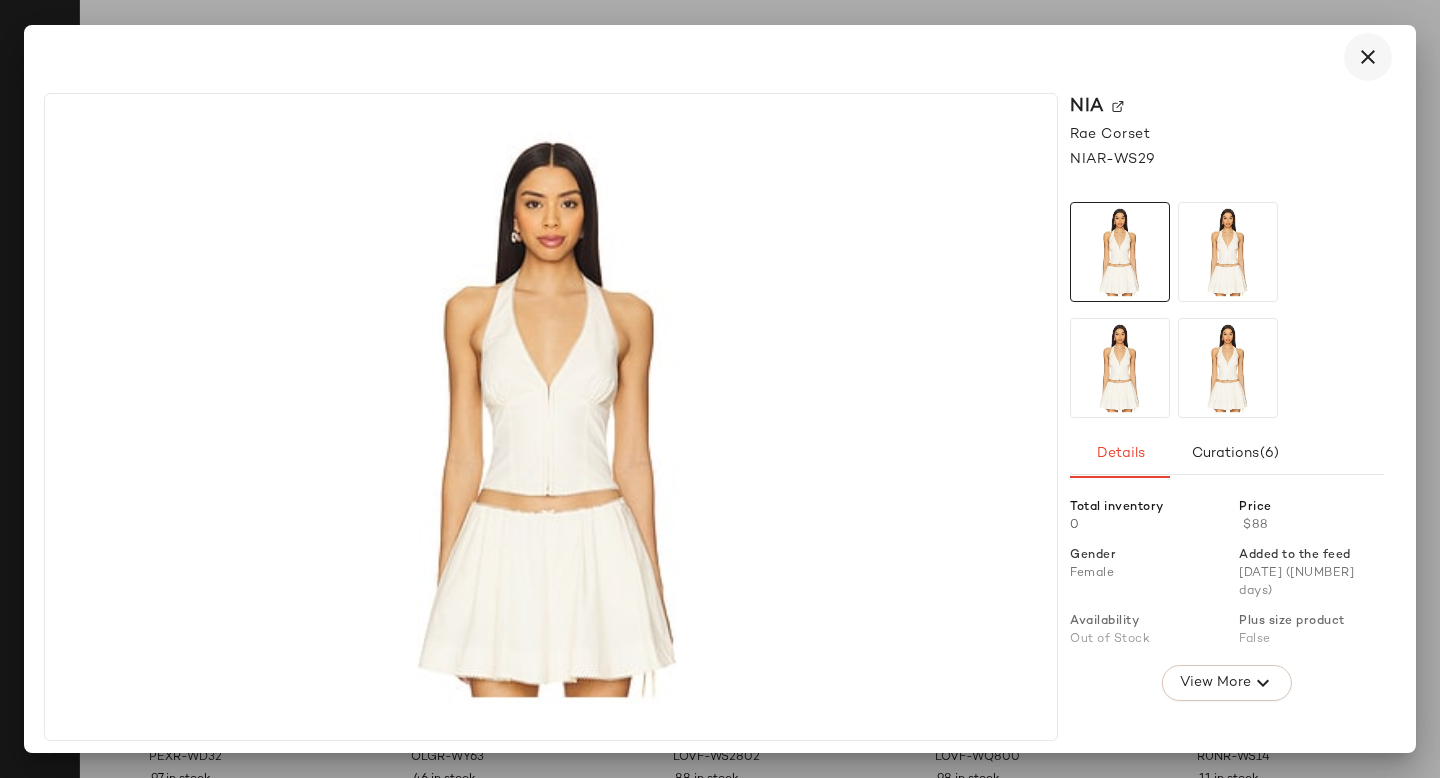 click at bounding box center [1368, 57] 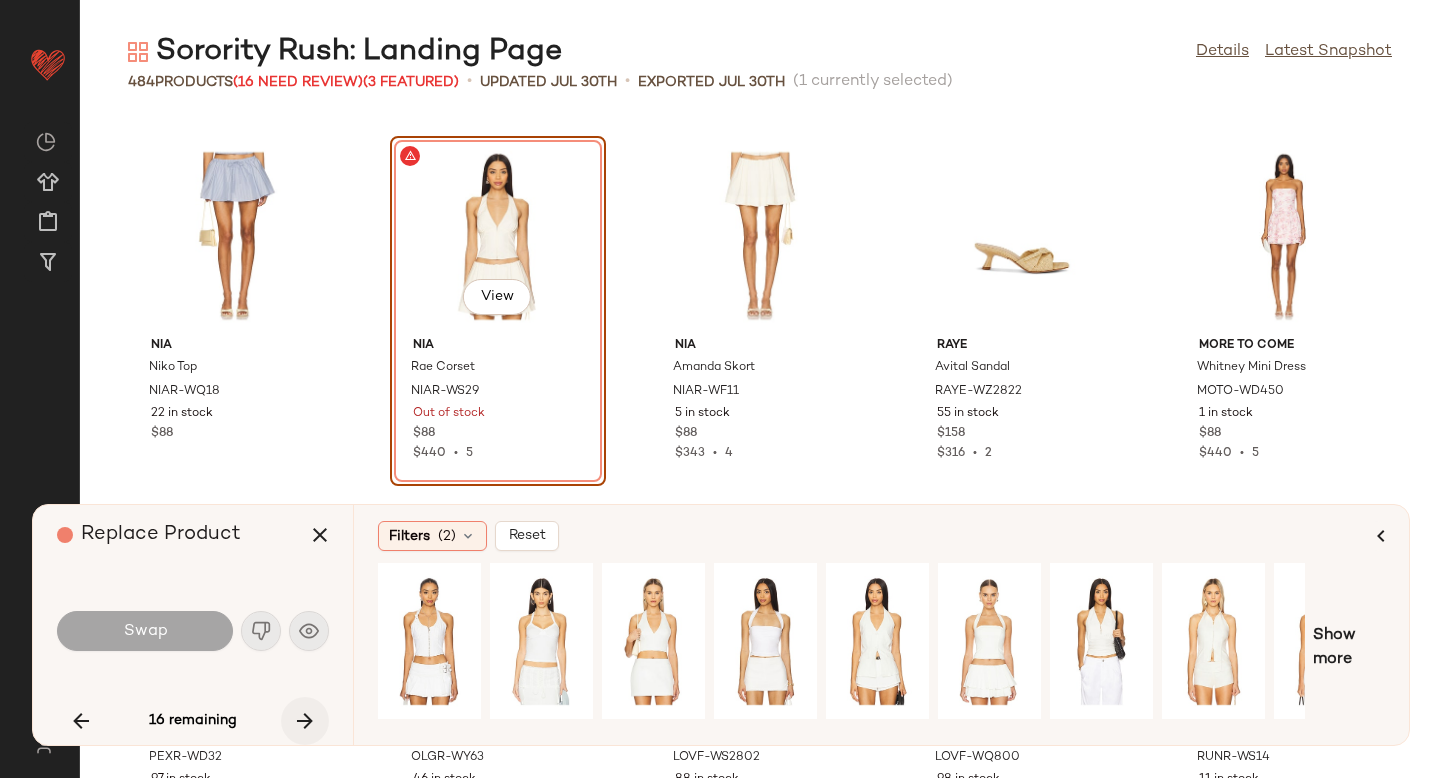 click at bounding box center (305, 721) 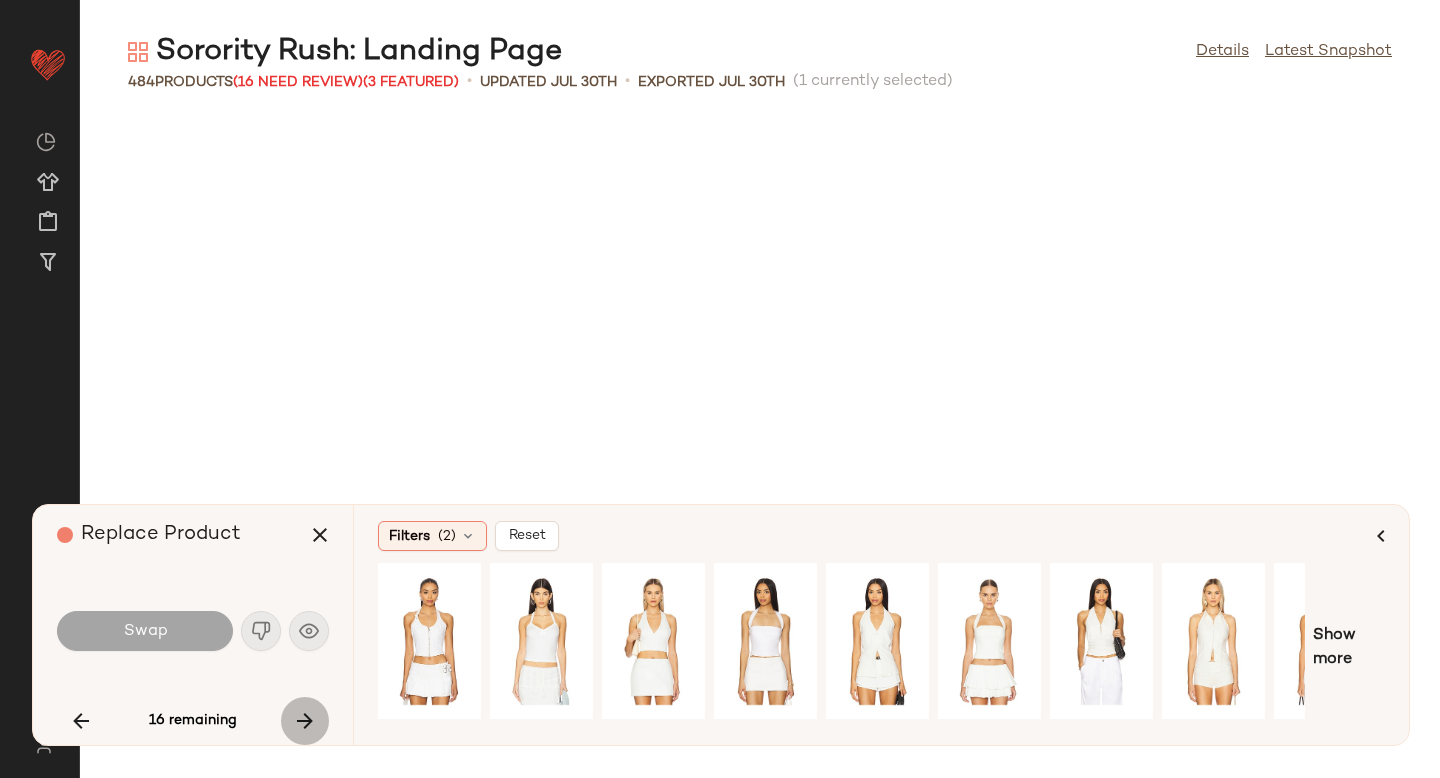 scroll, scrollTop: 25986, scrollLeft: 0, axis: vertical 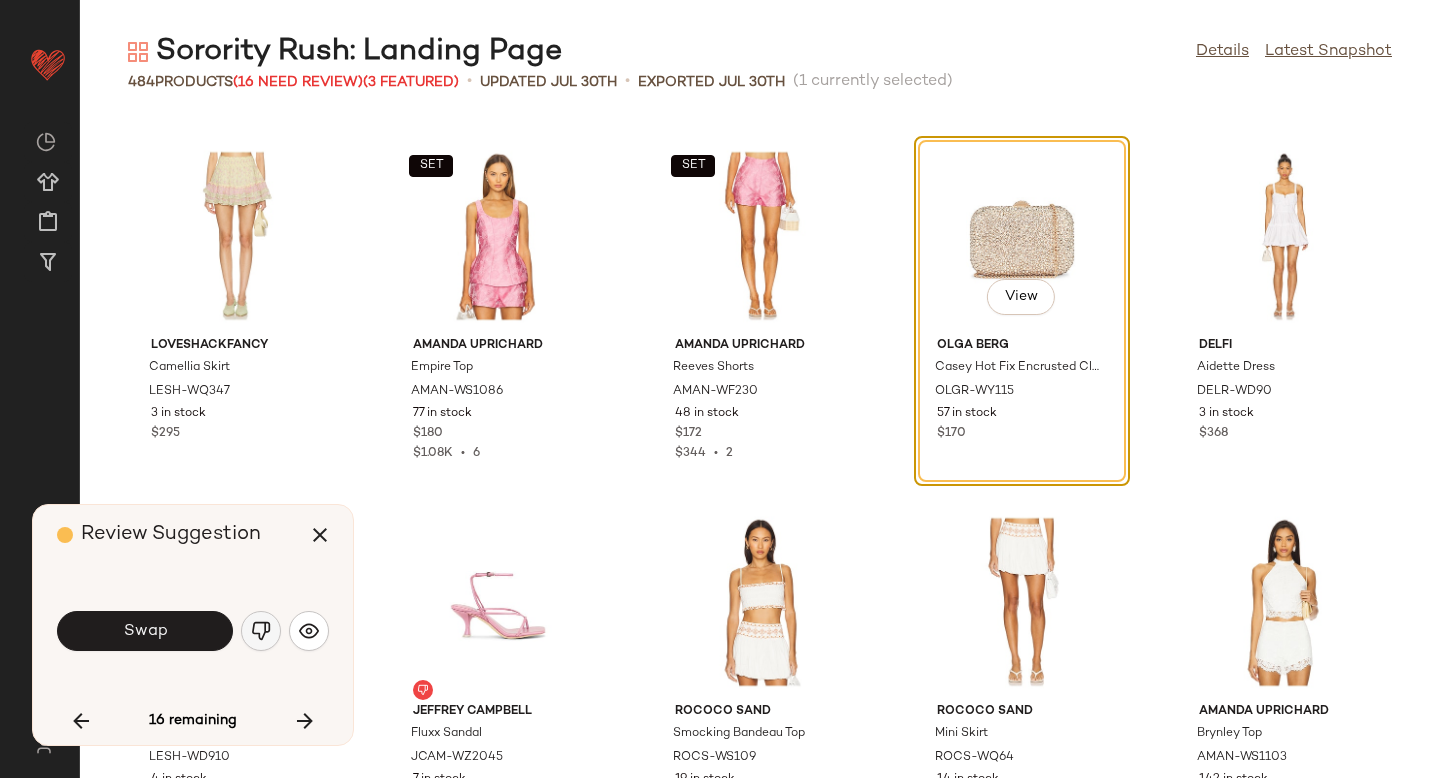 click 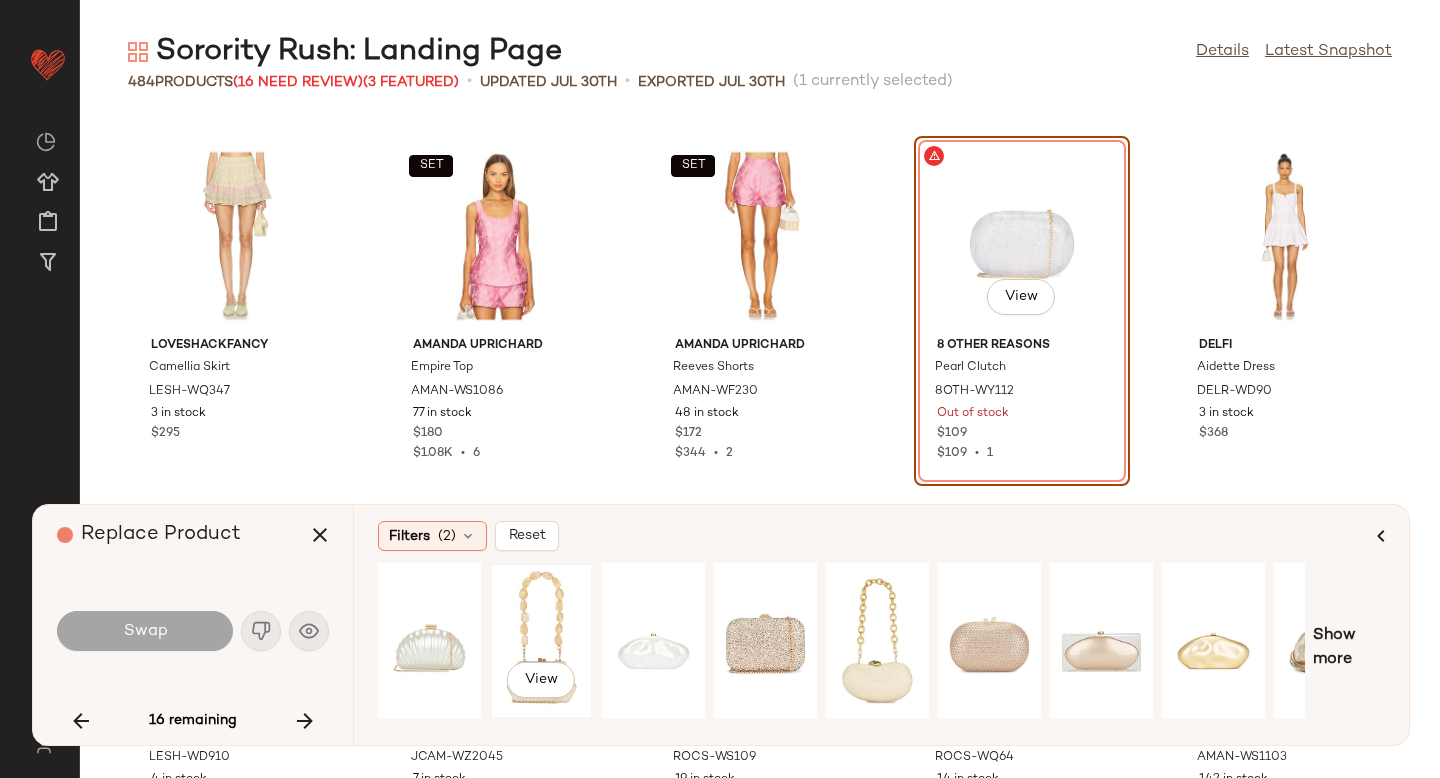 click on "View" 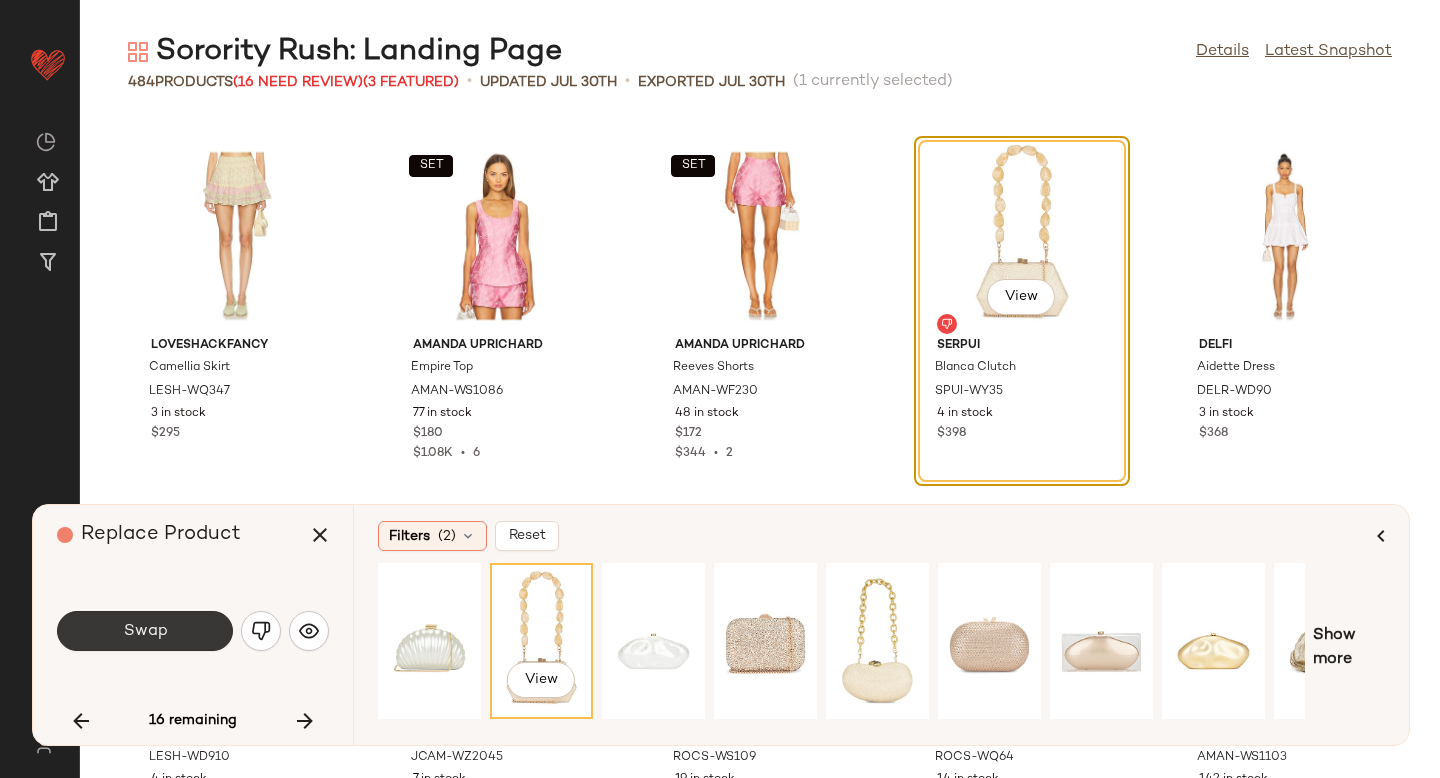 click on "Swap" 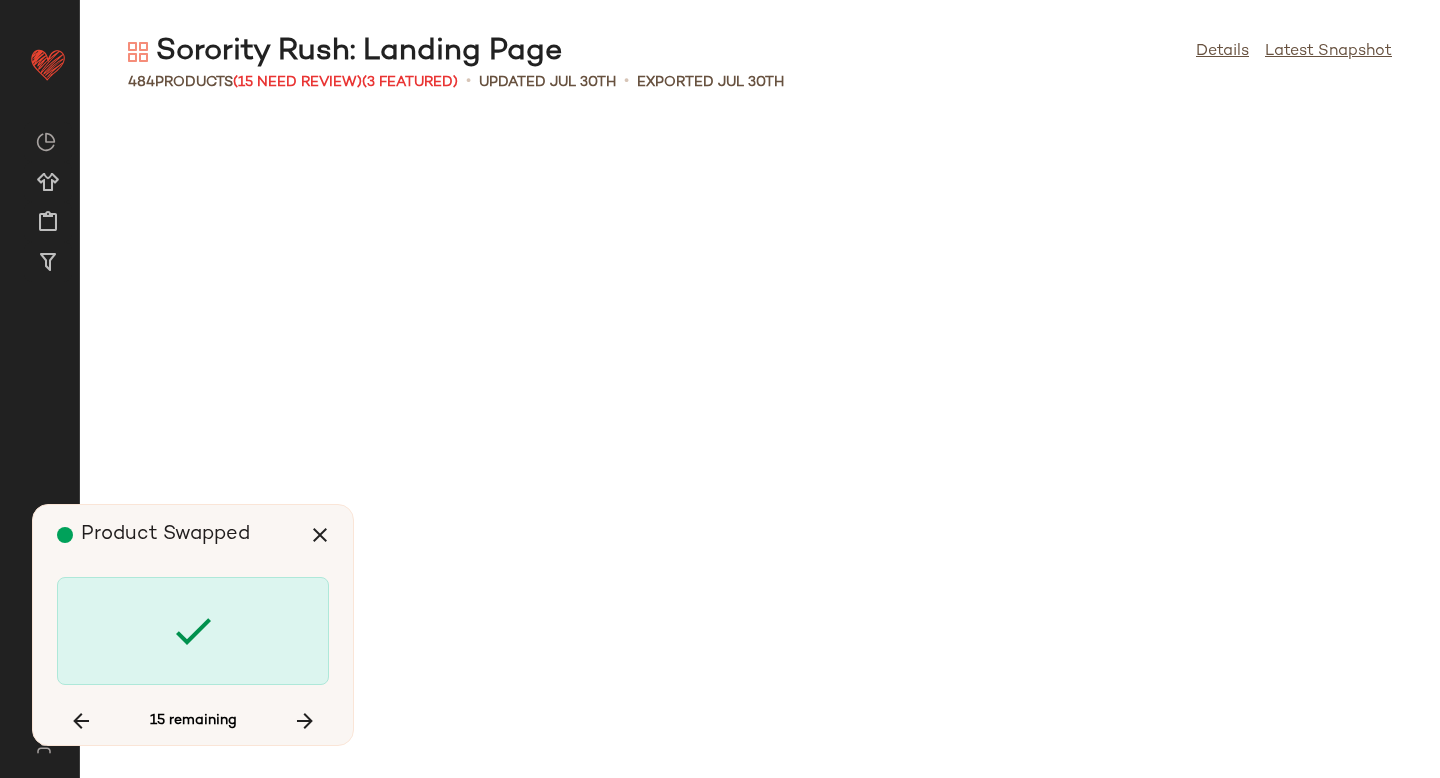 scroll, scrollTop: 28182, scrollLeft: 0, axis: vertical 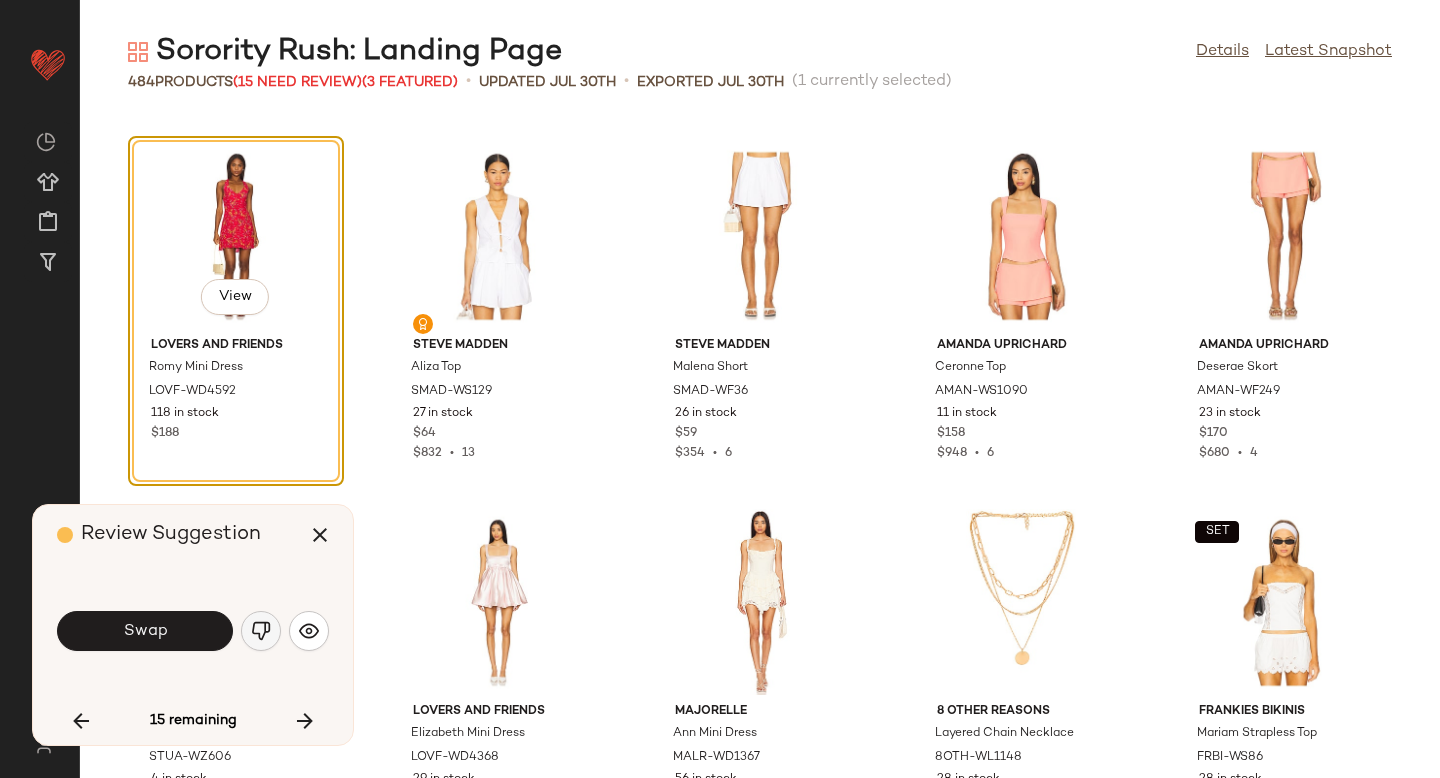 click 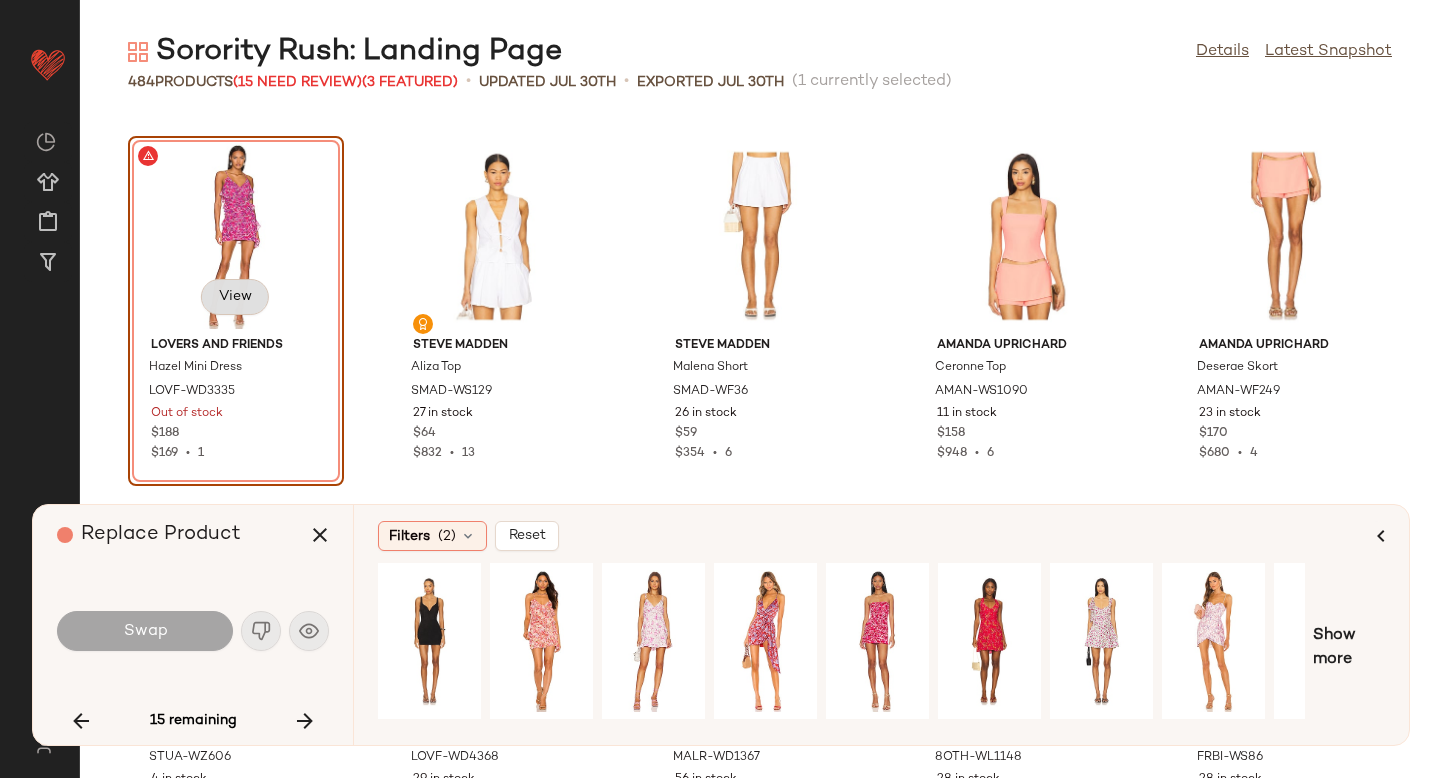 click on "View" at bounding box center [235, 297] 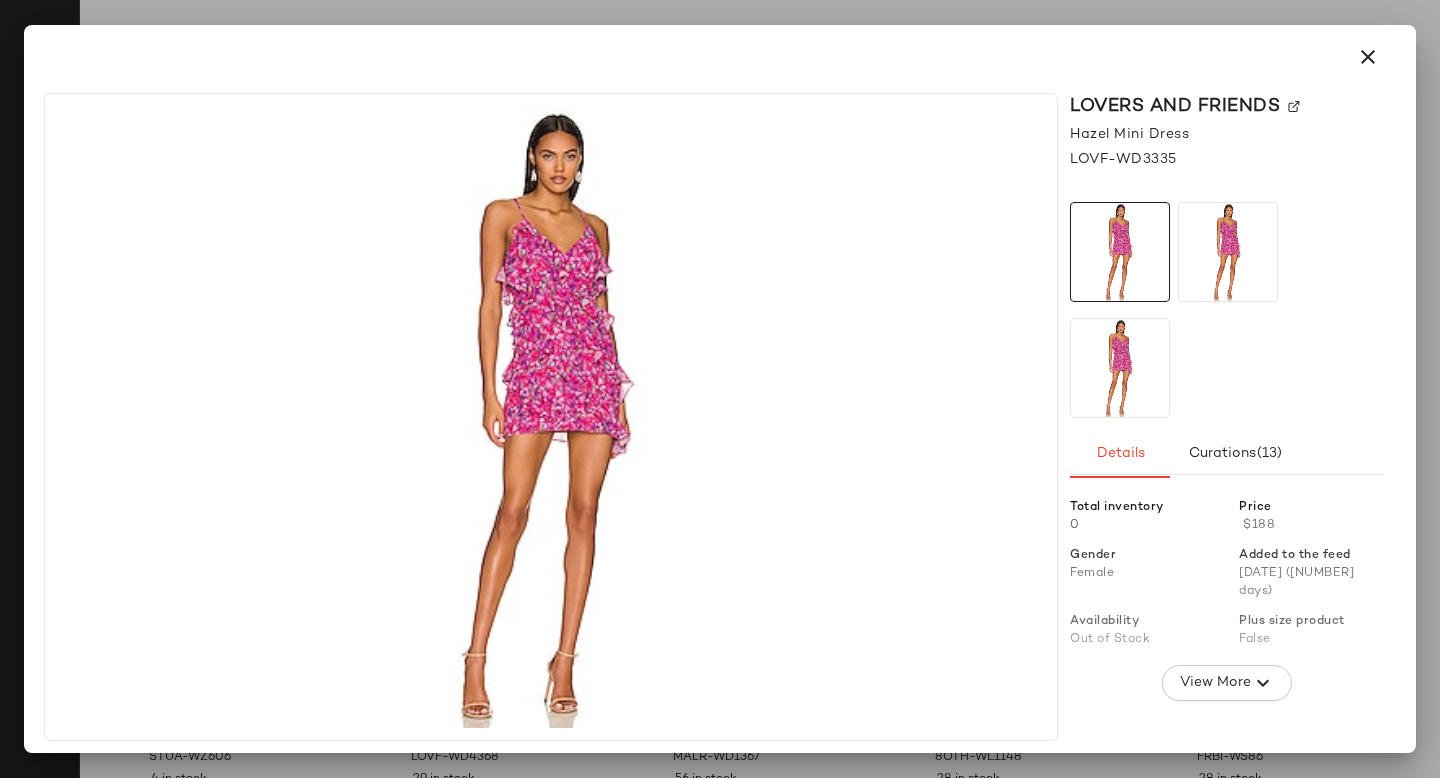 click 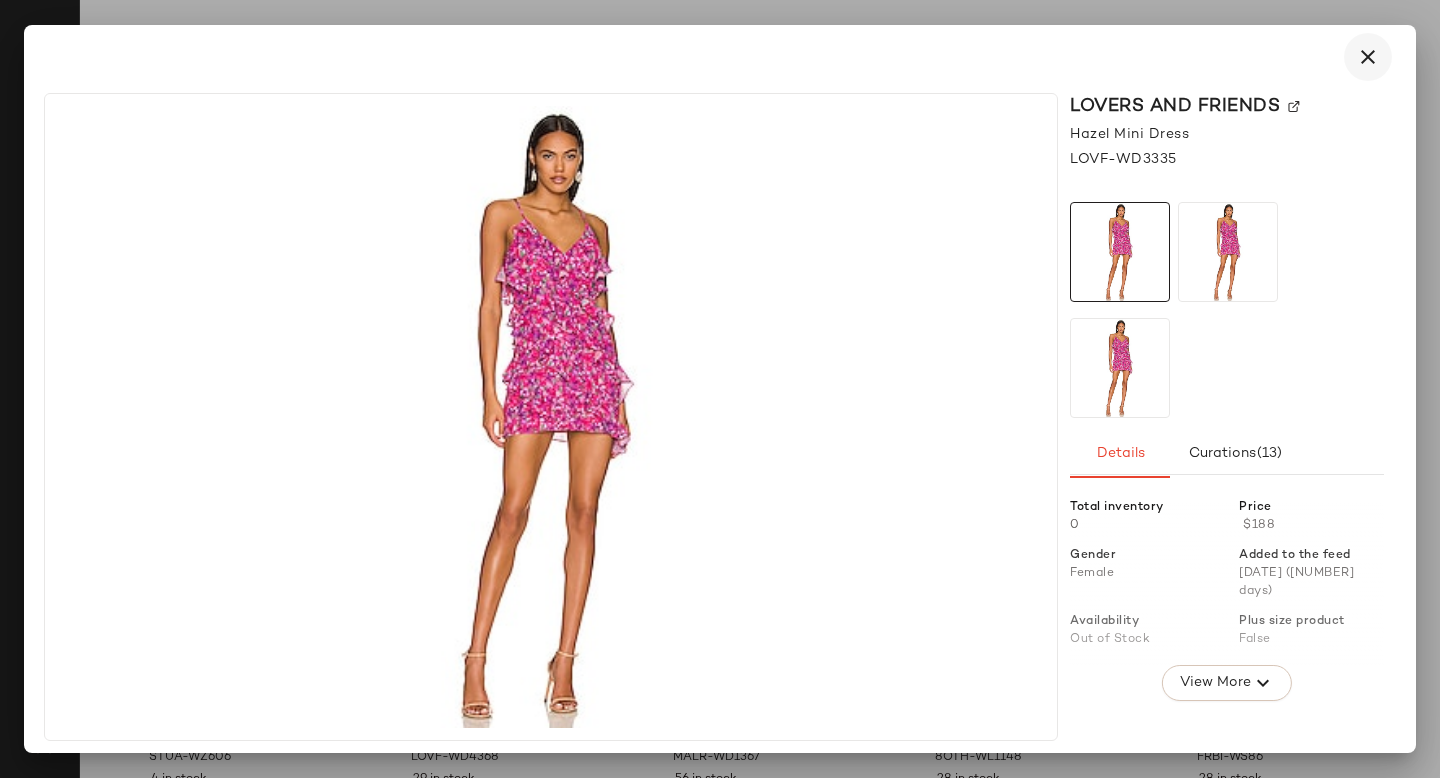 click at bounding box center (1368, 57) 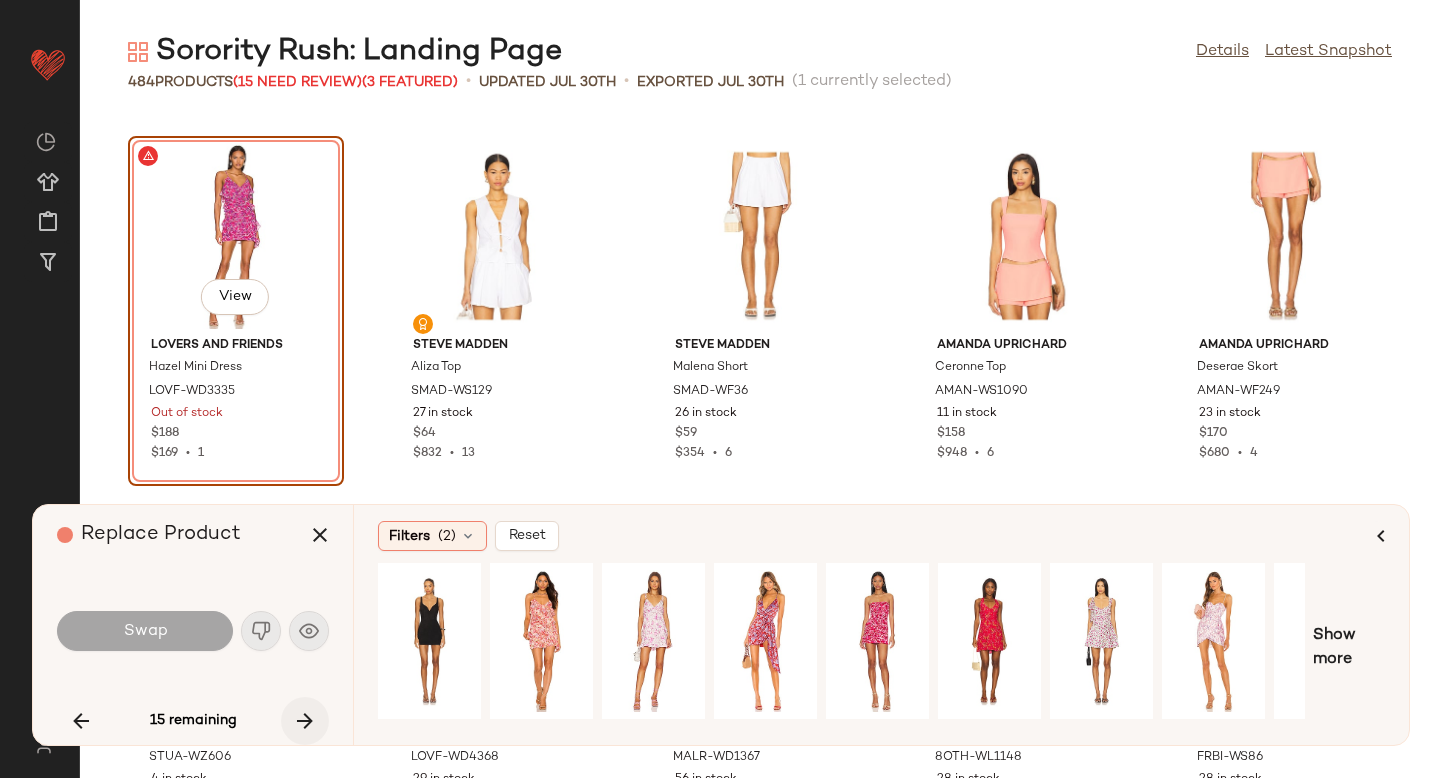 click at bounding box center (305, 721) 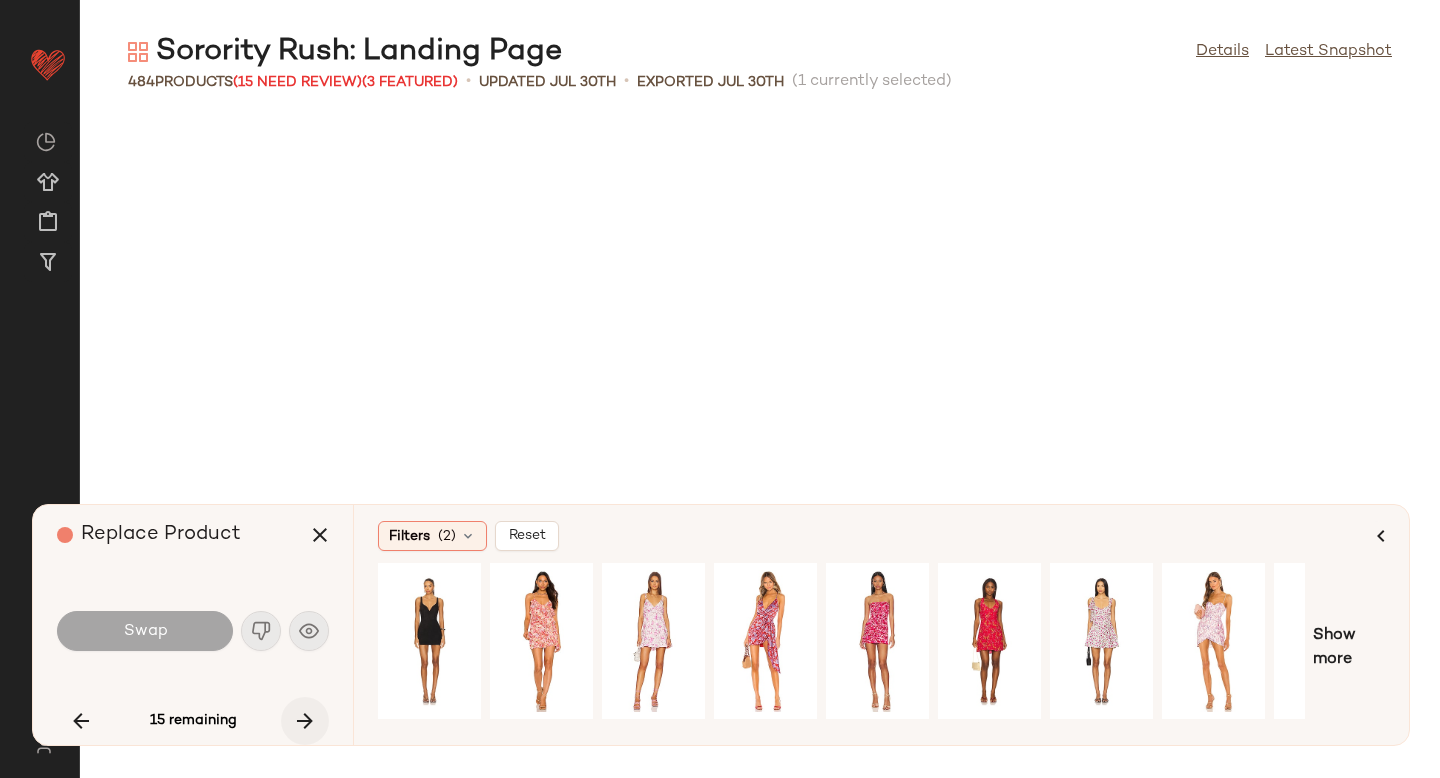 scroll, scrollTop: 30378, scrollLeft: 0, axis: vertical 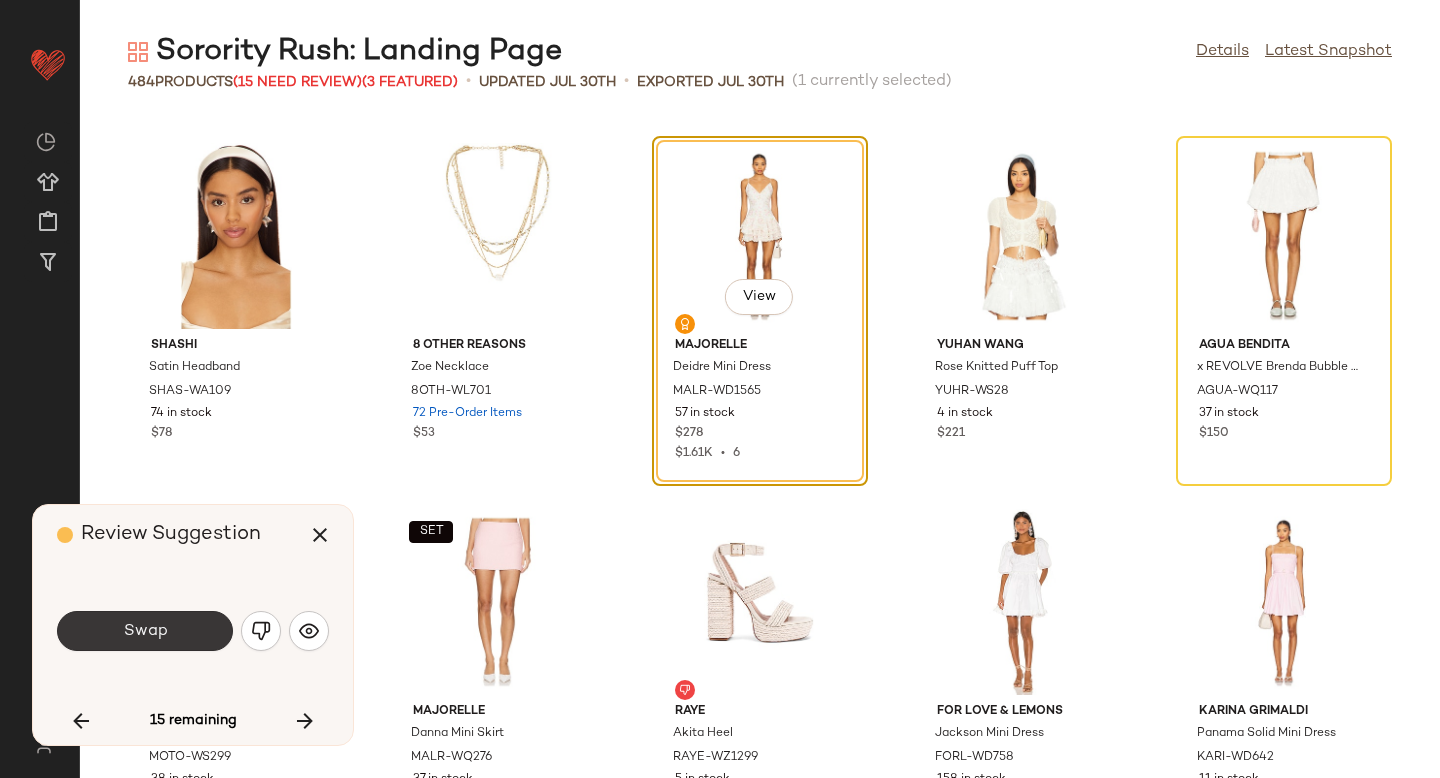 click on "Swap" at bounding box center (145, 631) 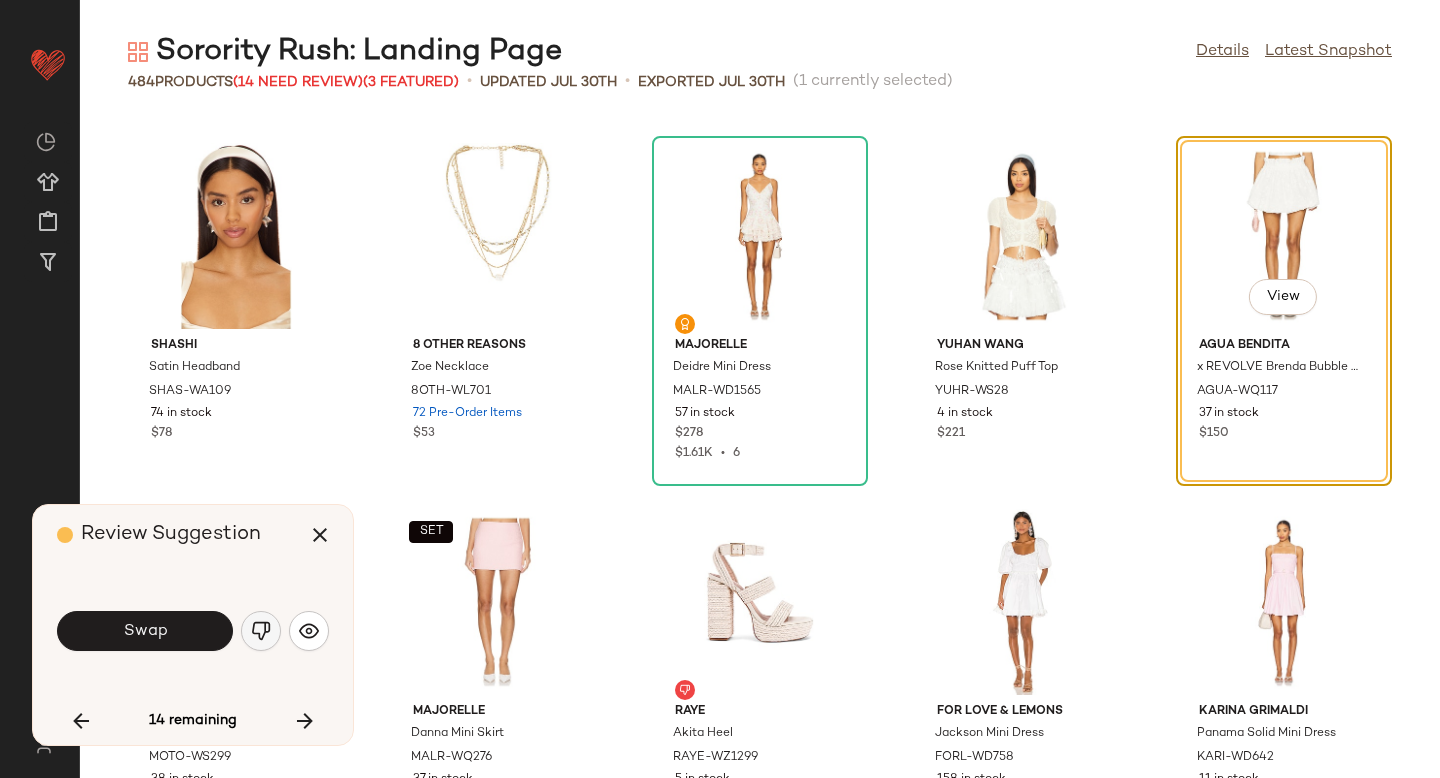click 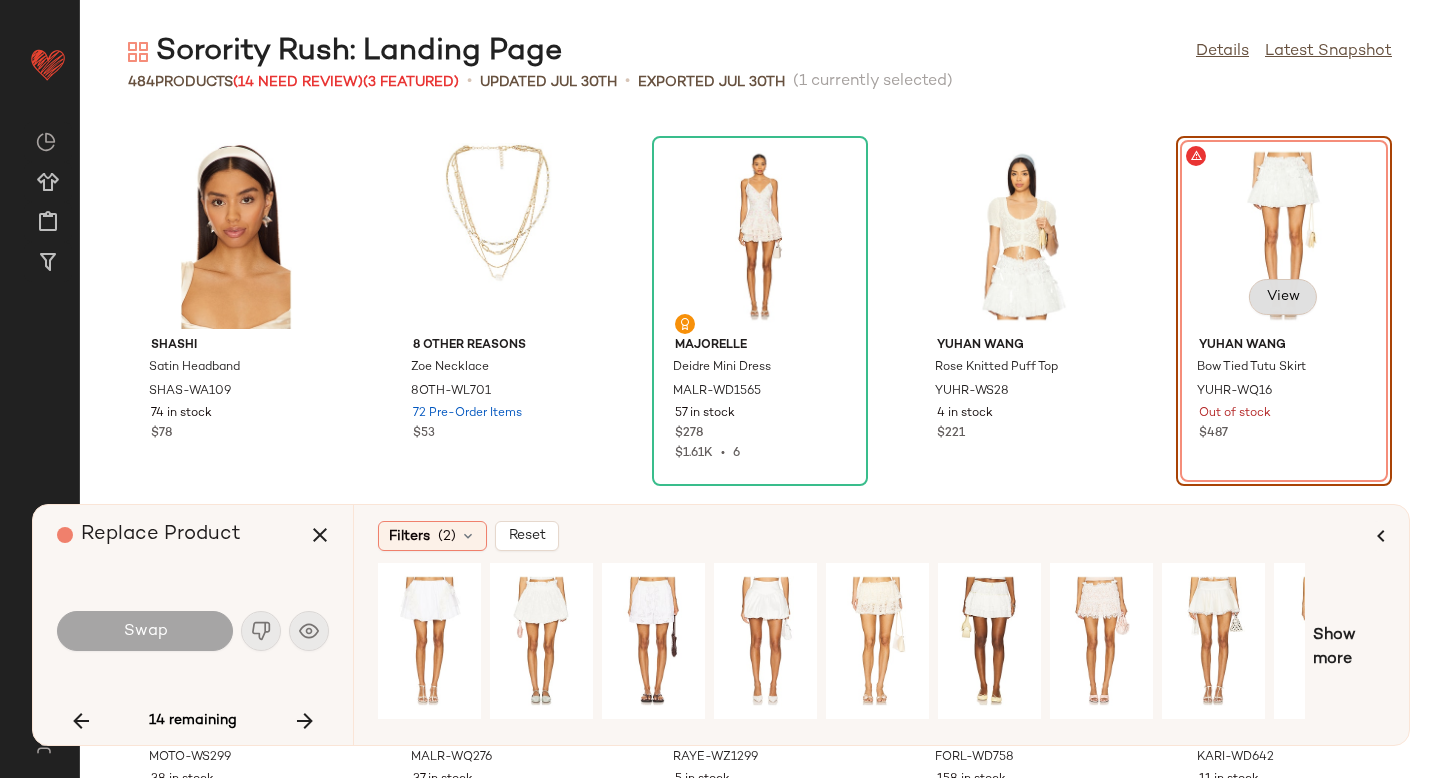 click on "View" at bounding box center (1283, 297) 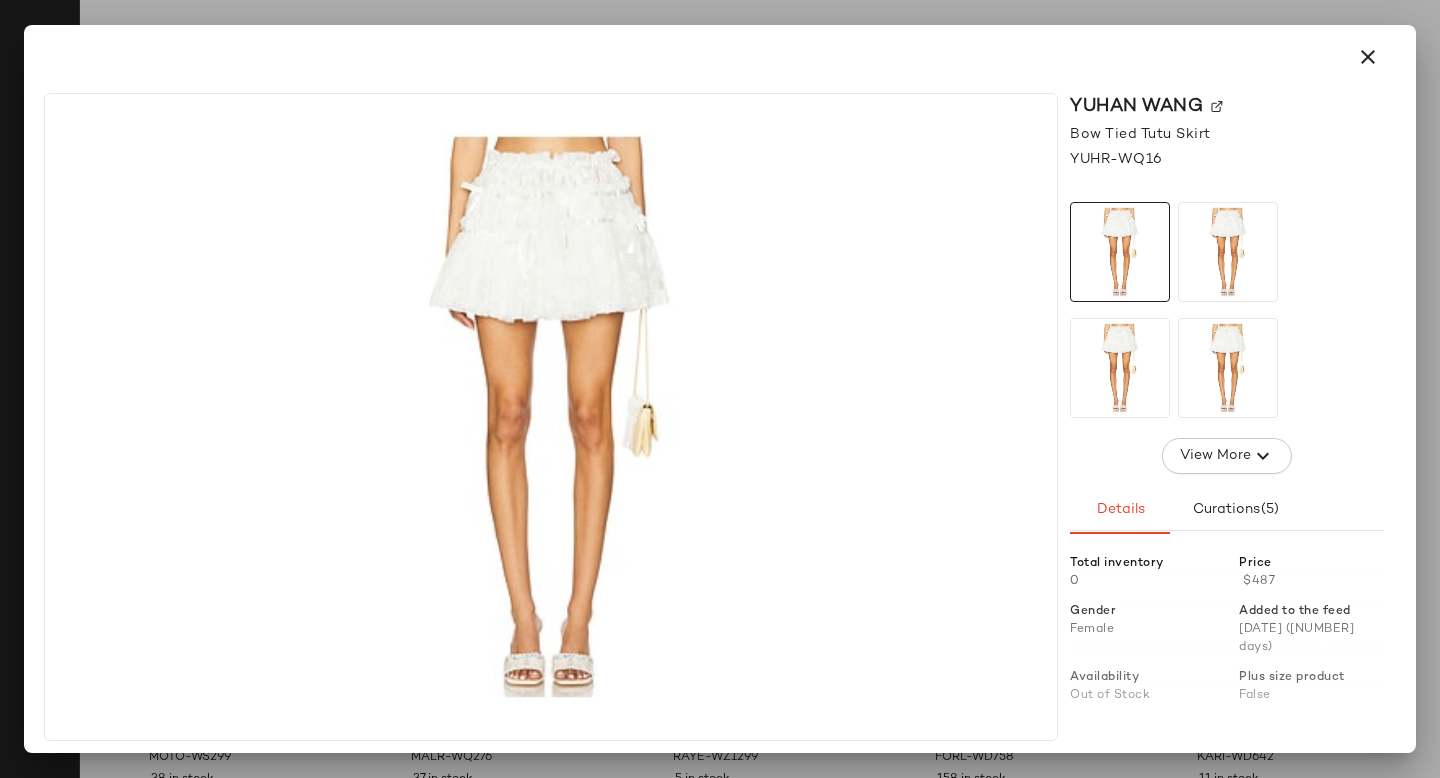 click 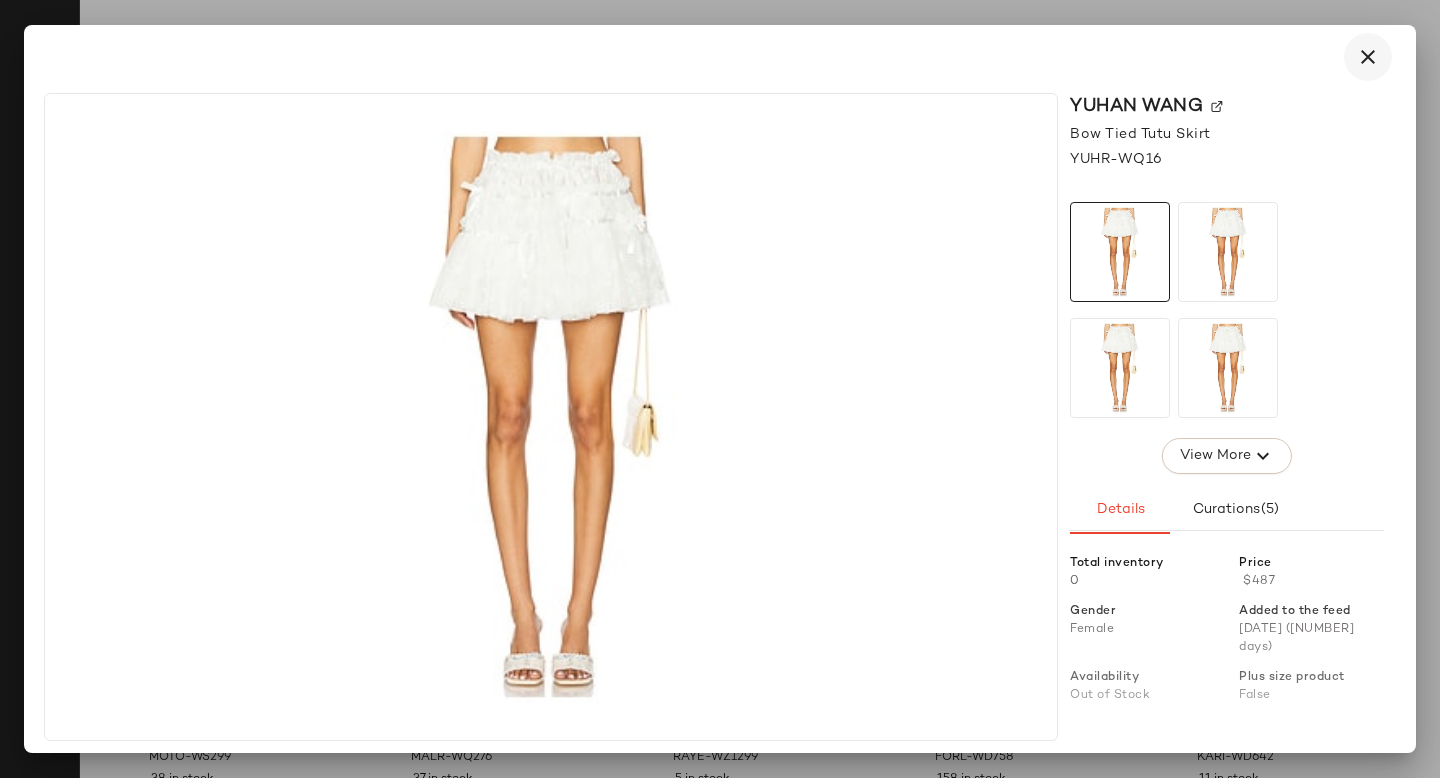 click at bounding box center [1368, 57] 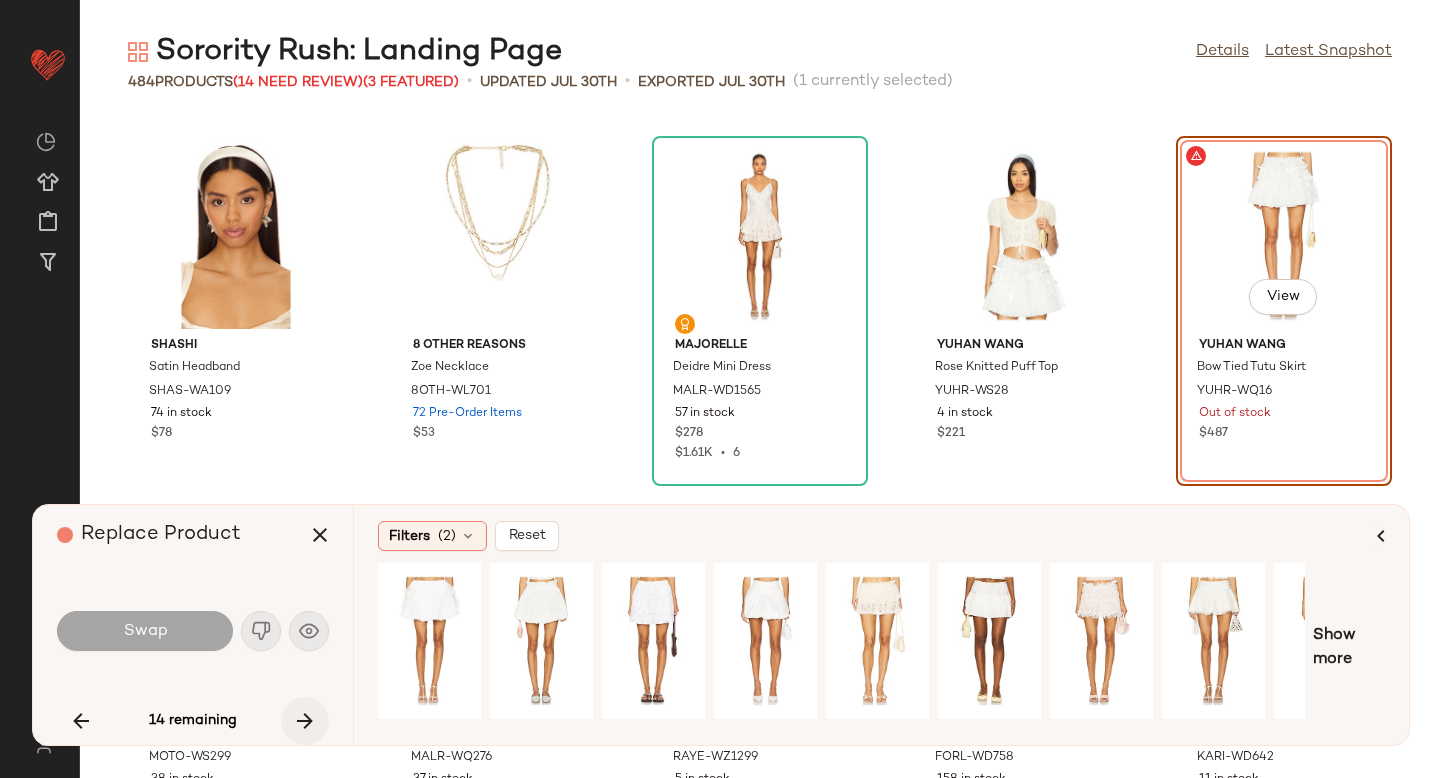 click at bounding box center (305, 721) 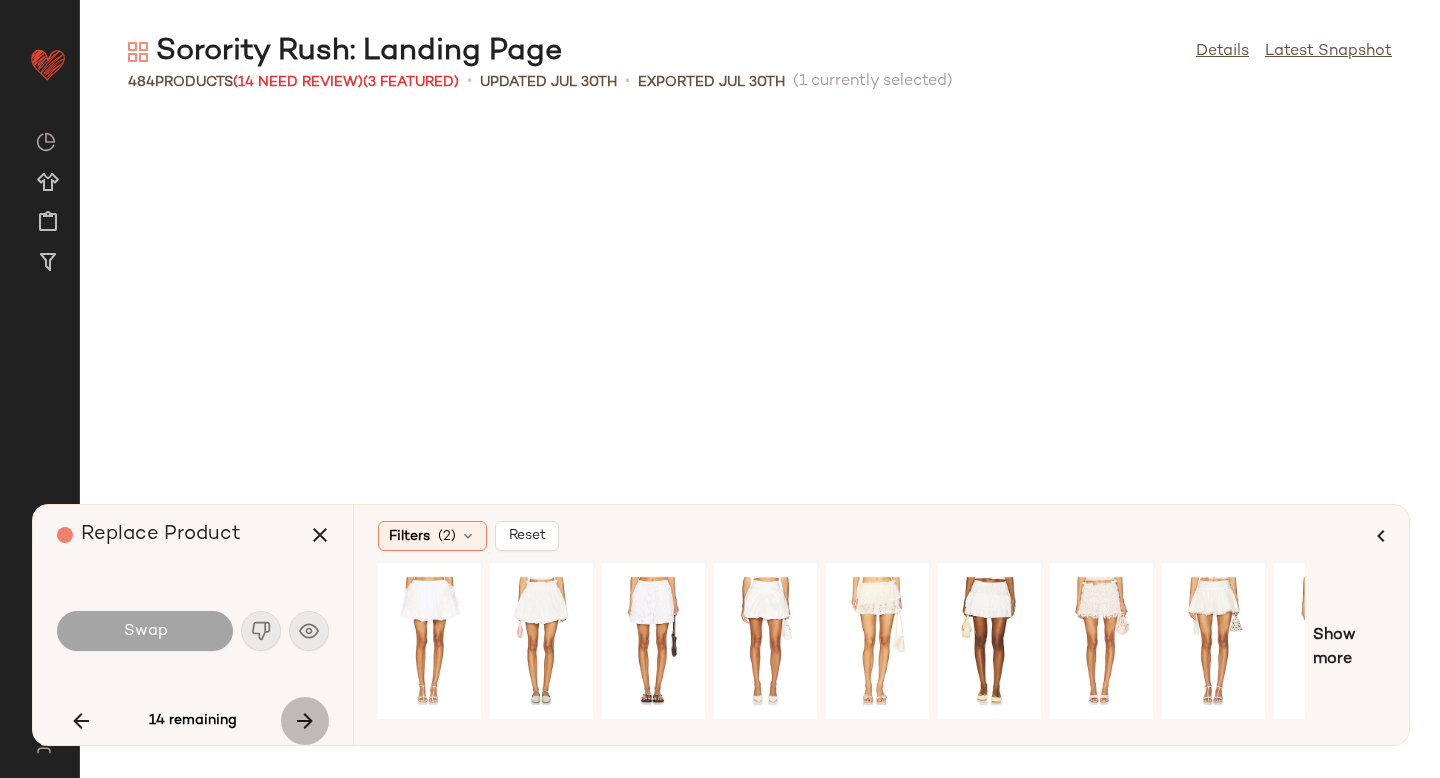 scroll, scrollTop: 31842, scrollLeft: 0, axis: vertical 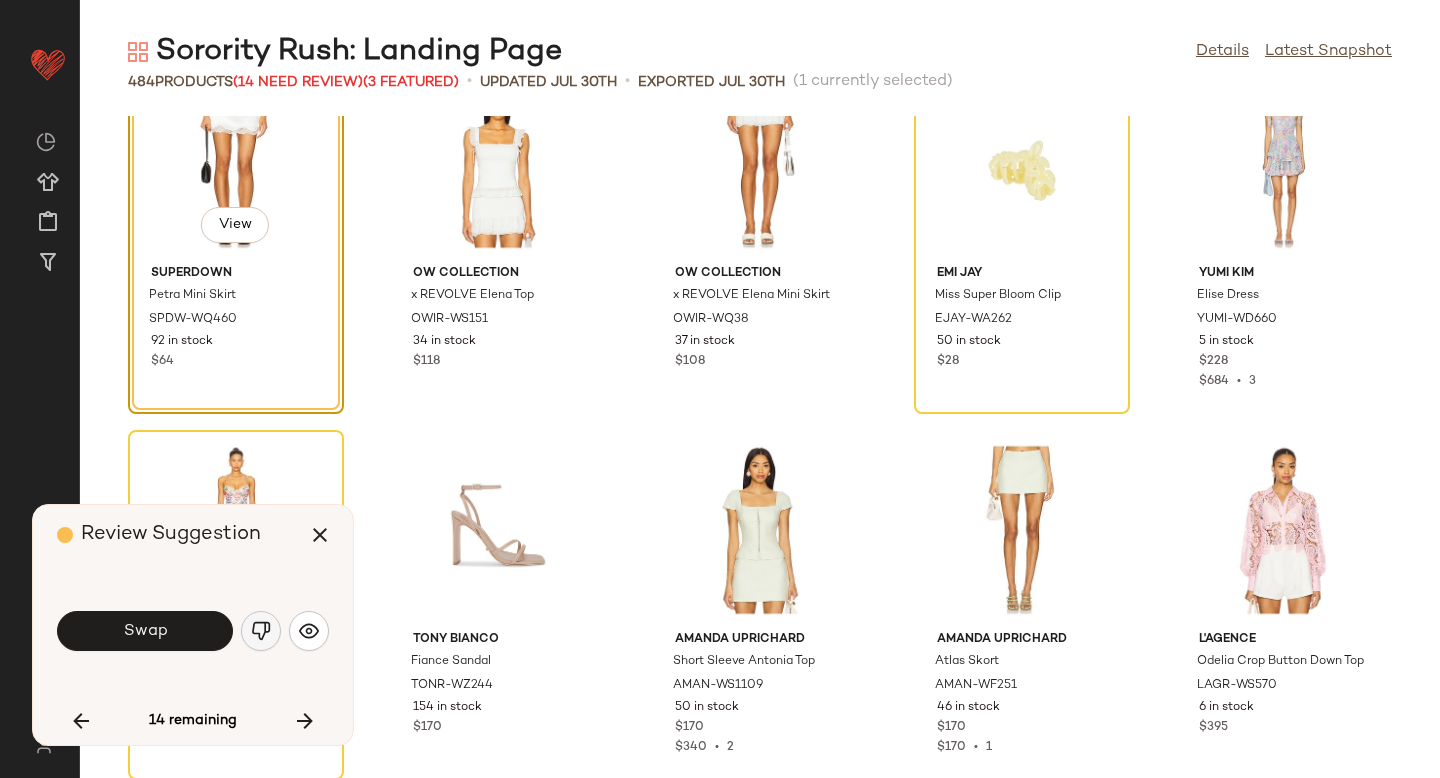 click at bounding box center [261, 631] 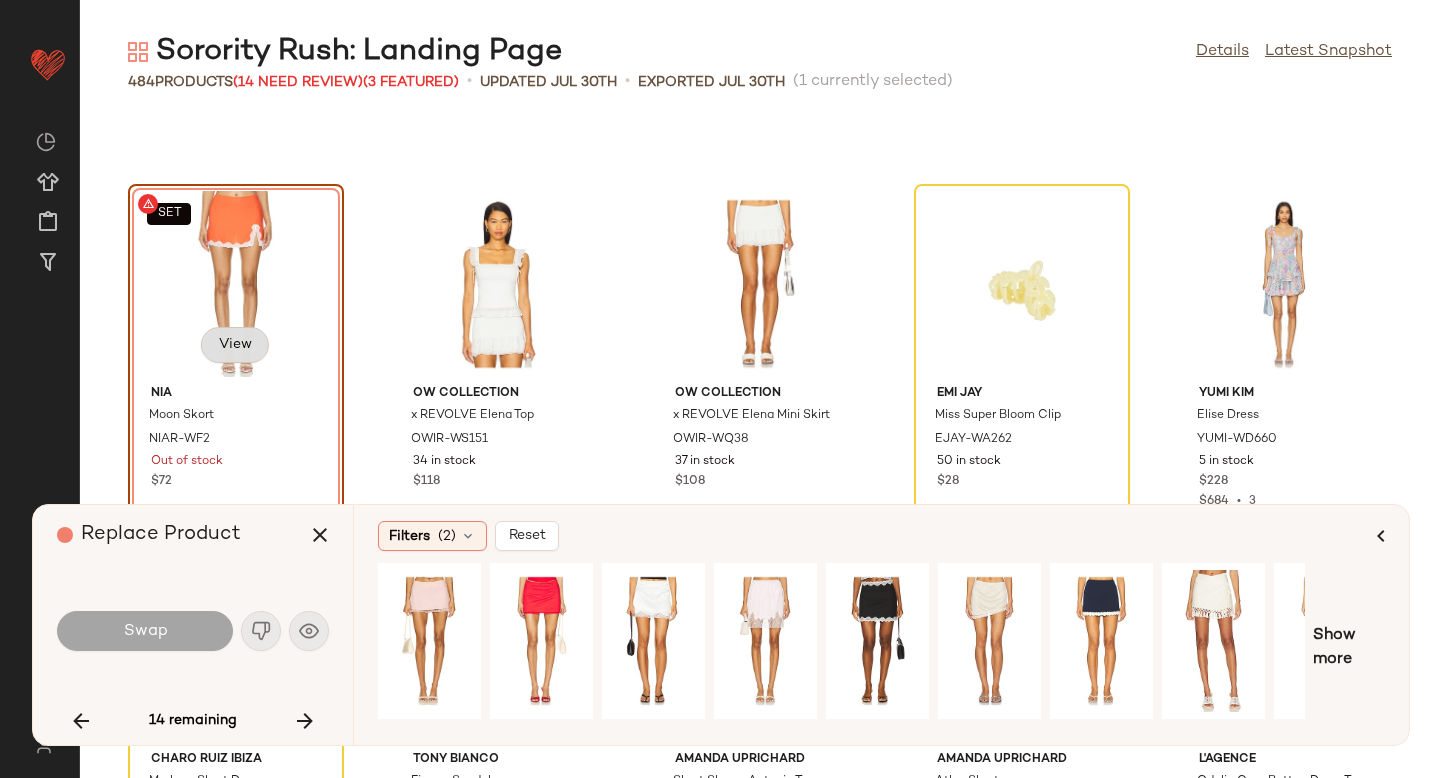 scroll, scrollTop: 31792, scrollLeft: 0, axis: vertical 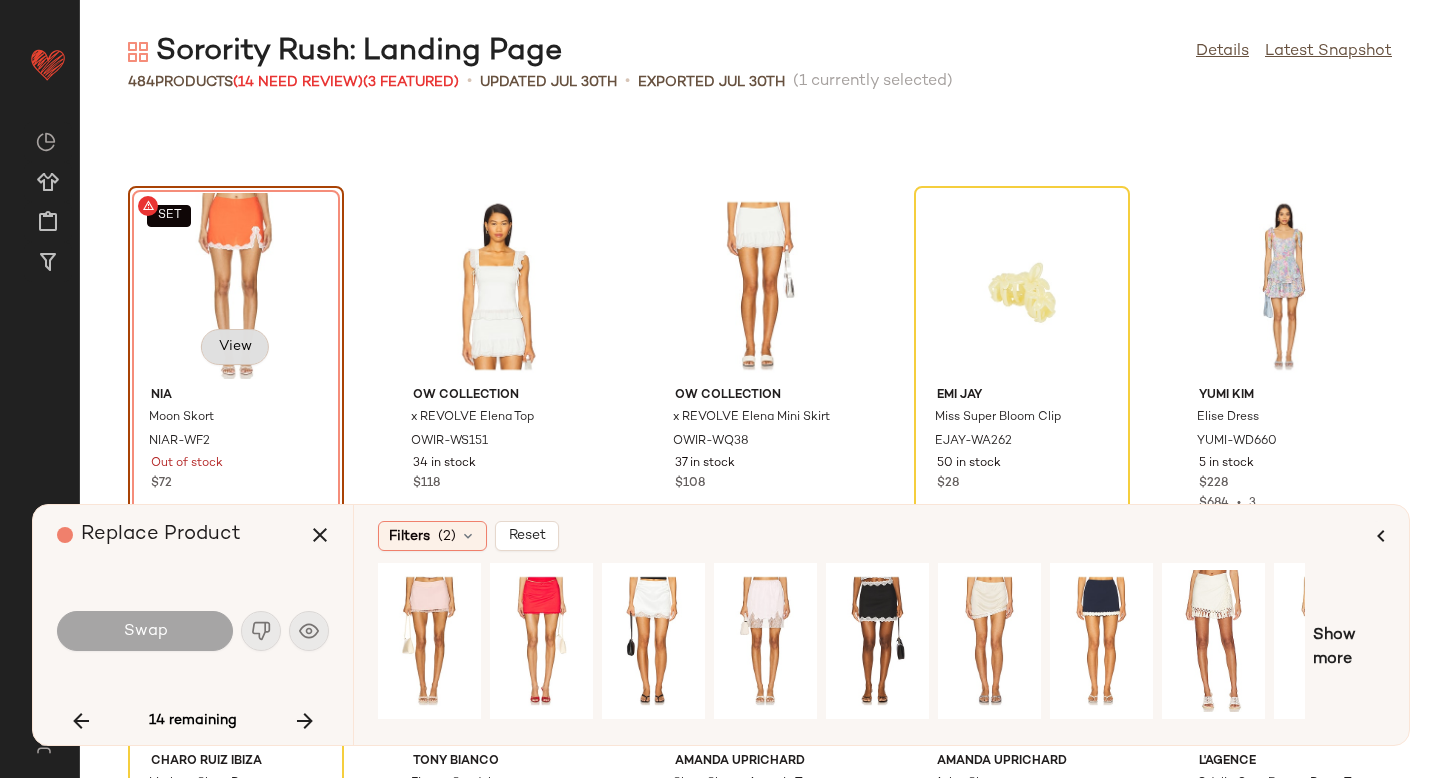 click on "View" 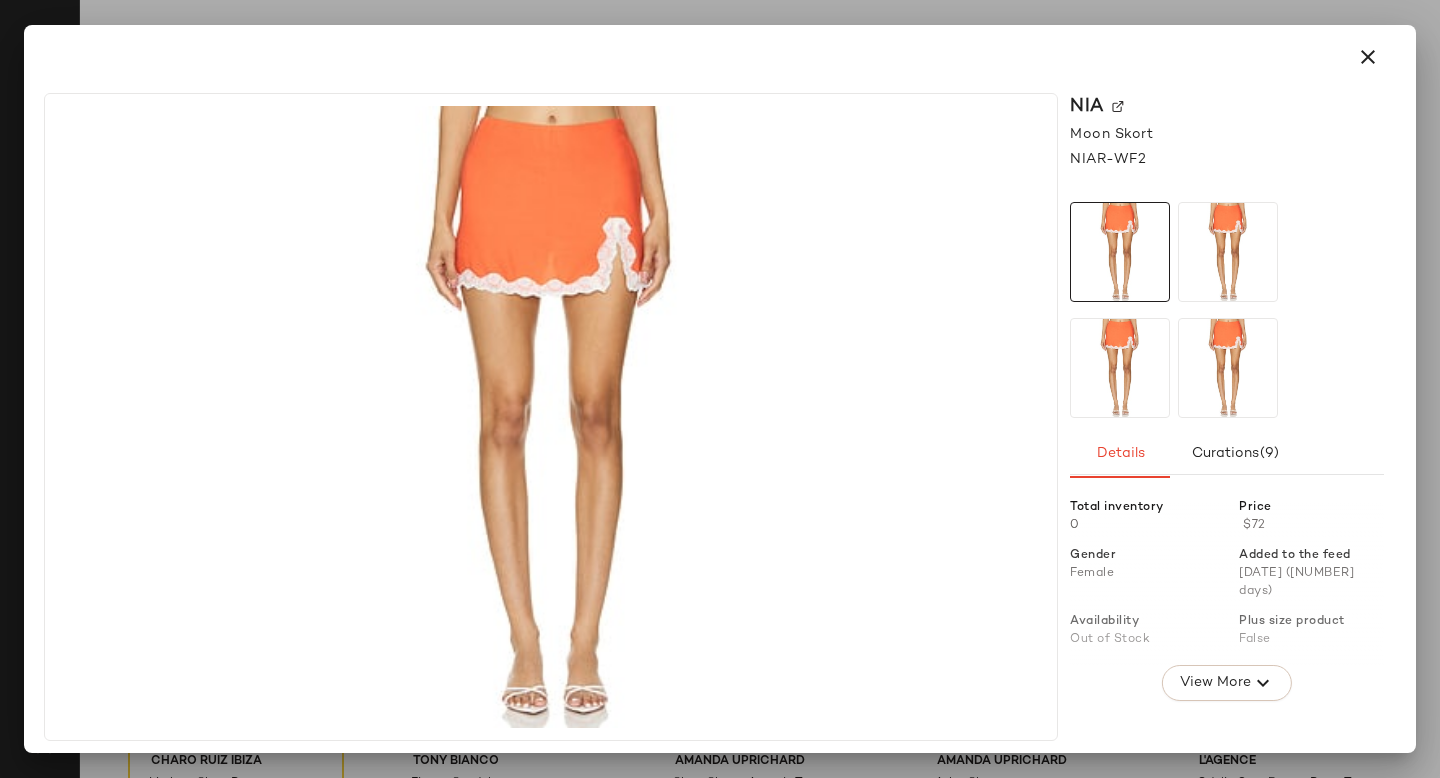 click on "NIA" at bounding box center [1227, 106] 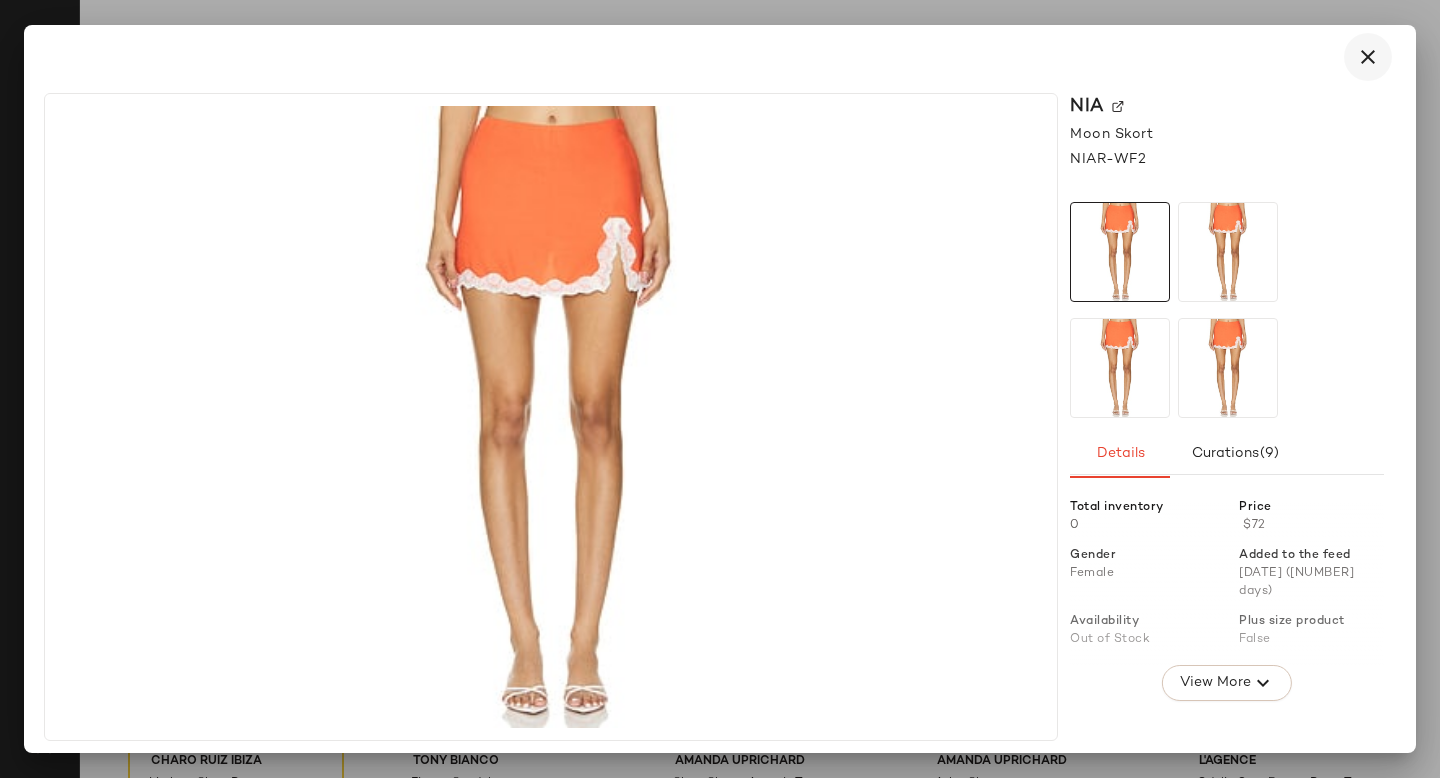 click at bounding box center (1368, 57) 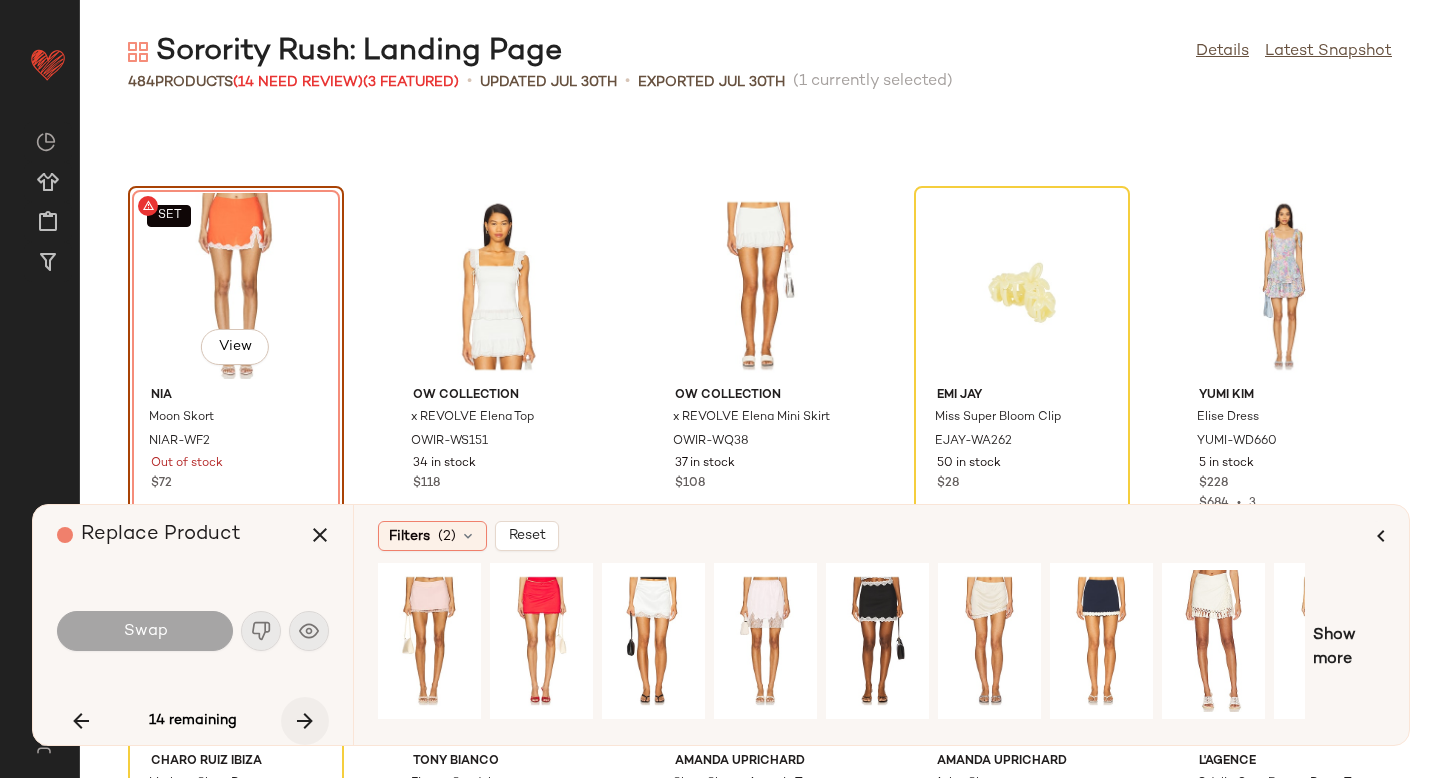 click at bounding box center [305, 721] 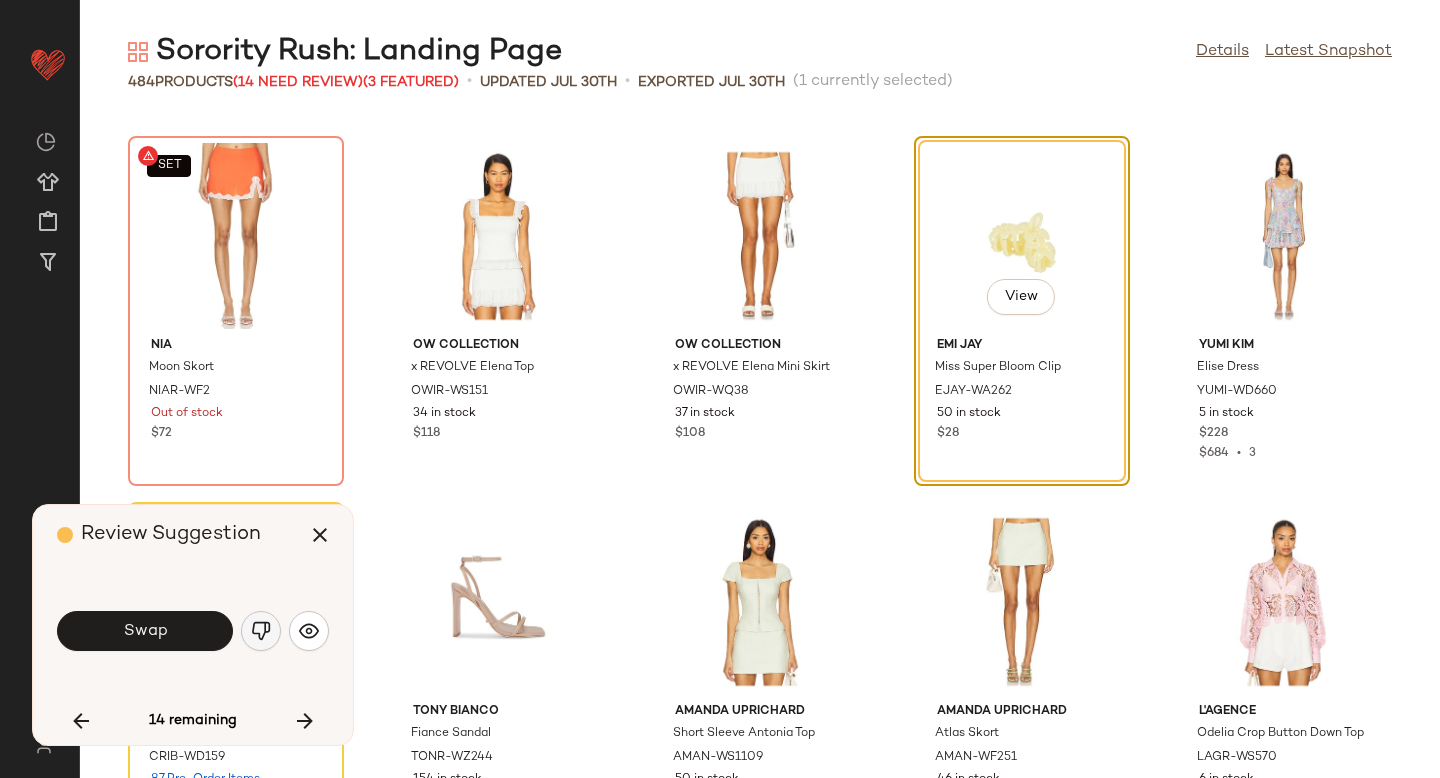 click 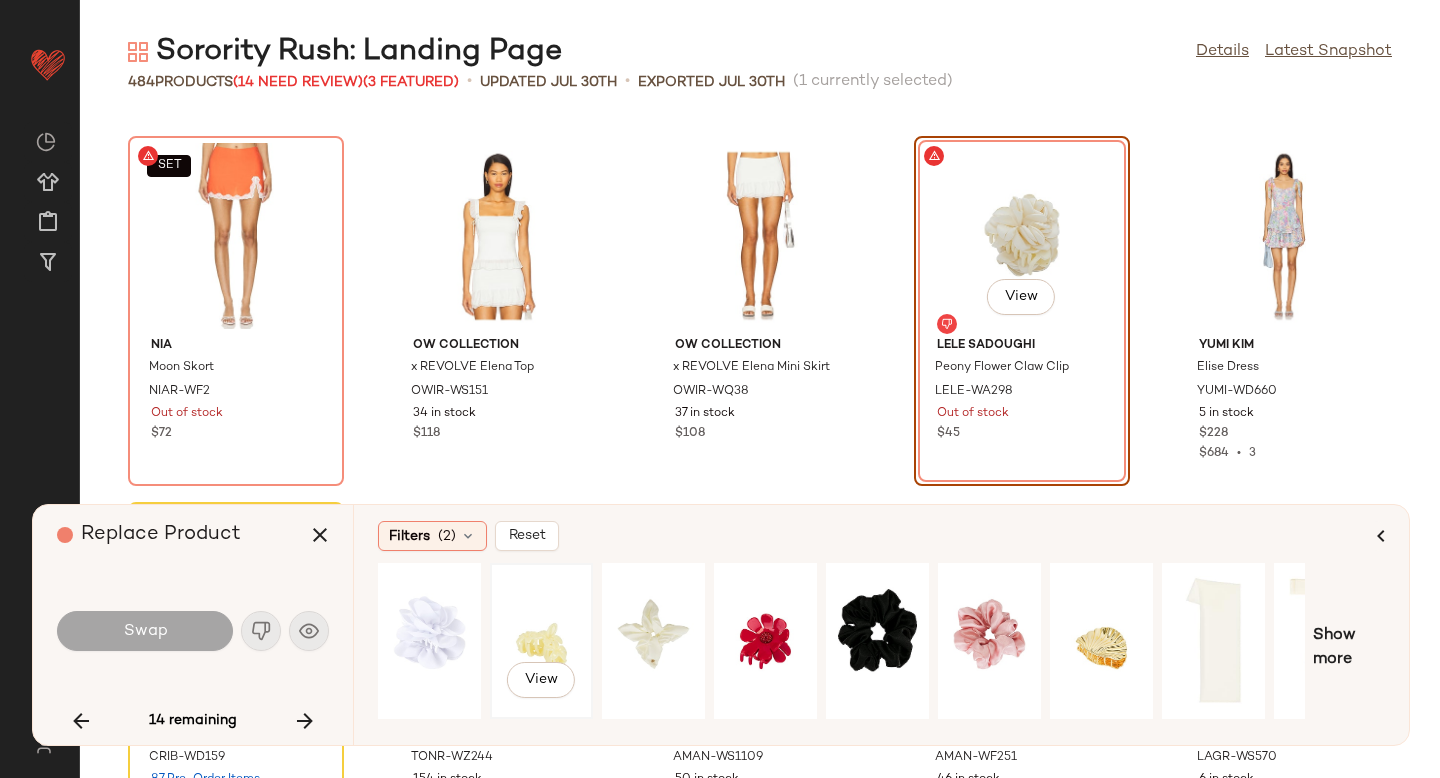 click on "View" 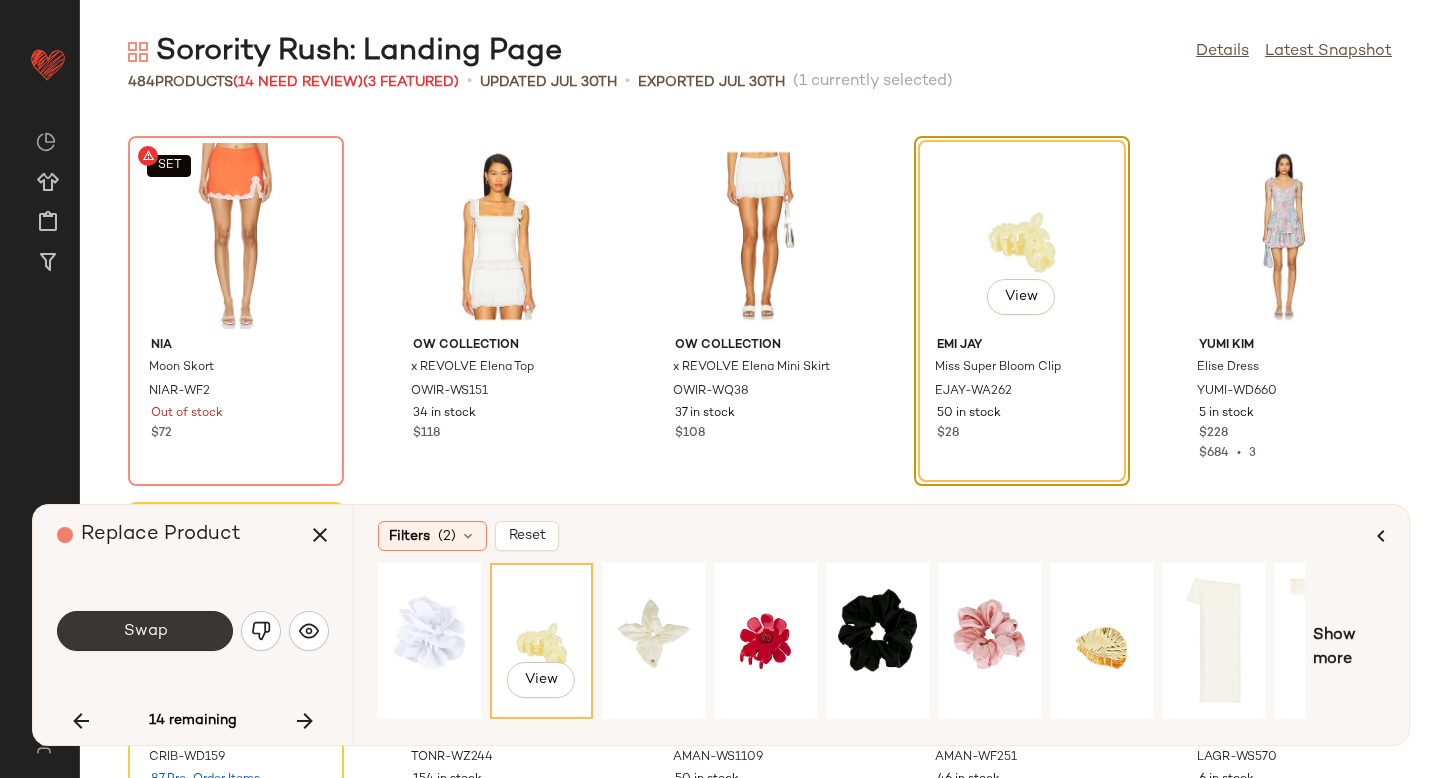 click on "Swap" 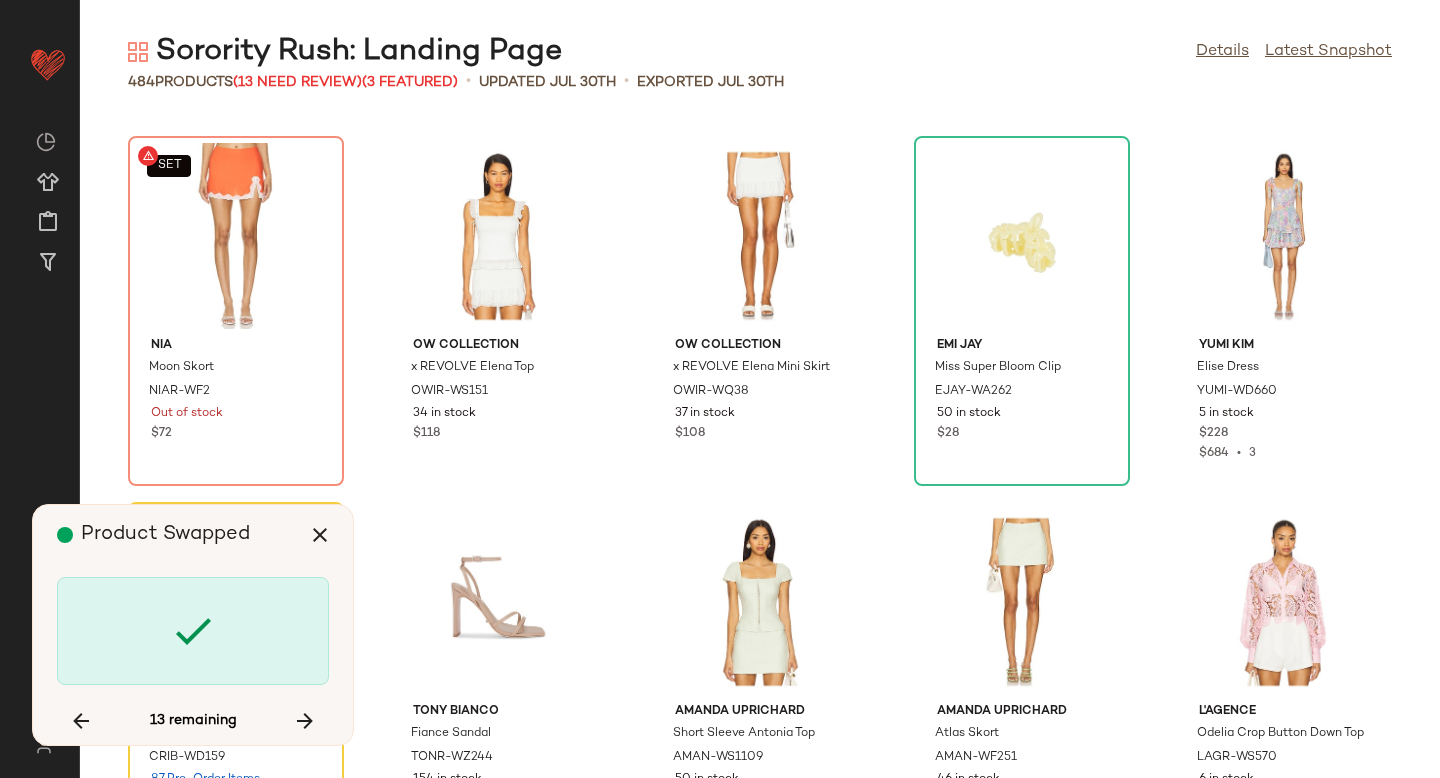 scroll, scrollTop: 32208, scrollLeft: 0, axis: vertical 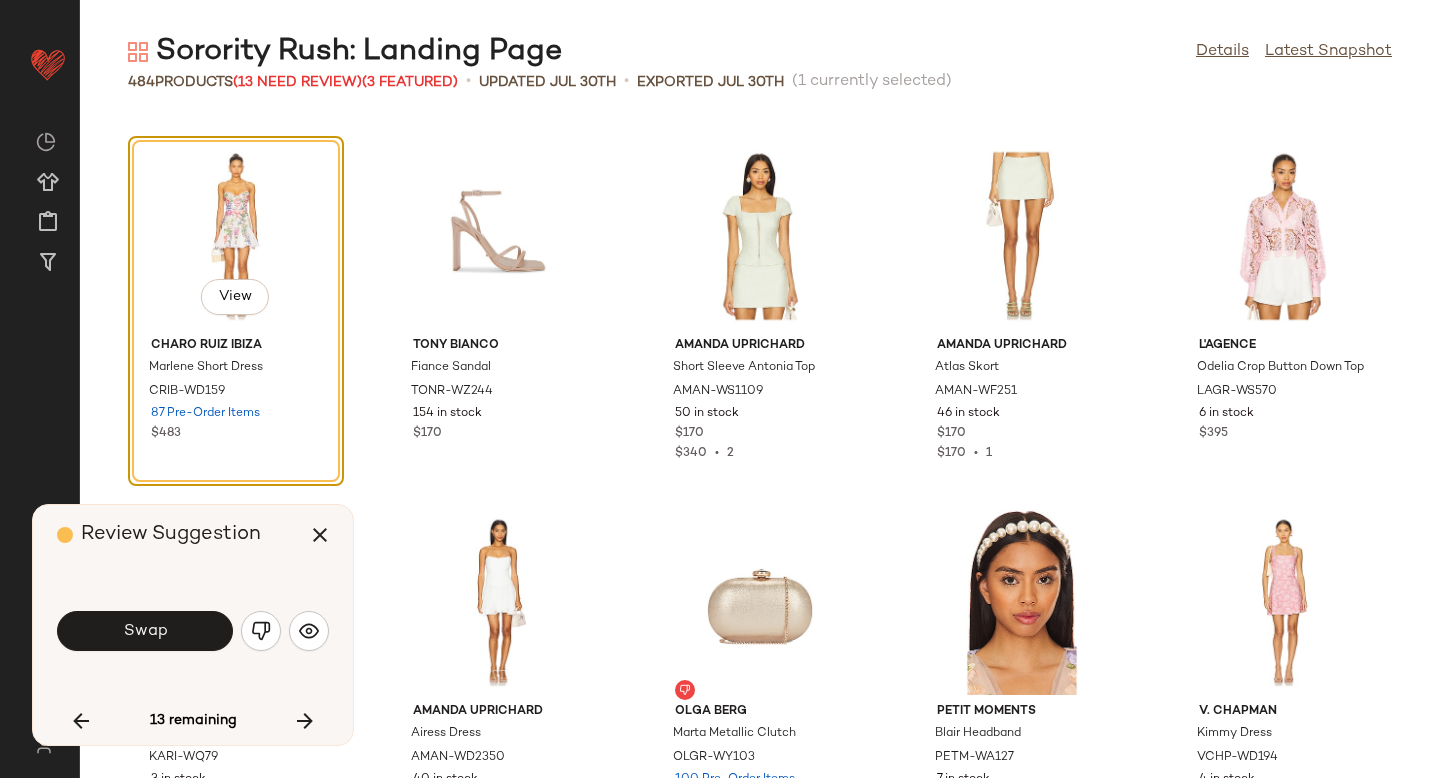 click on "Swap" 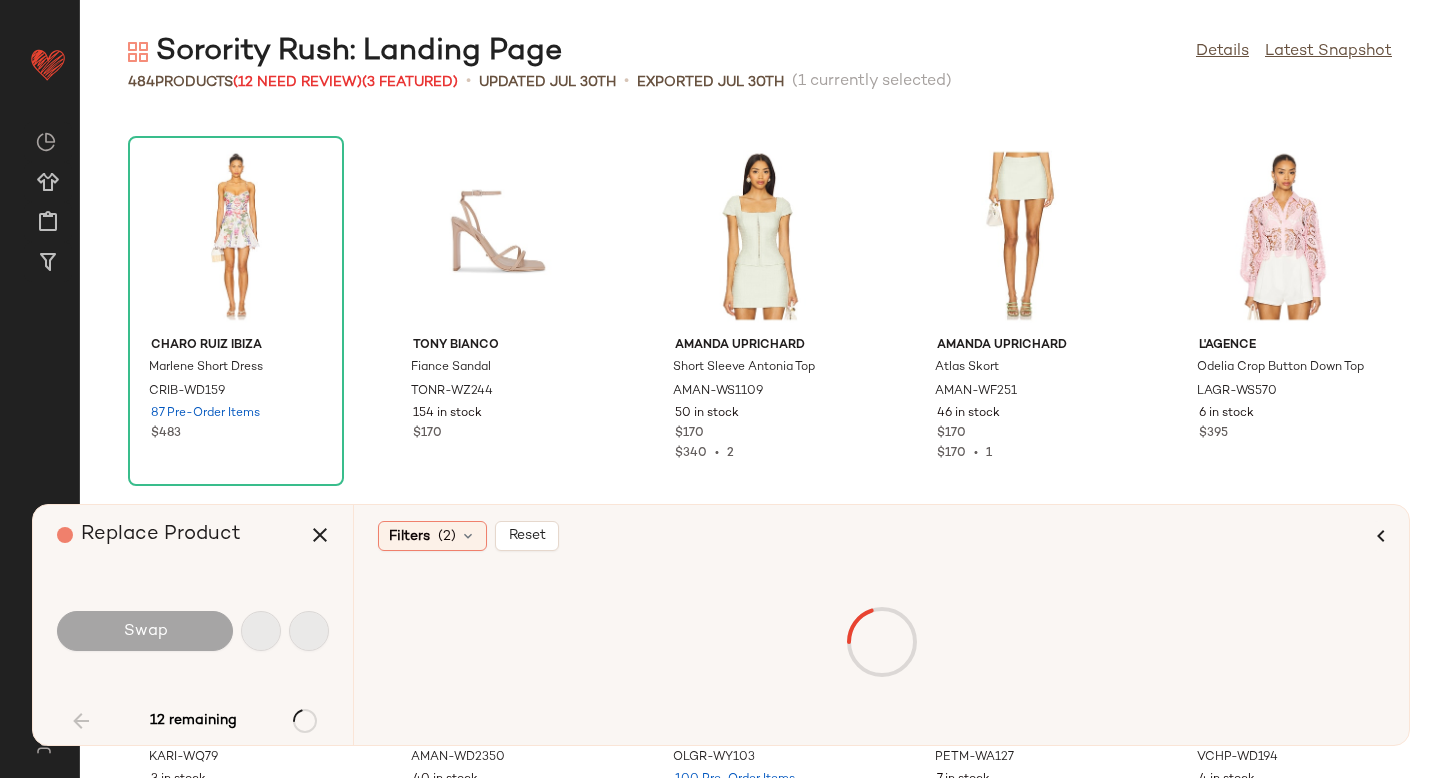 scroll, scrollTop: 2562, scrollLeft: 0, axis: vertical 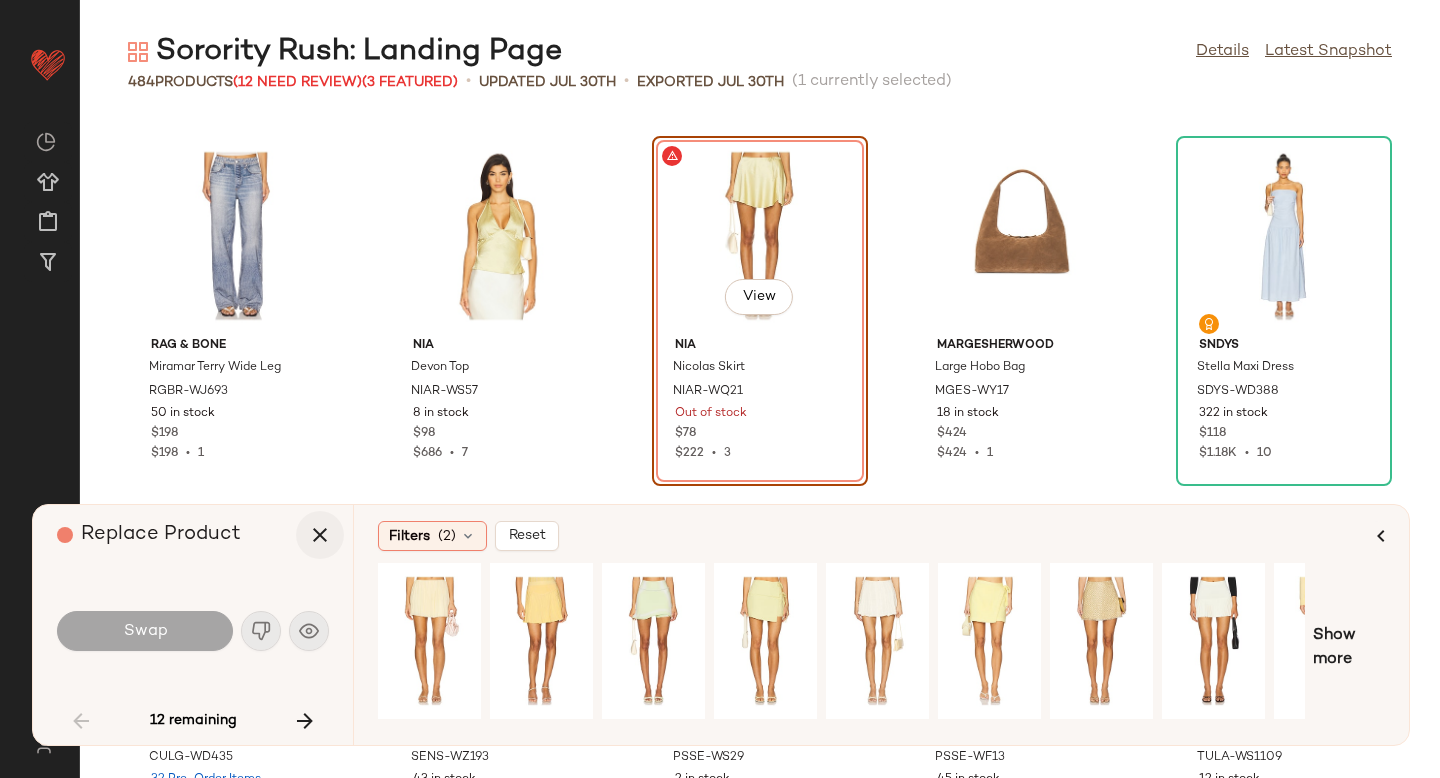 click at bounding box center (320, 535) 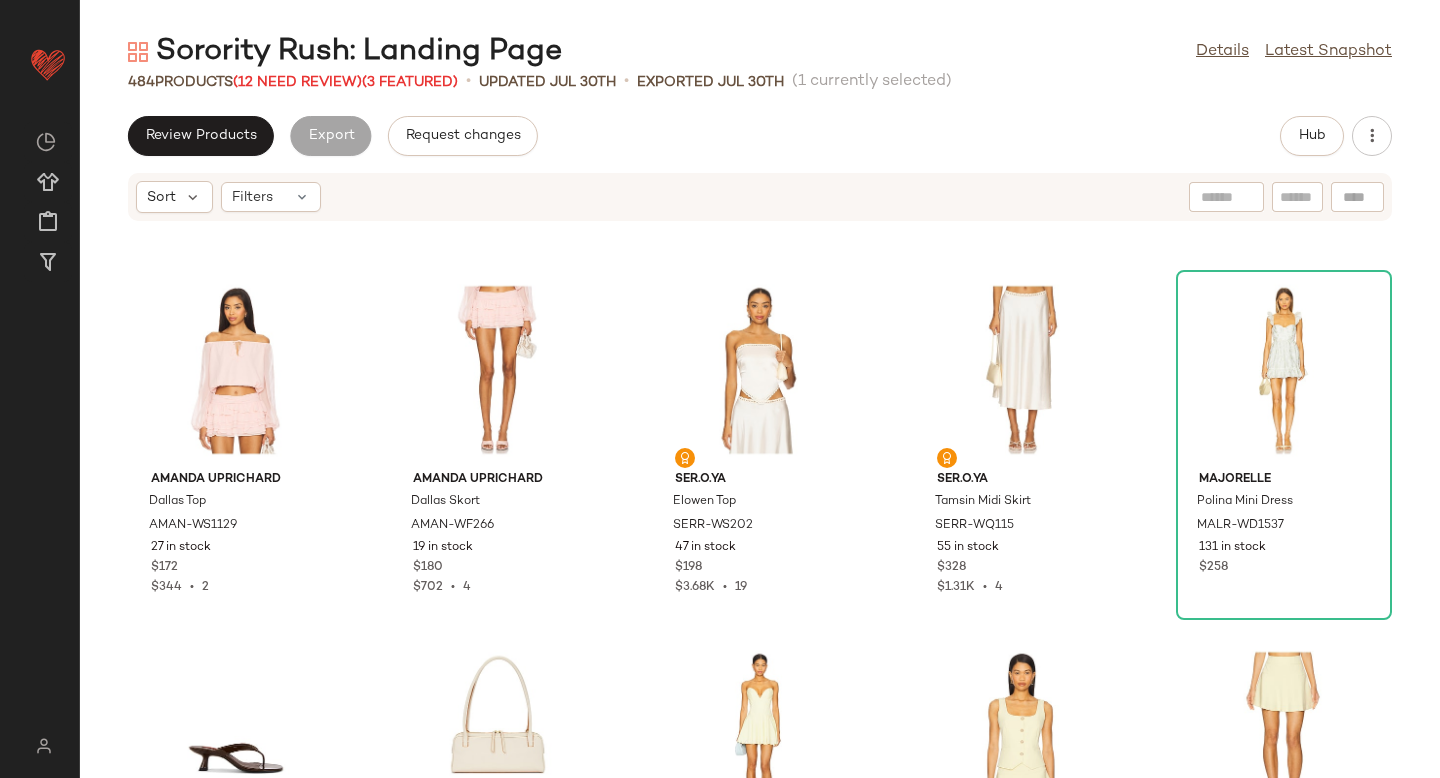 scroll, scrollTop: 0, scrollLeft: 0, axis: both 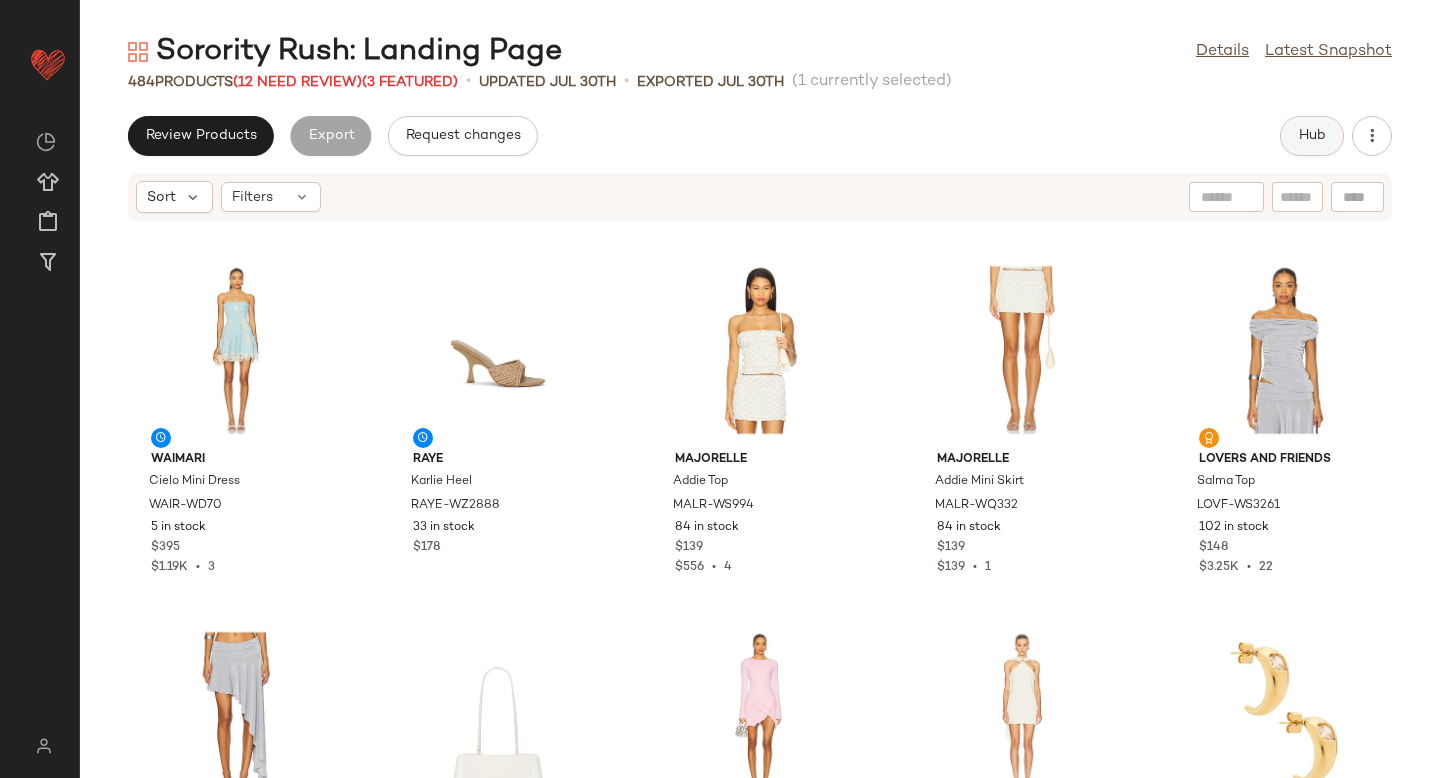 click on "Hub" at bounding box center [1312, 136] 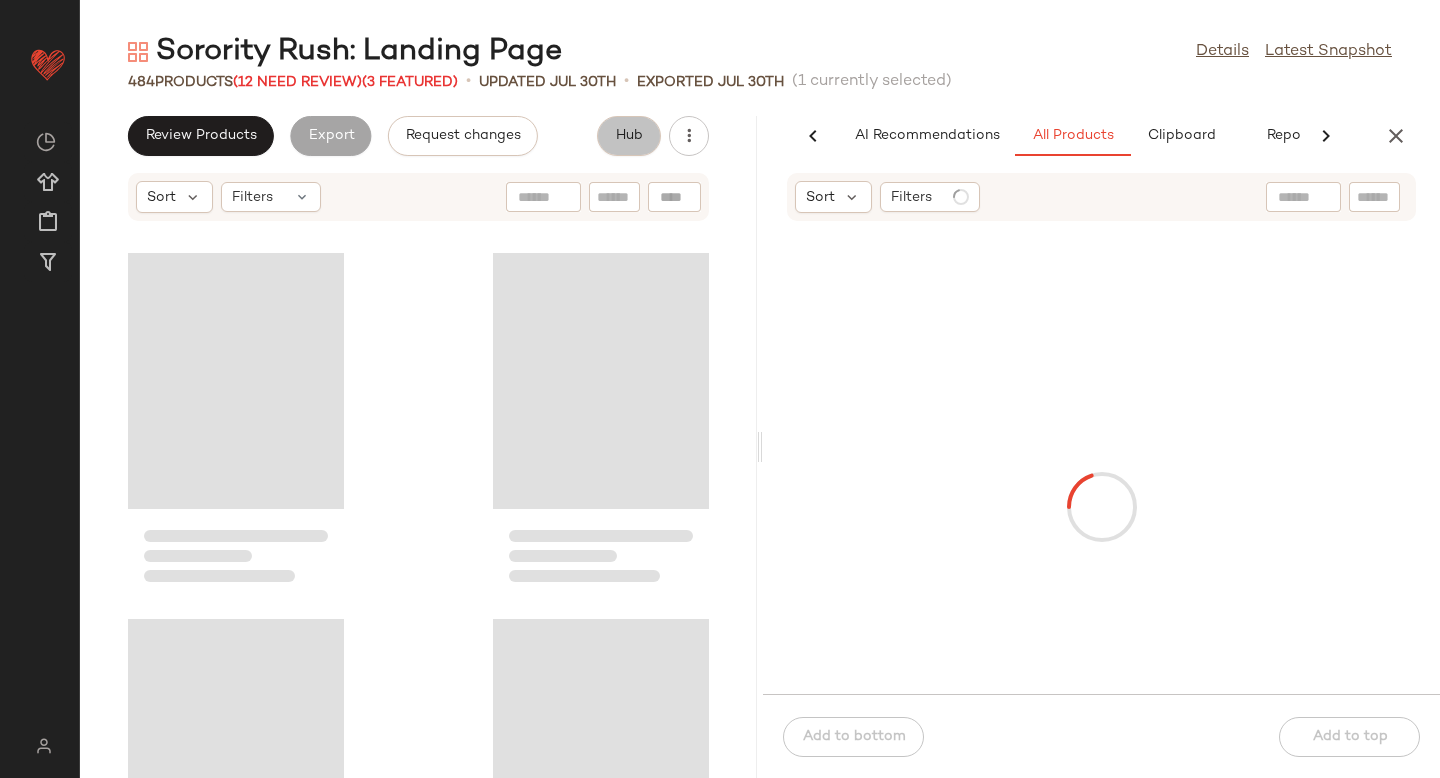 scroll, scrollTop: 0, scrollLeft: 47, axis: horizontal 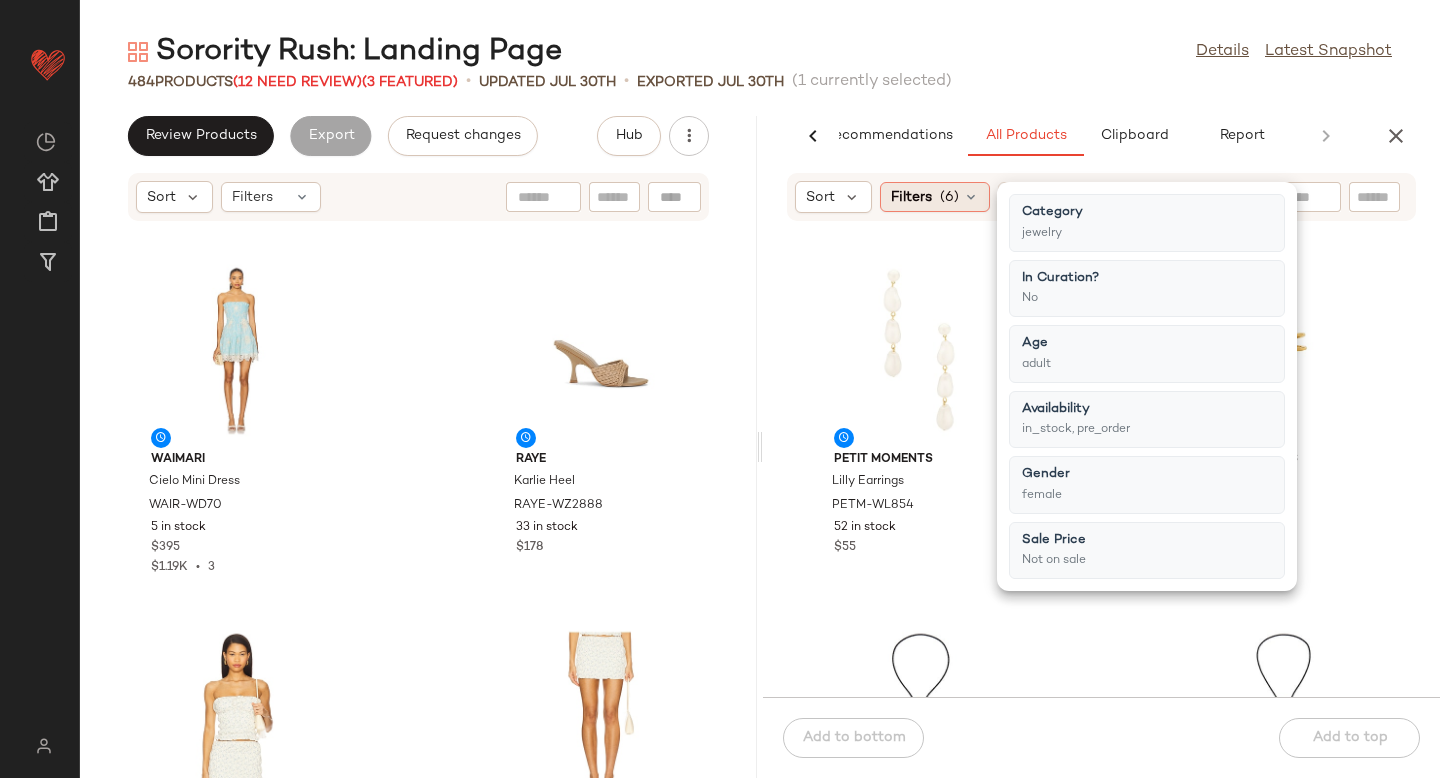 click on "(6)" at bounding box center [949, 197] 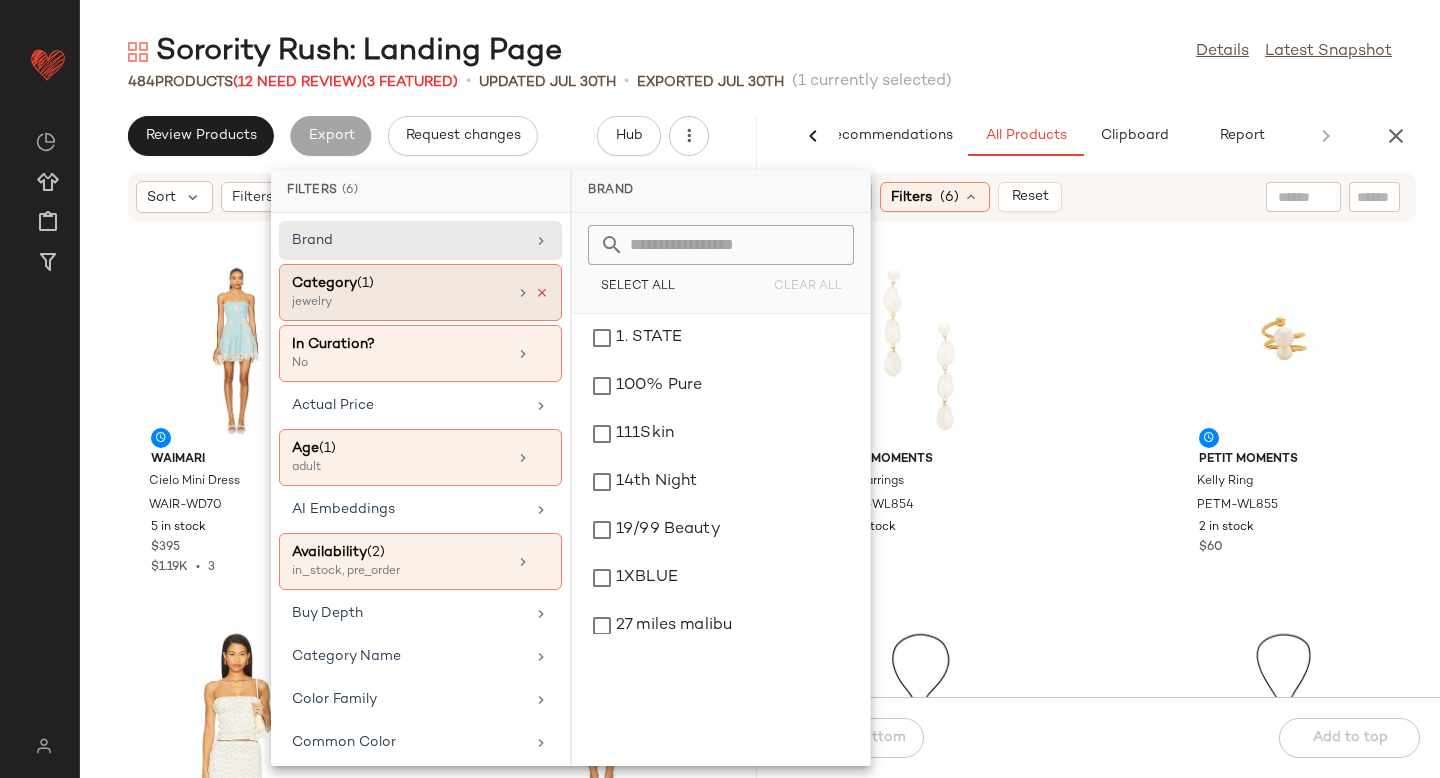 click at bounding box center [542, 293] 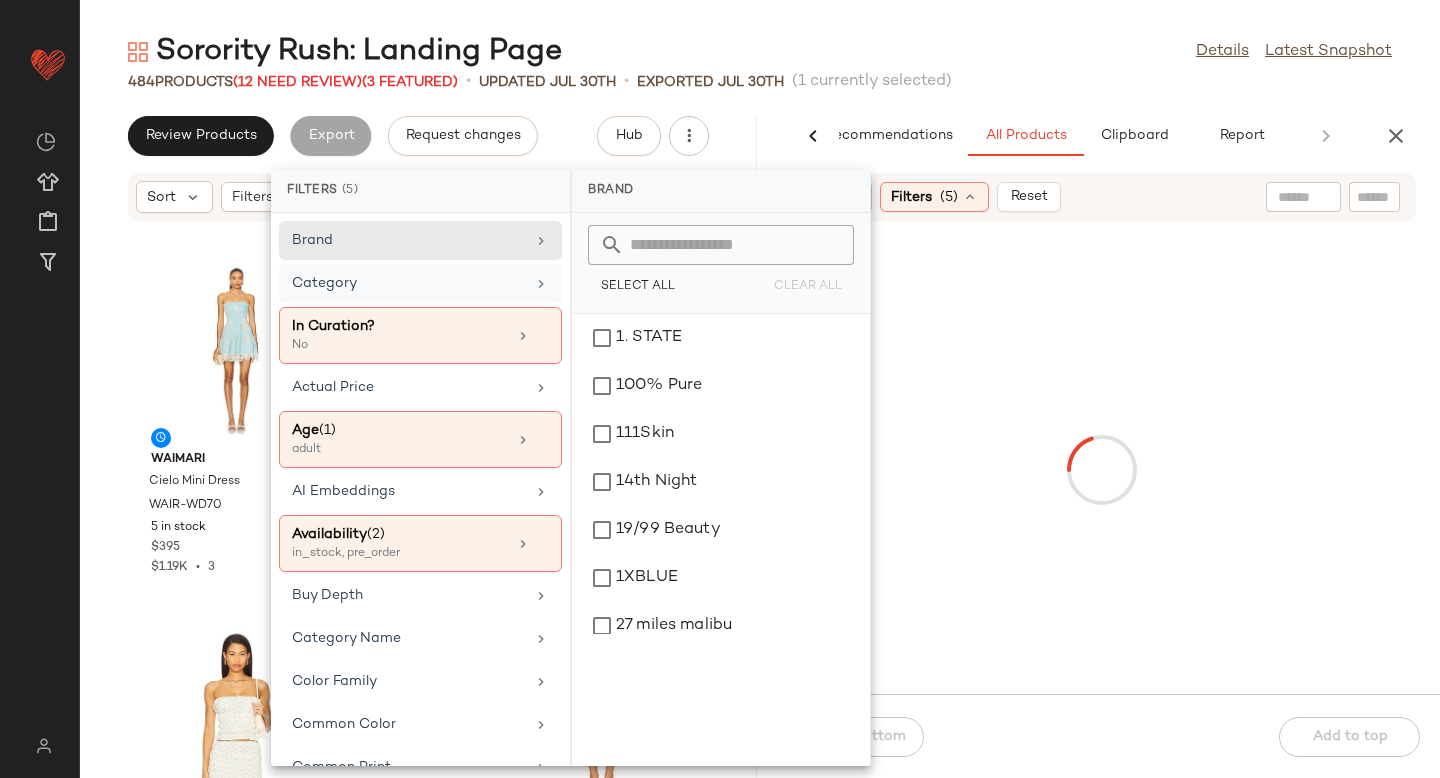 click on "Category" 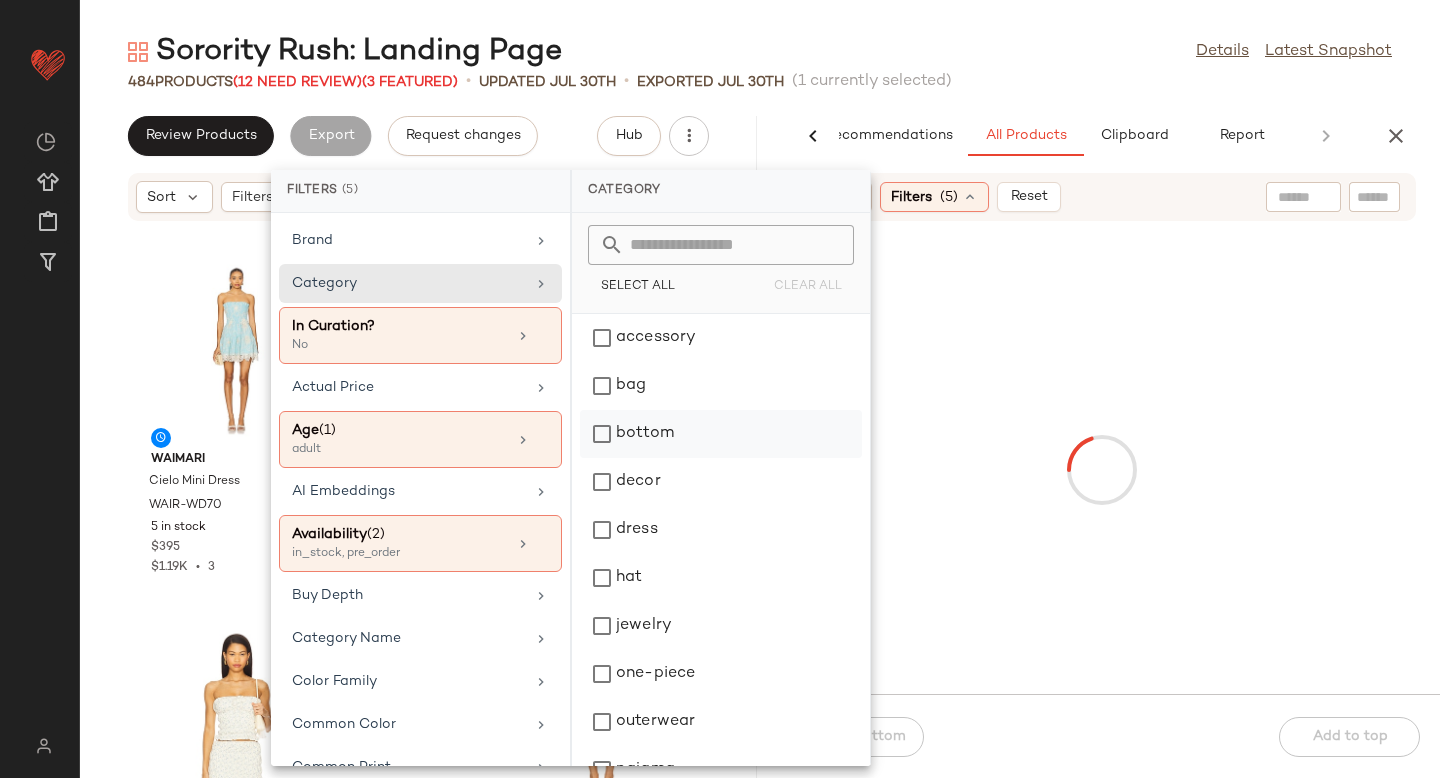 click on "bottom" 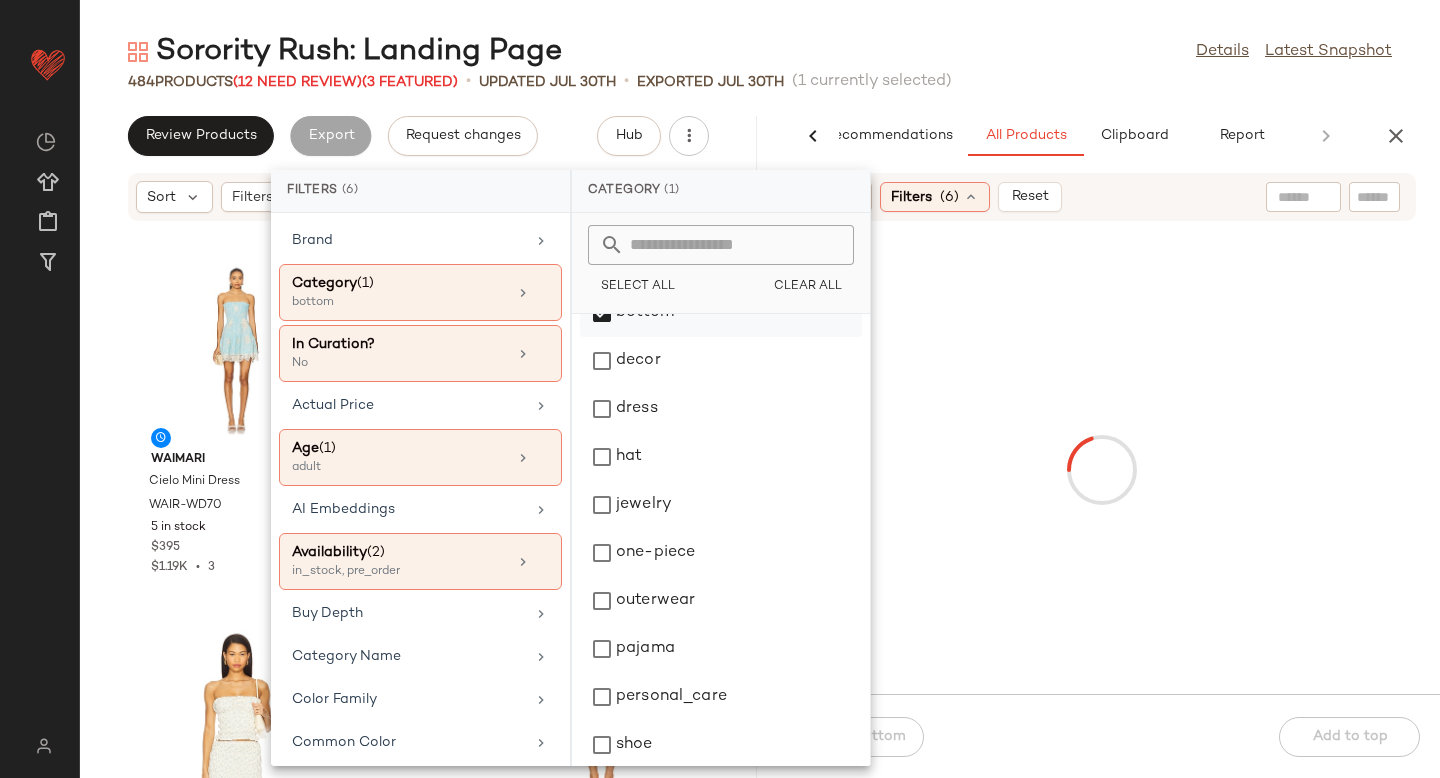 scroll, scrollTop: 276, scrollLeft: 0, axis: vertical 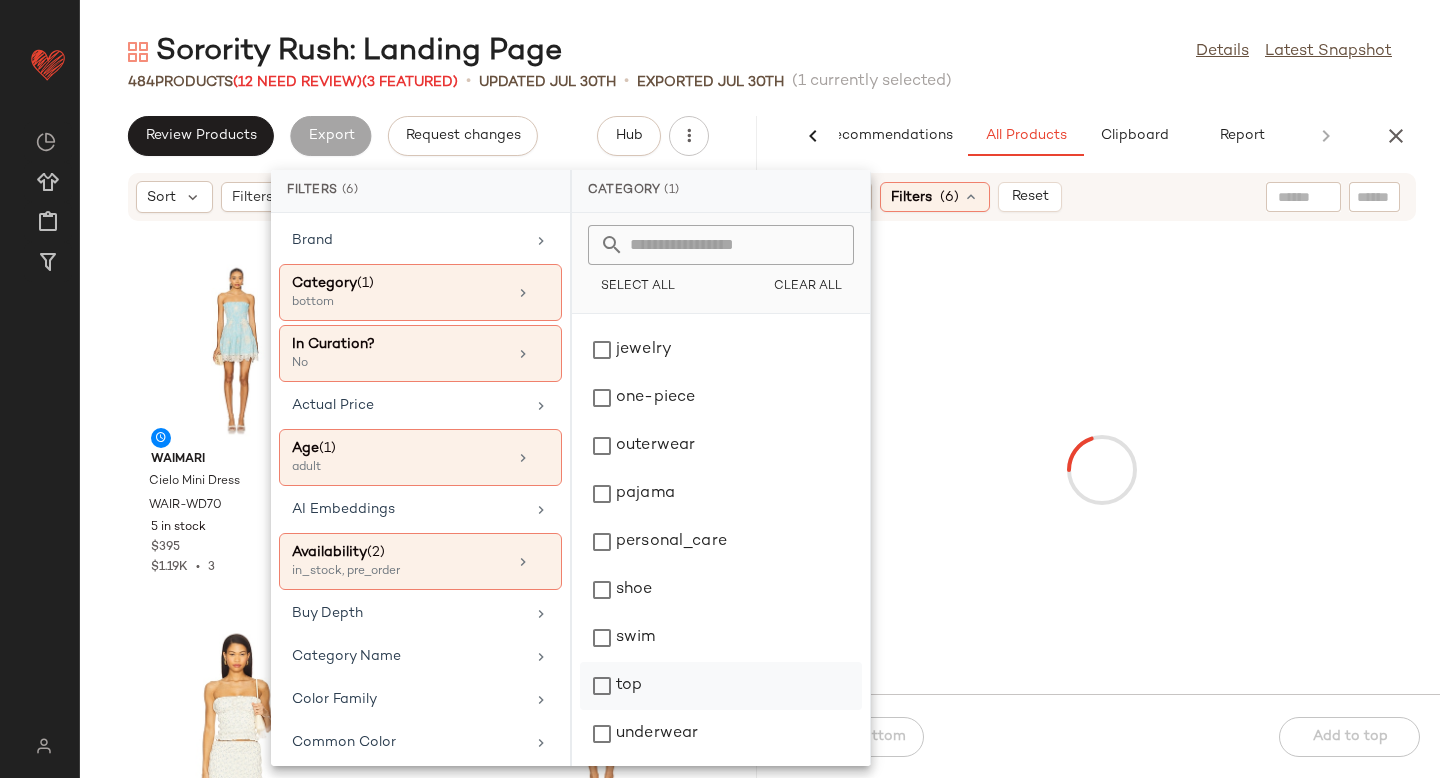 click on "top" 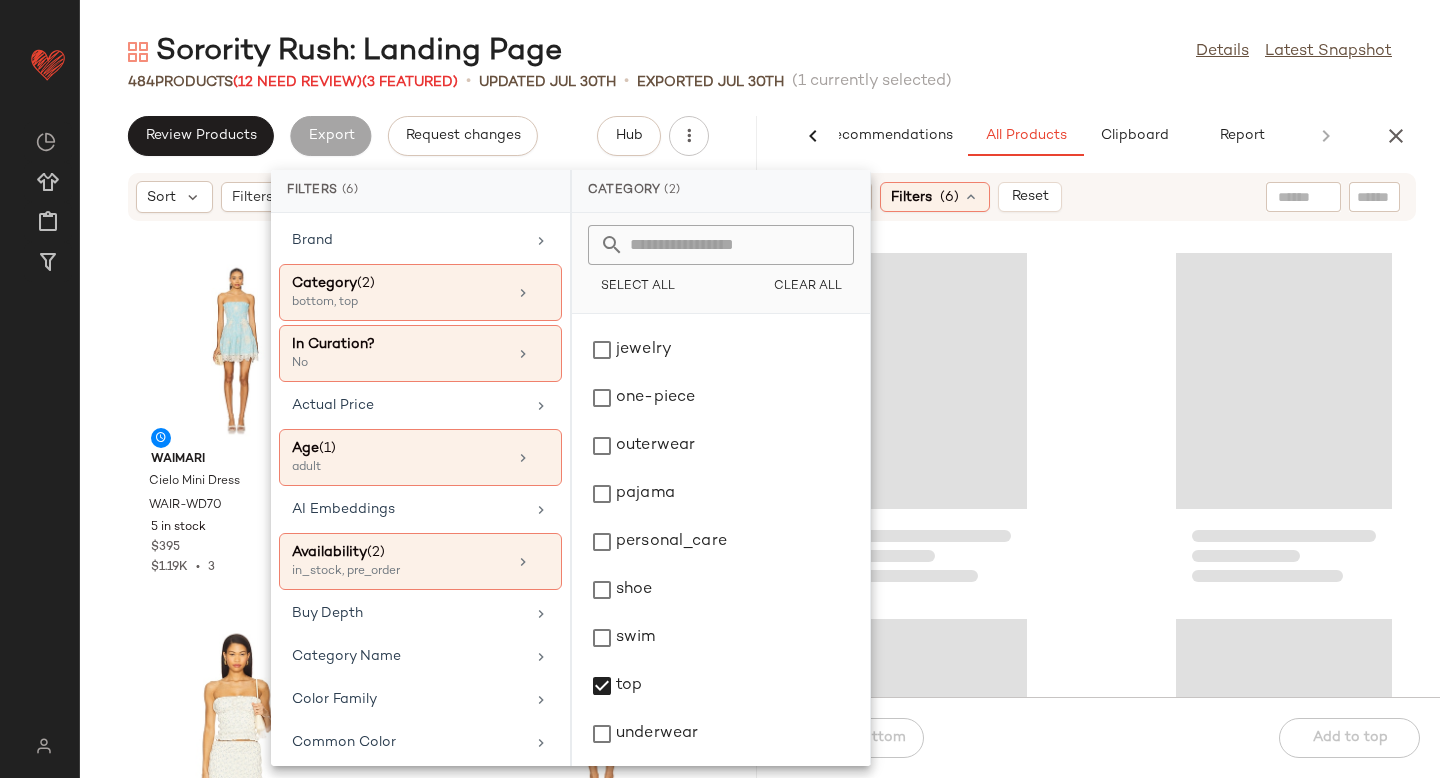click 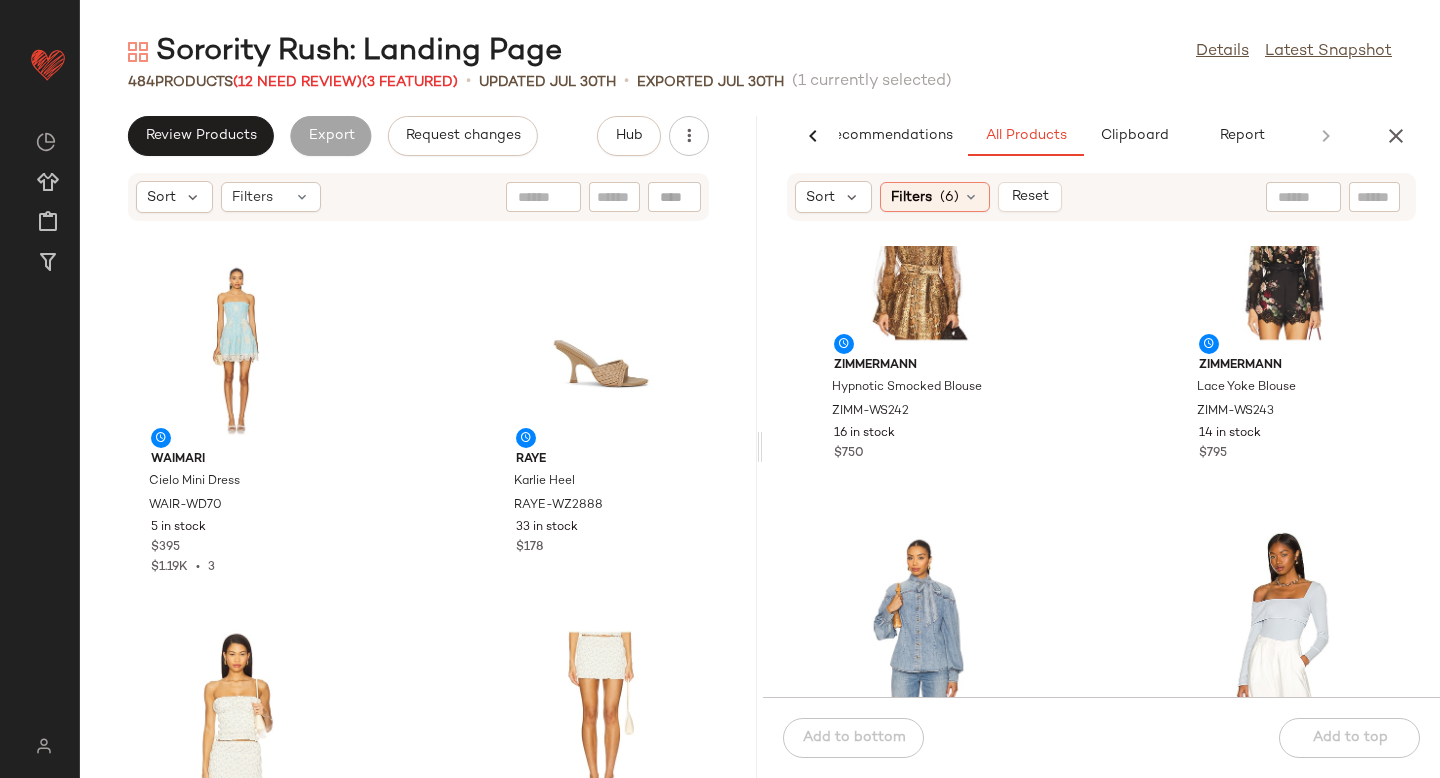 scroll, scrollTop: 1939, scrollLeft: 0, axis: vertical 